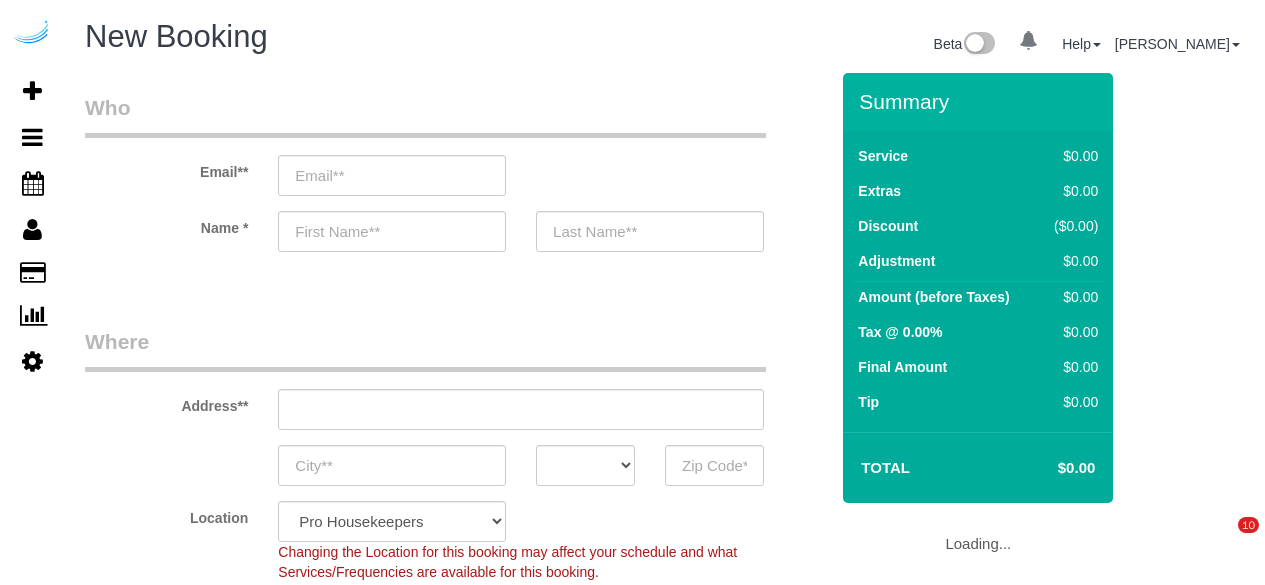 select on "4" 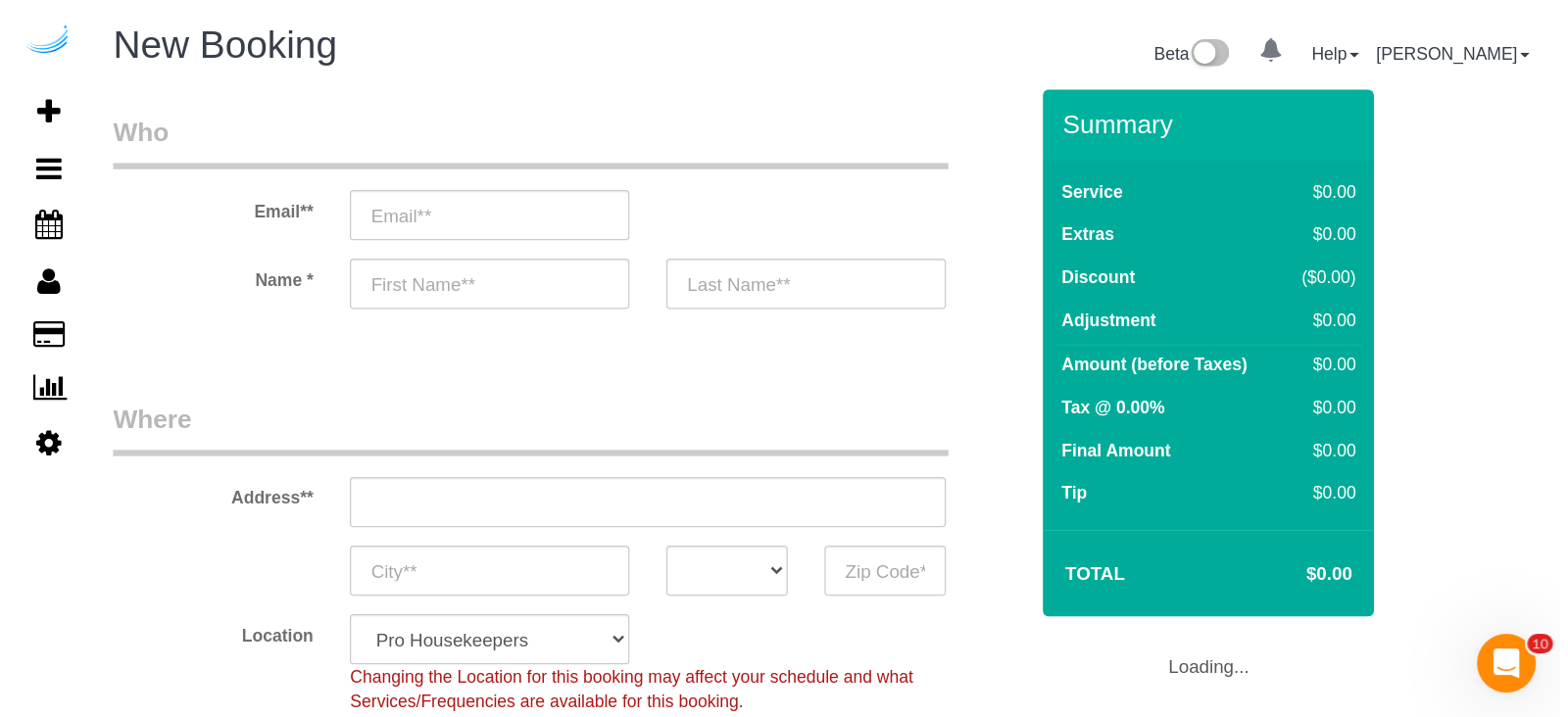 scroll, scrollTop: 0, scrollLeft: 0, axis: both 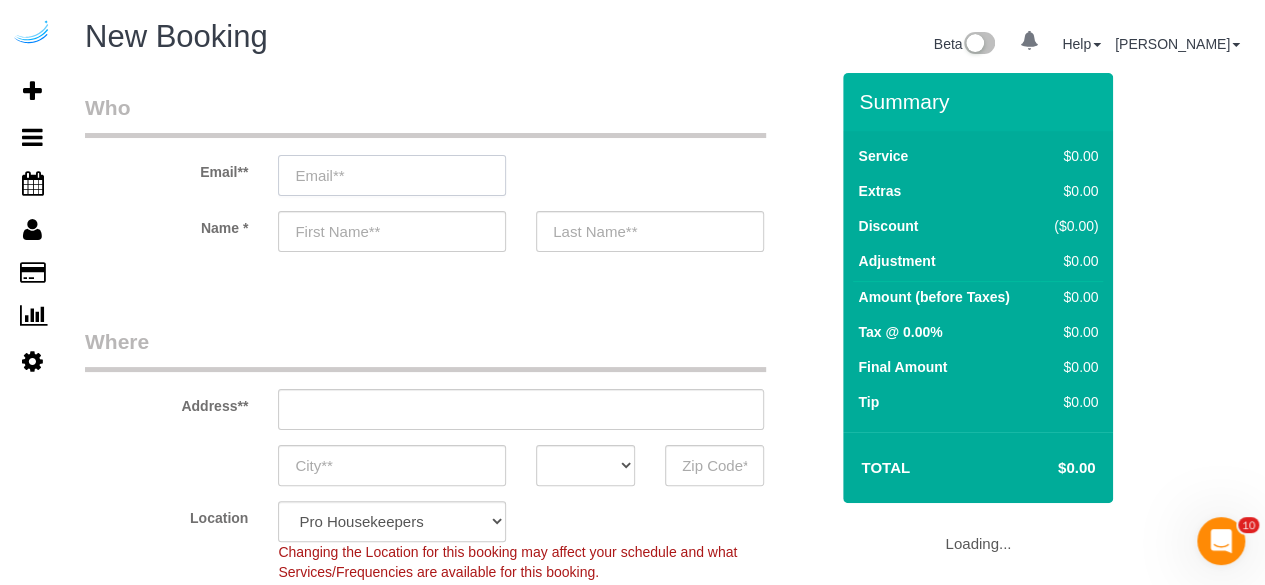 click at bounding box center (392, 175) 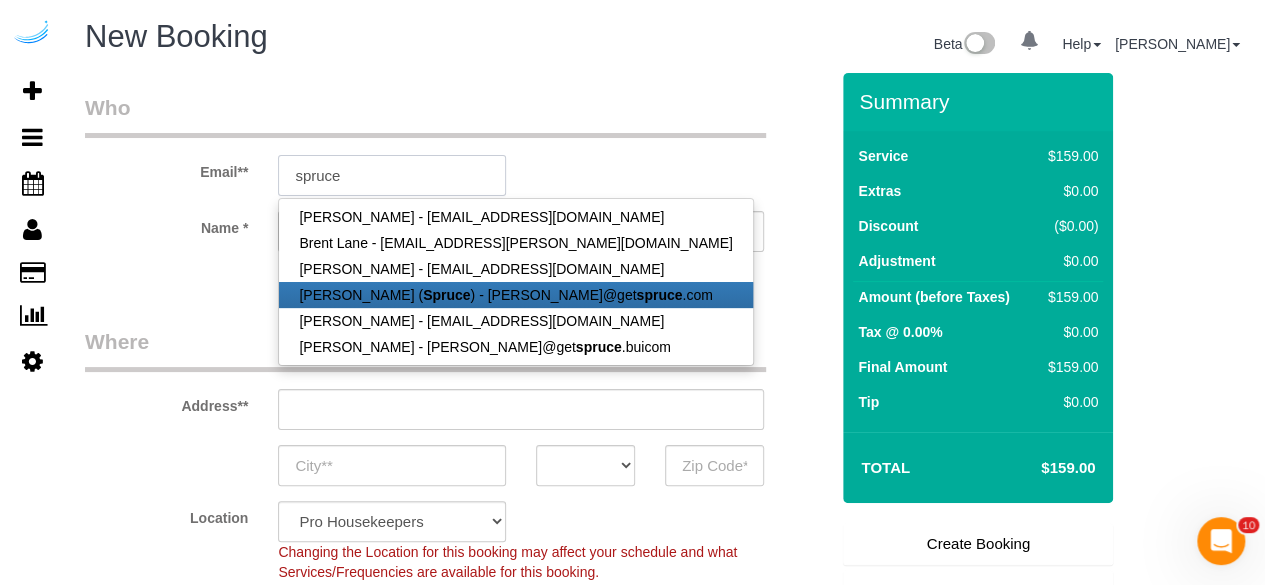 type on "[PERSON_NAME][EMAIL_ADDRESS][DOMAIN_NAME]" 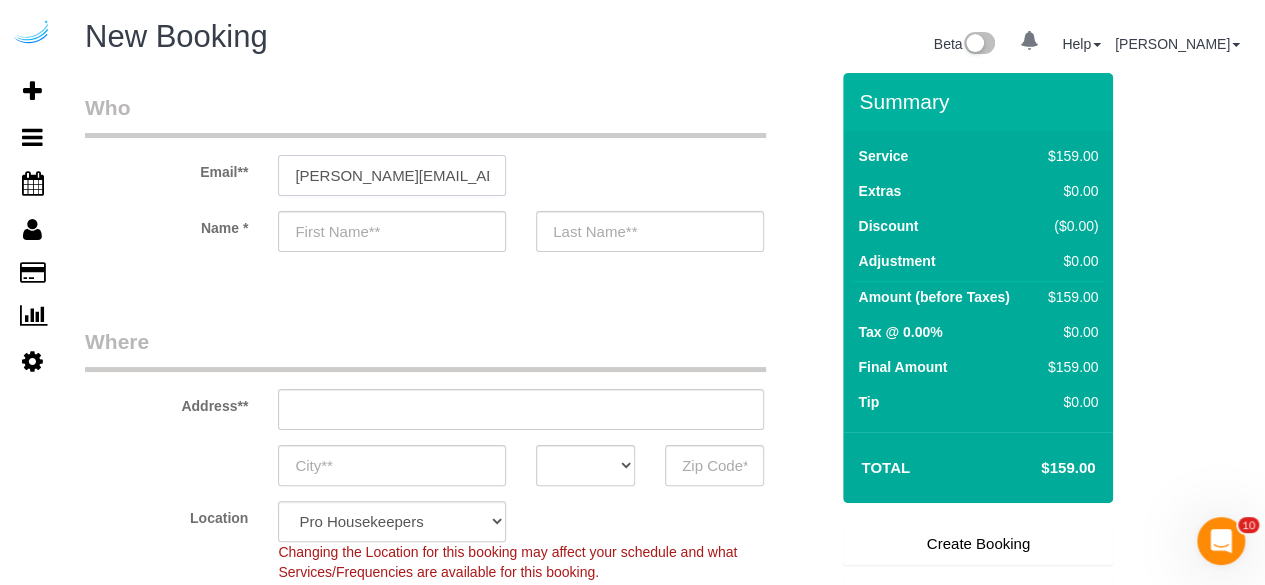 type on "[PERSON_NAME]" 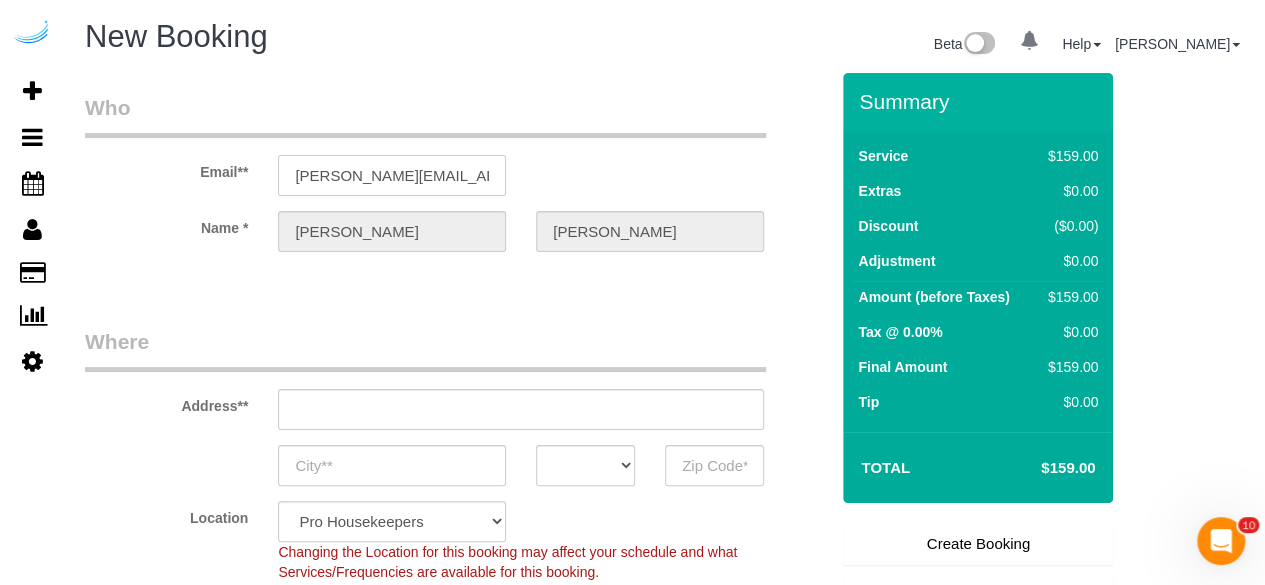 type on "[STREET_ADDRESS][PERSON_NAME]" 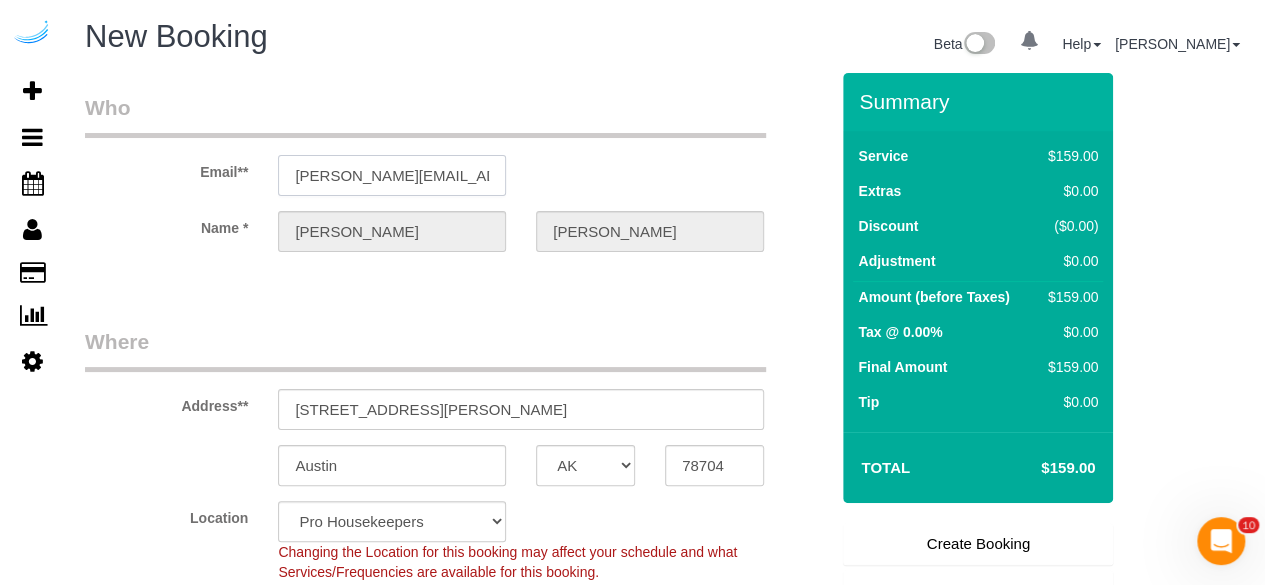type on "[PERSON_NAME][EMAIL_ADDRESS][DOMAIN_NAME]" 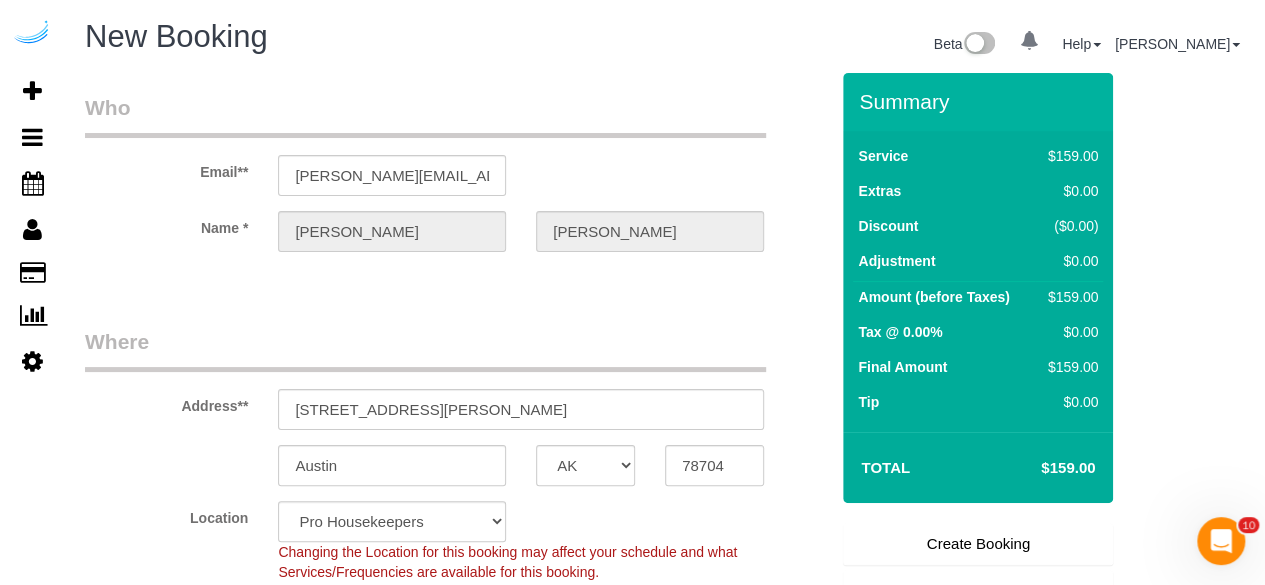 select on "9" 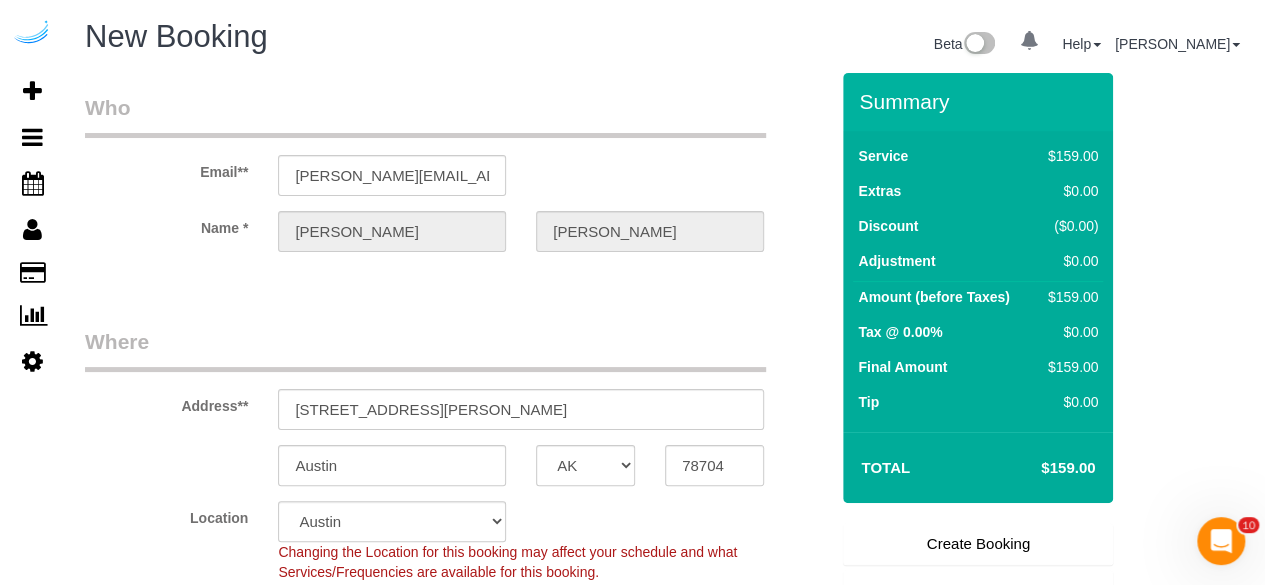 select on "object:4621" 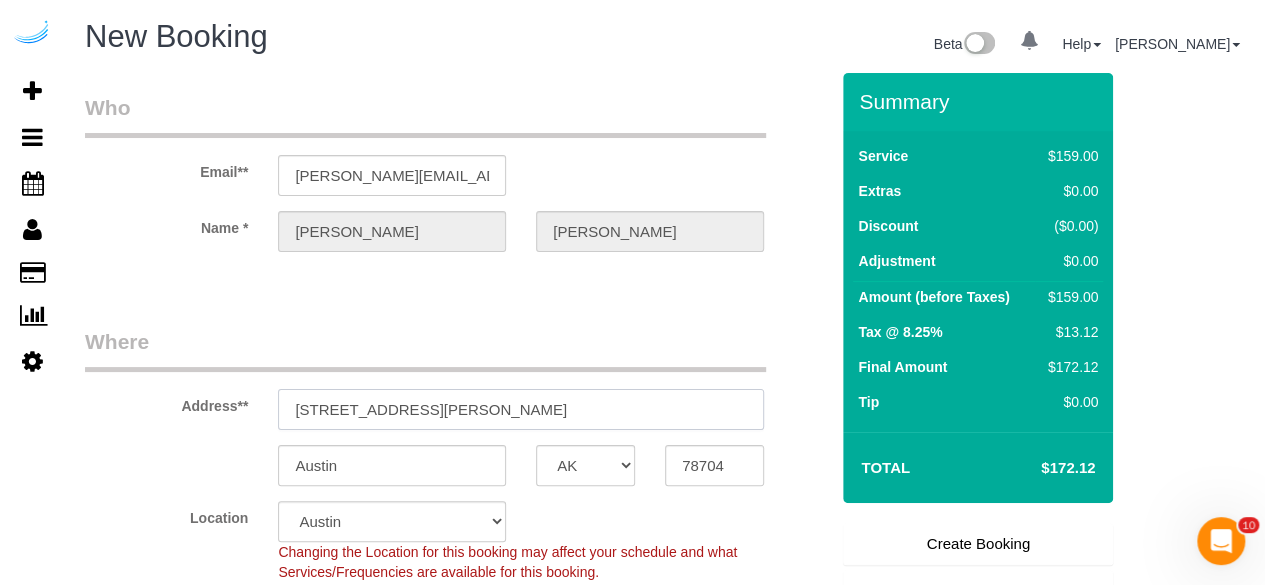 click on "[STREET_ADDRESS][PERSON_NAME]" at bounding box center [521, 409] 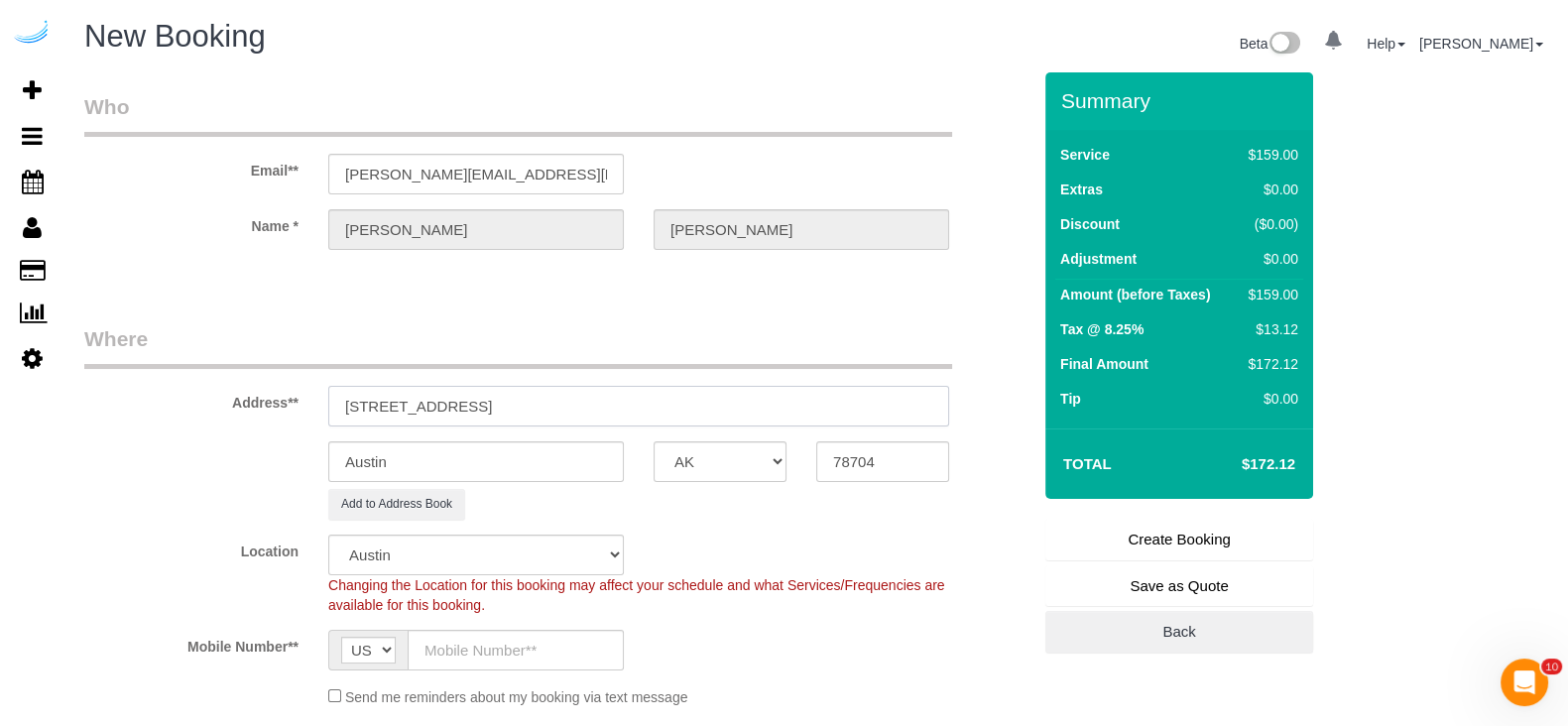 click on "[STREET_ADDRESS]" at bounding box center (639, 406) 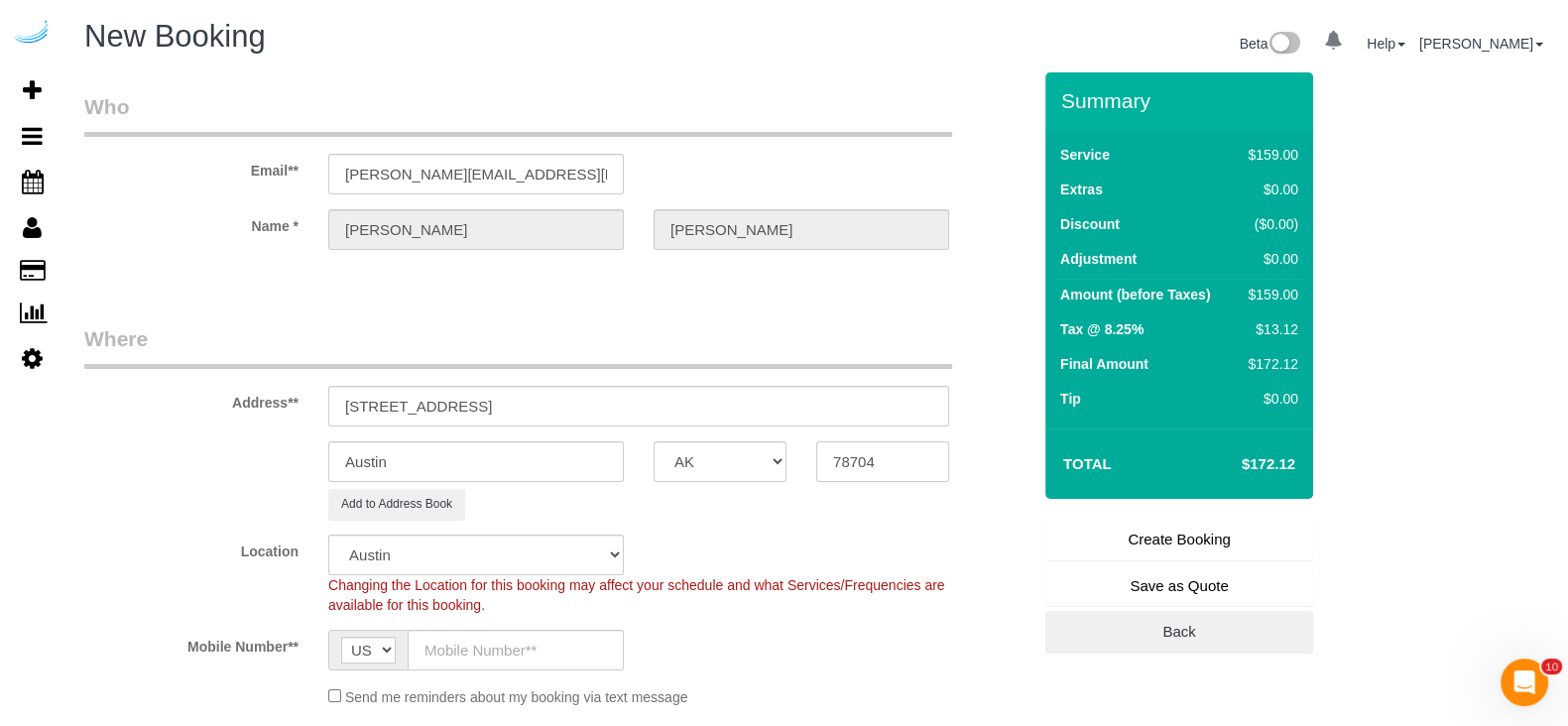 click on "78704" at bounding box center [883, 461] 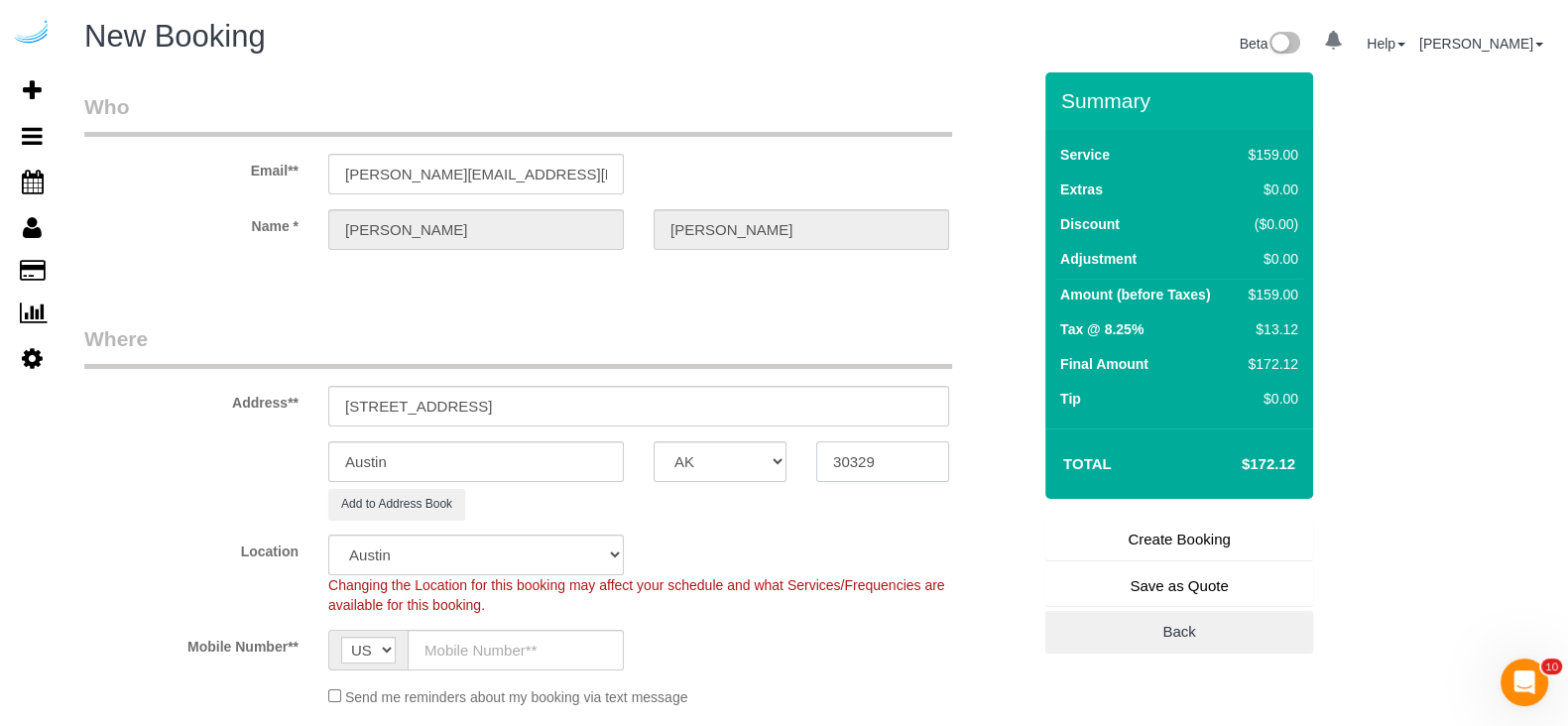 type on "30329" 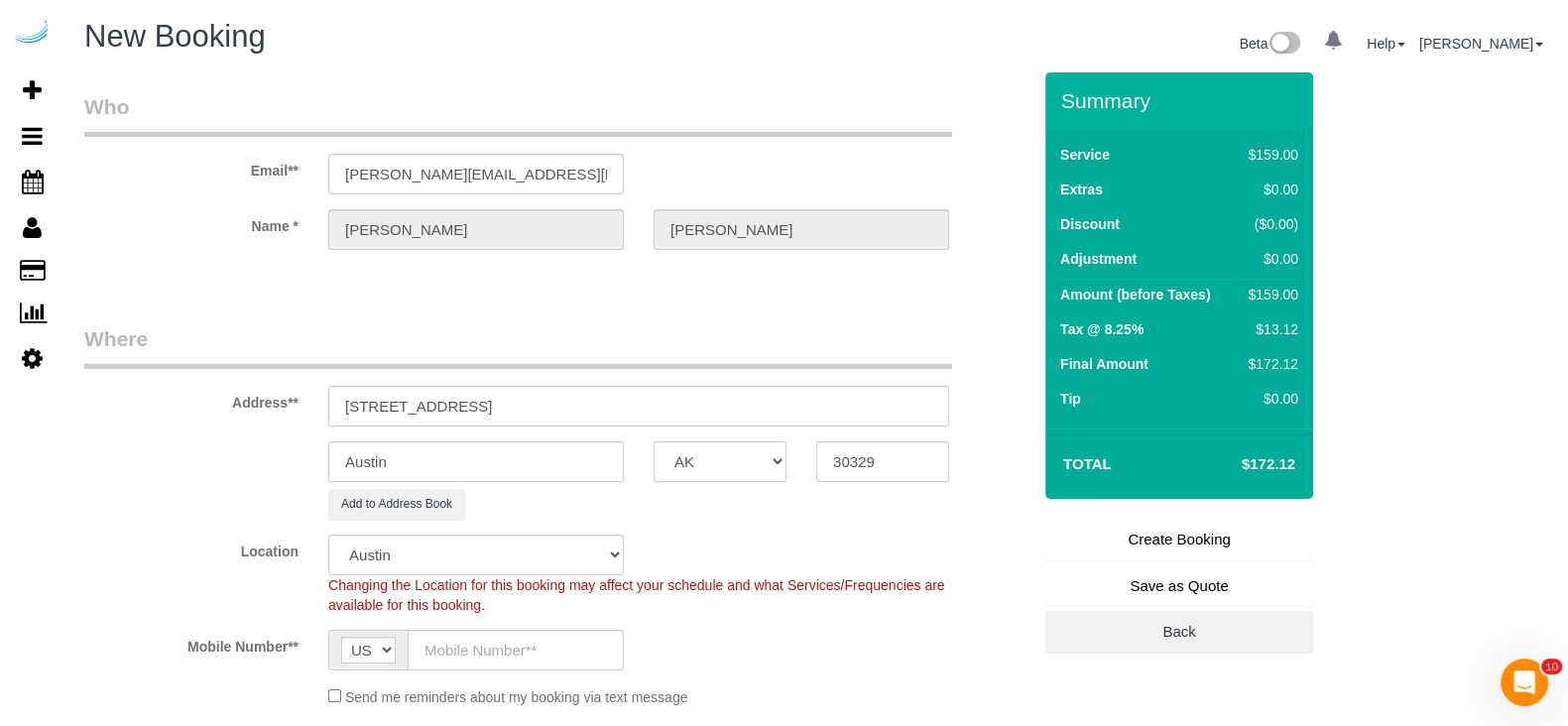 click on "AK
AL
AR
AZ
CA
CO
CT
DC
DE
[GEOGRAPHIC_DATA]
[GEOGRAPHIC_DATA]
HI
IA
ID
IL
IN
KS
[GEOGRAPHIC_DATA]
LA
MA
MD
ME
MI
[GEOGRAPHIC_DATA]
[GEOGRAPHIC_DATA]
MS
MT
[GEOGRAPHIC_DATA]
ND
NE
NH
[GEOGRAPHIC_DATA]
NM
NV
[GEOGRAPHIC_DATA]
[GEOGRAPHIC_DATA]
OK
OR
[GEOGRAPHIC_DATA]
[GEOGRAPHIC_DATA]
SC
SD
[GEOGRAPHIC_DATA]
[GEOGRAPHIC_DATA]
UT
VA
VT
[GEOGRAPHIC_DATA]
WI
WV
WY" at bounding box center [720, 461] 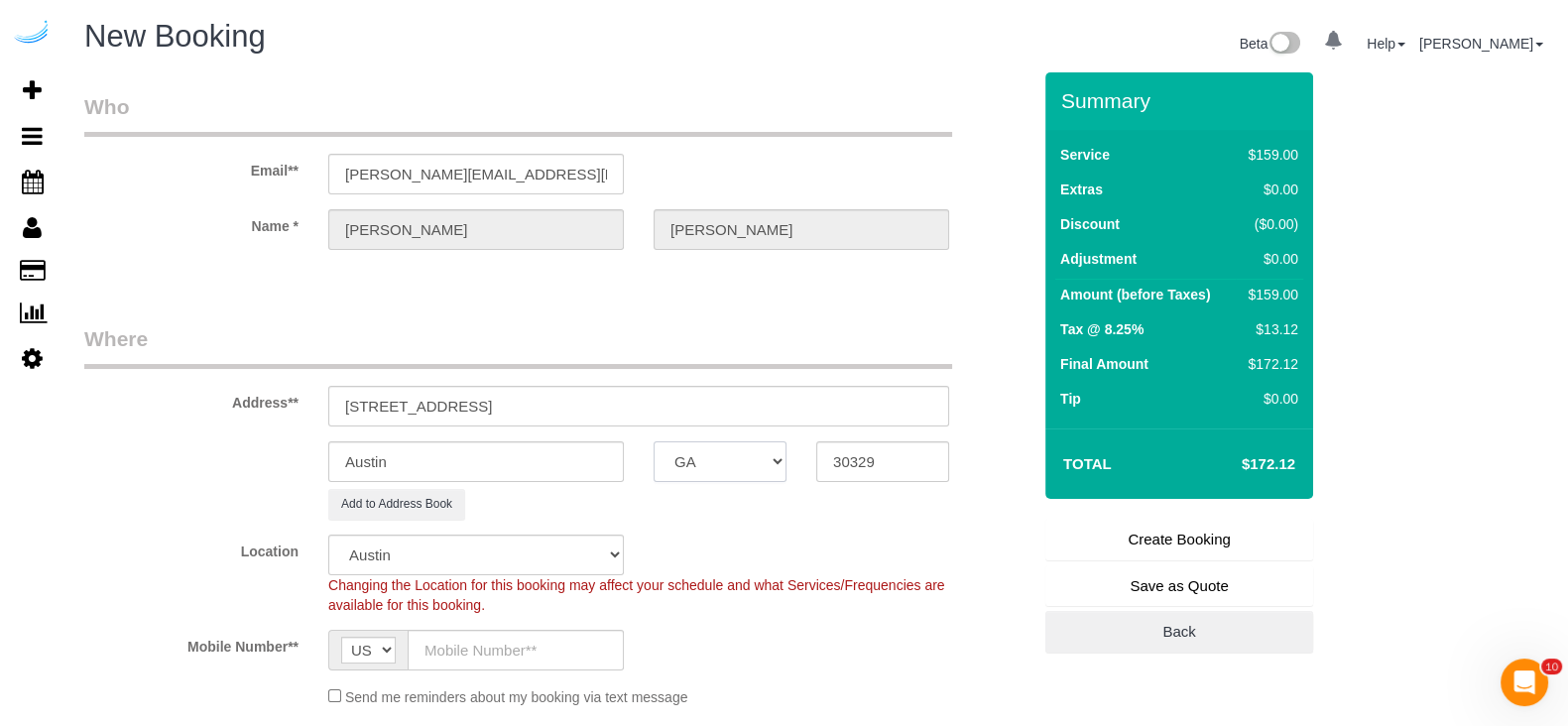 click on "AK
AL
AR
AZ
CA
CO
CT
DC
DE
[GEOGRAPHIC_DATA]
[GEOGRAPHIC_DATA]
HI
IA
ID
IL
IN
KS
[GEOGRAPHIC_DATA]
LA
MA
MD
ME
MI
[GEOGRAPHIC_DATA]
[GEOGRAPHIC_DATA]
MS
MT
[GEOGRAPHIC_DATA]
ND
NE
NH
[GEOGRAPHIC_DATA]
NM
NV
[GEOGRAPHIC_DATA]
[GEOGRAPHIC_DATA]
OK
OR
[GEOGRAPHIC_DATA]
[GEOGRAPHIC_DATA]
SC
SD
[GEOGRAPHIC_DATA]
[GEOGRAPHIC_DATA]
UT
VA
VT
[GEOGRAPHIC_DATA]
WI
WV
WY" at bounding box center [720, 461] 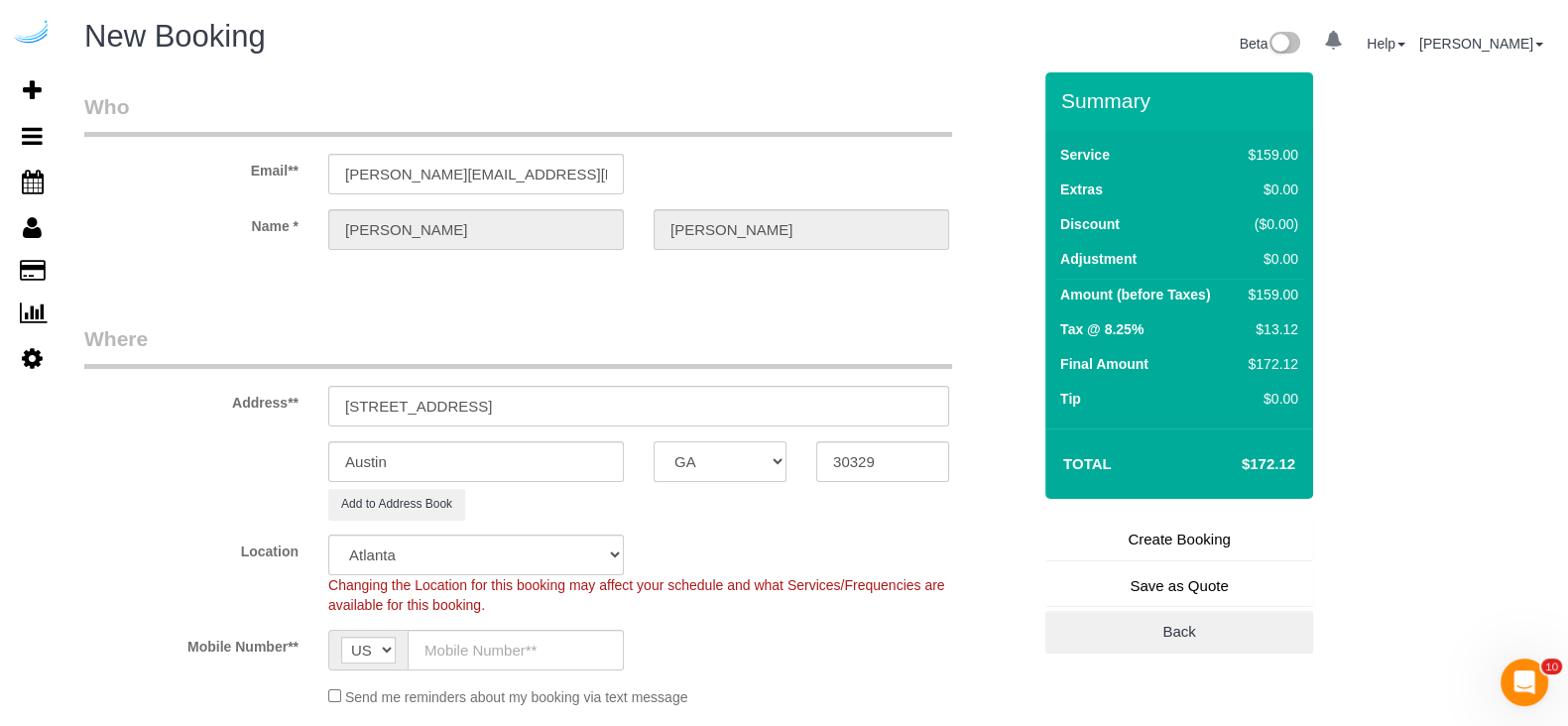 select on "object:4673" 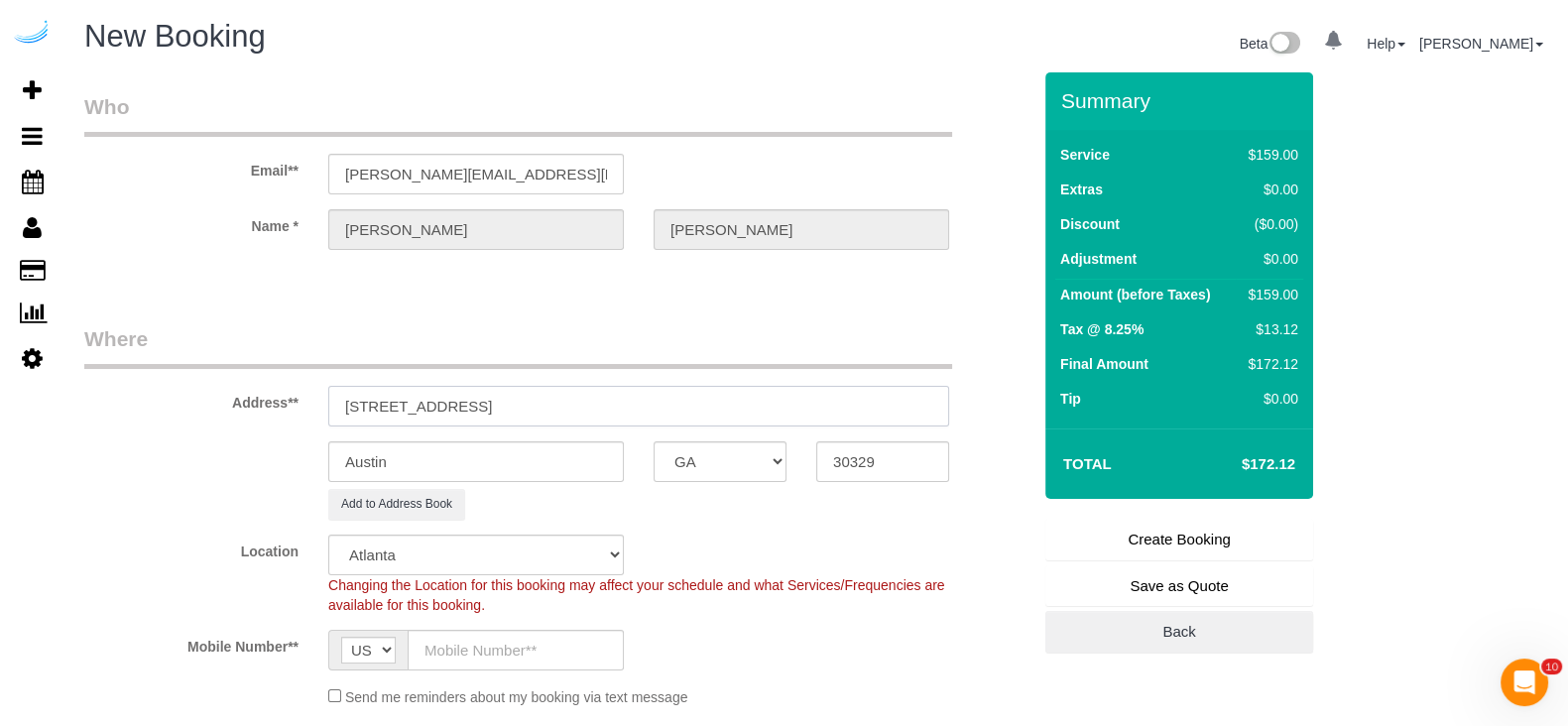 click on "[STREET_ADDRESS]" at bounding box center (639, 406) 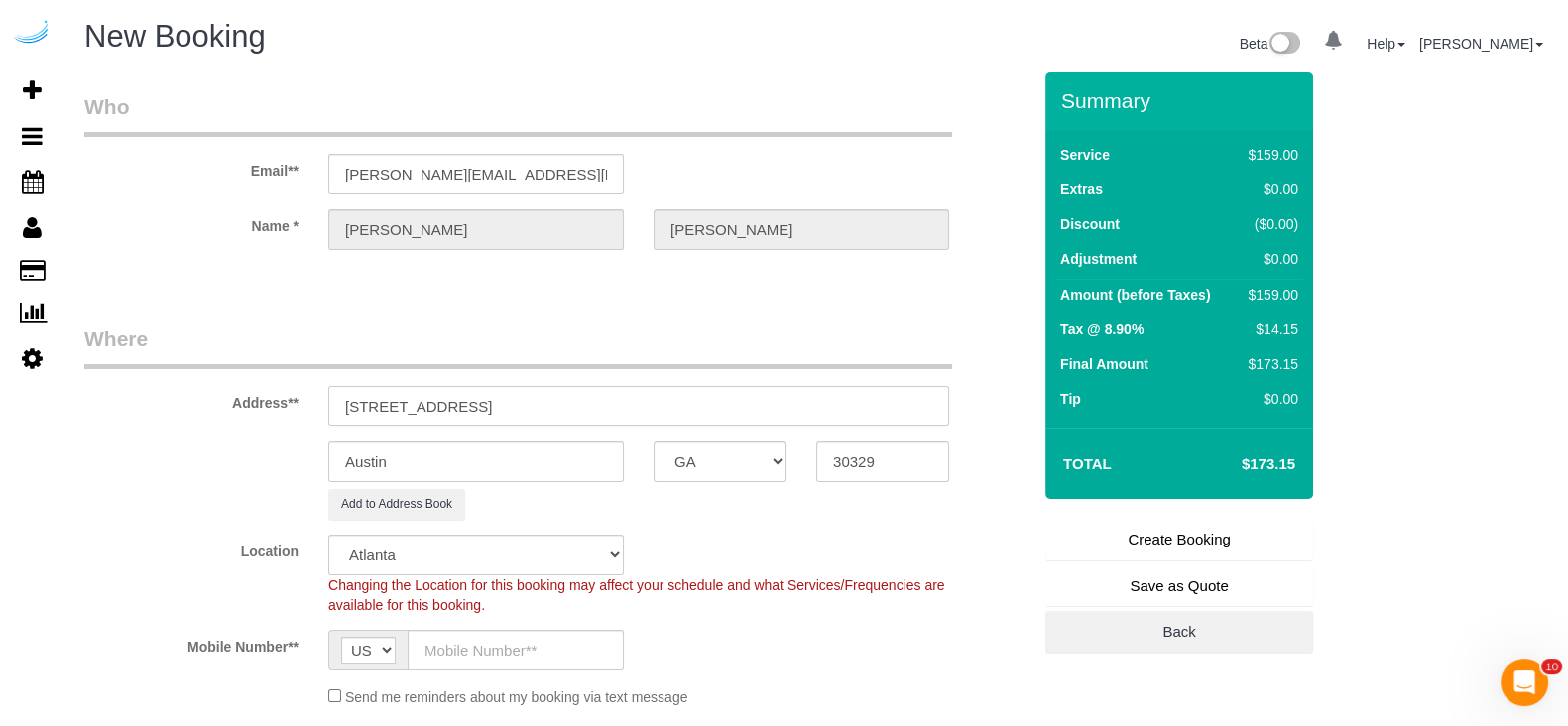 click on "[STREET_ADDRESS]" at bounding box center (639, 406) 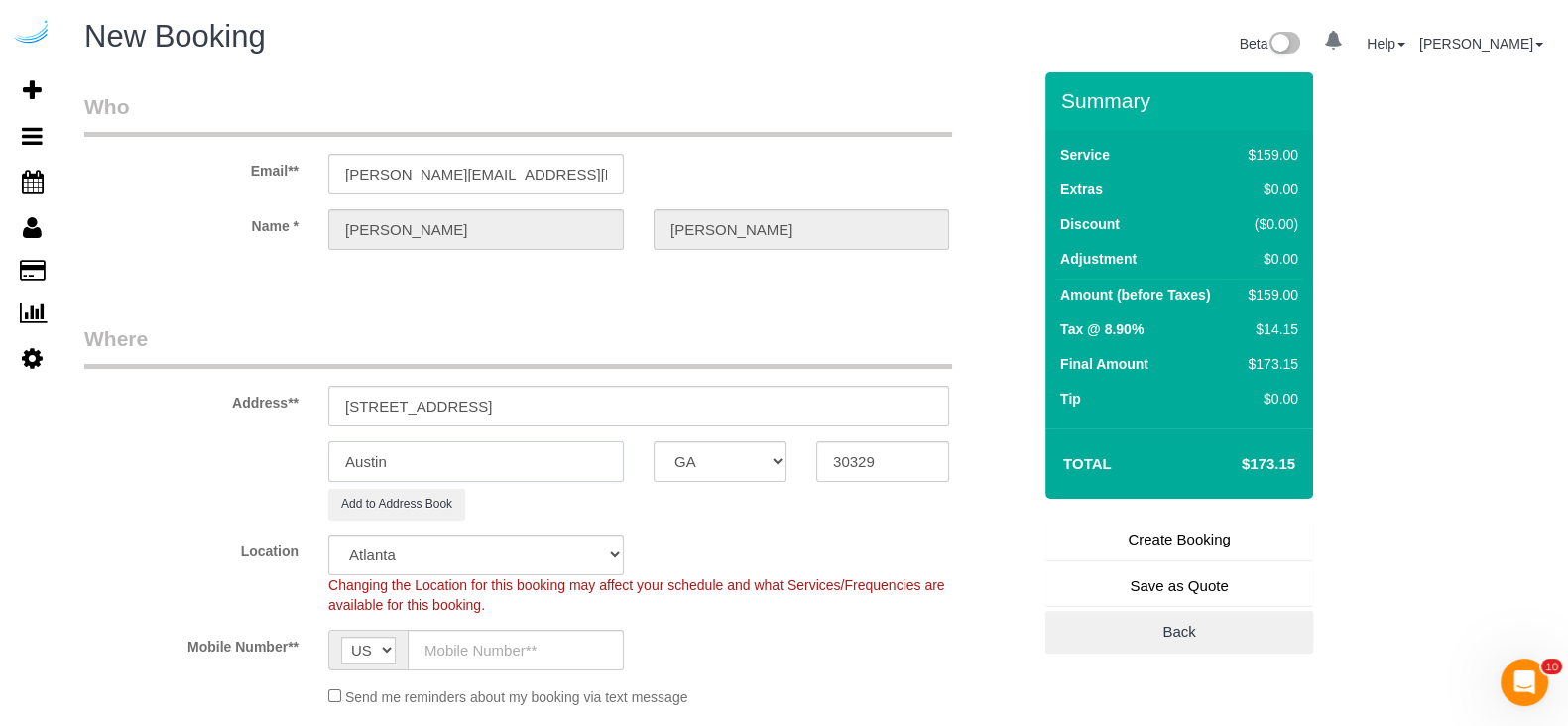 click on "Austin" at bounding box center [476, 461] 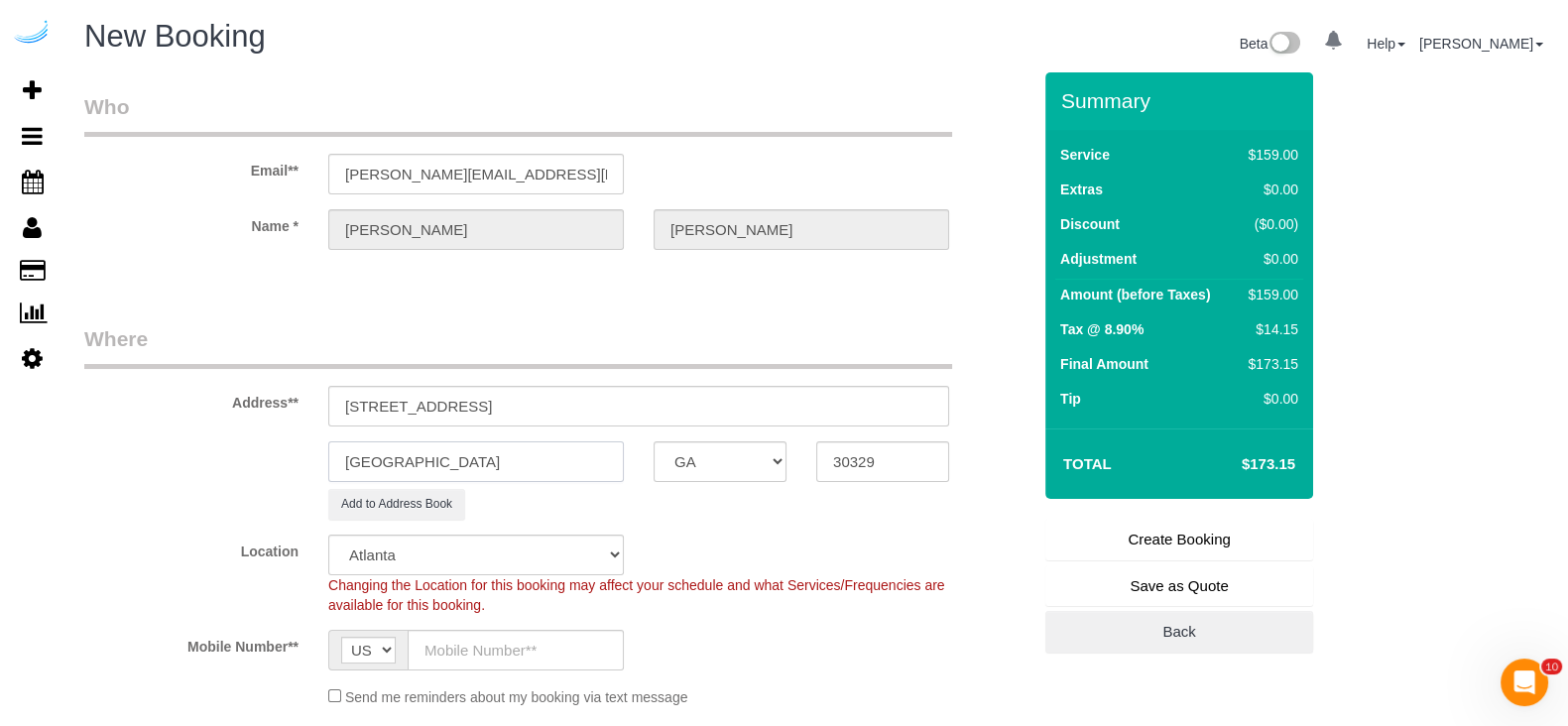 type on "[GEOGRAPHIC_DATA]" 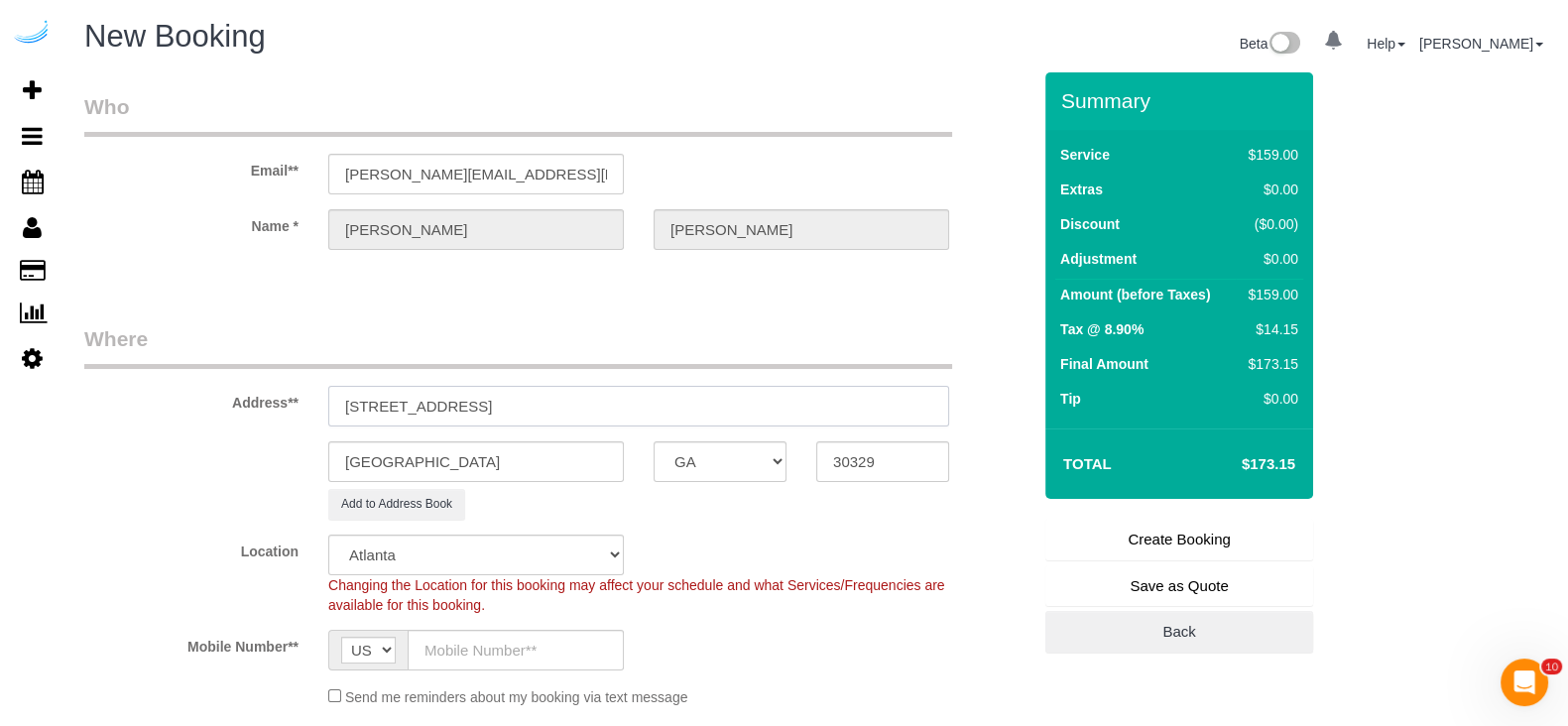 drag, startPoint x: 621, startPoint y: 403, endPoint x: 490, endPoint y: 424, distance: 132.67253 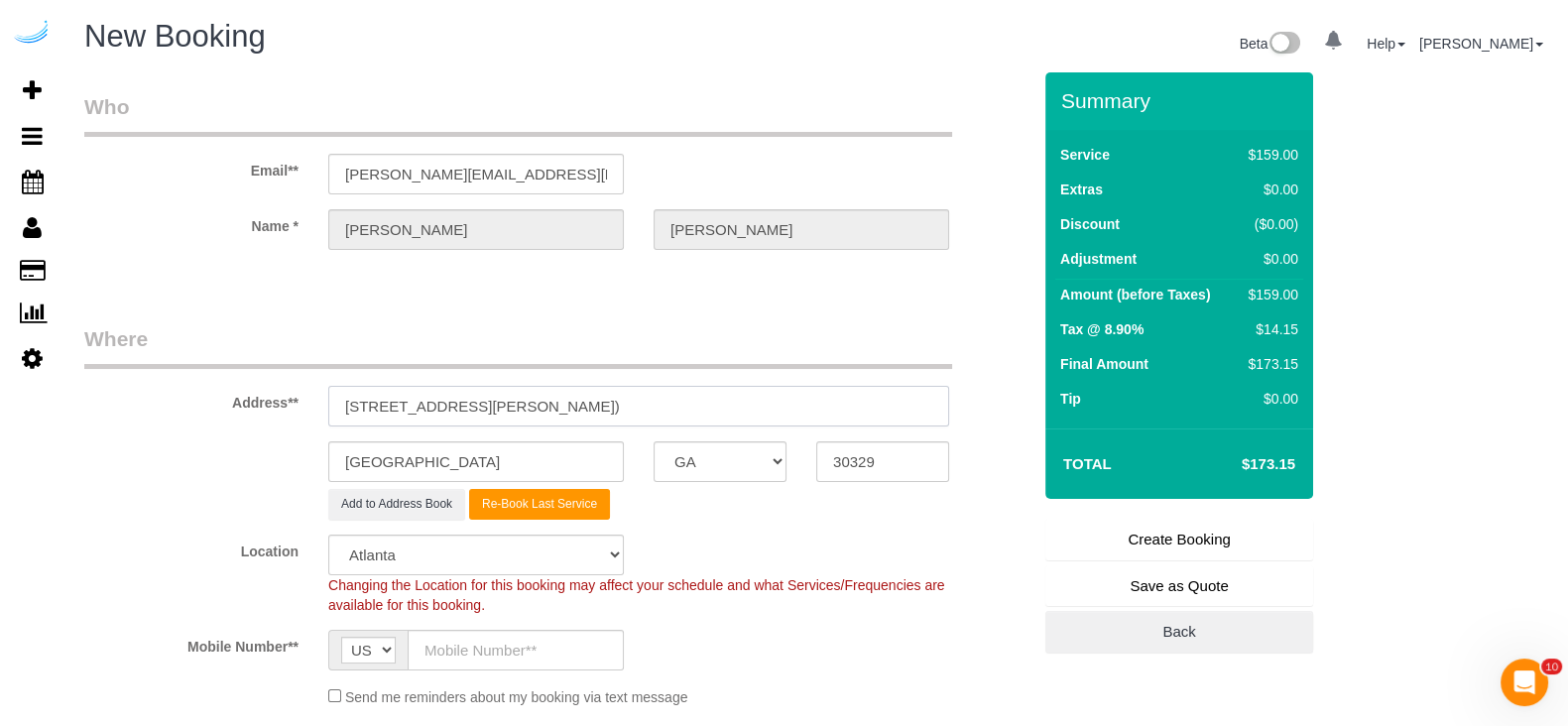 type on "[STREET_ADDRESS][PERSON_NAME])" 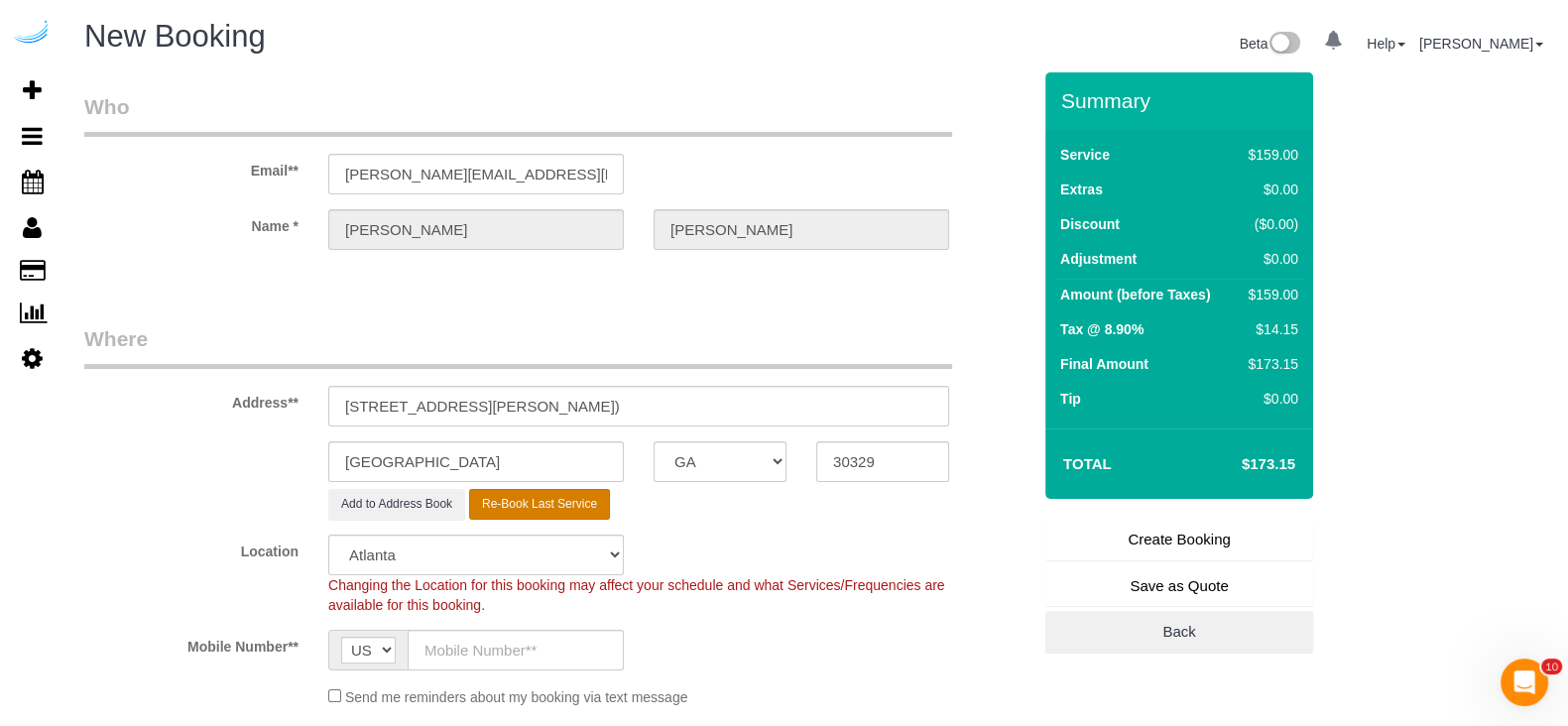 click on "Re-Book Last Service" at bounding box center [540, 504] 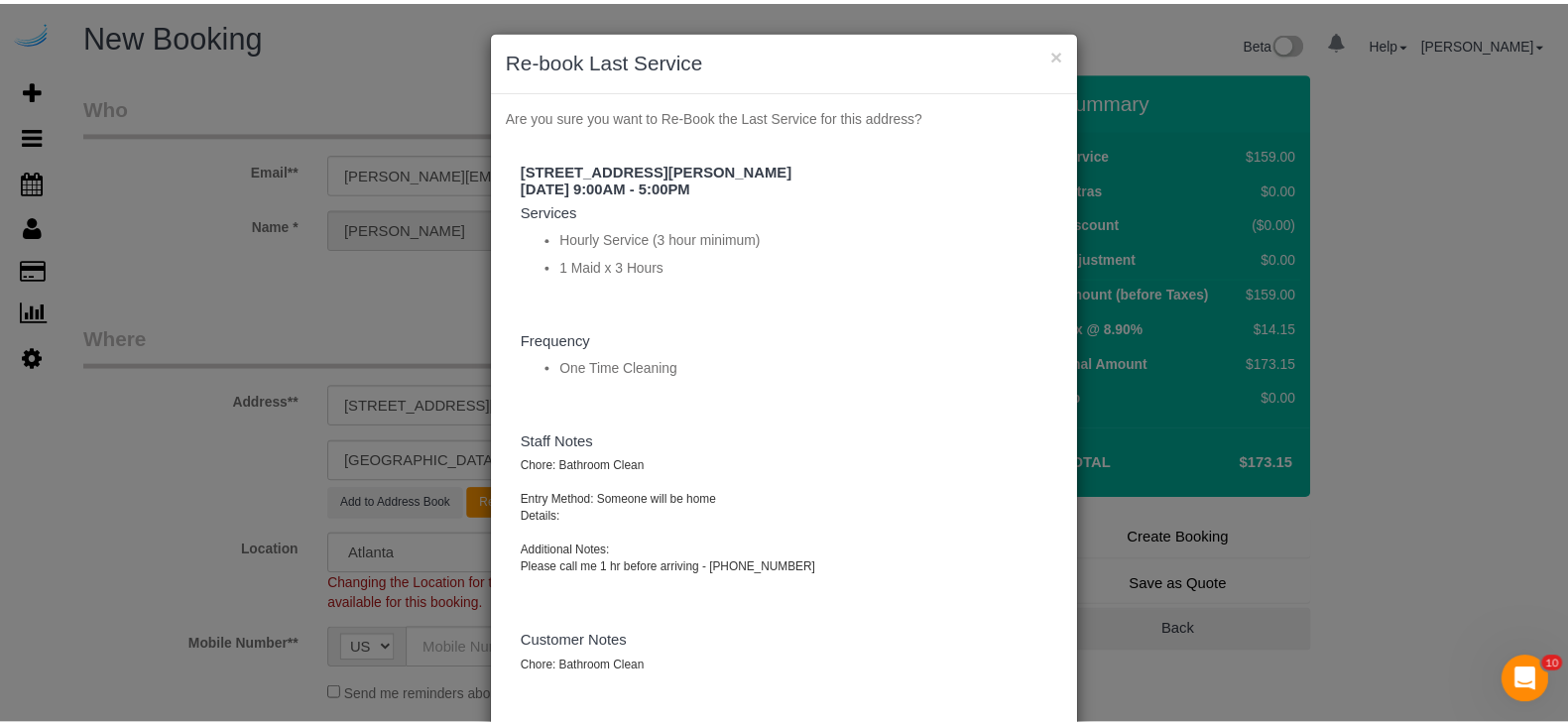 scroll, scrollTop: 135, scrollLeft: 0, axis: vertical 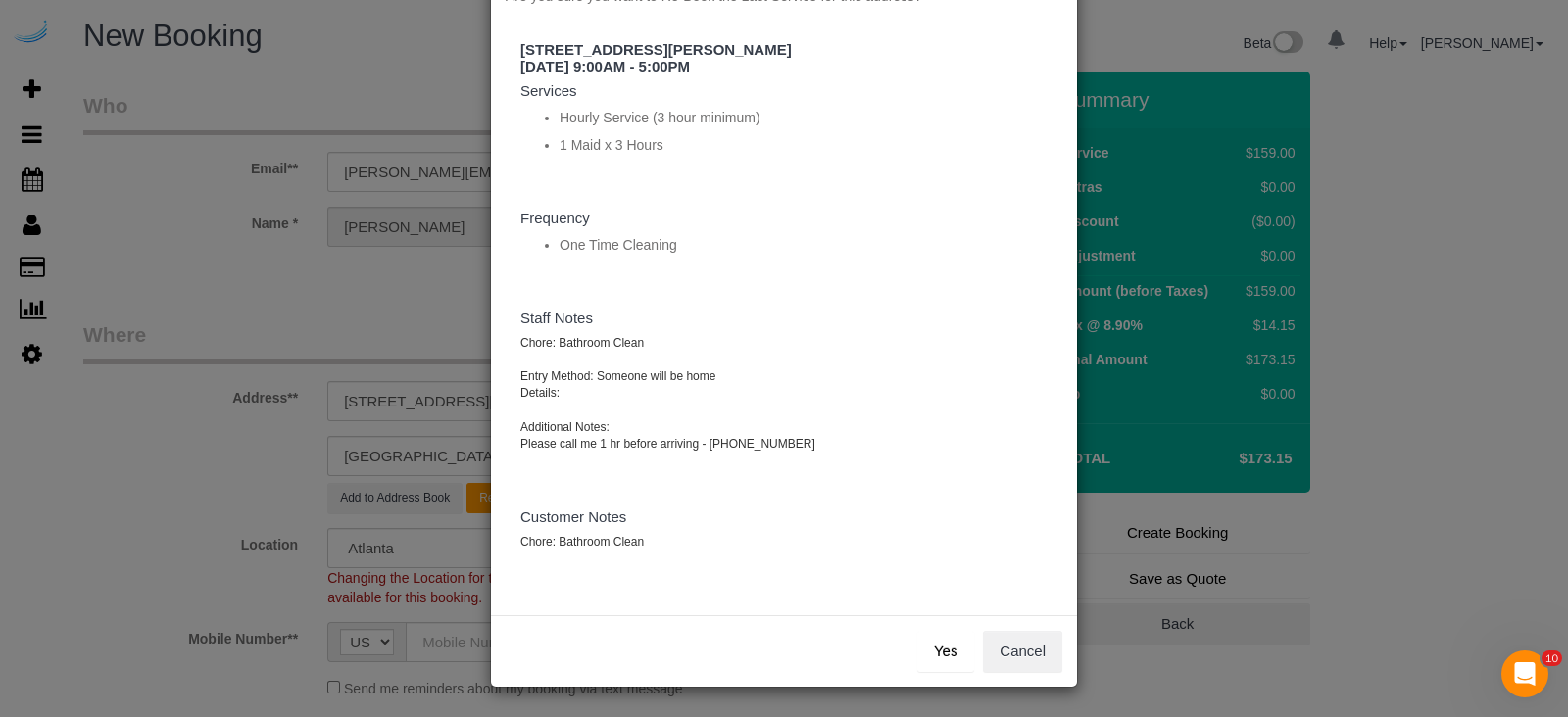 click on "Yes" at bounding box center (946, 651) 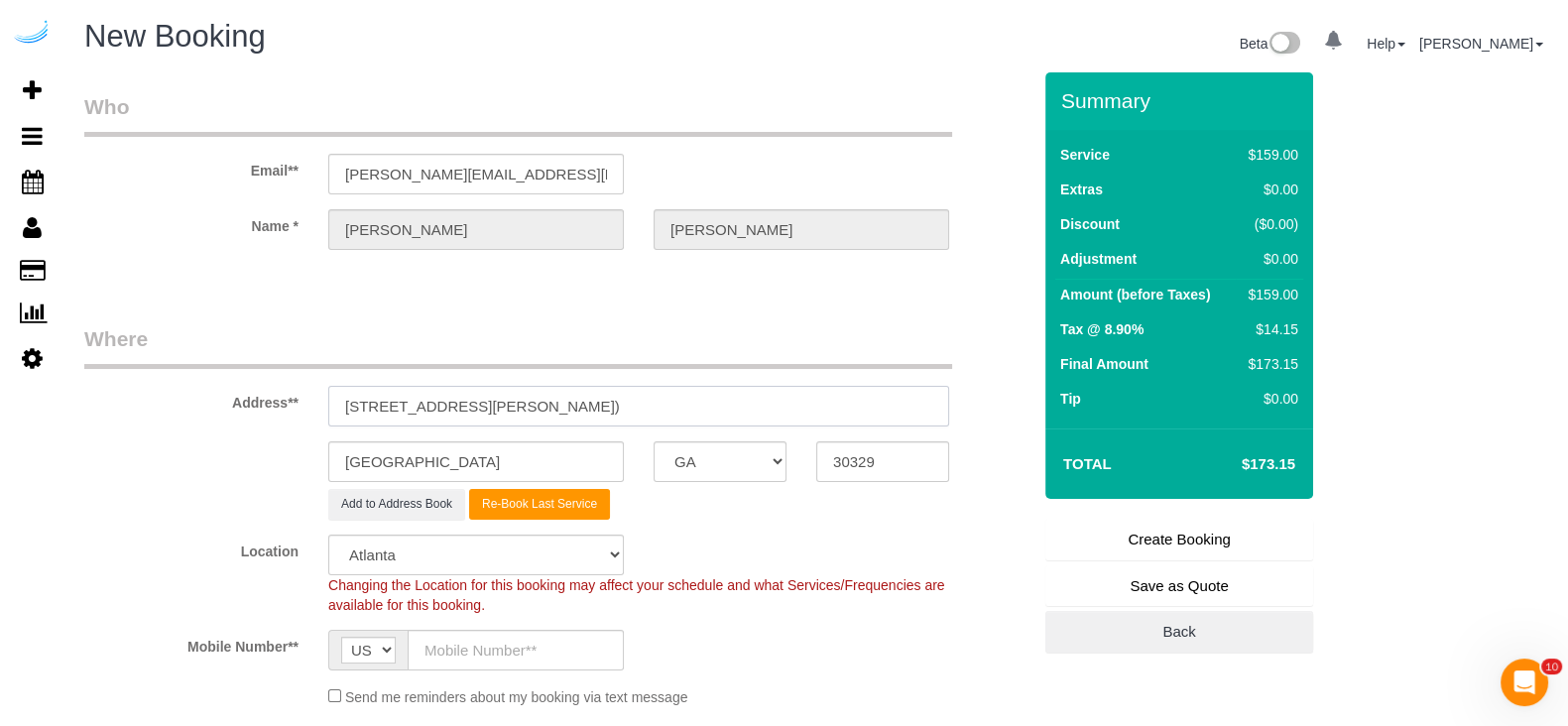 click on "[STREET_ADDRESS][PERSON_NAME])" at bounding box center [639, 406] 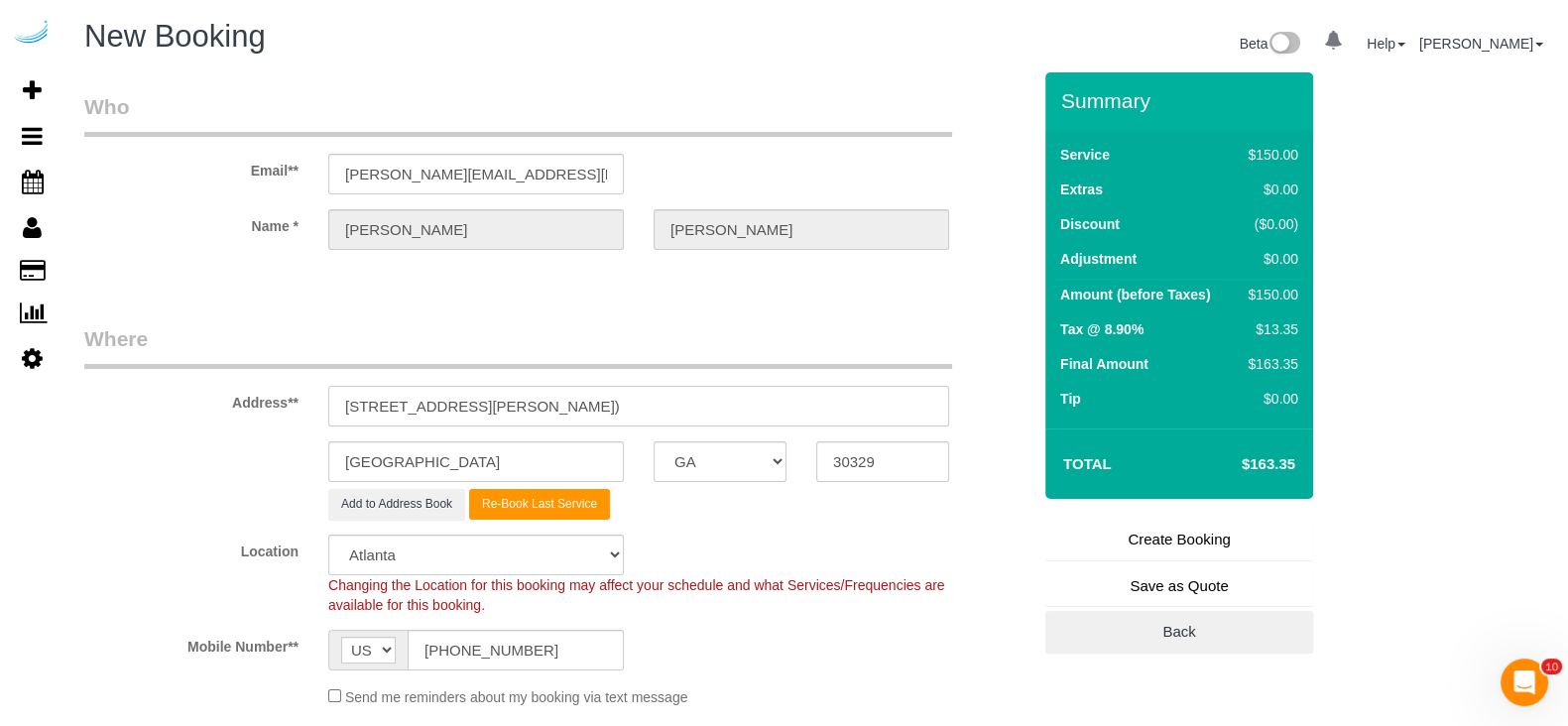 select on "object:4799" 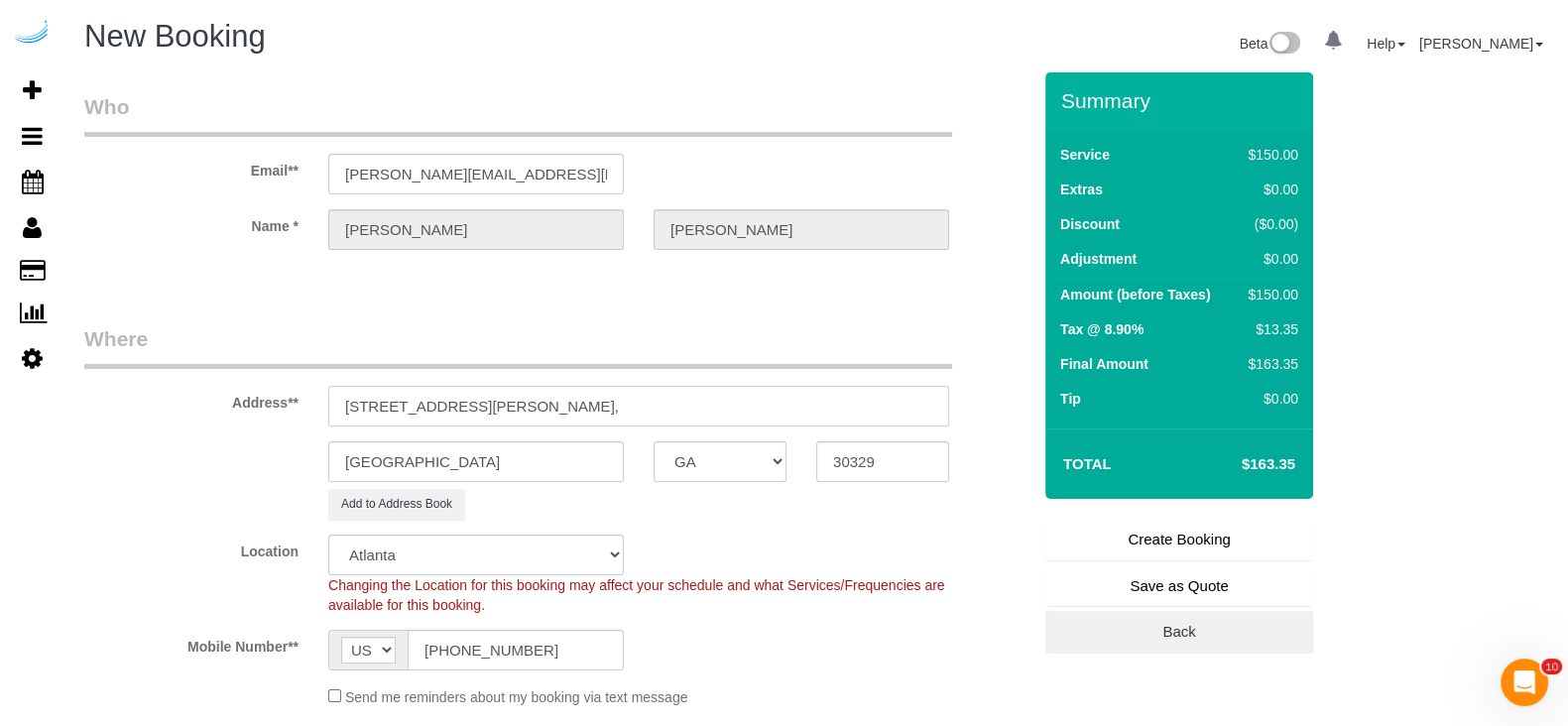 paste on "Camden St. Clair" 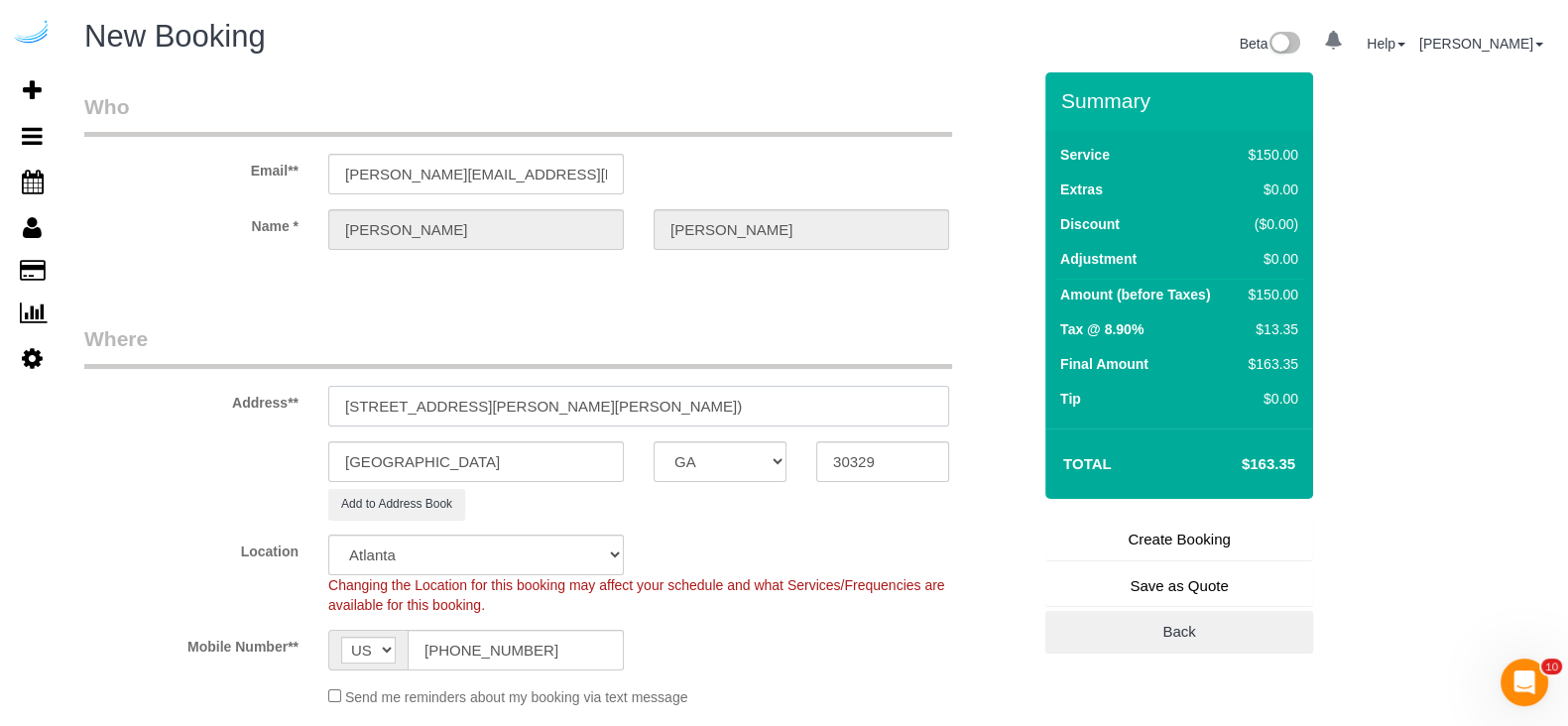 scroll, scrollTop: 0, scrollLeft: 3, axis: horizontal 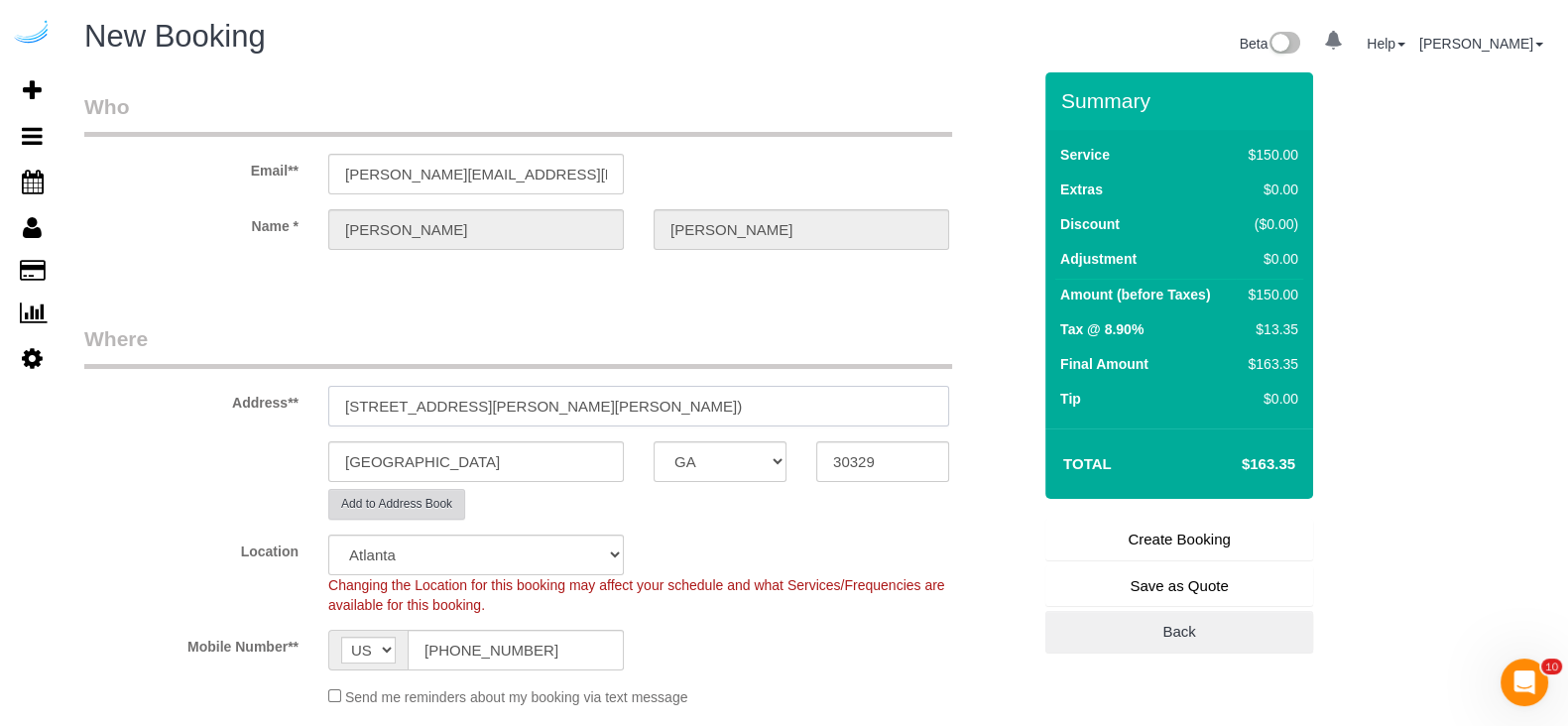 type on "[STREET_ADDRESS][PERSON_NAME][PERSON_NAME])" 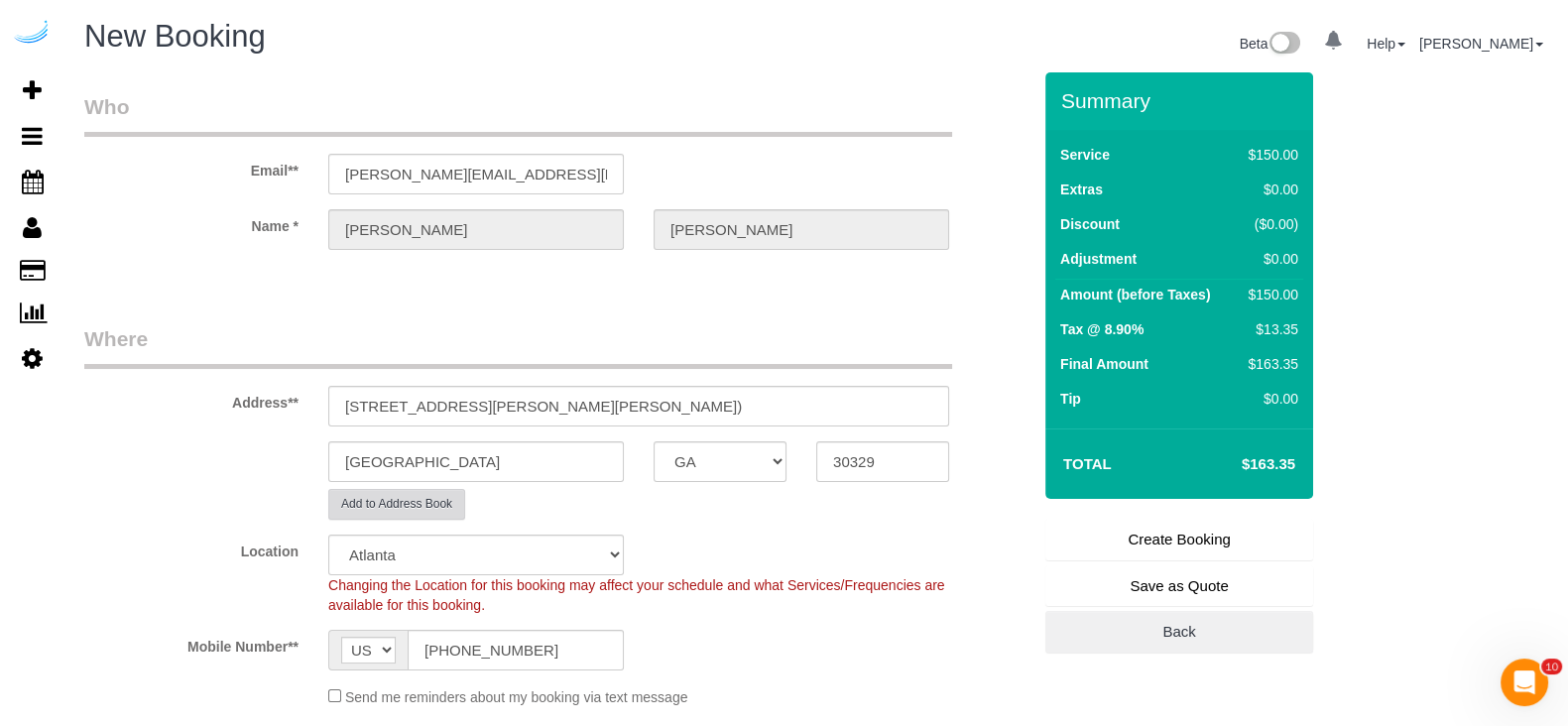 click on "Add to Address Book" at bounding box center [397, 504] 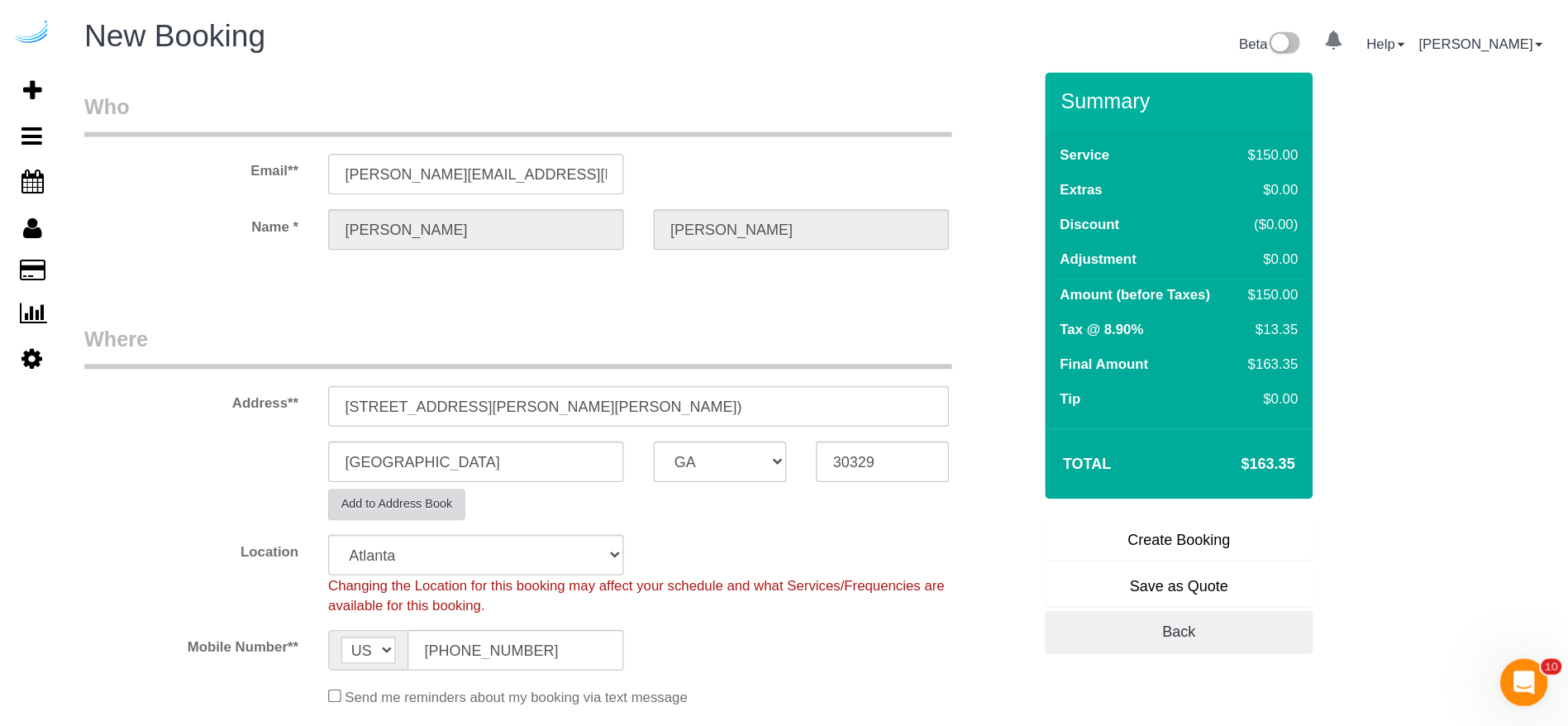 scroll, scrollTop: 0, scrollLeft: 0, axis: both 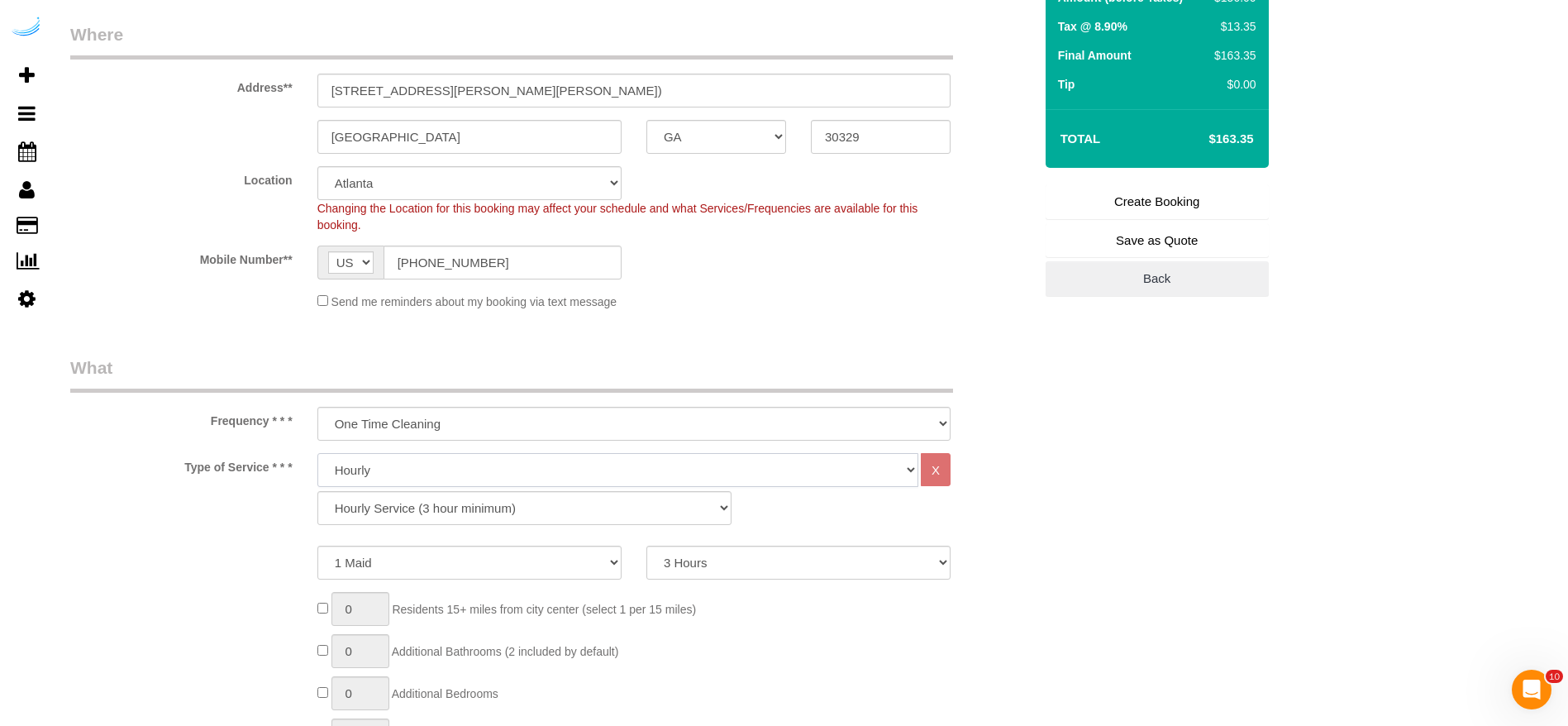 click on "Deep Cleaning (for homes that have not been cleaned in 3+ weeks) Spruce Regular Cleaning (for homes cleaned in last 3 weeks) Moving Cleanup (to clean home for new tenants) Post Construction Cleaning Vacation Rental Cleaning Hourly" 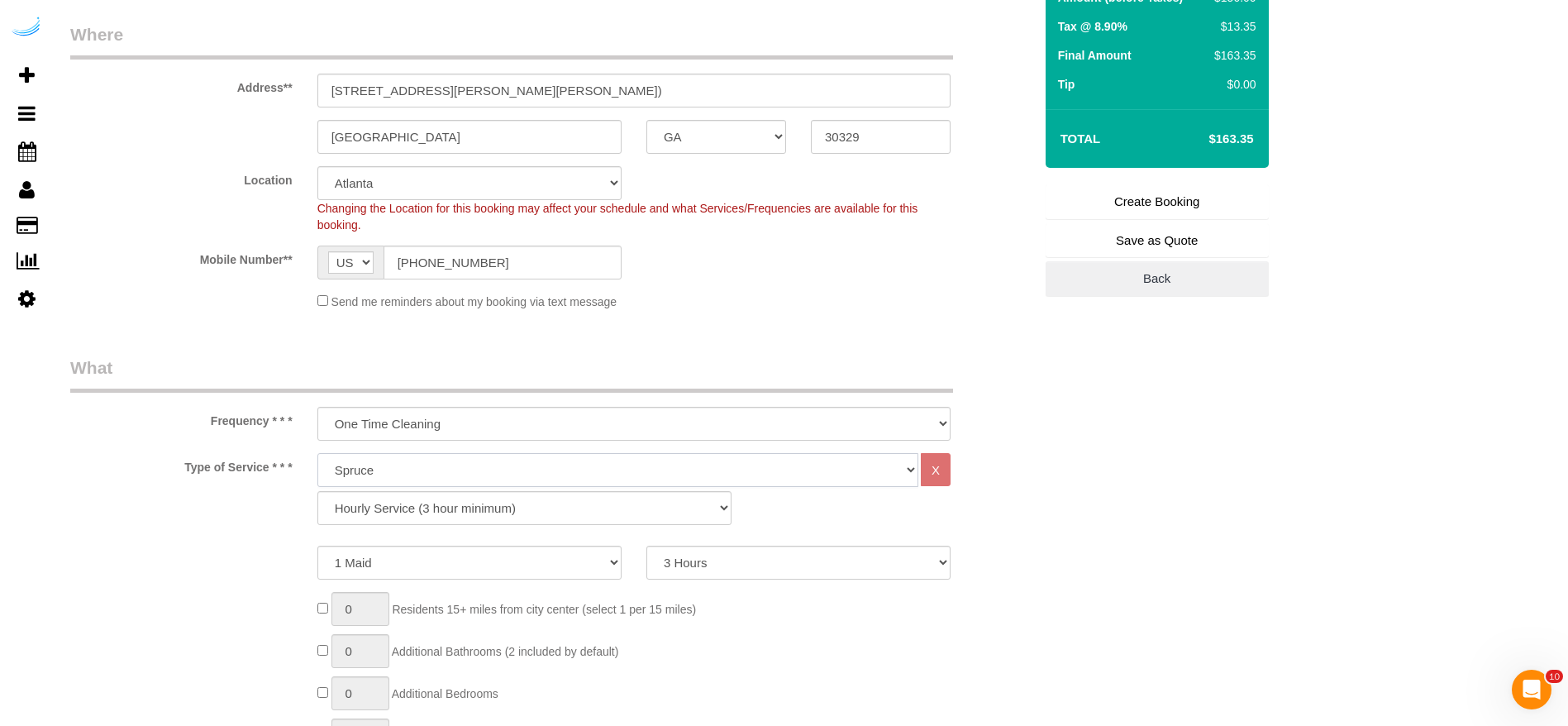 click on "Deep Cleaning (for homes that have not been cleaned in 3+ weeks) Spruce Regular Cleaning (for homes cleaned in last 3 weeks) Moving Cleanup (to clean home for new tenants) Post Construction Cleaning Vacation Rental Cleaning Hourly" 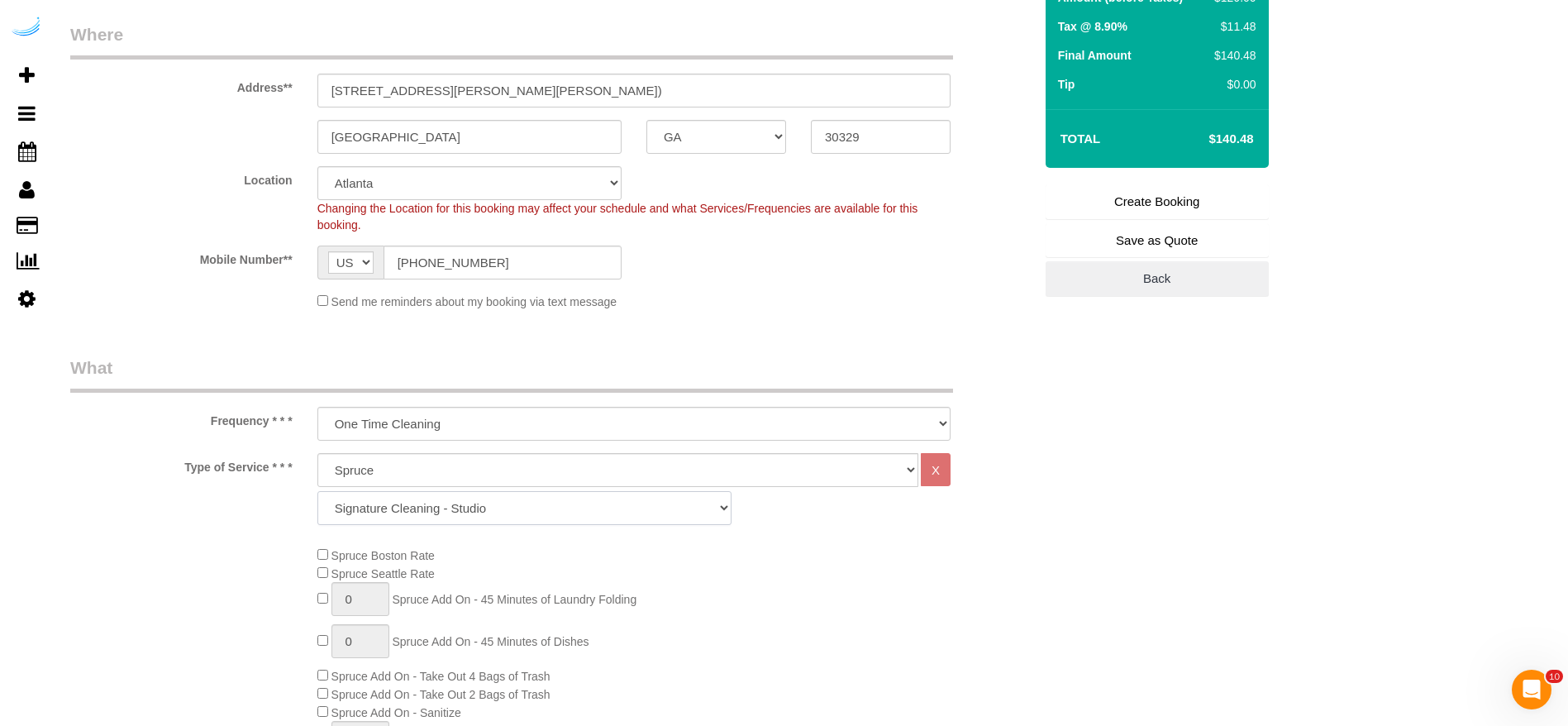 click on "Signature Cleaning - Studio Signature Cleaning - 1 Bed 1 Bath Signature Cleaning - 1 Bed 1.5 Bath Signature Cleaning - 1 Bed 1 Bath + Study Signature Cleaning - 1 Bed 2 Bath Signature Cleaning - 2 Bed 1 Bath Signature Cleaning - 2 Bed 2 Bath Signature Cleaning - 2 Bed 2.5 Bath Signature Cleaning - 2 Bed 2 Bath + Study Signature Cleaning - 3 Bed 2 Bath Signature Cleaning - 3 Bed 3 Bath Signature Cleaning - 4 Bed 2 Bath Signature Cleaning - 4 Bed 4 Bath Signature Cleaning - 5 Bed 4 Bath Signature Cleaning - 5 Bed 5 Bath Signature Cleaning - 6 Bed 6 Bath Premium Cleaning - Studio Premium Cleaning - 1 Bed 1 Bath Premium Cleaning - 1 Bed 1.5 Bath Premium Cleaning - 1 Bed 1 Bath + Study Premium Cleaning - 1 Bed 2 Bath Premium Cleaning - 2 Bed 1 Bath Premium Cleaning - 2 Bed 2 Bath Premium Cleaning - 2 Bed 2.5 Bath Premium Cleaning - 2 Bed 2 Bath + Study Premium Cleaning - 3 Bed 2 Bath Premium Cleaning - 3 Bed 3 Bath Premium Cleaning - 4 Bed 2 Bath Premium Cleaning - 4 Bed 4 Bath Premium Cleaning - 5 Bed 4 Bath" 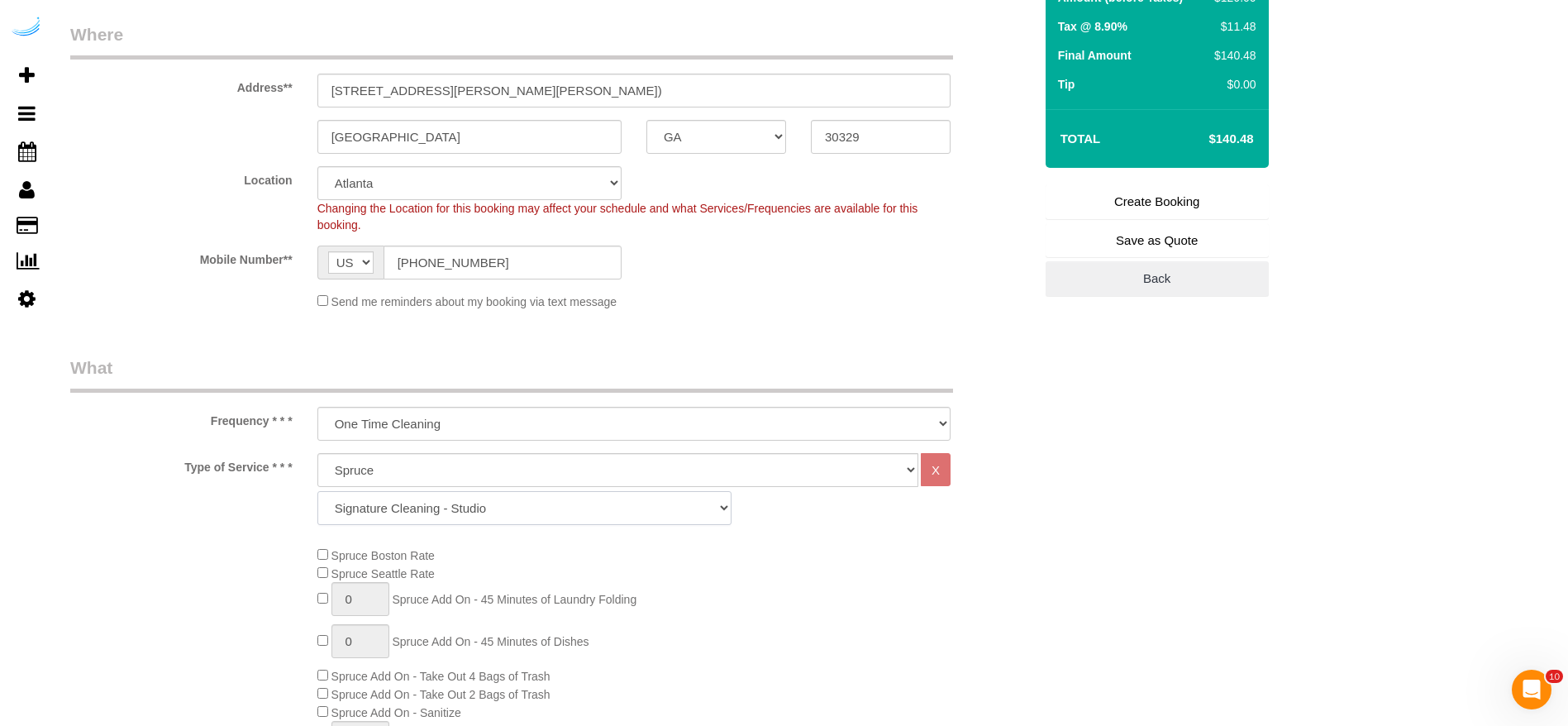 select on "351" 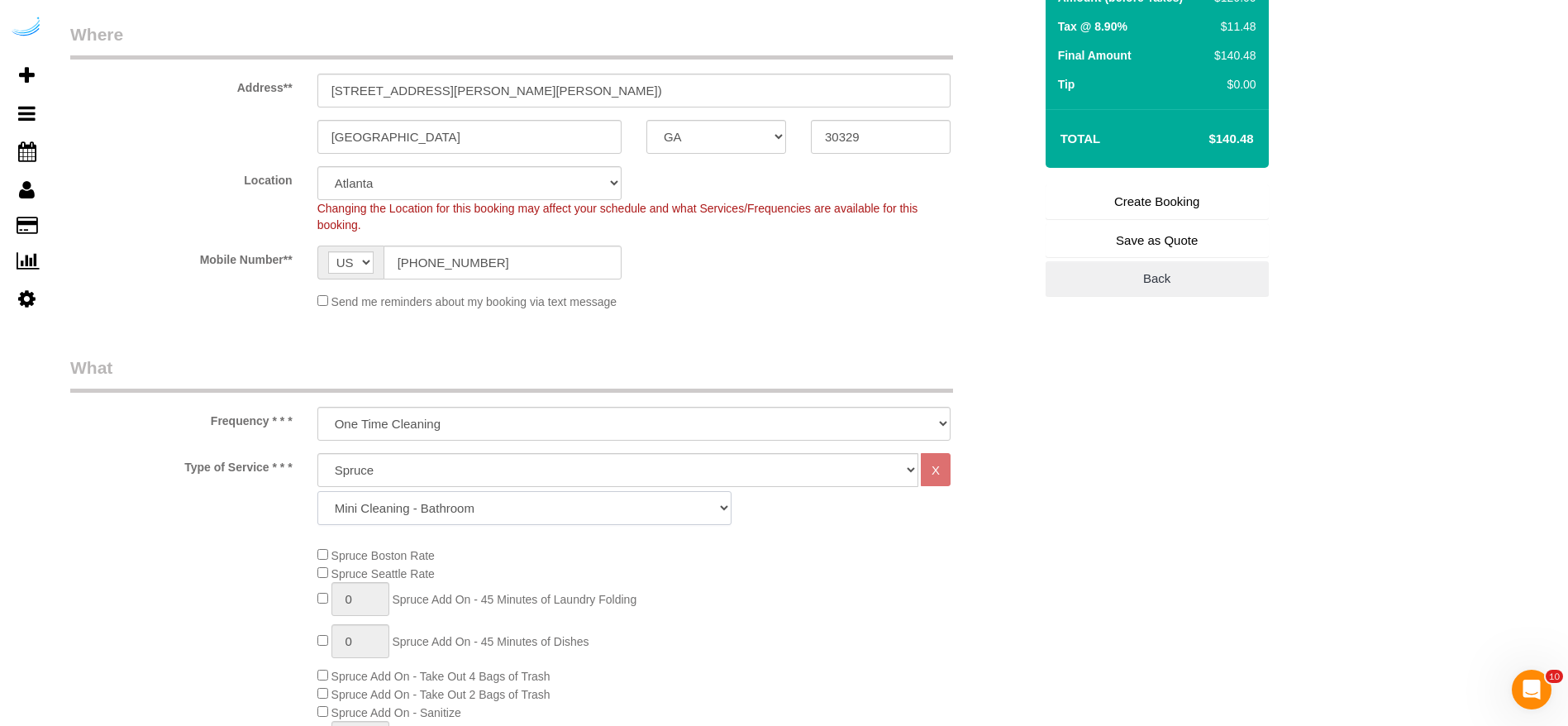 click on "Signature Cleaning - Studio Signature Cleaning - 1 Bed 1 Bath Signature Cleaning - 1 Bed 1.5 Bath Signature Cleaning - 1 Bed 1 Bath + Study Signature Cleaning - 1 Bed 2 Bath Signature Cleaning - 2 Bed 1 Bath Signature Cleaning - 2 Bed 2 Bath Signature Cleaning - 2 Bed 2.5 Bath Signature Cleaning - 2 Bed 2 Bath + Study Signature Cleaning - 3 Bed 2 Bath Signature Cleaning - 3 Bed 3 Bath Signature Cleaning - 4 Bed 2 Bath Signature Cleaning - 4 Bed 4 Bath Signature Cleaning - 5 Bed 4 Bath Signature Cleaning - 5 Bed 5 Bath Signature Cleaning - 6 Bed 6 Bath Premium Cleaning - Studio Premium Cleaning - 1 Bed 1 Bath Premium Cleaning - 1 Bed 1.5 Bath Premium Cleaning - 1 Bed 1 Bath + Study Premium Cleaning - 1 Bed 2 Bath Premium Cleaning - 2 Bed 1 Bath Premium Cleaning - 2 Bed 2 Bath Premium Cleaning - 2 Bed 2.5 Bath Premium Cleaning - 2 Bed 2 Bath + Study Premium Cleaning - 3 Bed 2 Bath Premium Cleaning - 3 Bed 3 Bath Premium Cleaning - 4 Bed 2 Bath Premium Cleaning - 4 Bed 4 Bath Premium Cleaning - 5 Bed 4 Bath" 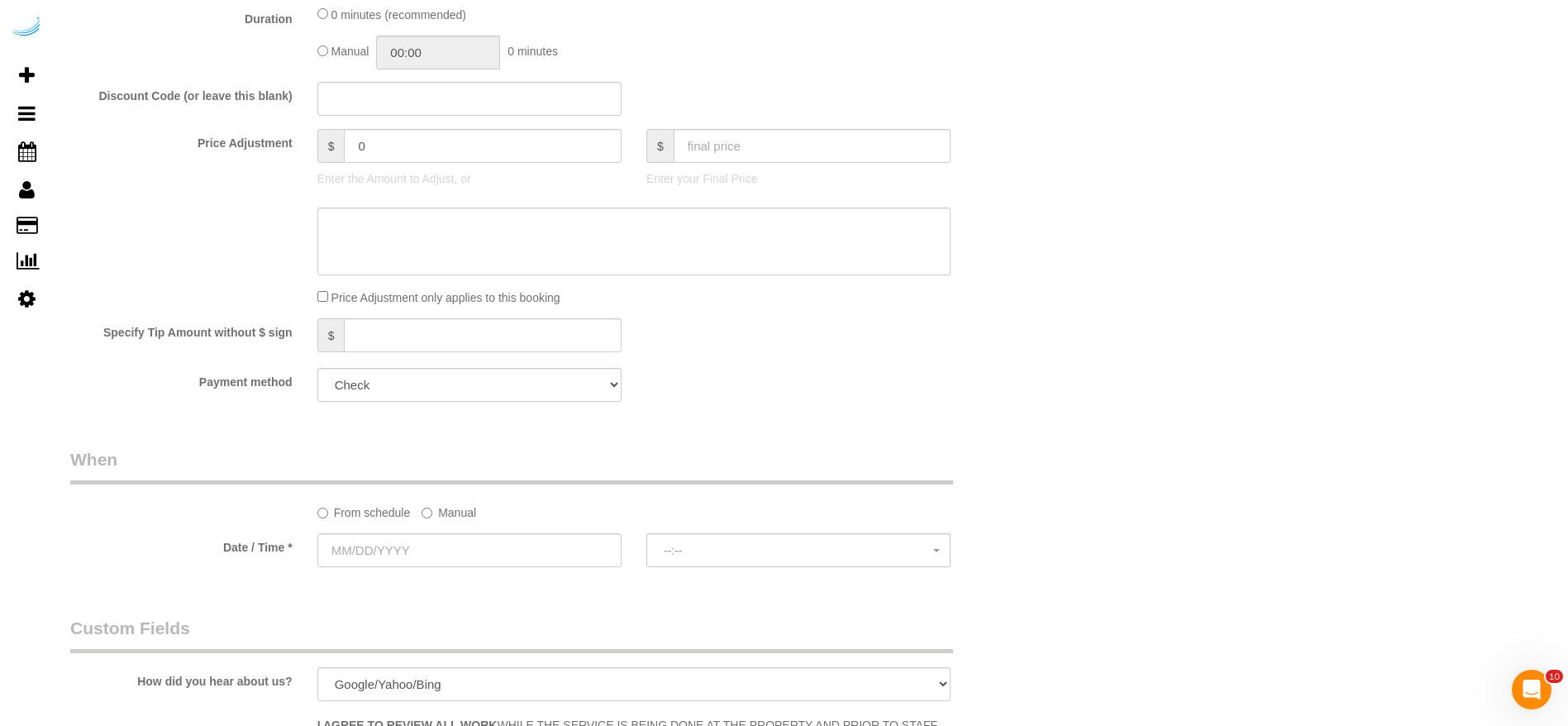 scroll, scrollTop: 1364, scrollLeft: 0, axis: vertical 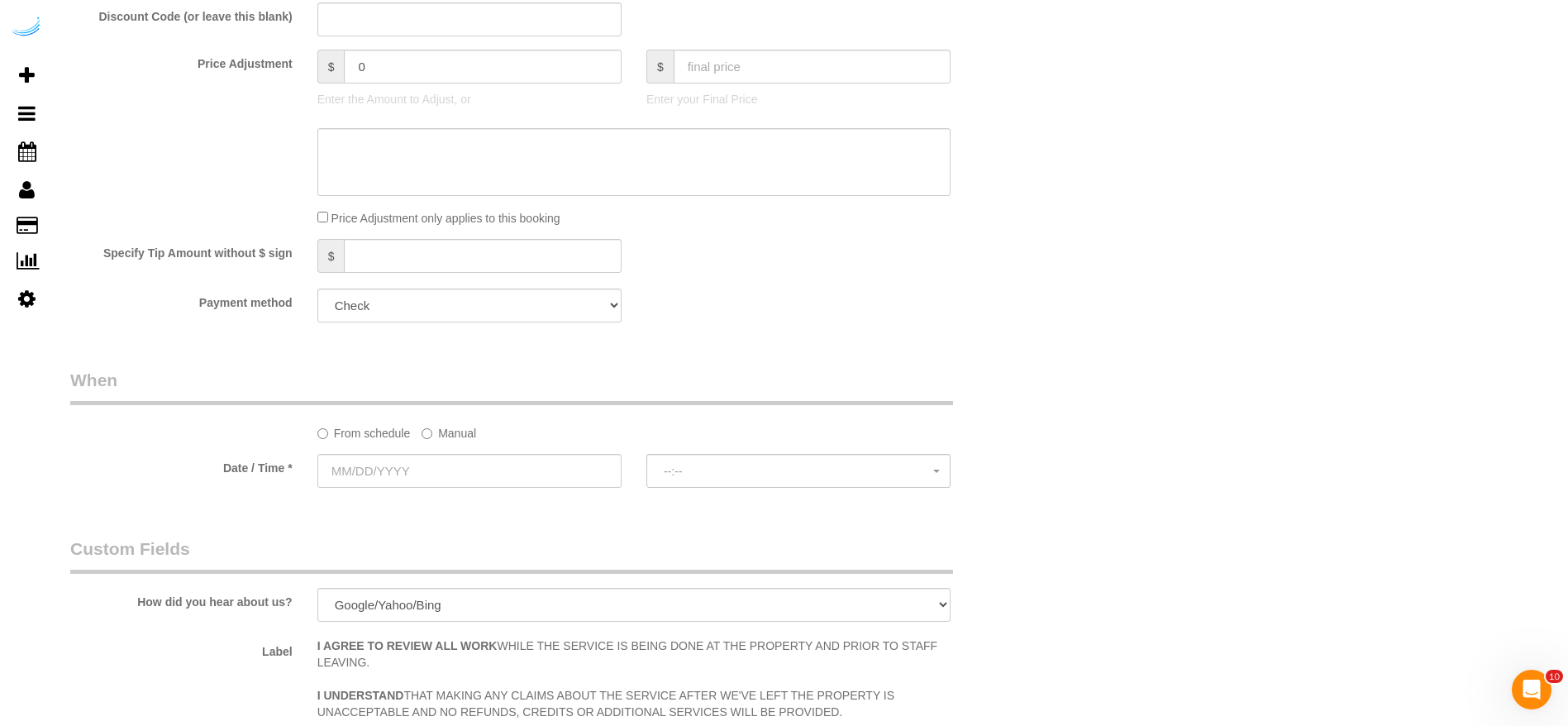 click on "Manual" 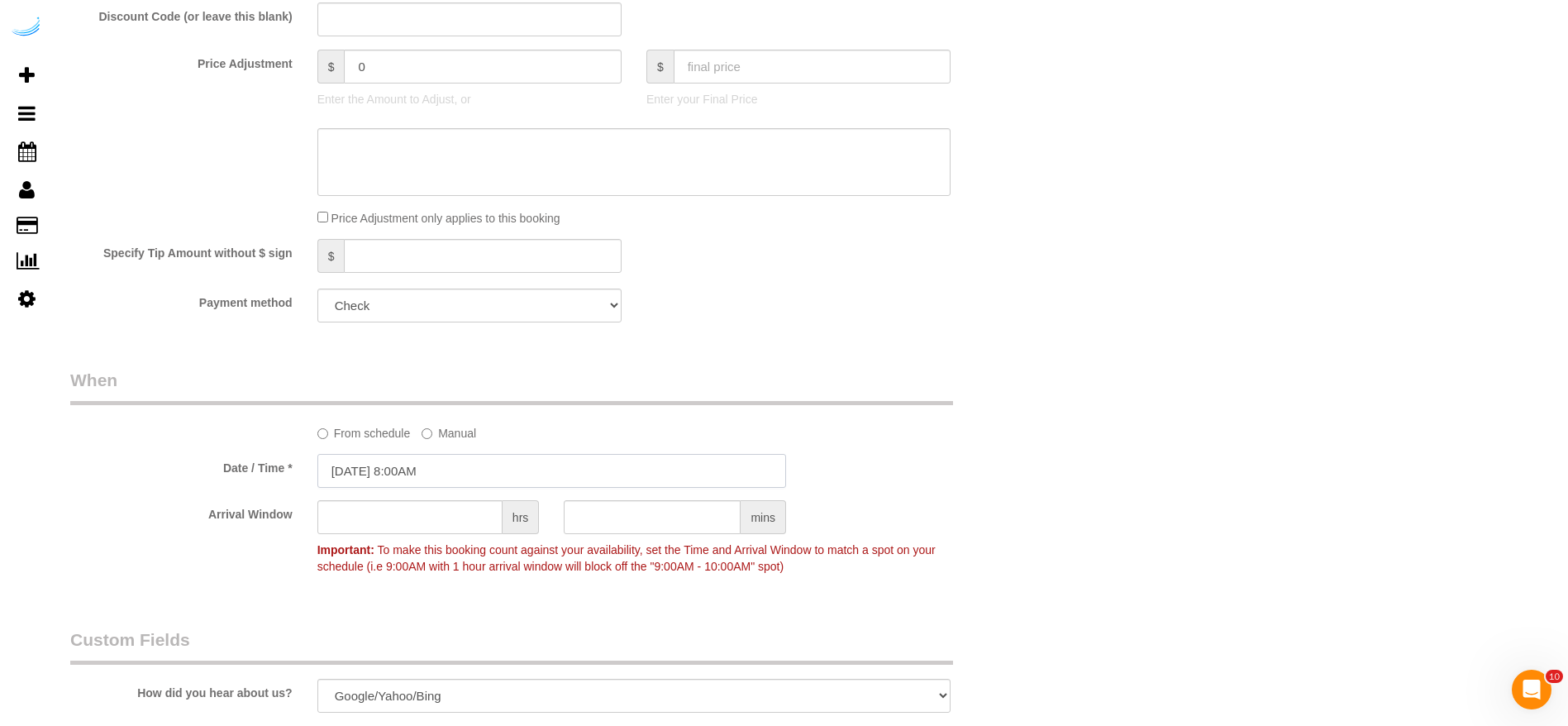 click on "[DATE] 8:00AM" at bounding box center (551, 470) 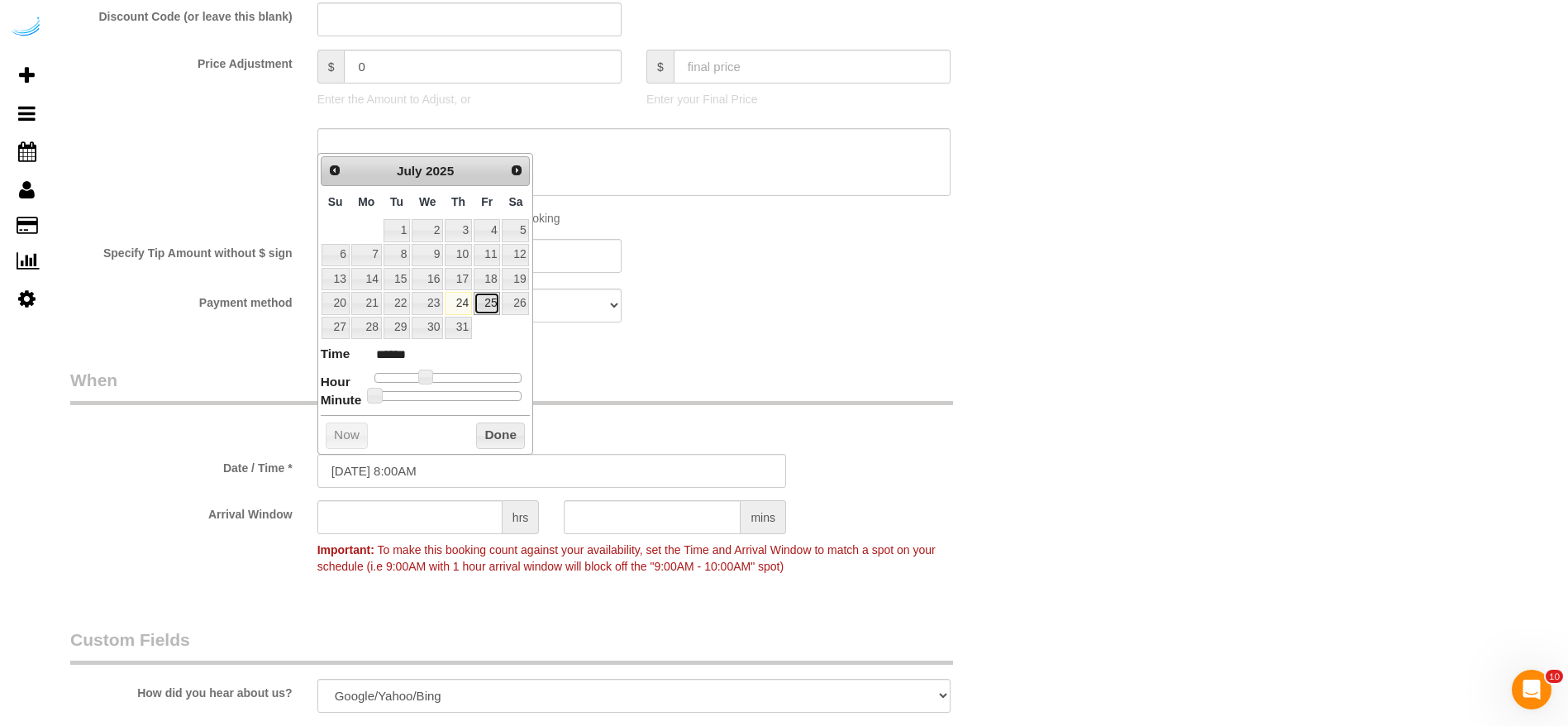 click on "25" at bounding box center (487, 303) 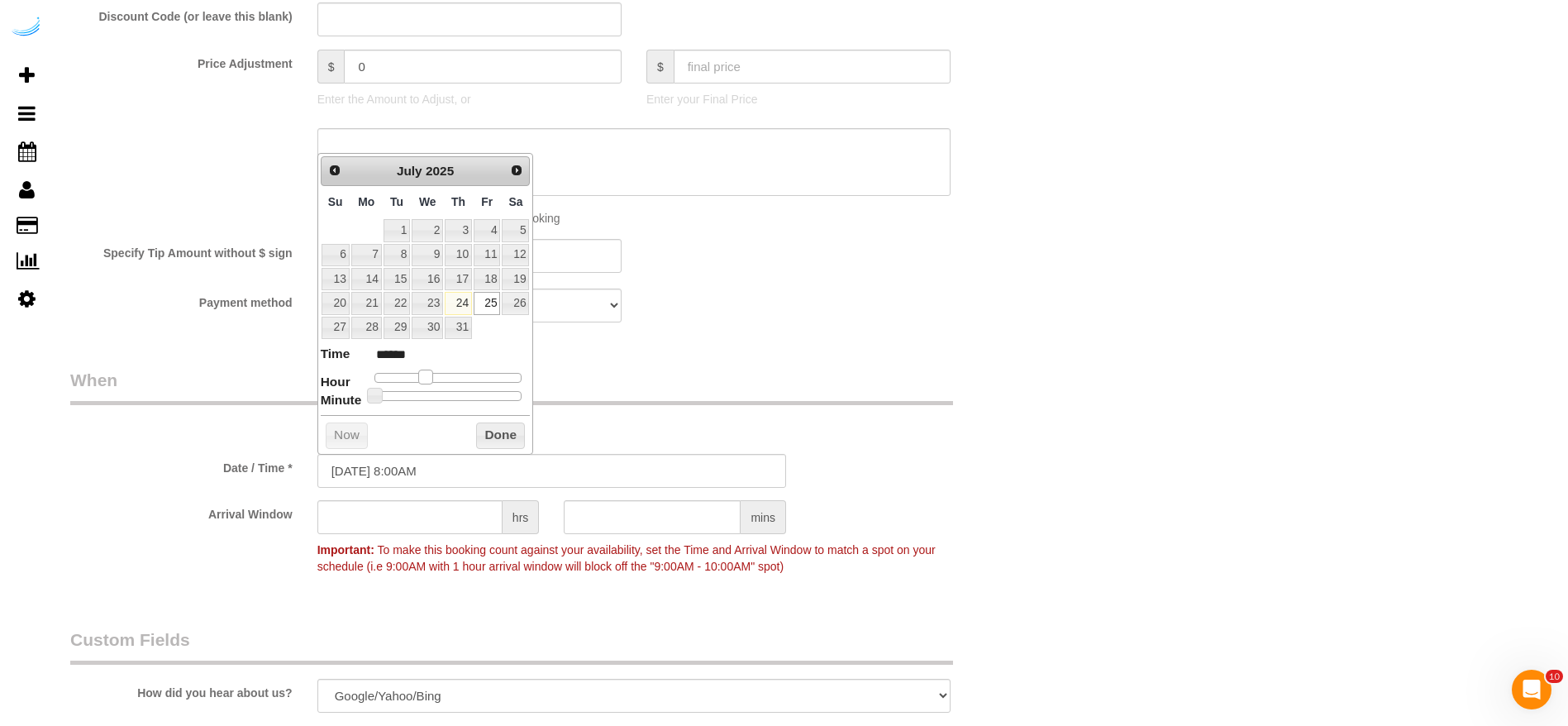 type on "[DATE] 9:00AM" 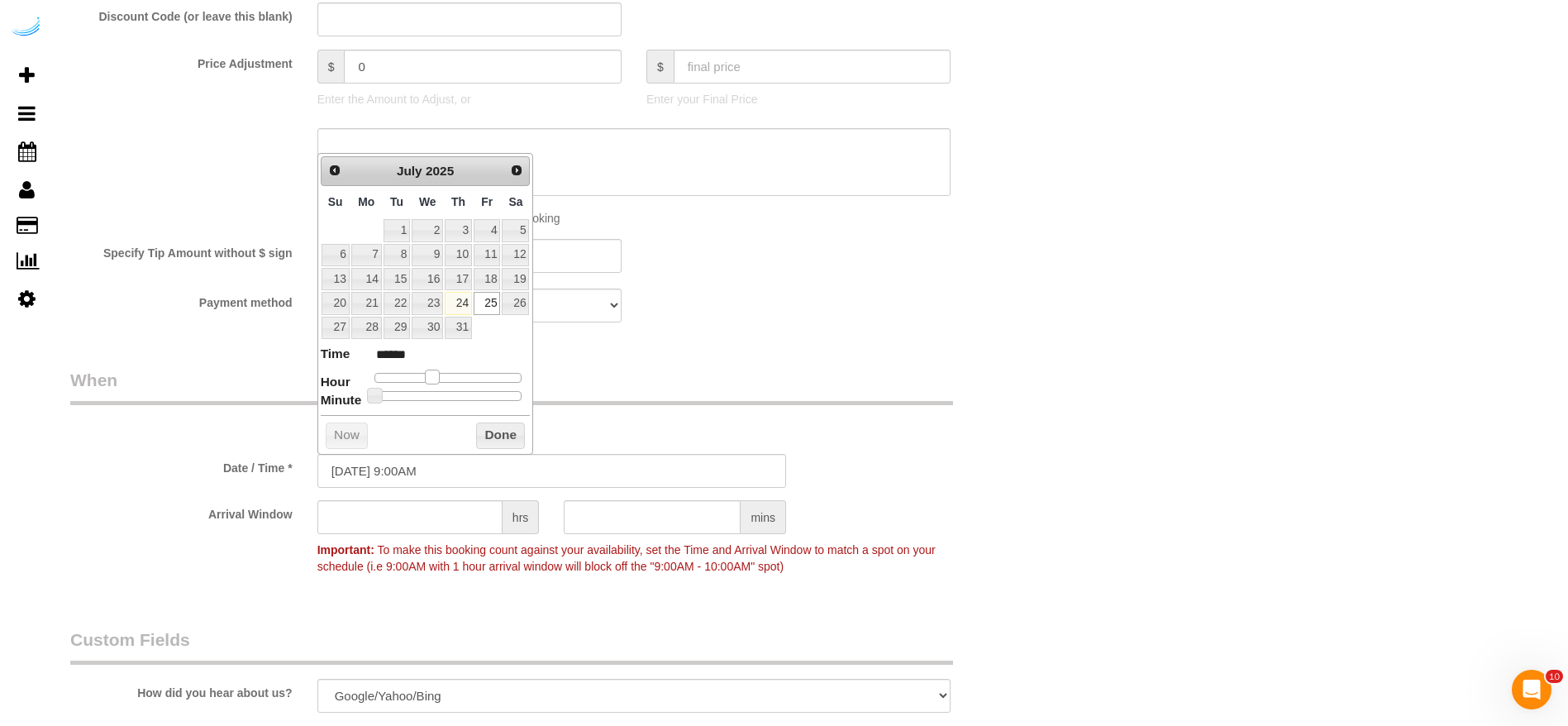 click at bounding box center (432, 377) 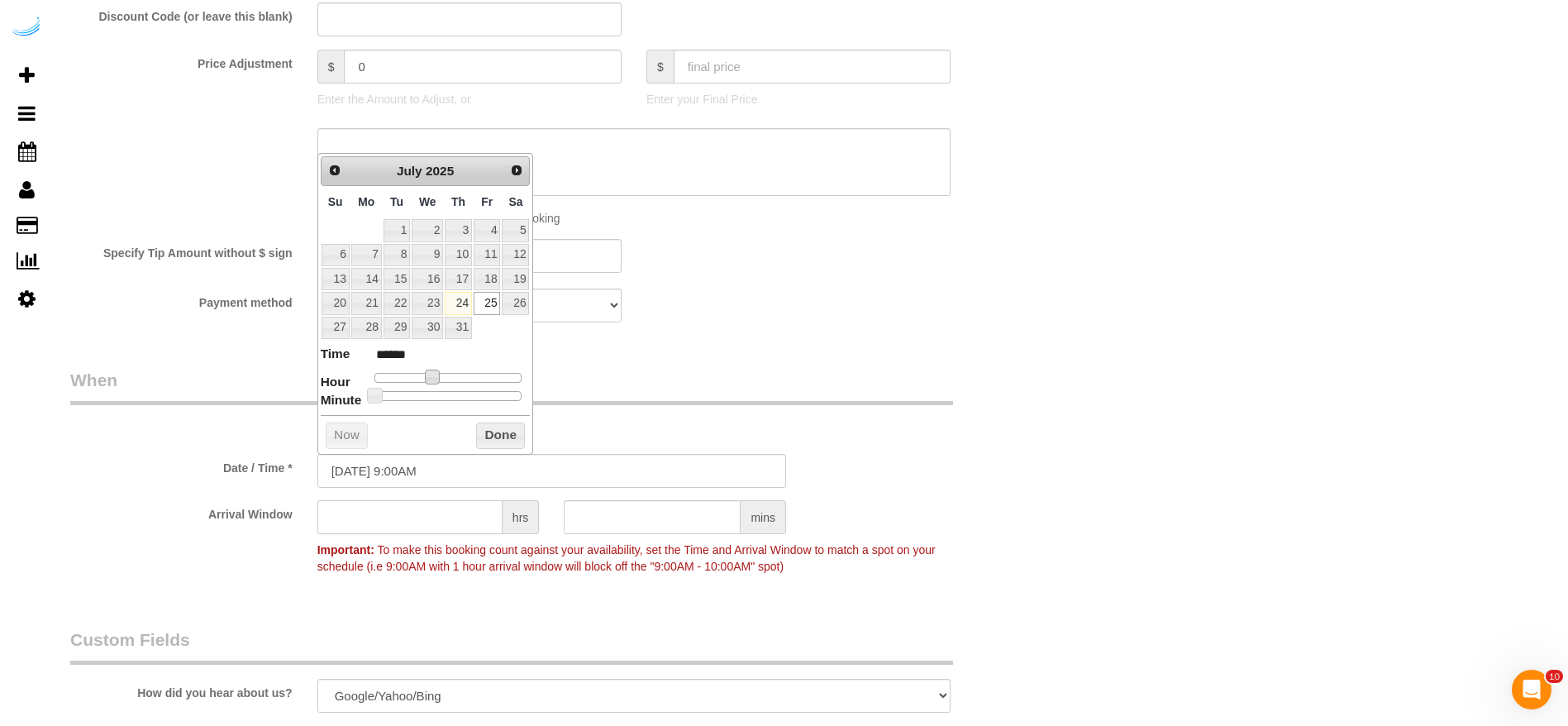 click 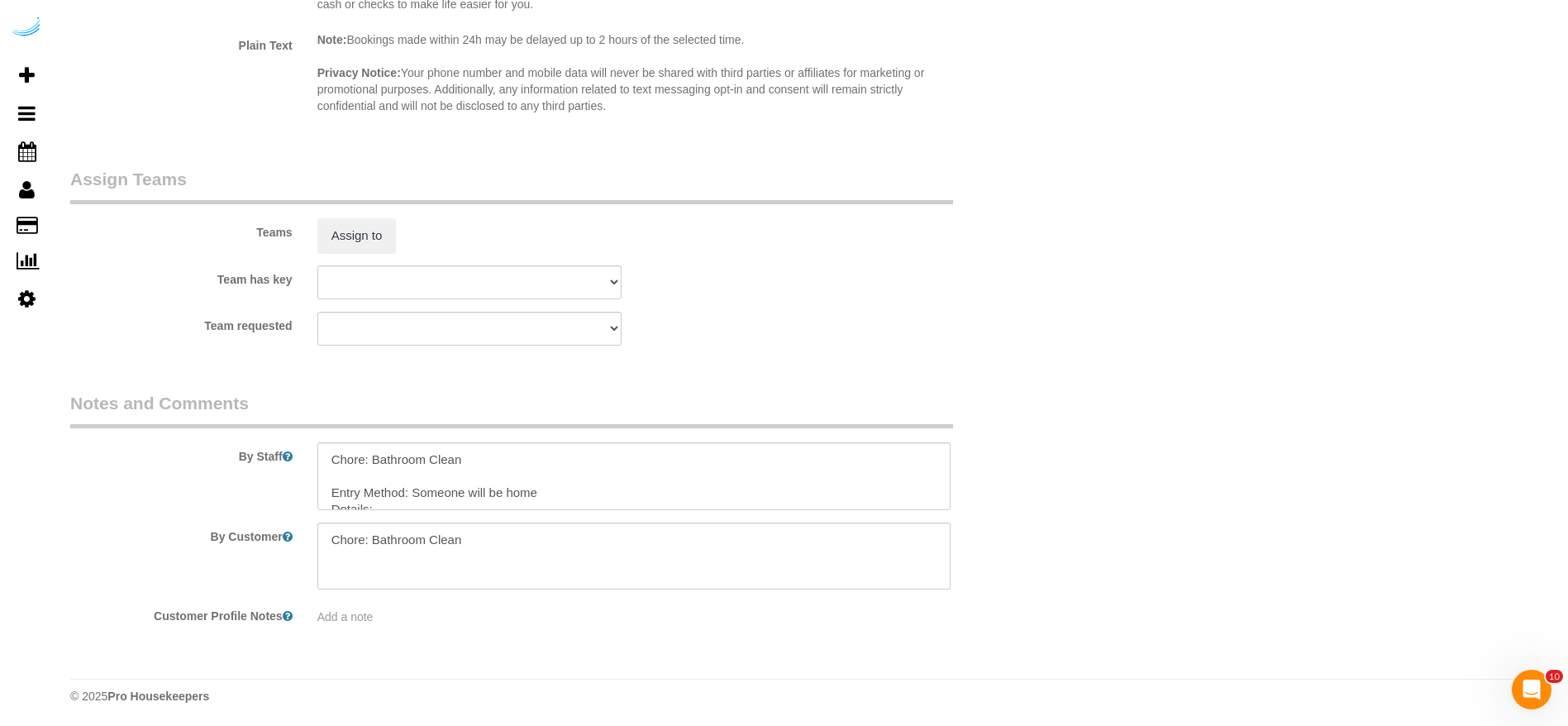 scroll, scrollTop: 2248, scrollLeft: 0, axis: vertical 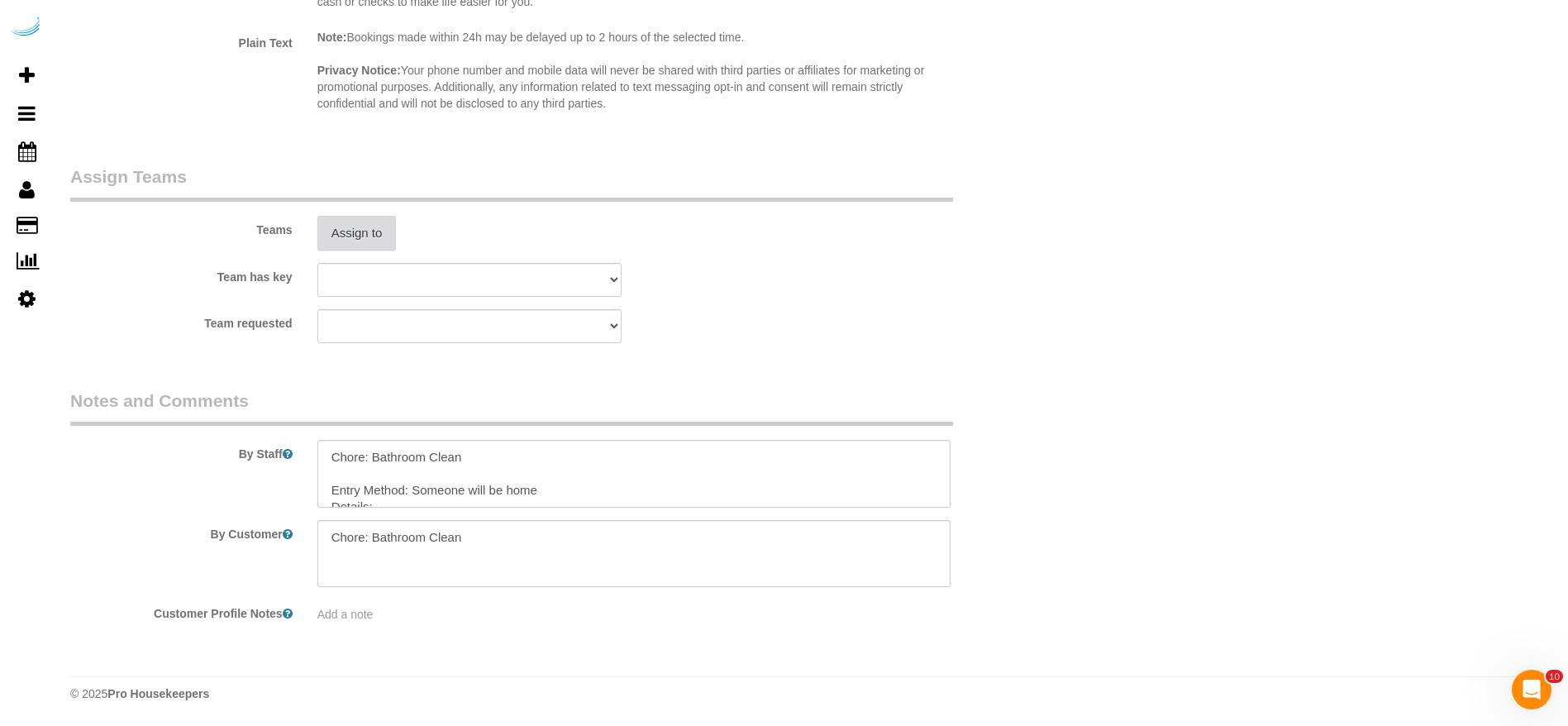 type on "8" 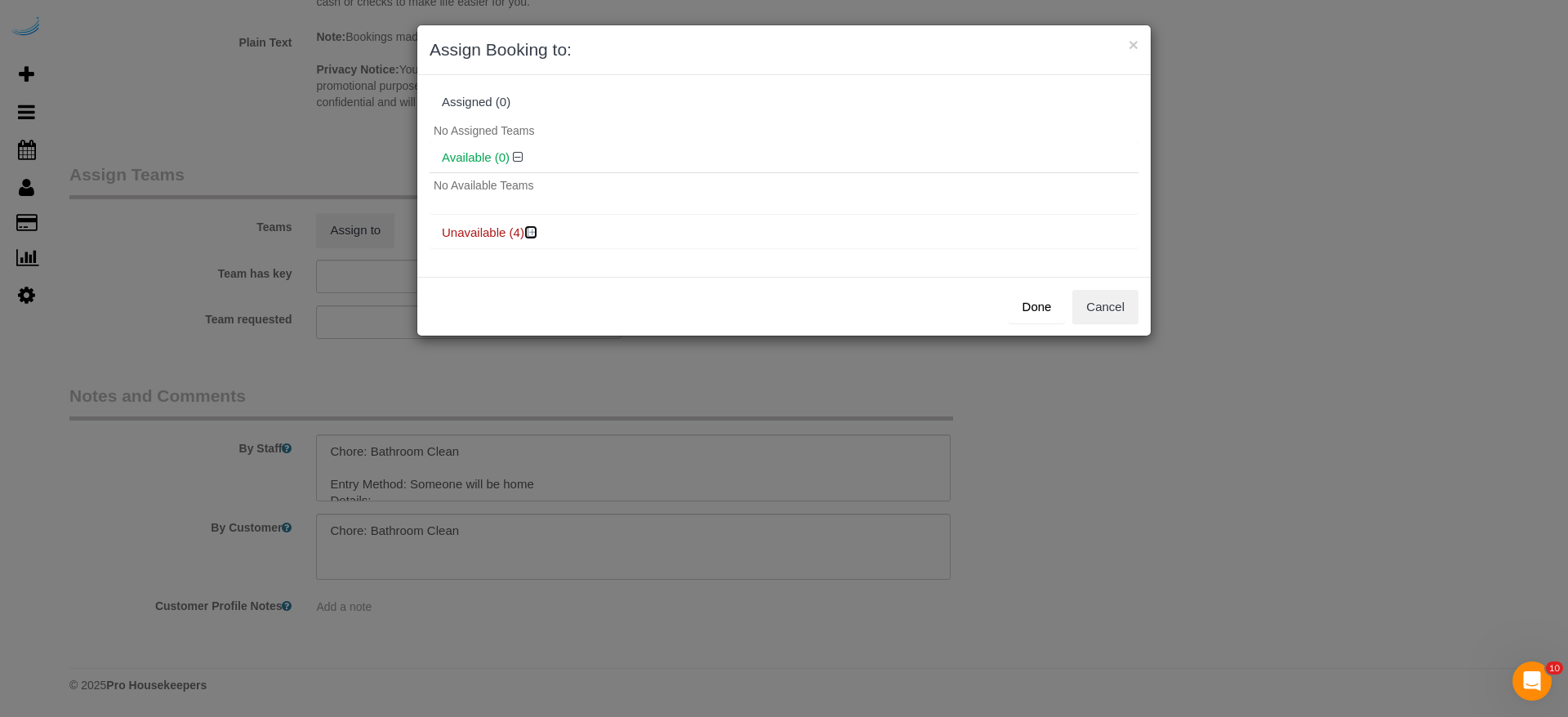 click at bounding box center [532, 232] 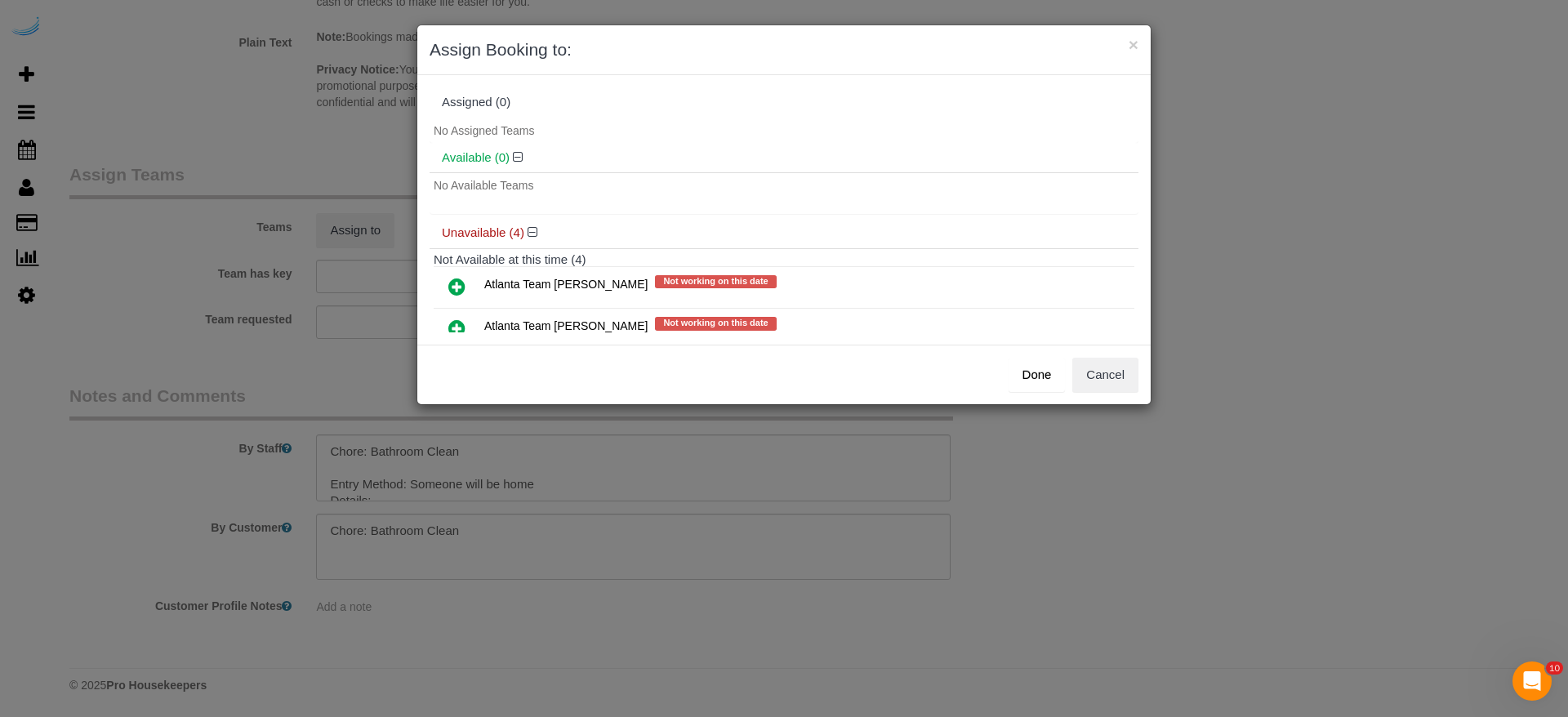 click at bounding box center [457, 287] 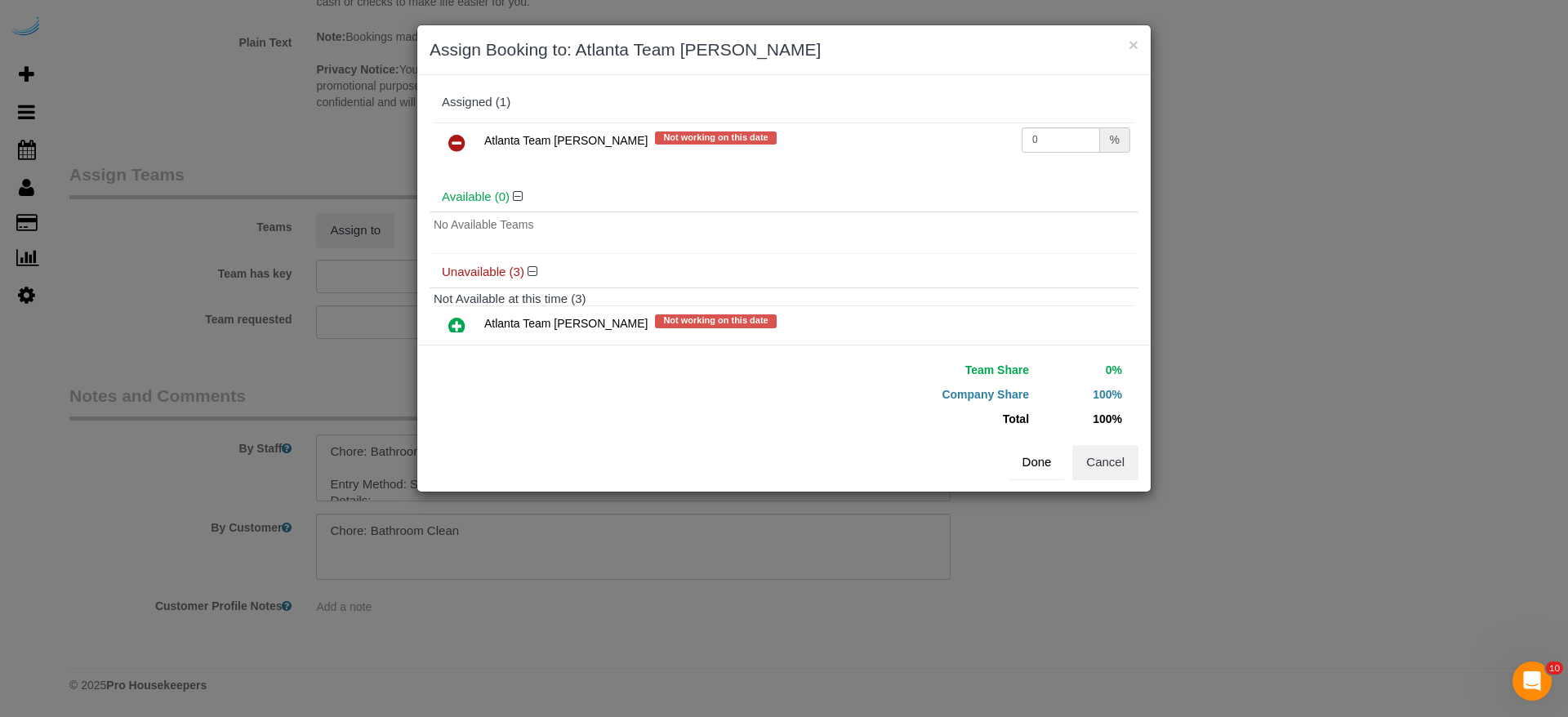 click on "Done" at bounding box center [1037, 462] 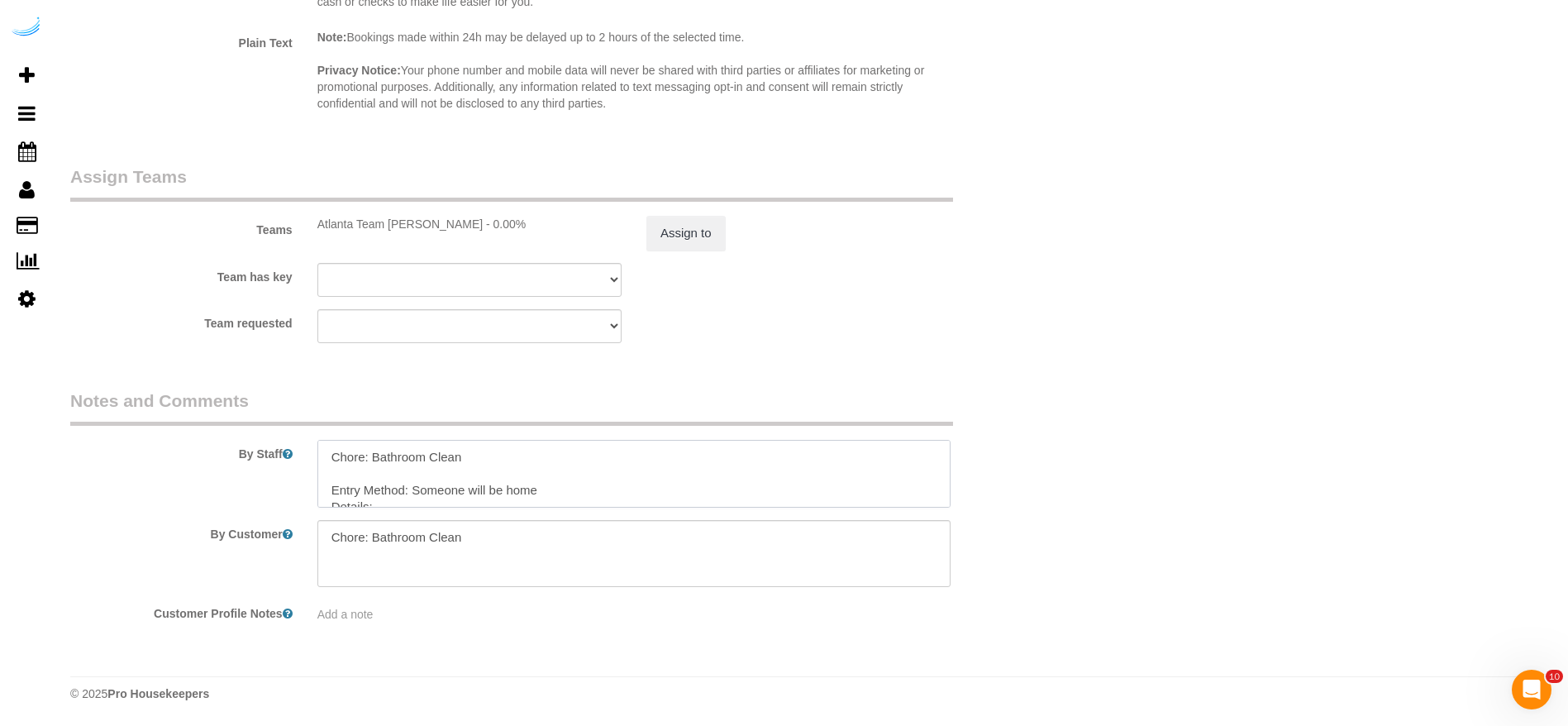 scroll, scrollTop: 66, scrollLeft: 0, axis: vertical 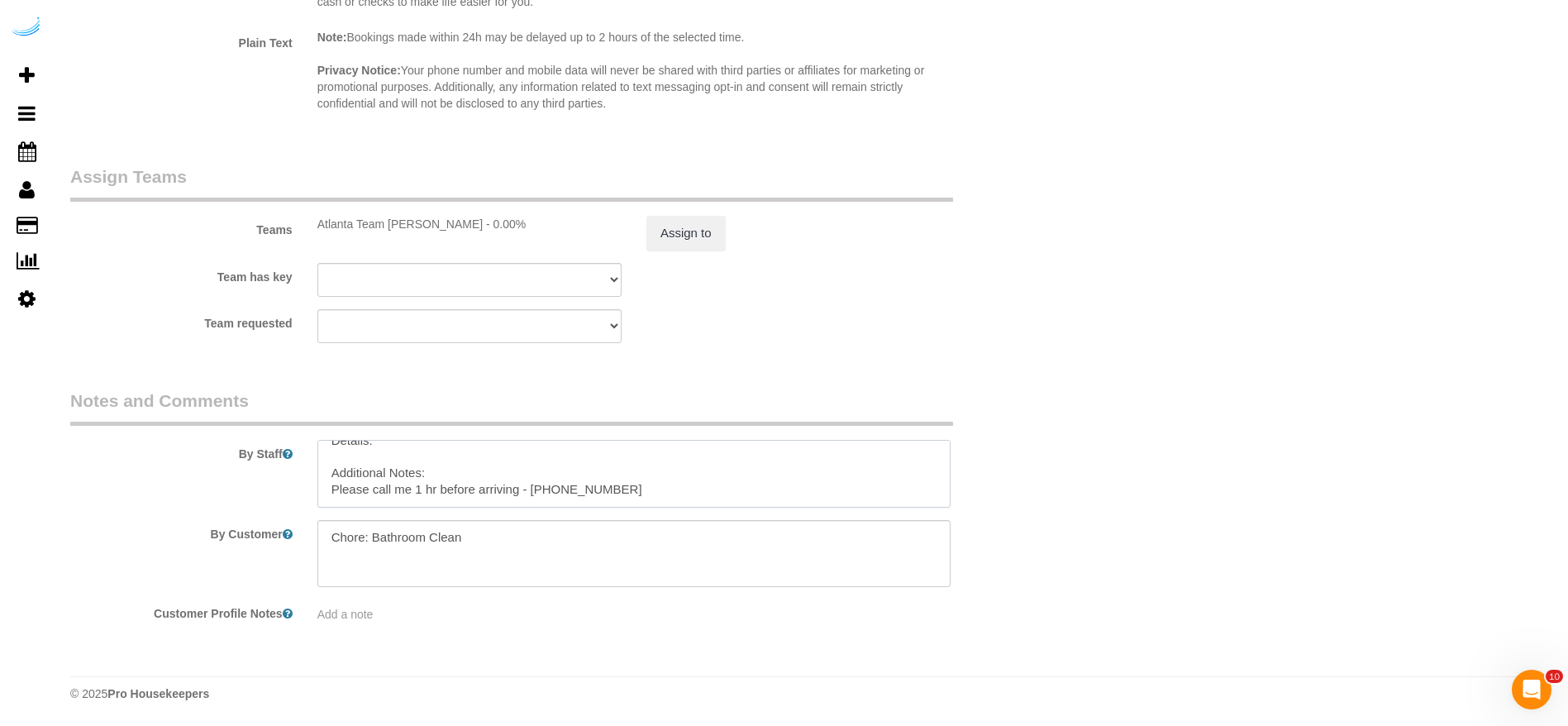 drag, startPoint x: 330, startPoint y: 488, endPoint x: 661, endPoint y: 515, distance: 332.09938 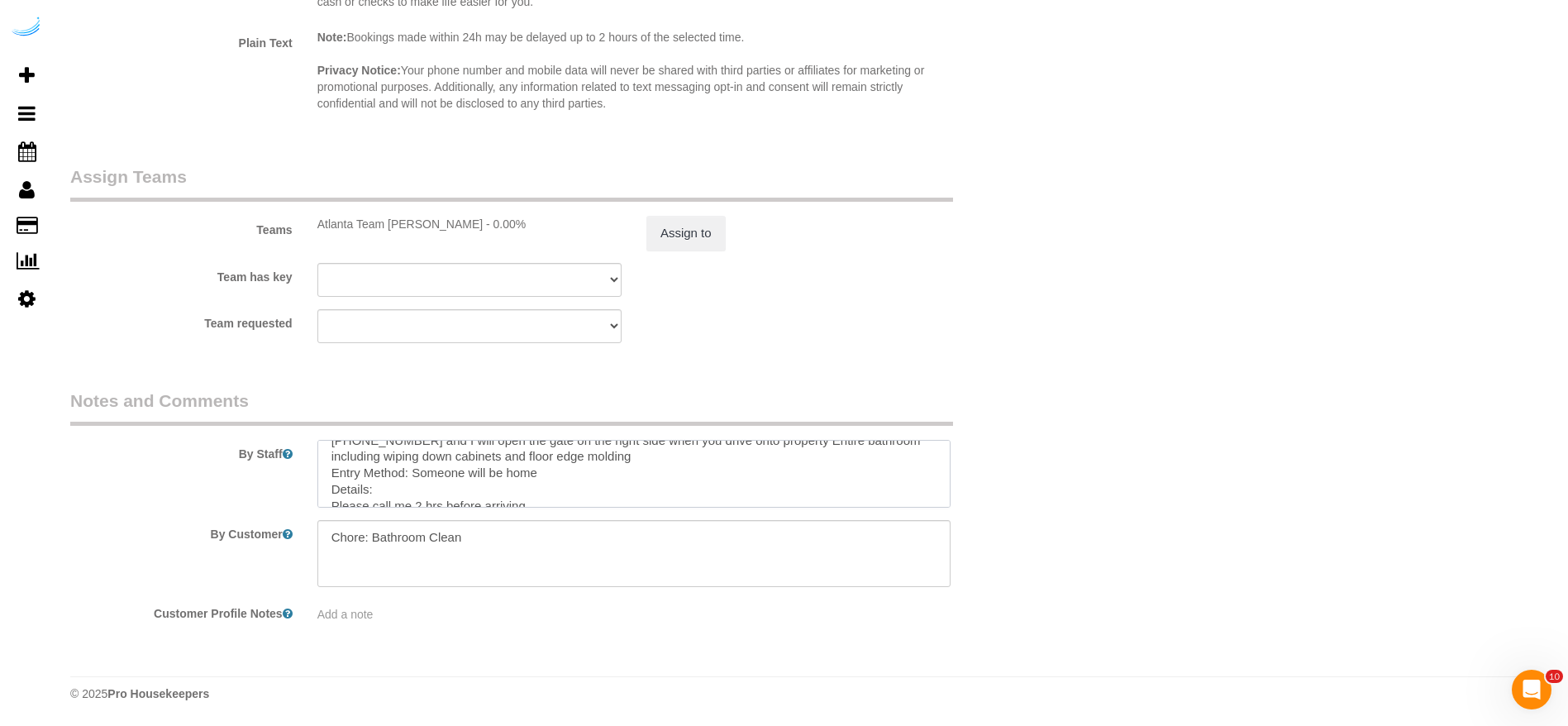 scroll, scrollTop: 155, scrollLeft: 0, axis: vertical 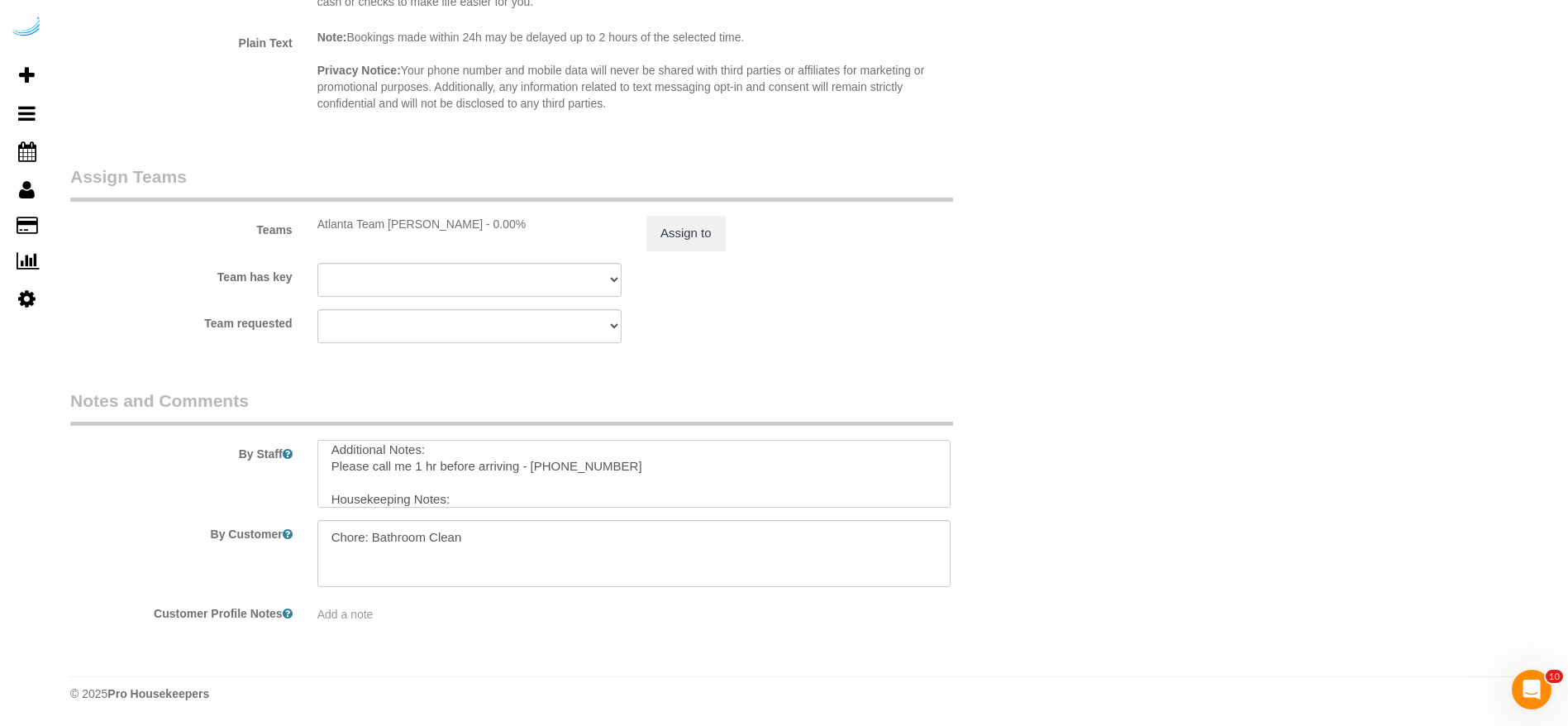type on "Chore: Bathroom Clean
Permanent Notes:No notes from this [DOMAIN_NAME][DATE] Notes:I will be home - please call me at [PHONE_NUMBER] and I will open the gate on the right side when you drive onto property Entire bathroom including wiping down cabinets and floor edge molding
Entry Method: Someone will be home
Details:
Please call me 2 hrs before arriving.
Additional Notes:
Please call me 1 hr before arriving - [PHONE_NUMBER]
Housekeeping Notes:" 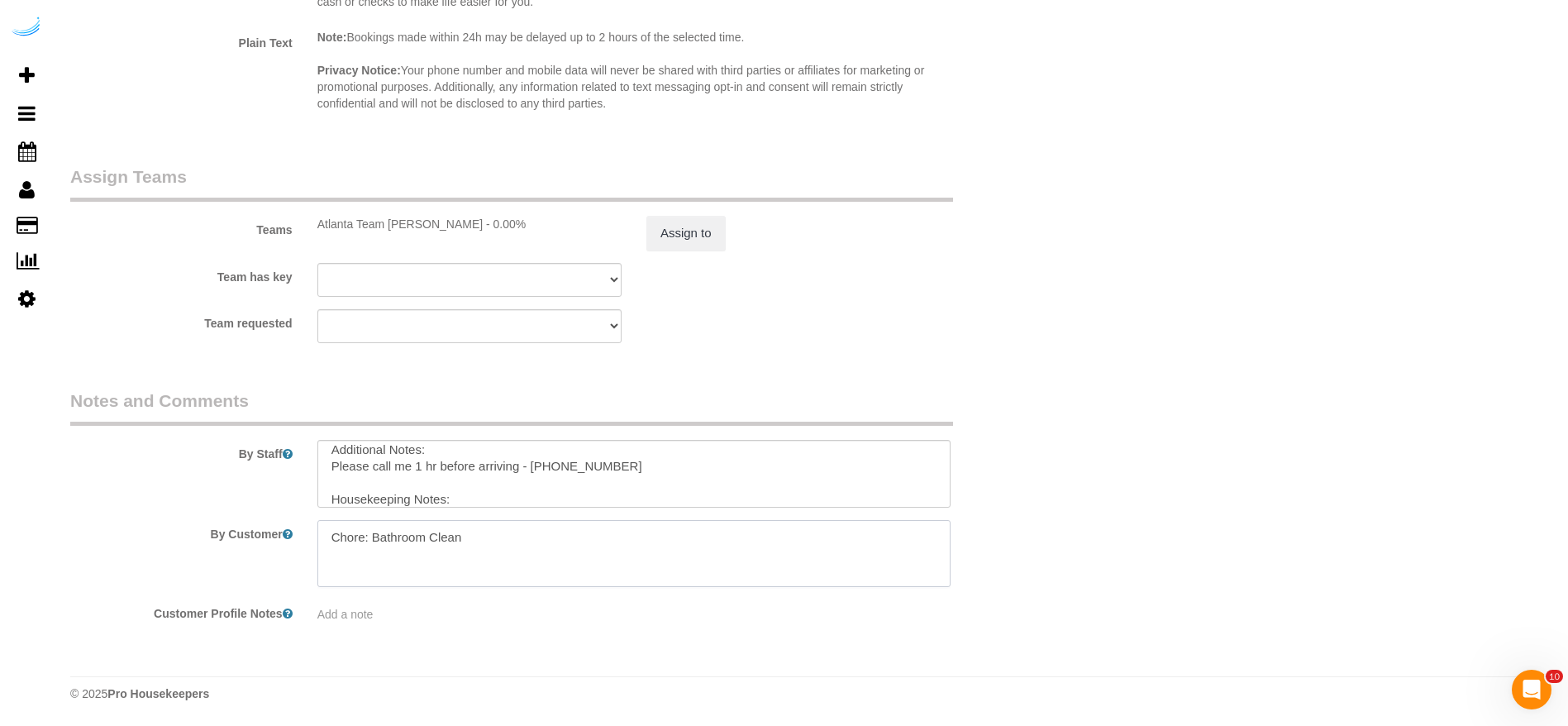 click at bounding box center (634, 554) 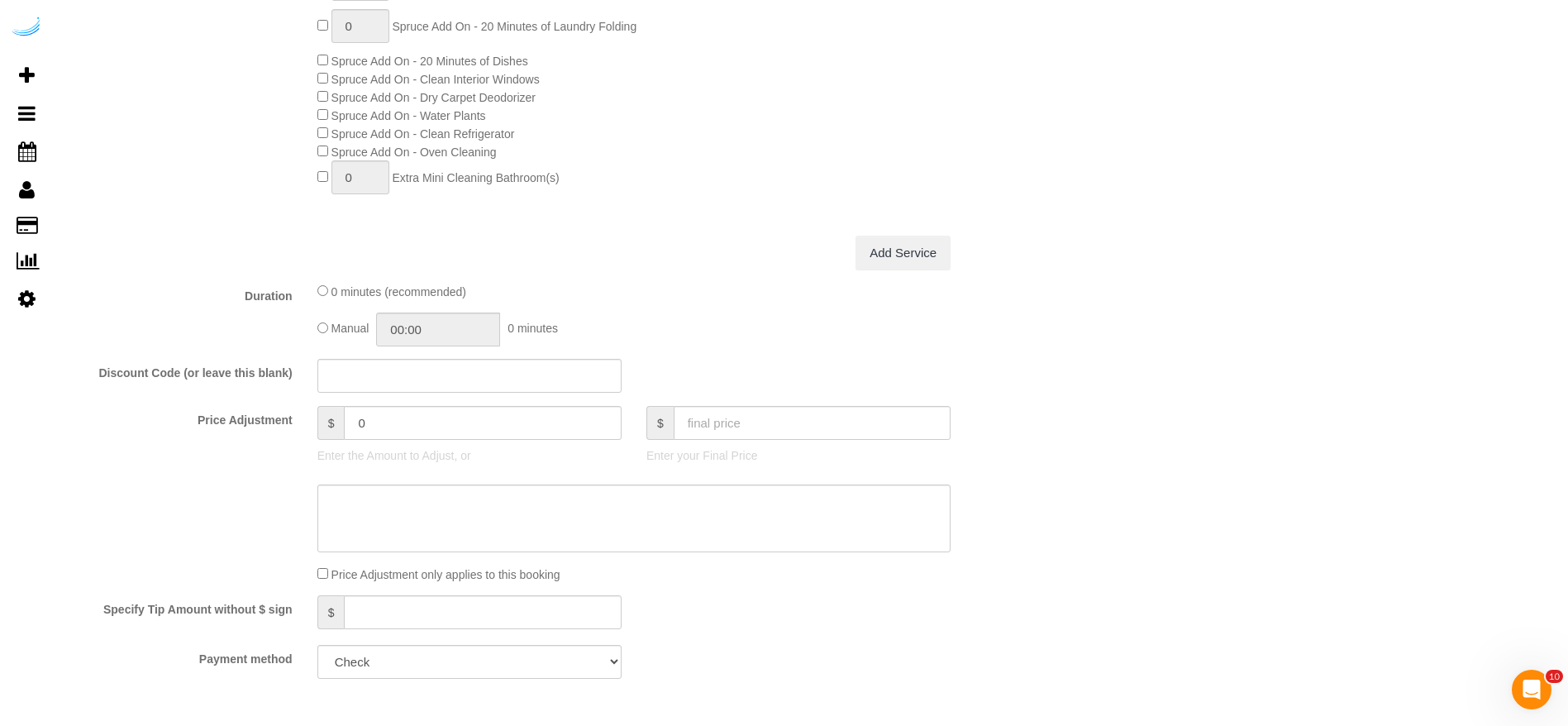 scroll, scrollTop: 140, scrollLeft: 0, axis: vertical 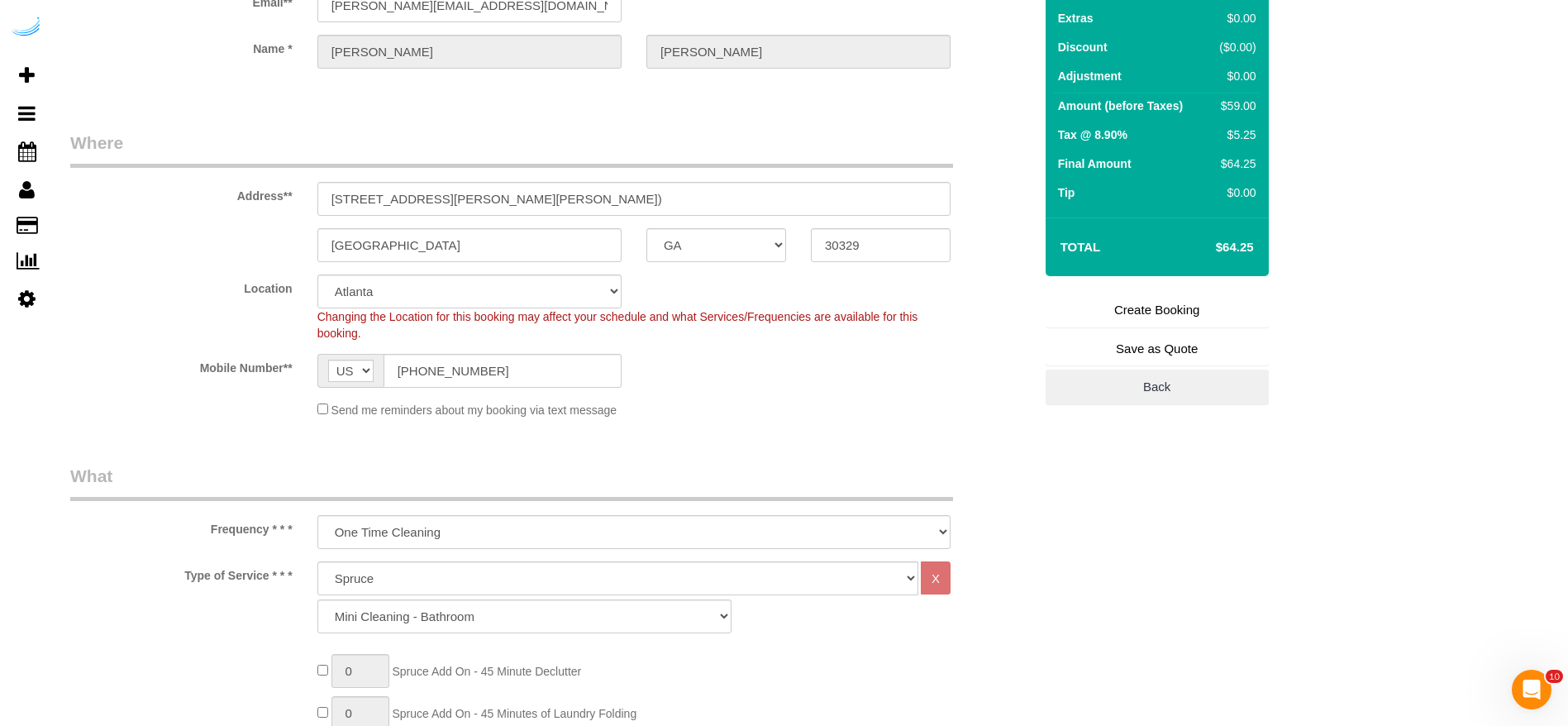 click on "Create Booking" at bounding box center [1157, 310] 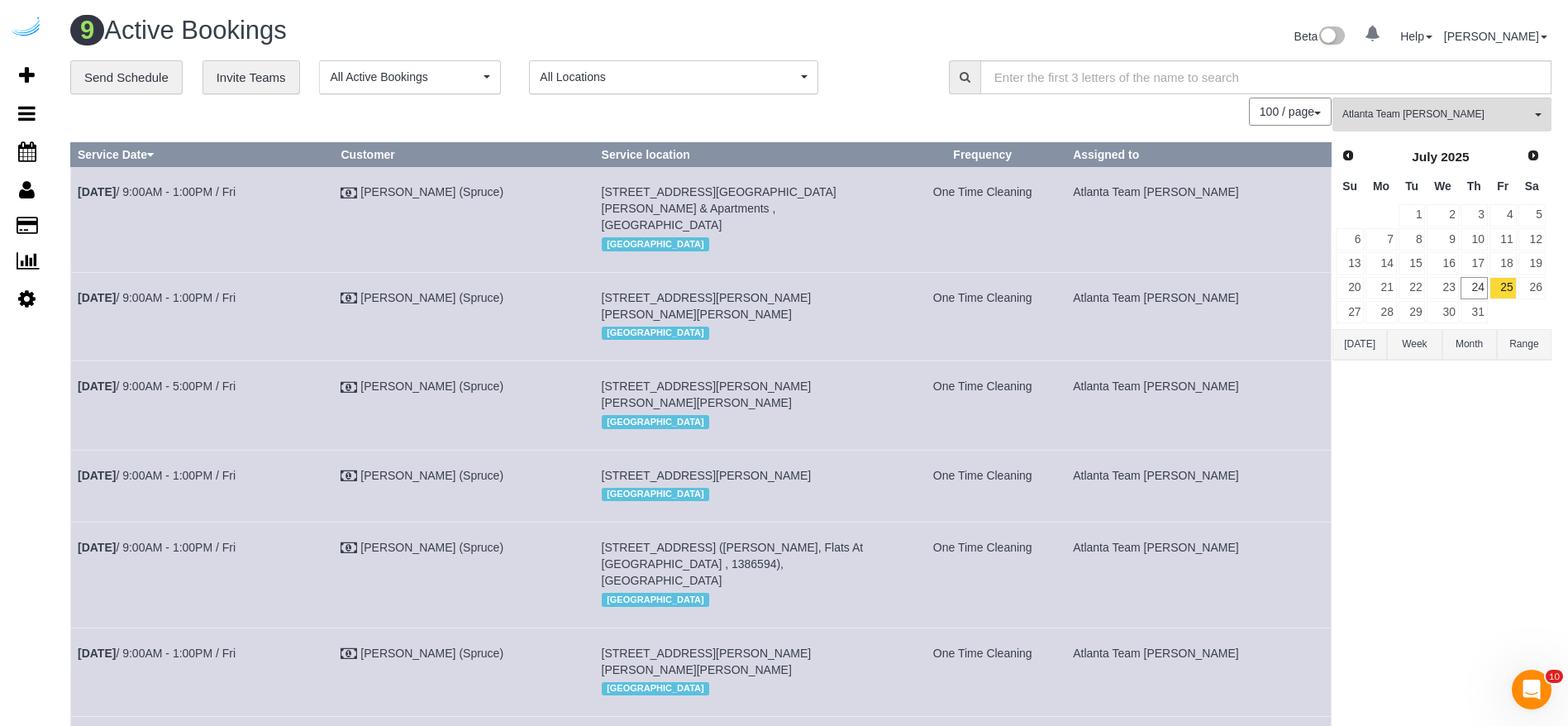 scroll, scrollTop: 361, scrollLeft: 0, axis: vertical 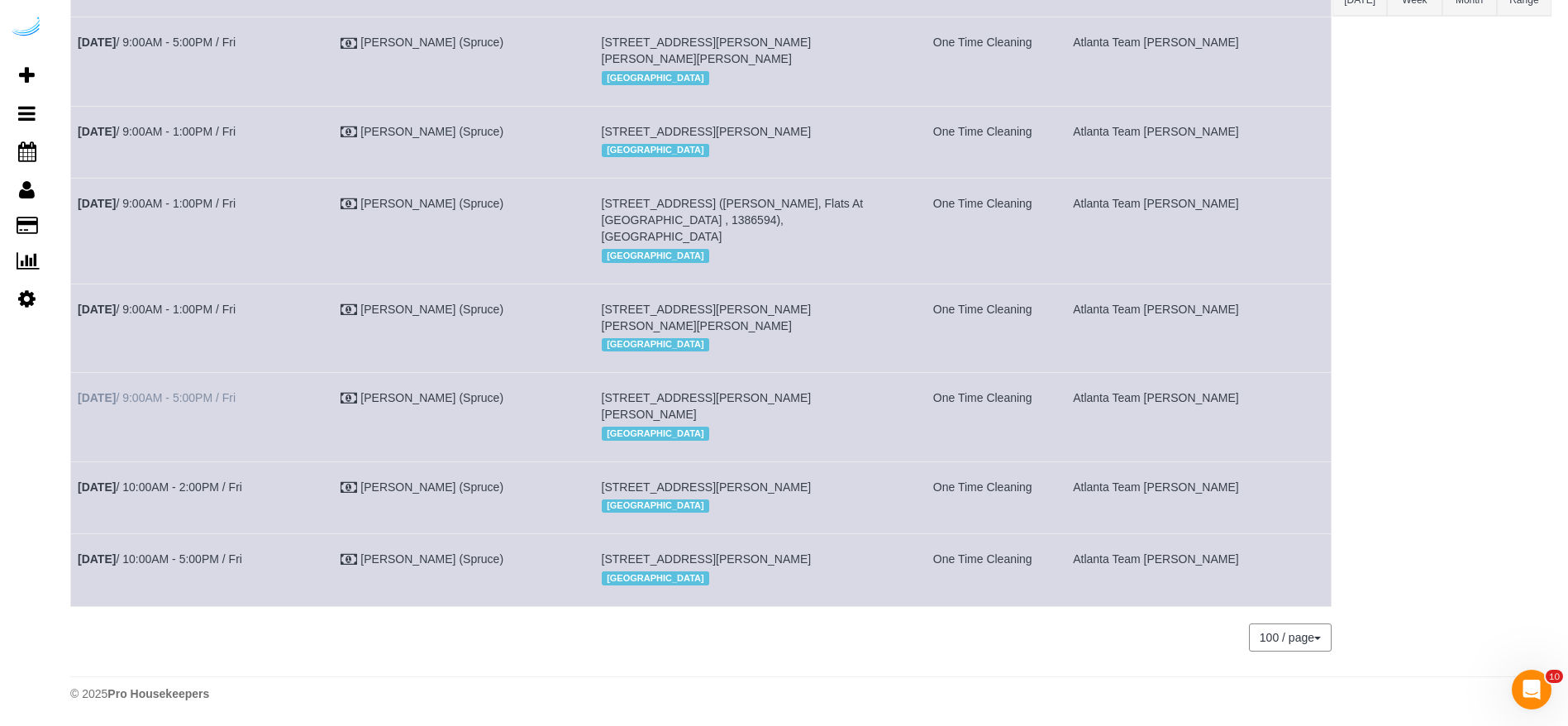 drag, startPoint x: 304, startPoint y: 355, endPoint x: 78, endPoint y: 365, distance: 226.22113 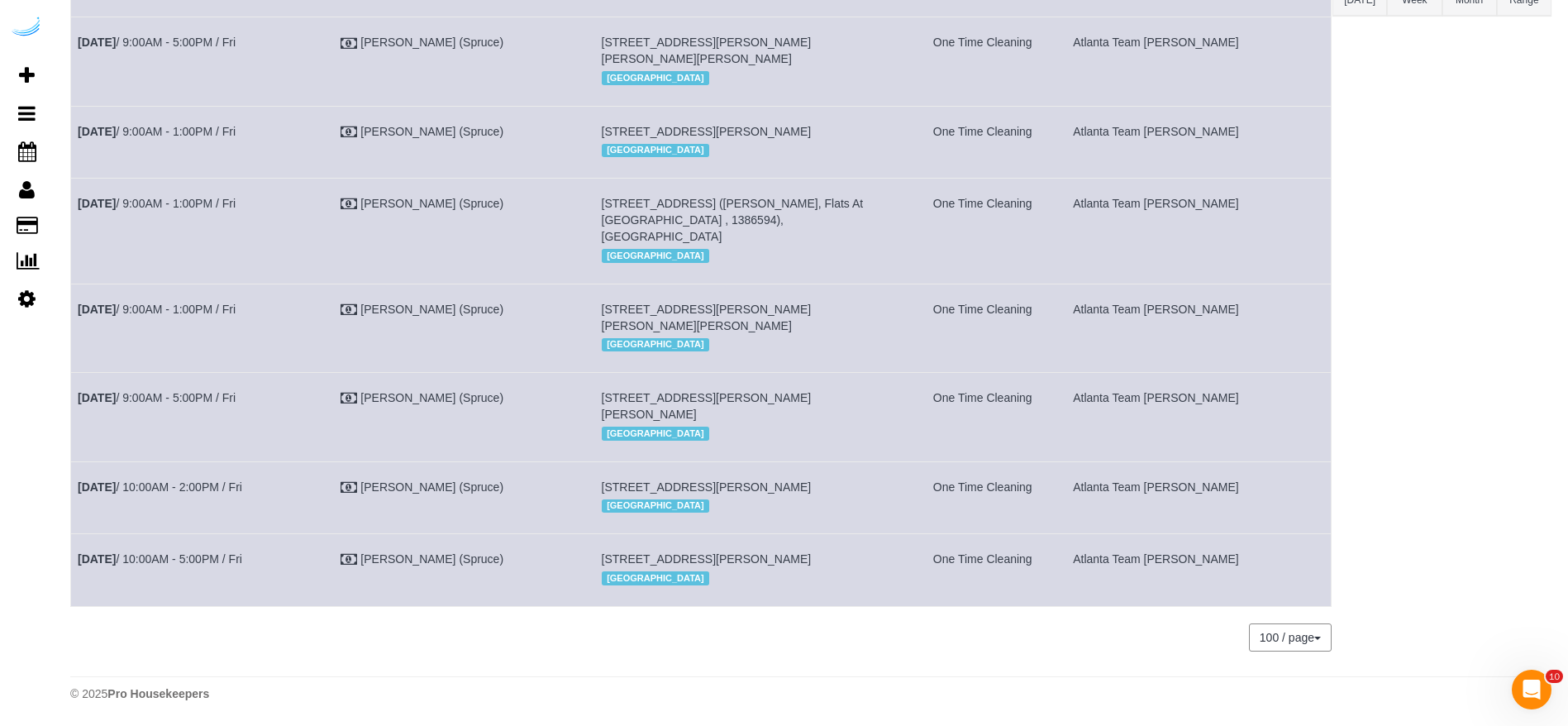 drag, startPoint x: 923, startPoint y: 386, endPoint x: 618, endPoint y: 365, distance: 305.7221 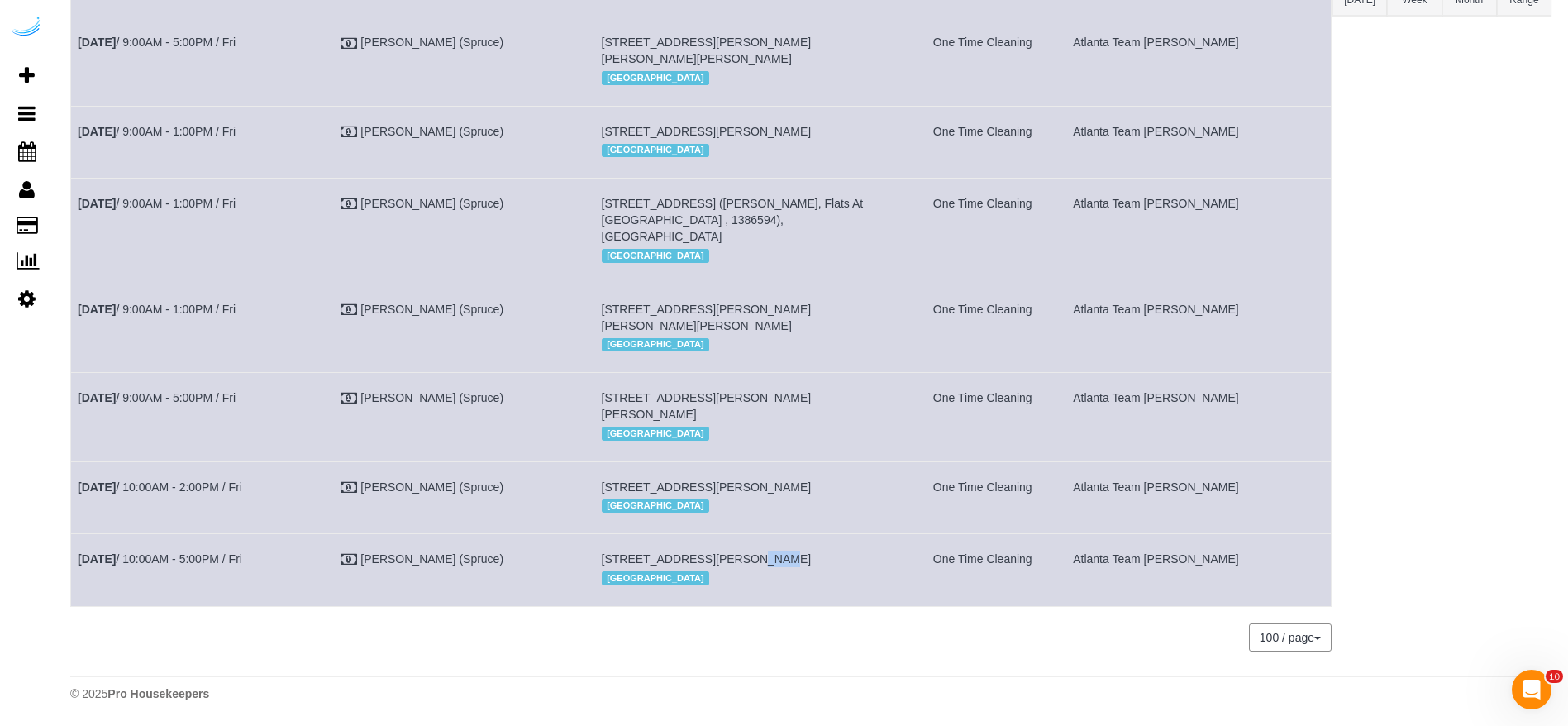 click on "[STREET_ADDRESS][PERSON_NAME]" at bounding box center (707, 559) 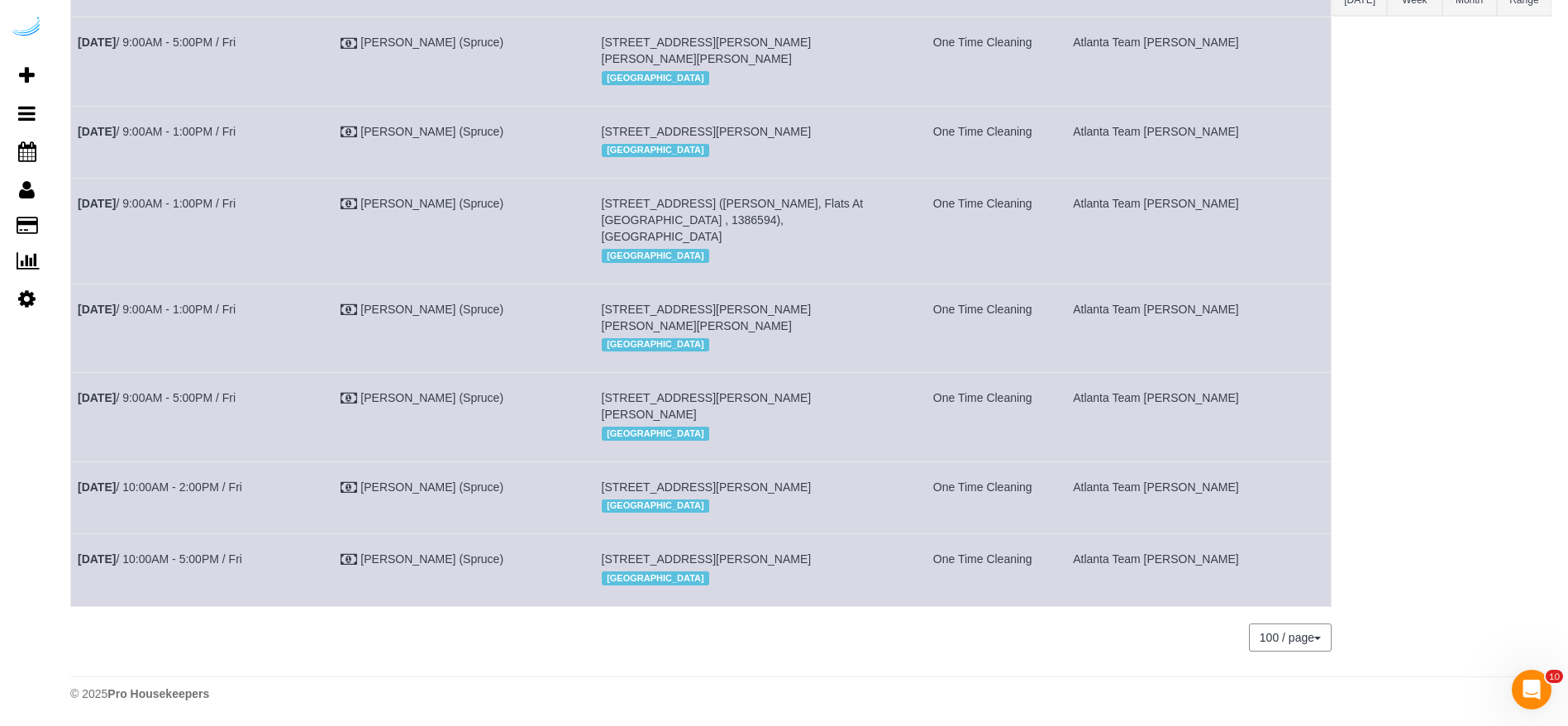 click on "[STREET_ADDRESS][PERSON_NAME]" at bounding box center (707, 487) 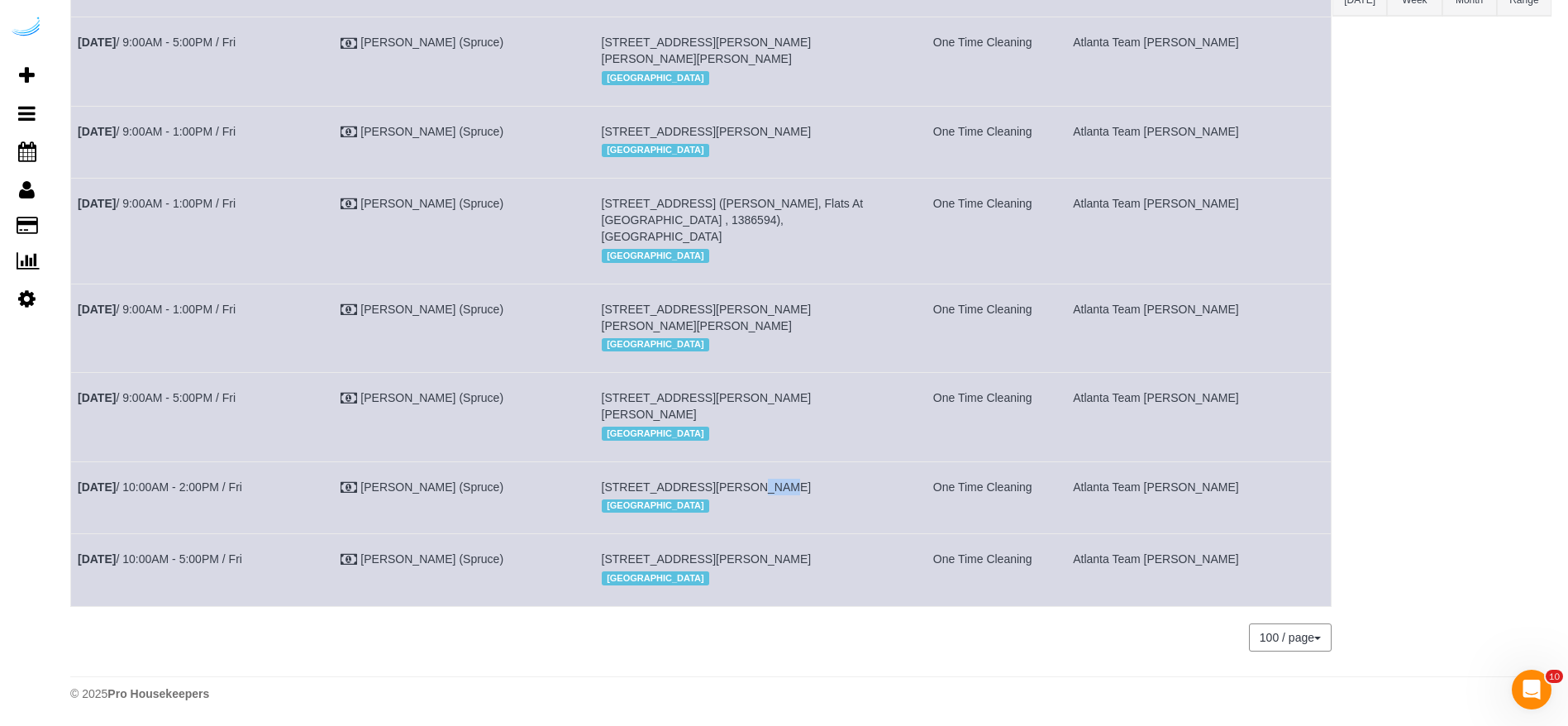 click on "[STREET_ADDRESS][PERSON_NAME]" at bounding box center [707, 487] 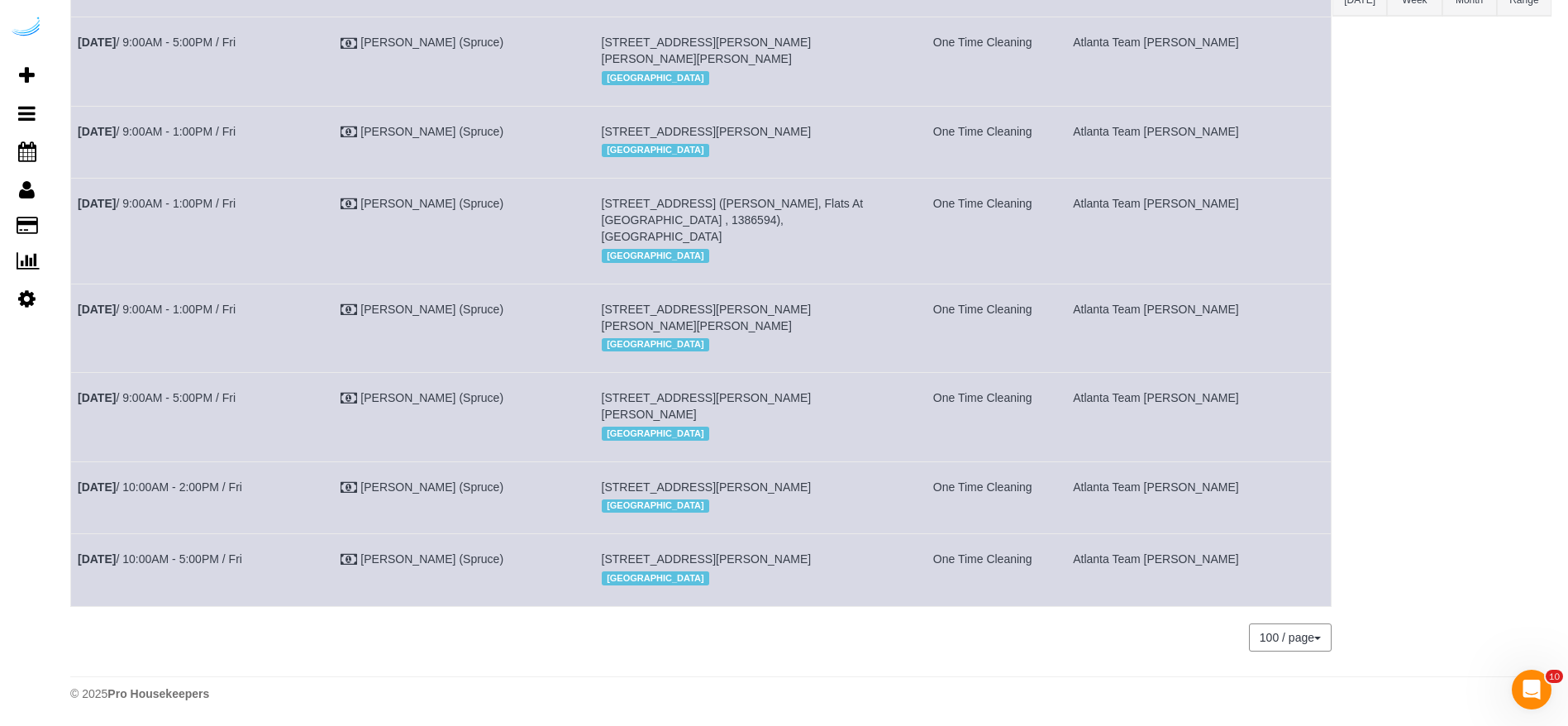 click on "[STREET_ADDRESS][PERSON_NAME]" at bounding box center [707, 487] 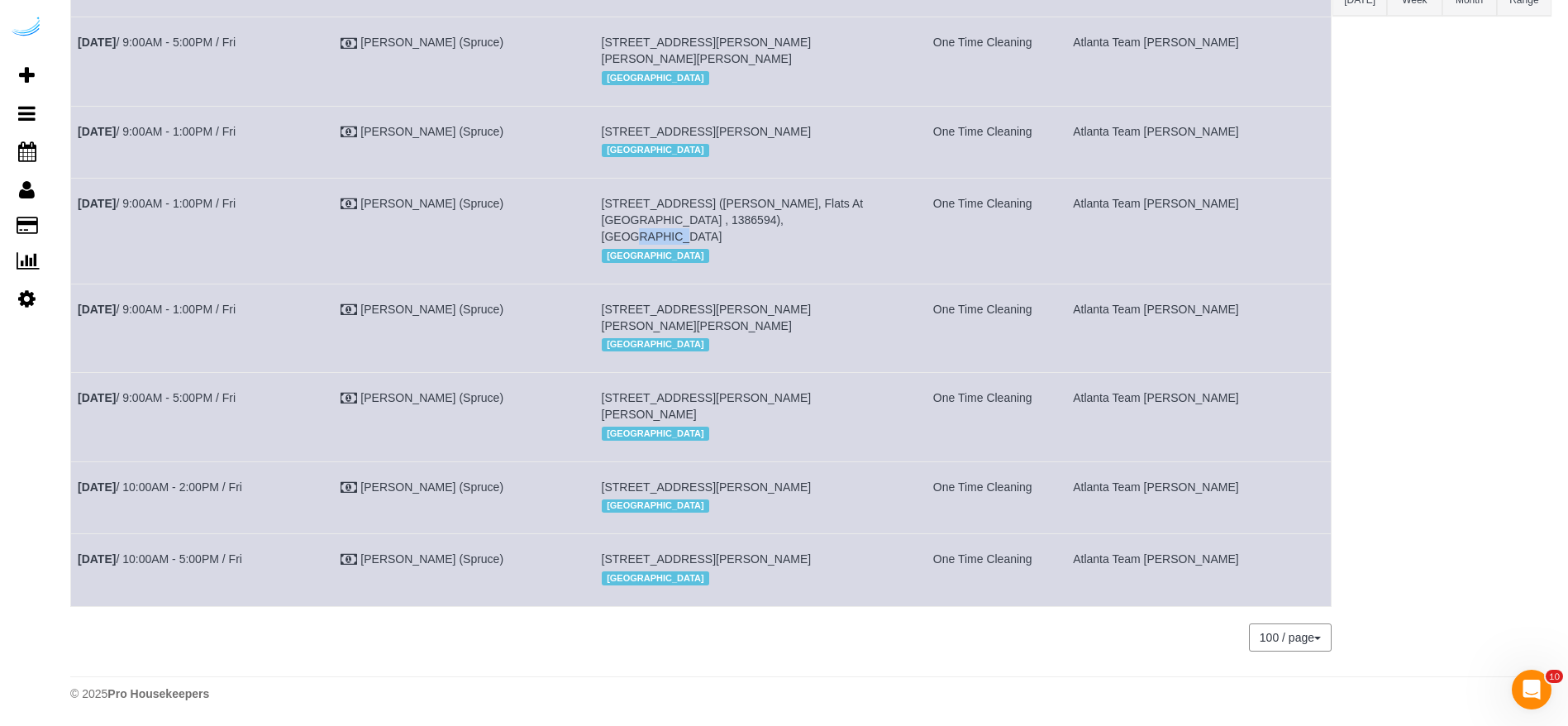 click on "[STREET_ADDRESS] ([PERSON_NAME], Flats At [GEOGRAPHIC_DATA] , 1386594), [GEOGRAPHIC_DATA]" at bounding box center (732, 220) 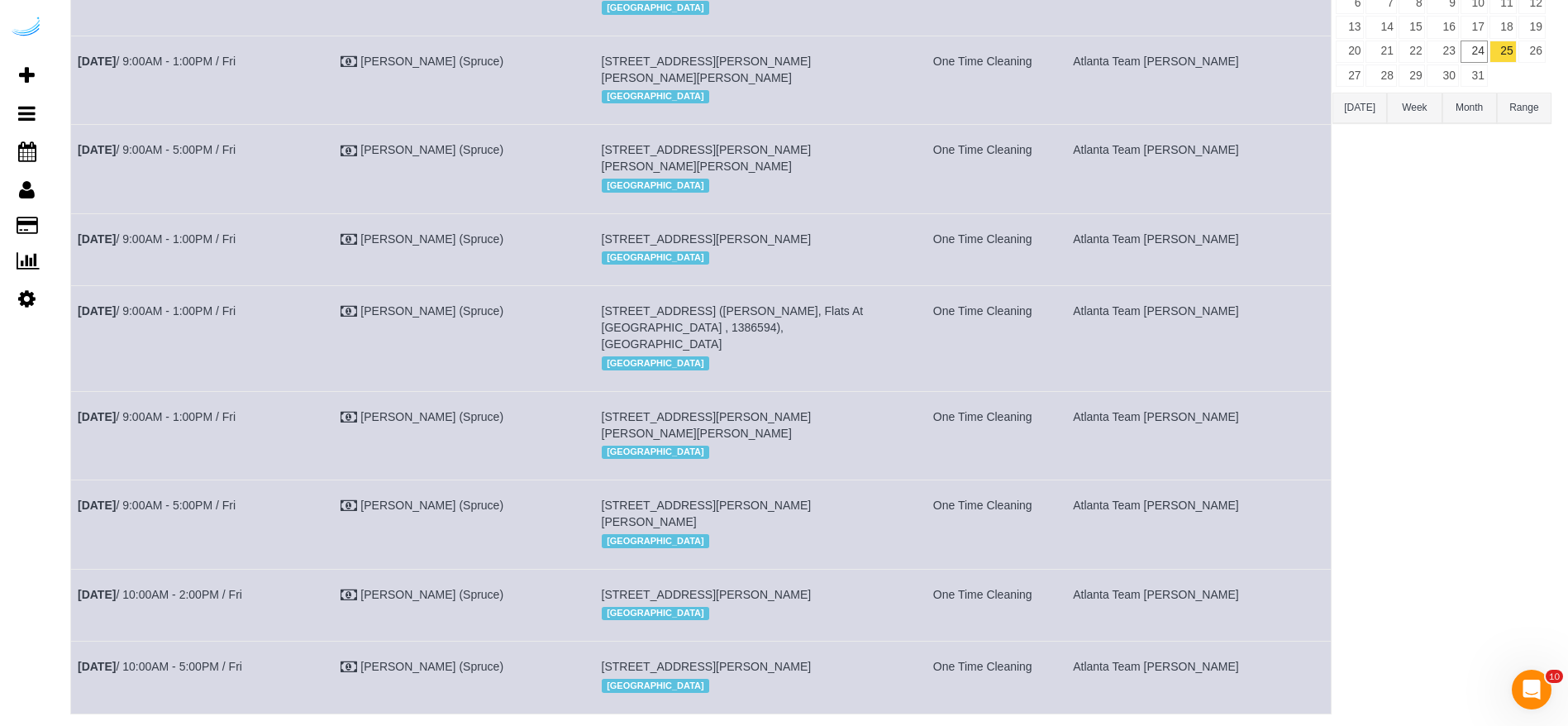 click on "[STREET_ADDRESS][PERSON_NAME]" at bounding box center (707, 239) 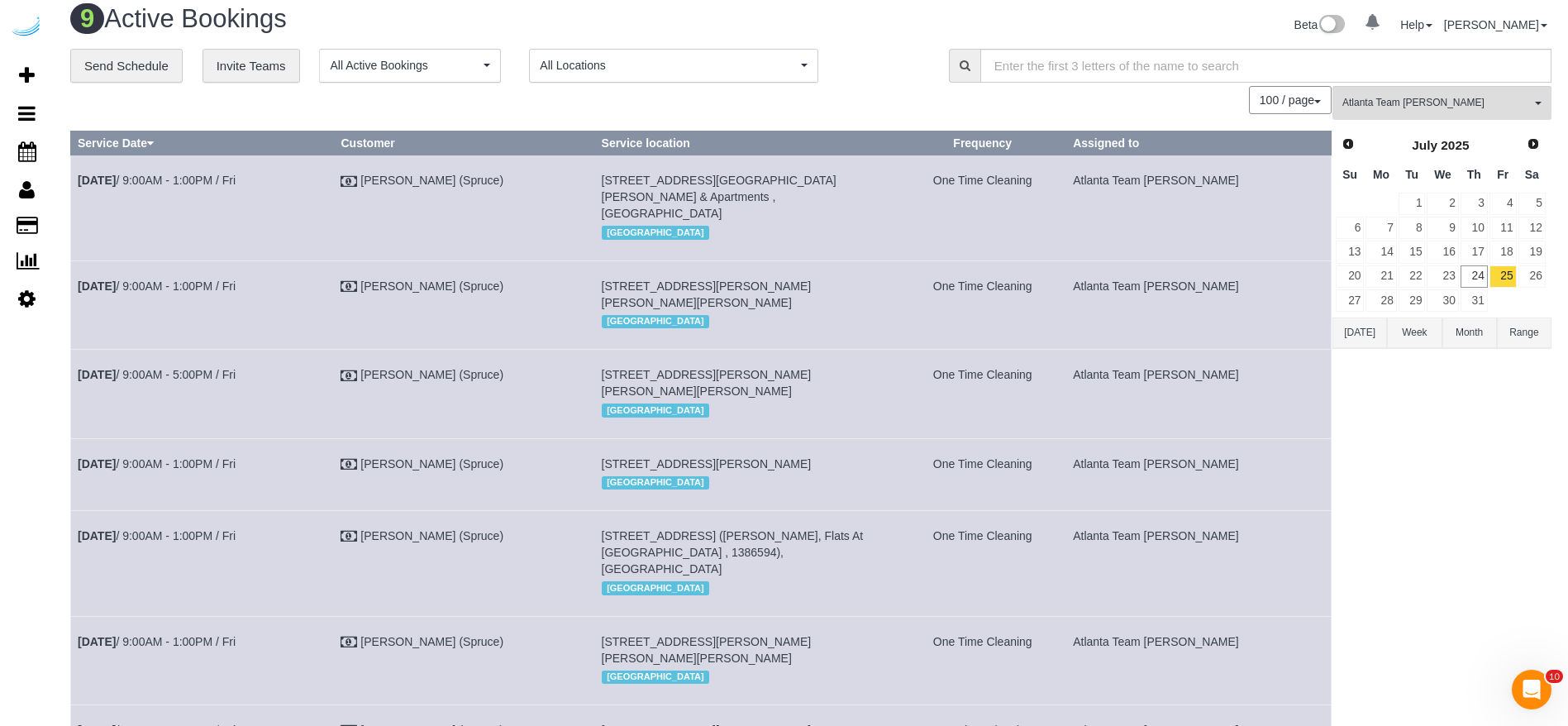 scroll, scrollTop: 0, scrollLeft: 0, axis: both 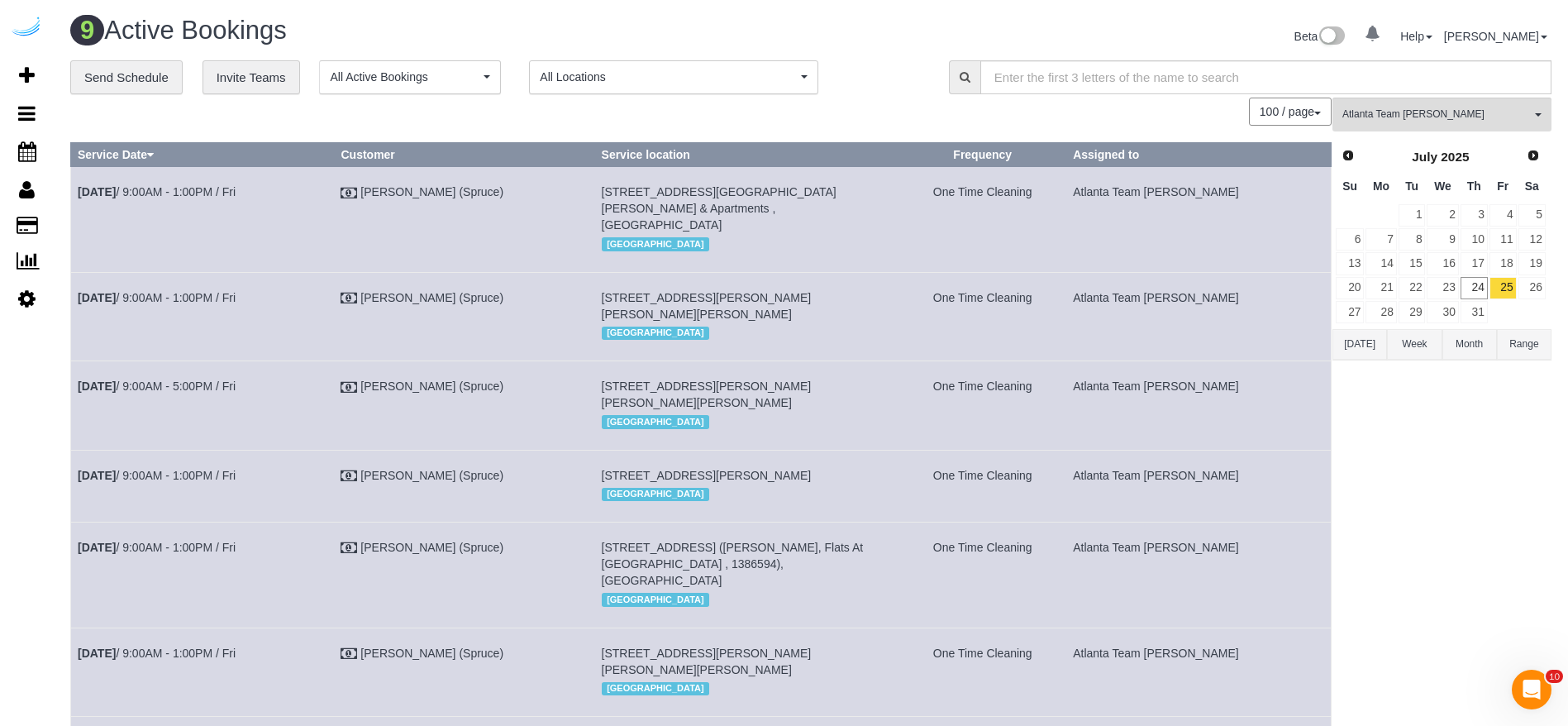 click on "[STREET_ADDRESS][PERSON_NAME][PERSON_NAME][PERSON_NAME]" at bounding box center [707, 306] 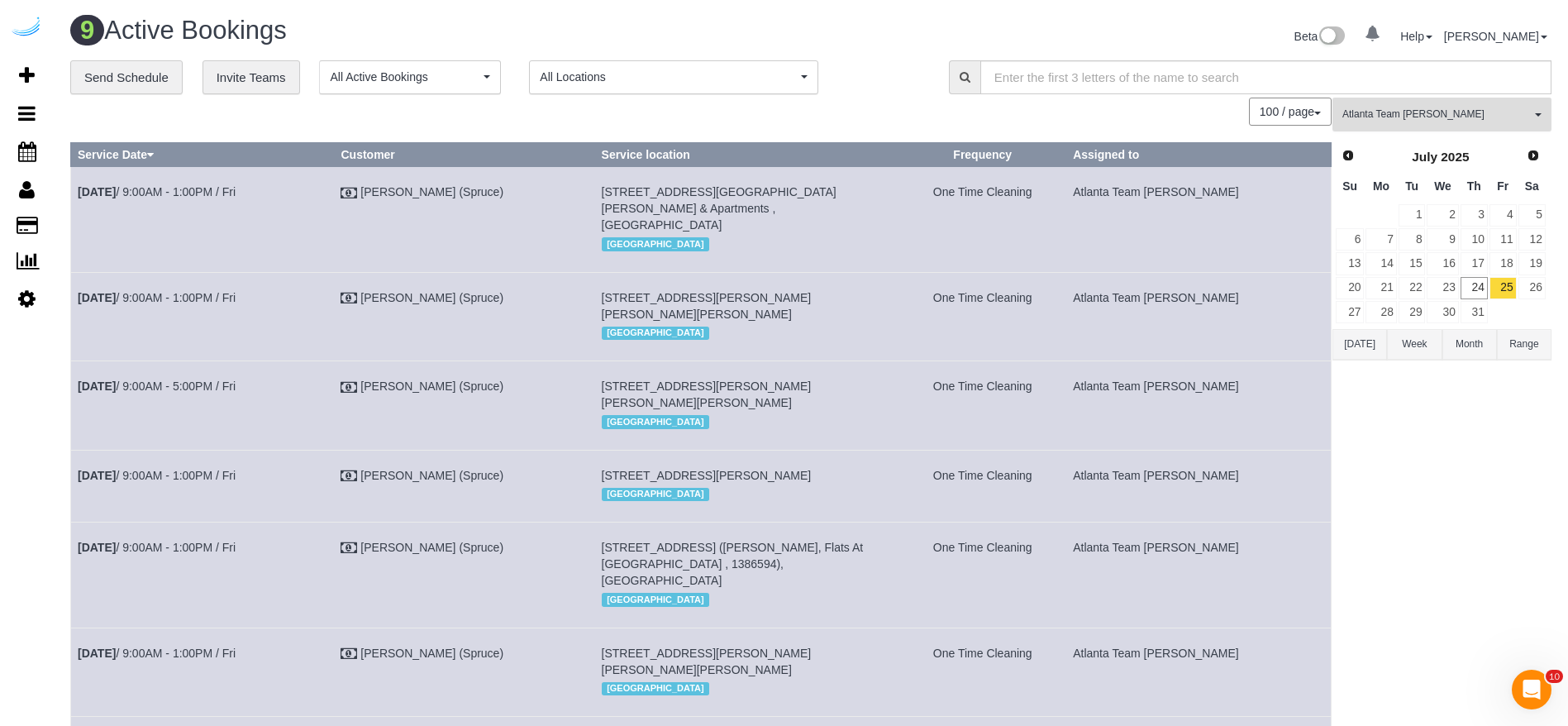 click on "Atlanta Team [PERSON_NAME]
All Teams" at bounding box center [1442, 114] 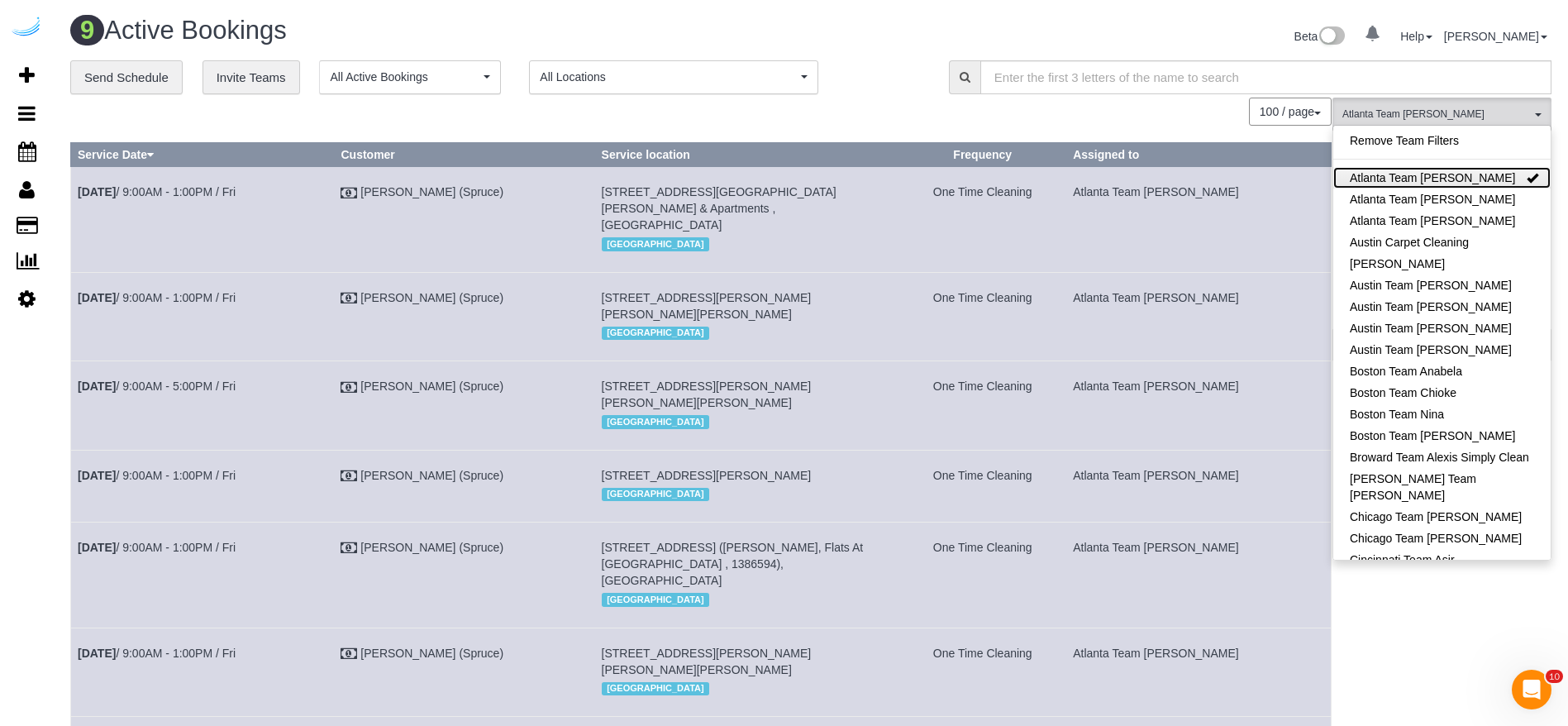 click on "Atlanta Team [PERSON_NAME]" at bounding box center (1442, 178) 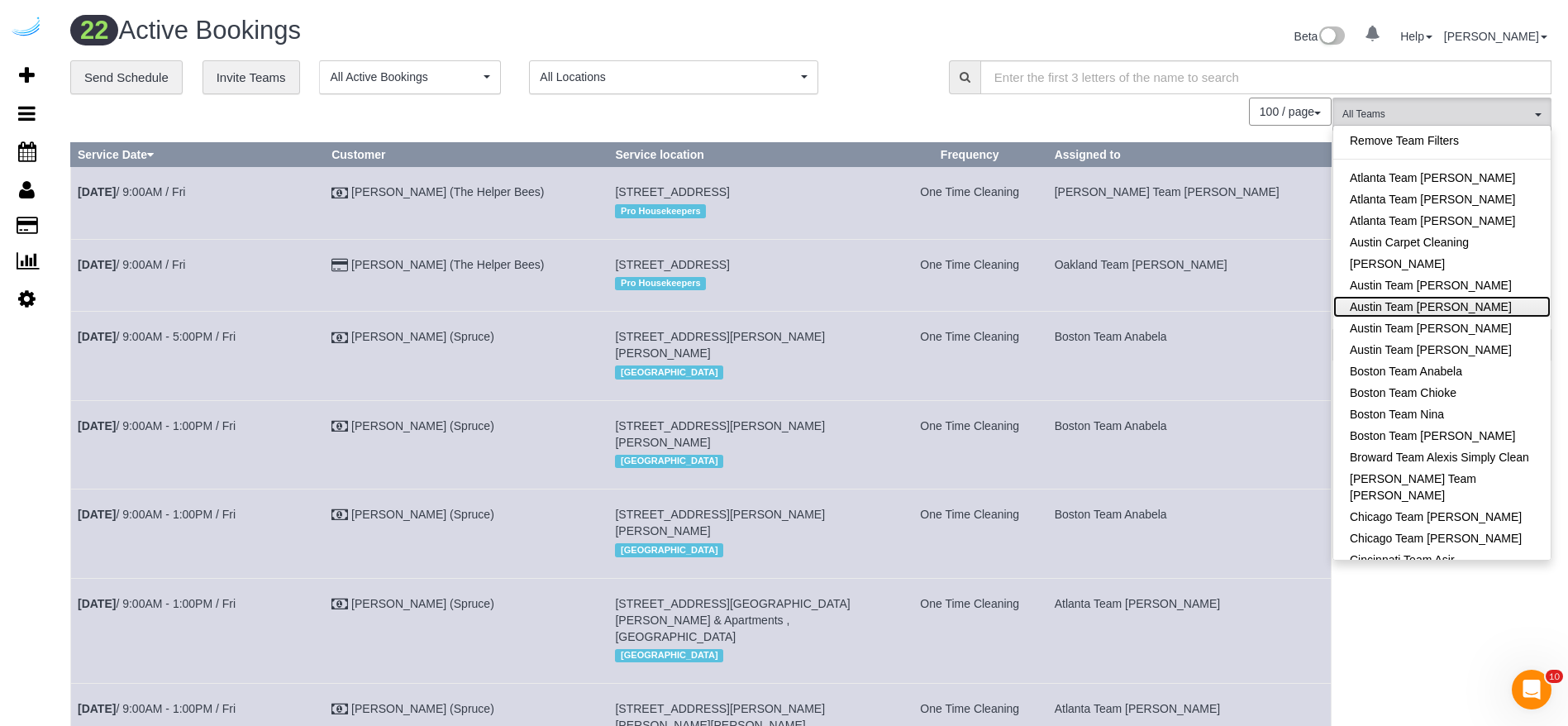 click on "Austin Team [PERSON_NAME]" at bounding box center [1442, 307] 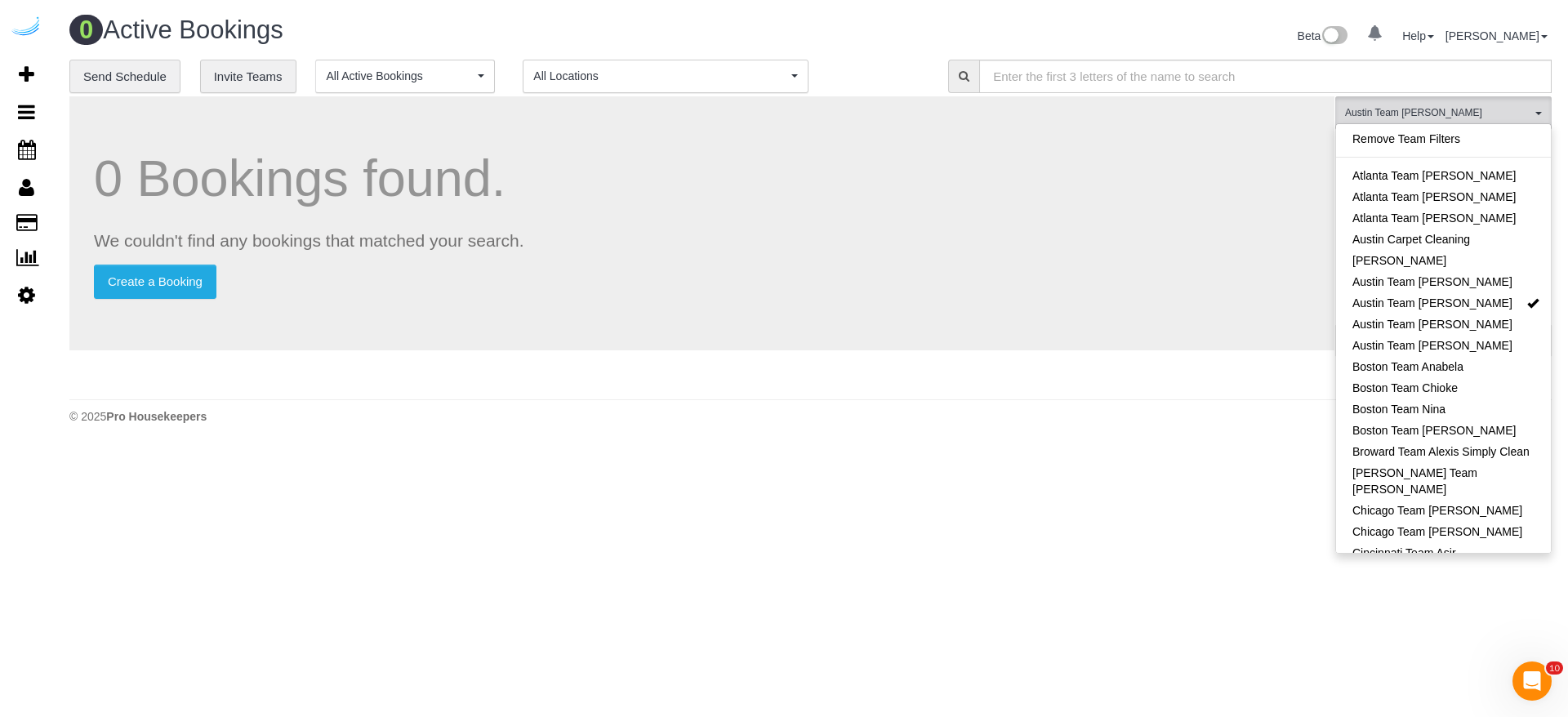 click on "0 Bookings found." at bounding box center [702, 178] 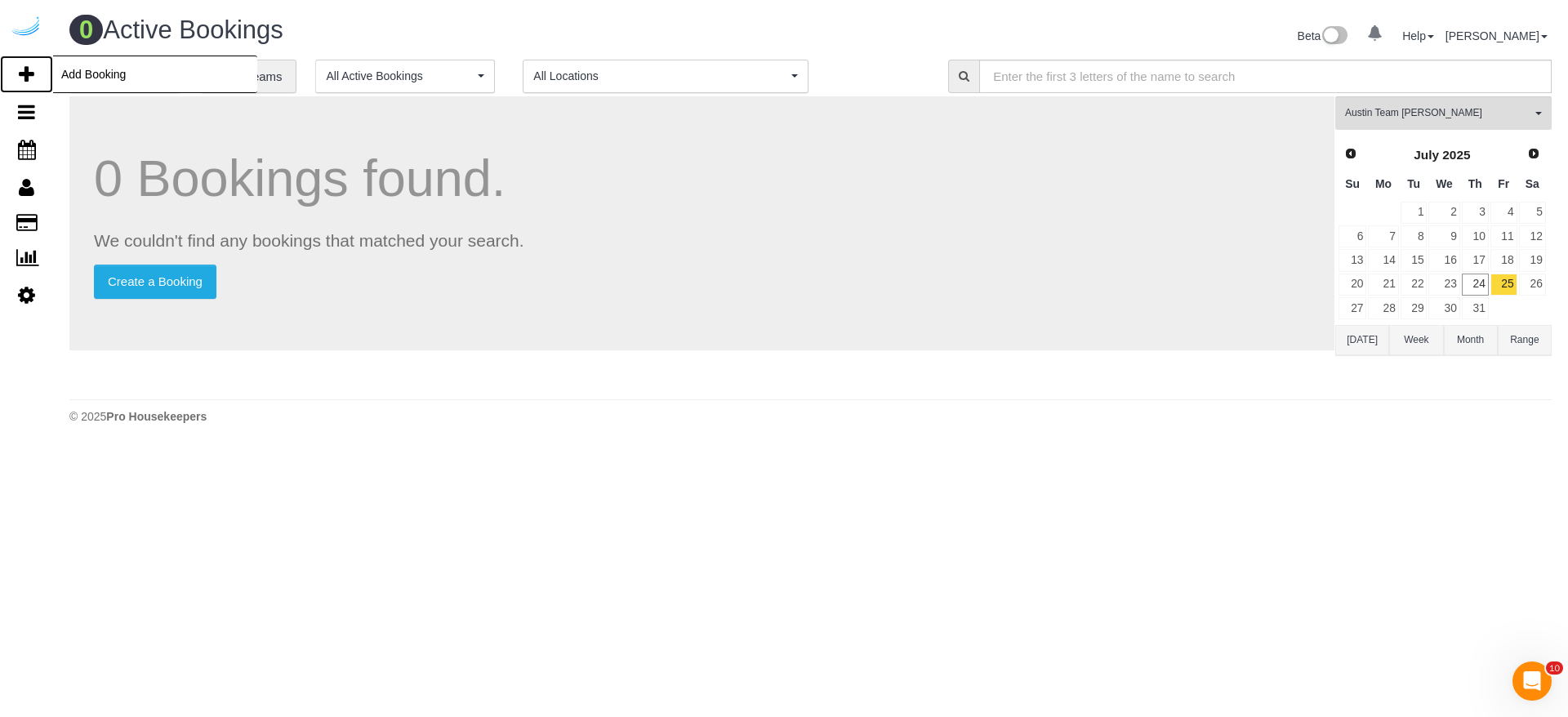 click on "Add Booking" at bounding box center [26, 74] 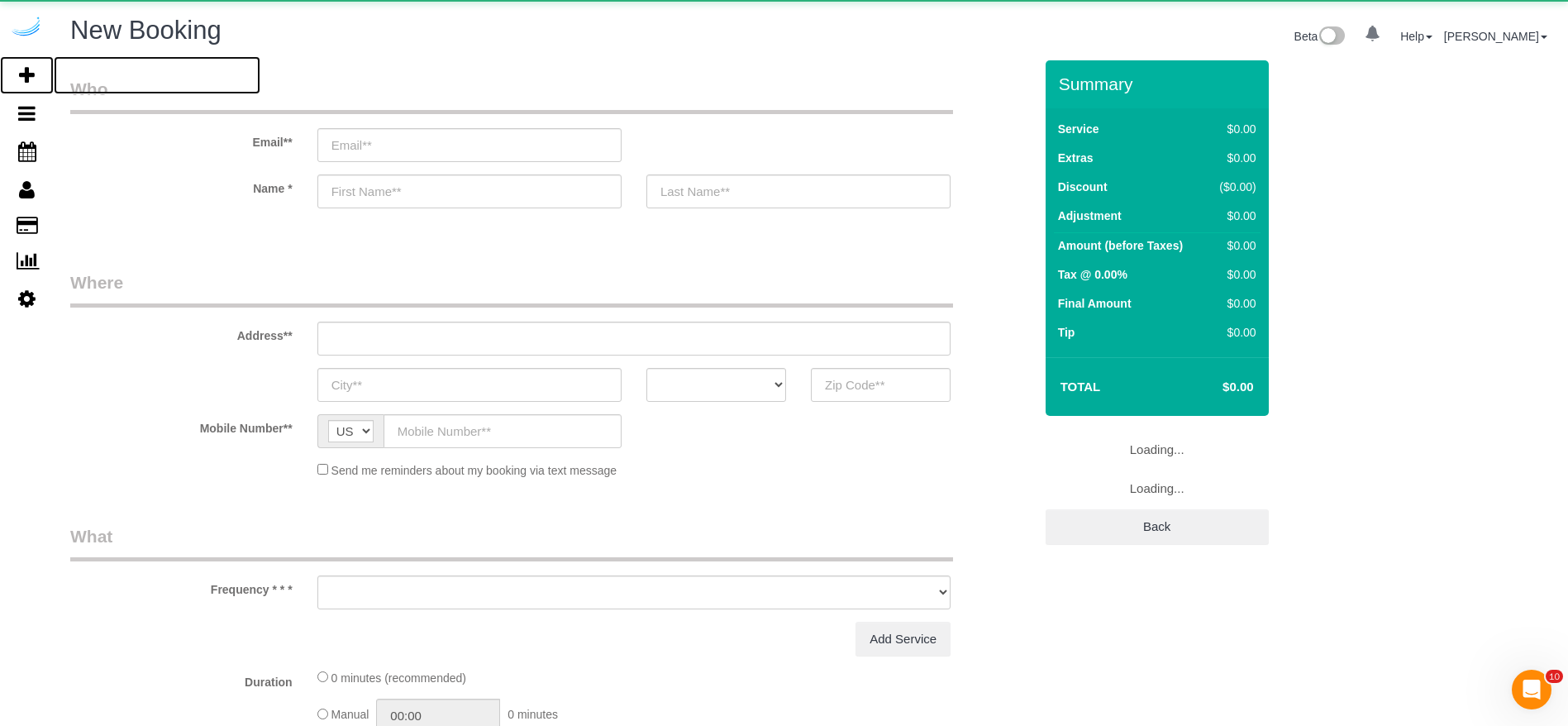 select on "number:9" 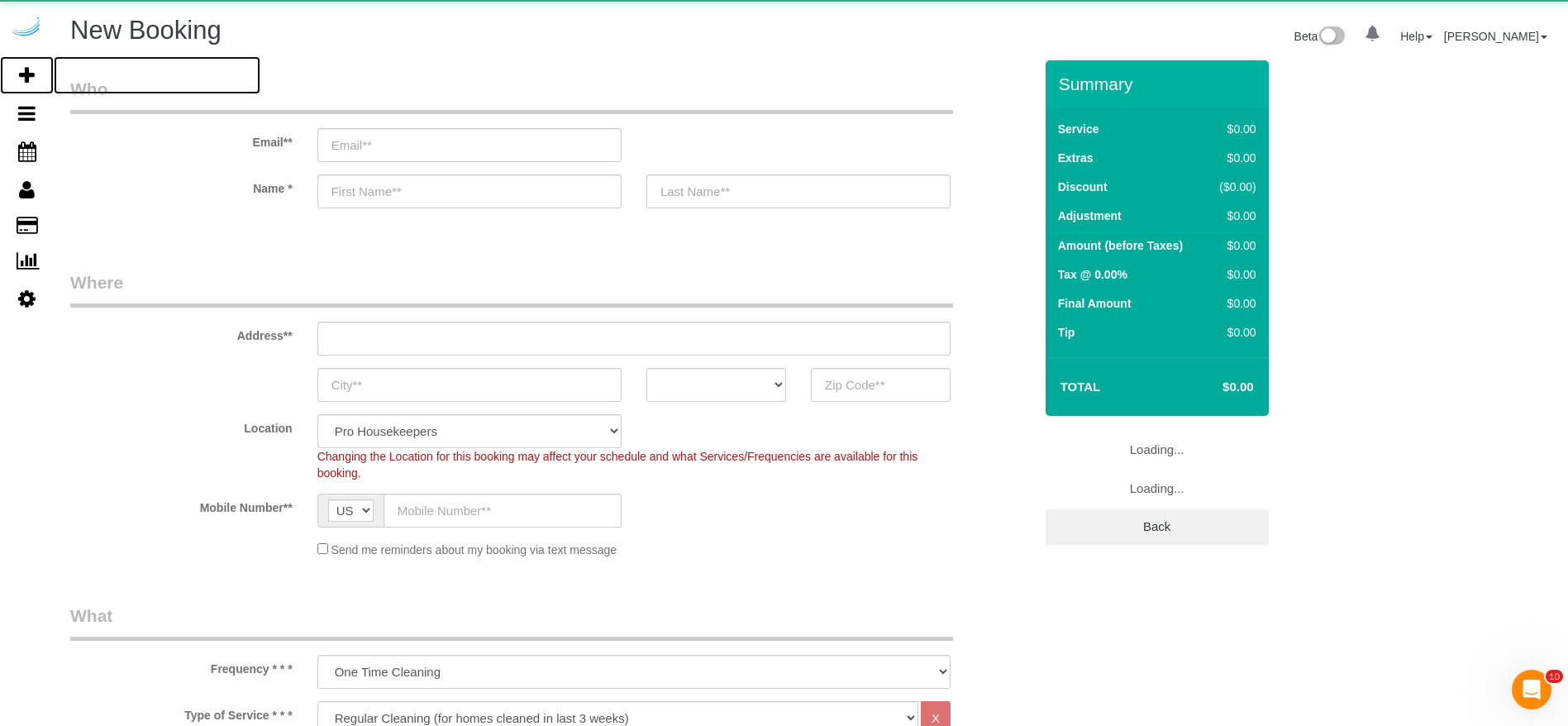 select on "object:6899" 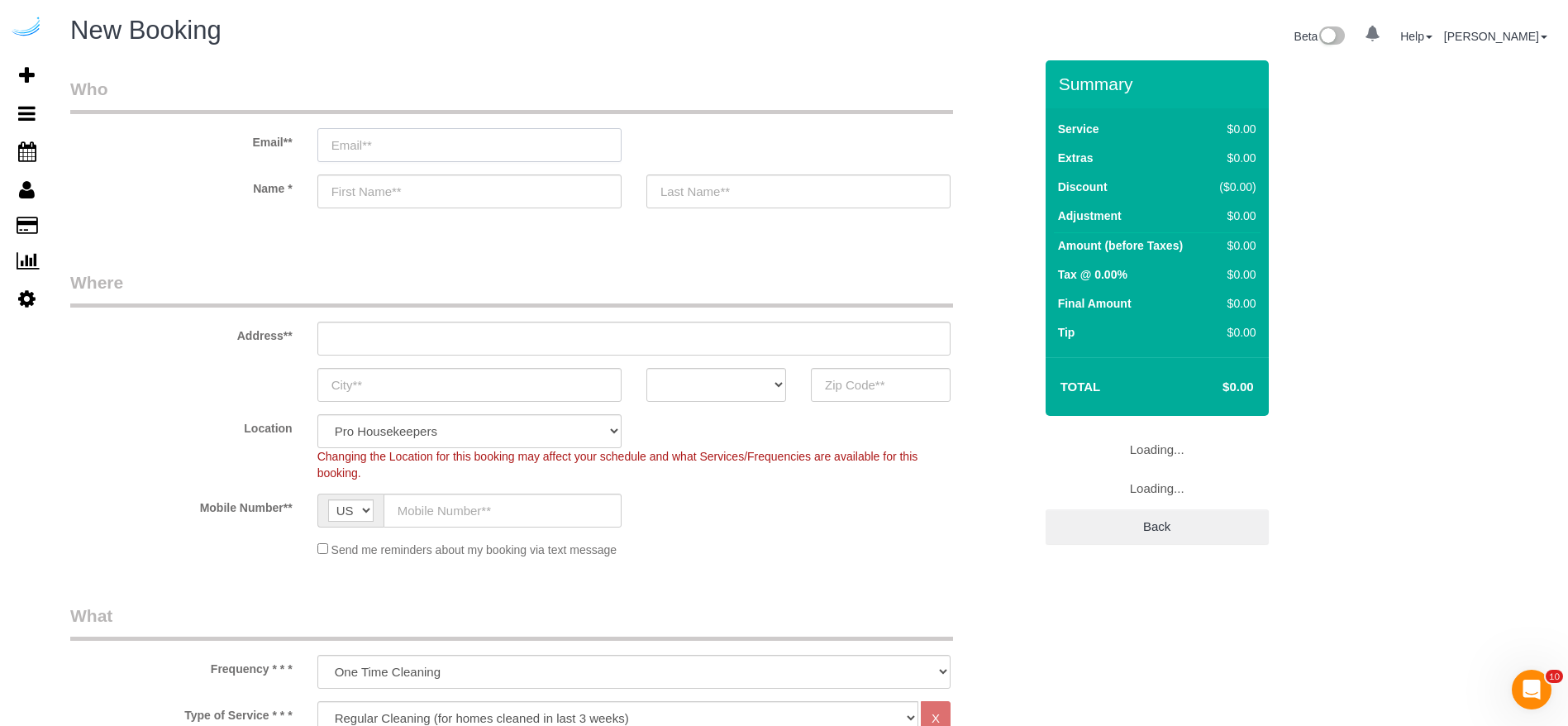 click at bounding box center (469, 145) 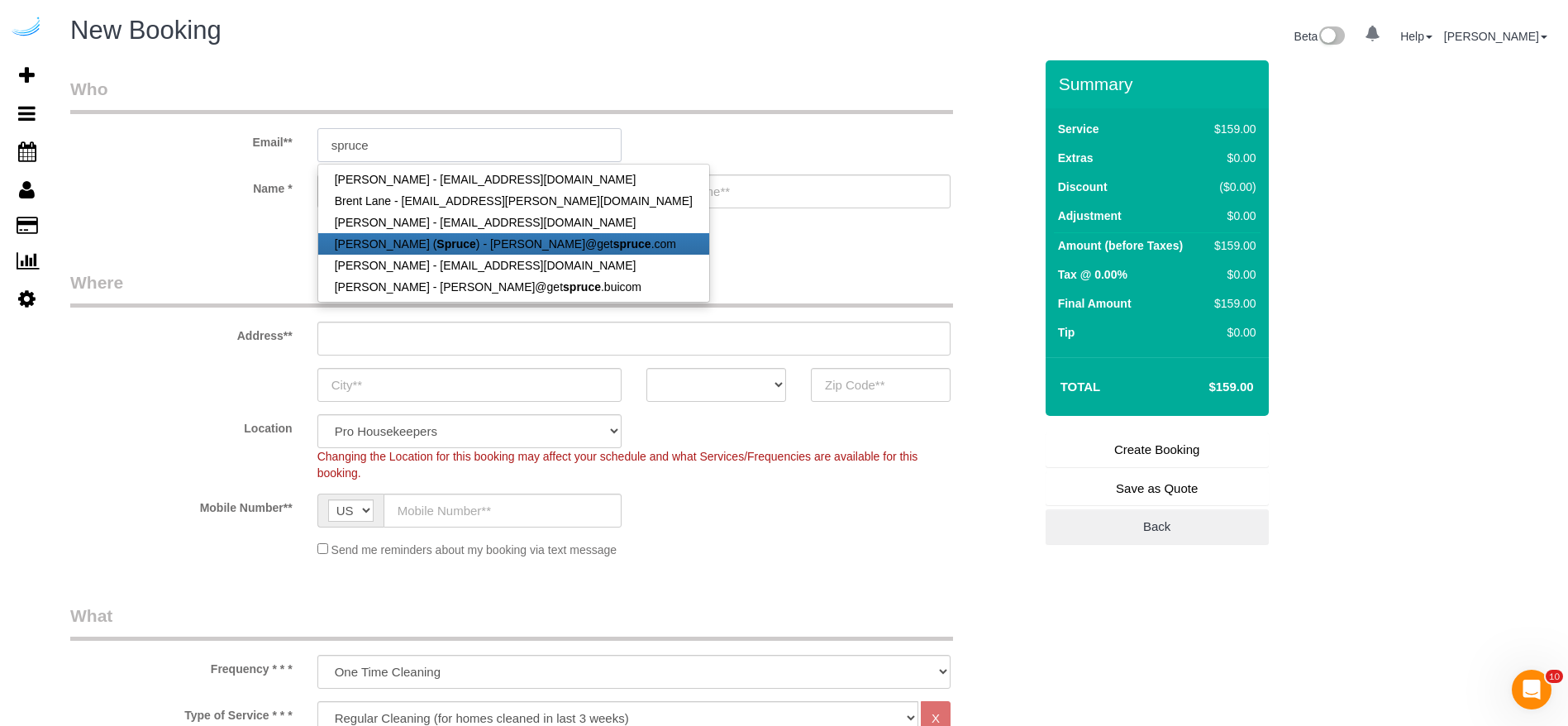 type on "[PERSON_NAME][EMAIL_ADDRESS][DOMAIN_NAME]" 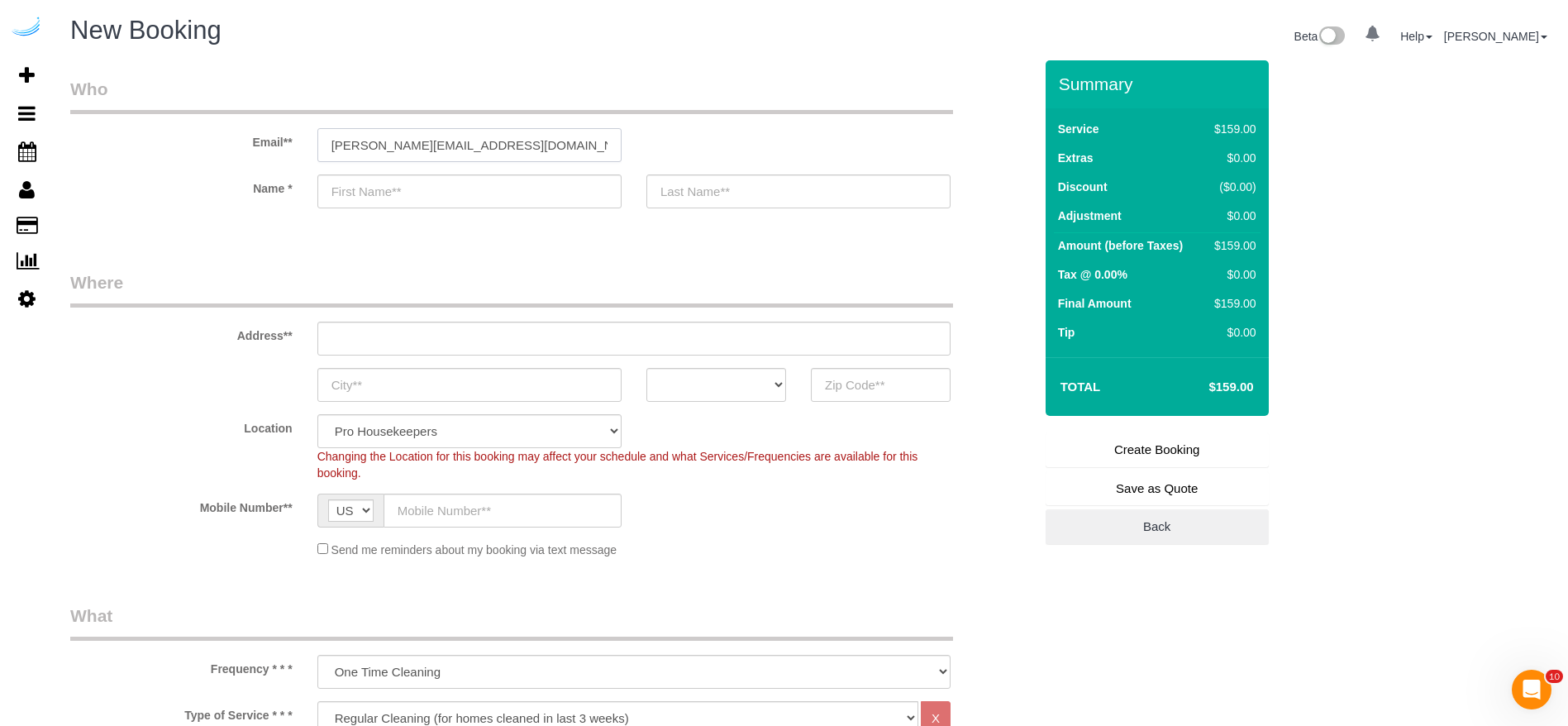 type on "[PERSON_NAME]" 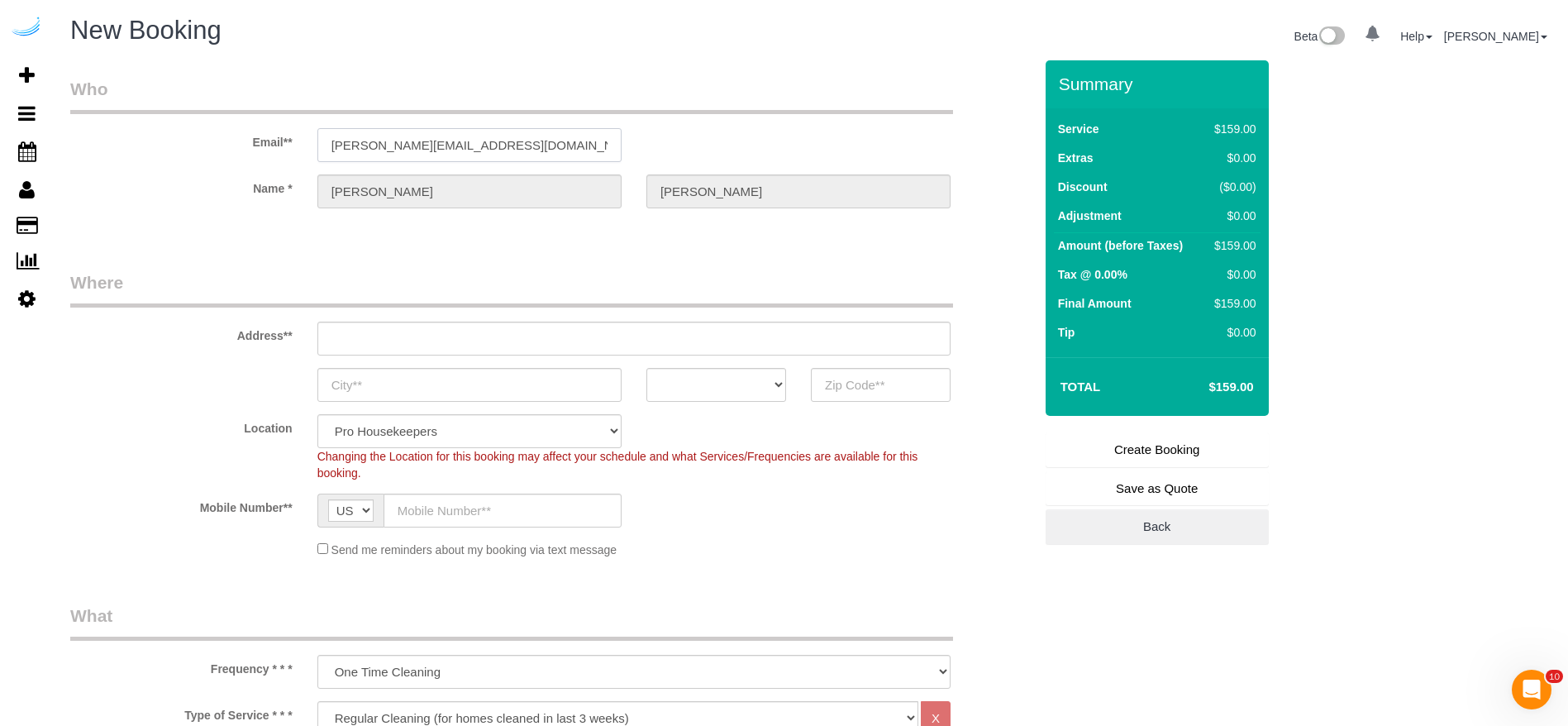 type on "[STREET_ADDRESS][PERSON_NAME]" 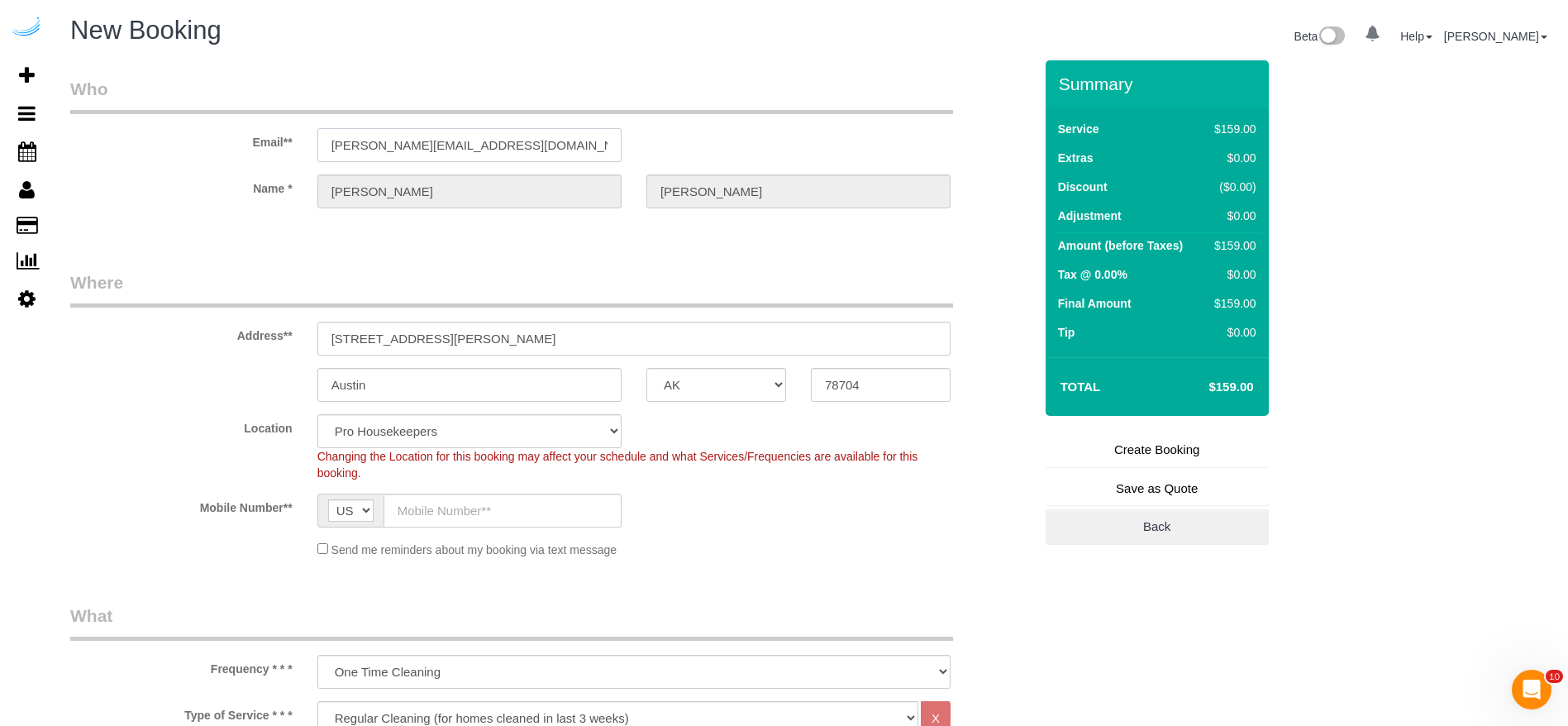 select on "9" 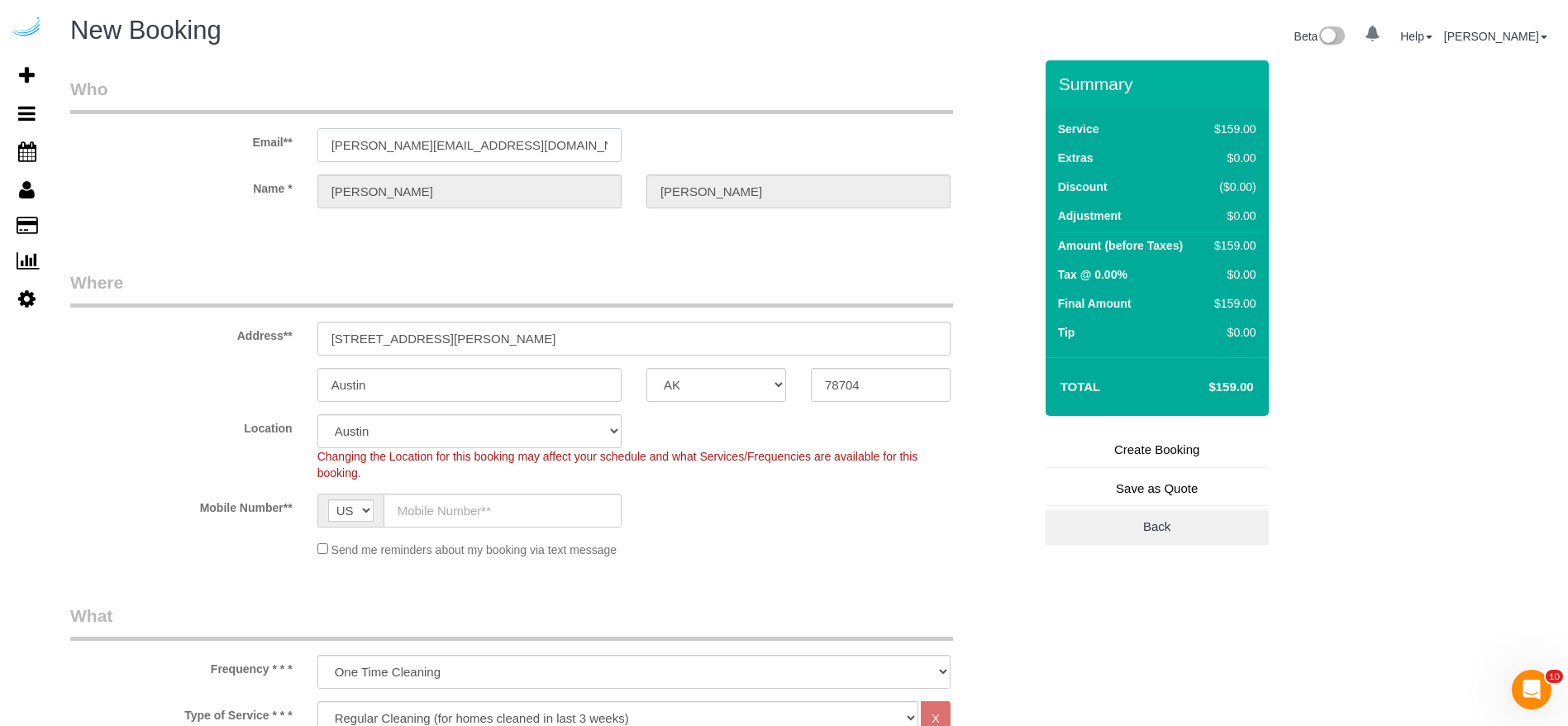 select on "object:6936" 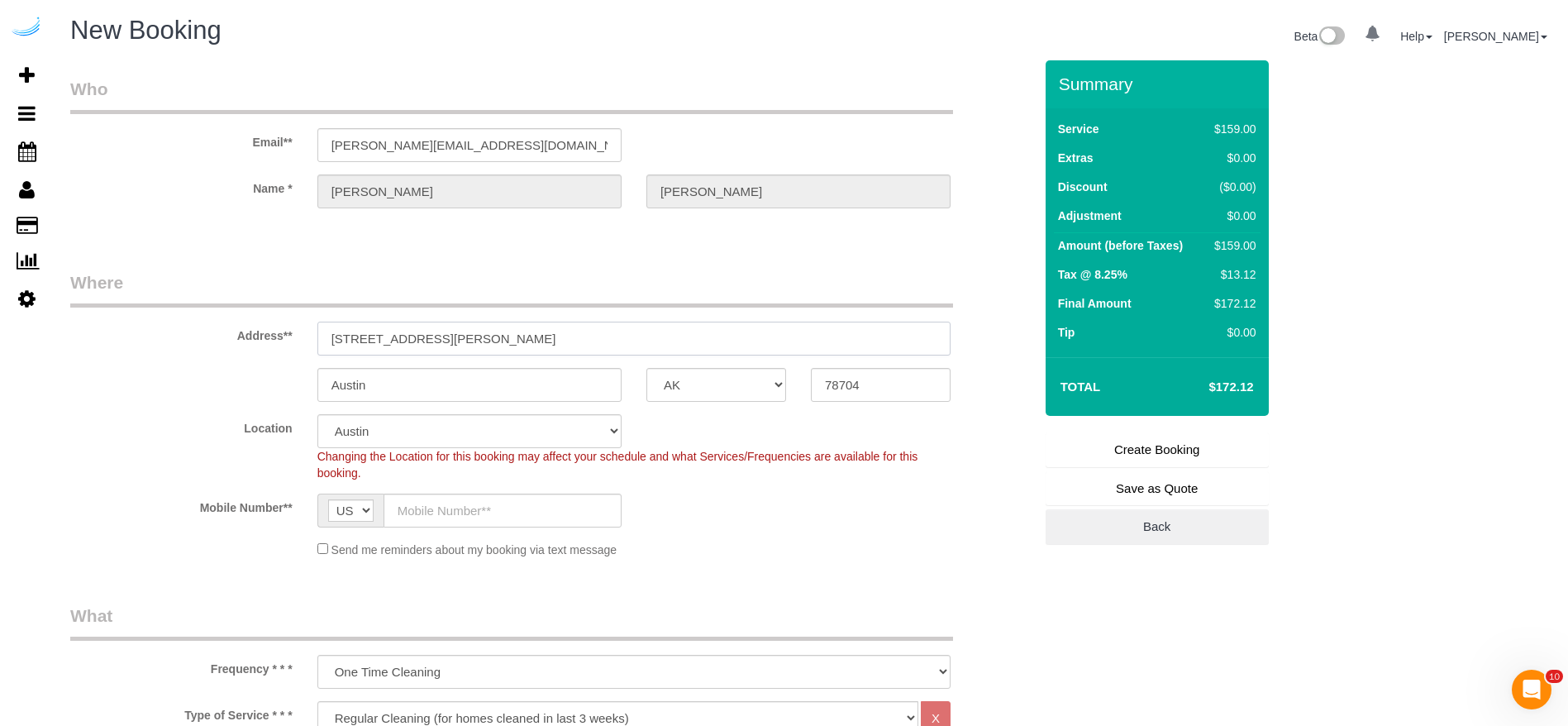 click on "[STREET_ADDRESS][PERSON_NAME]" at bounding box center [634, 338] 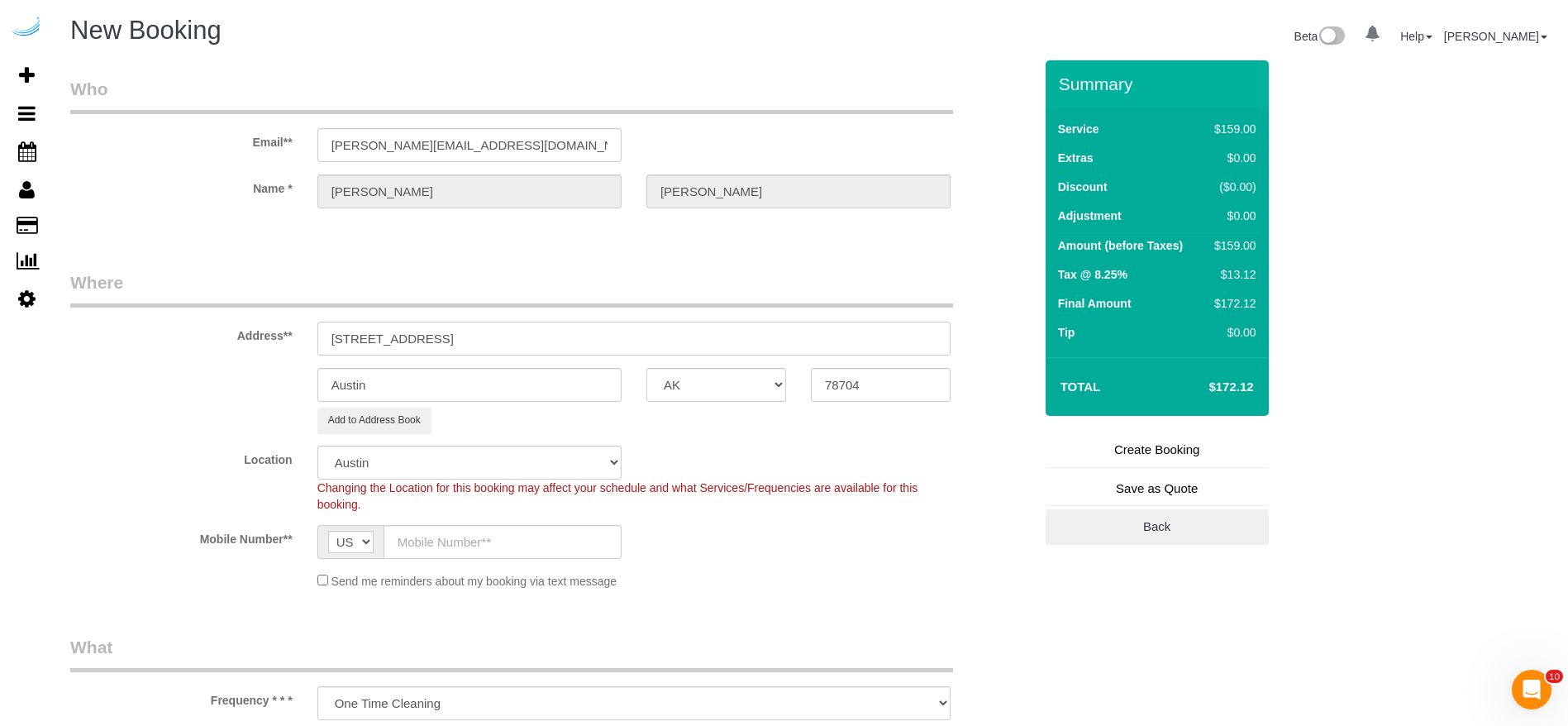 drag, startPoint x: 460, startPoint y: 335, endPoint x: 659, endPoint y: 341, distance: 199.09043 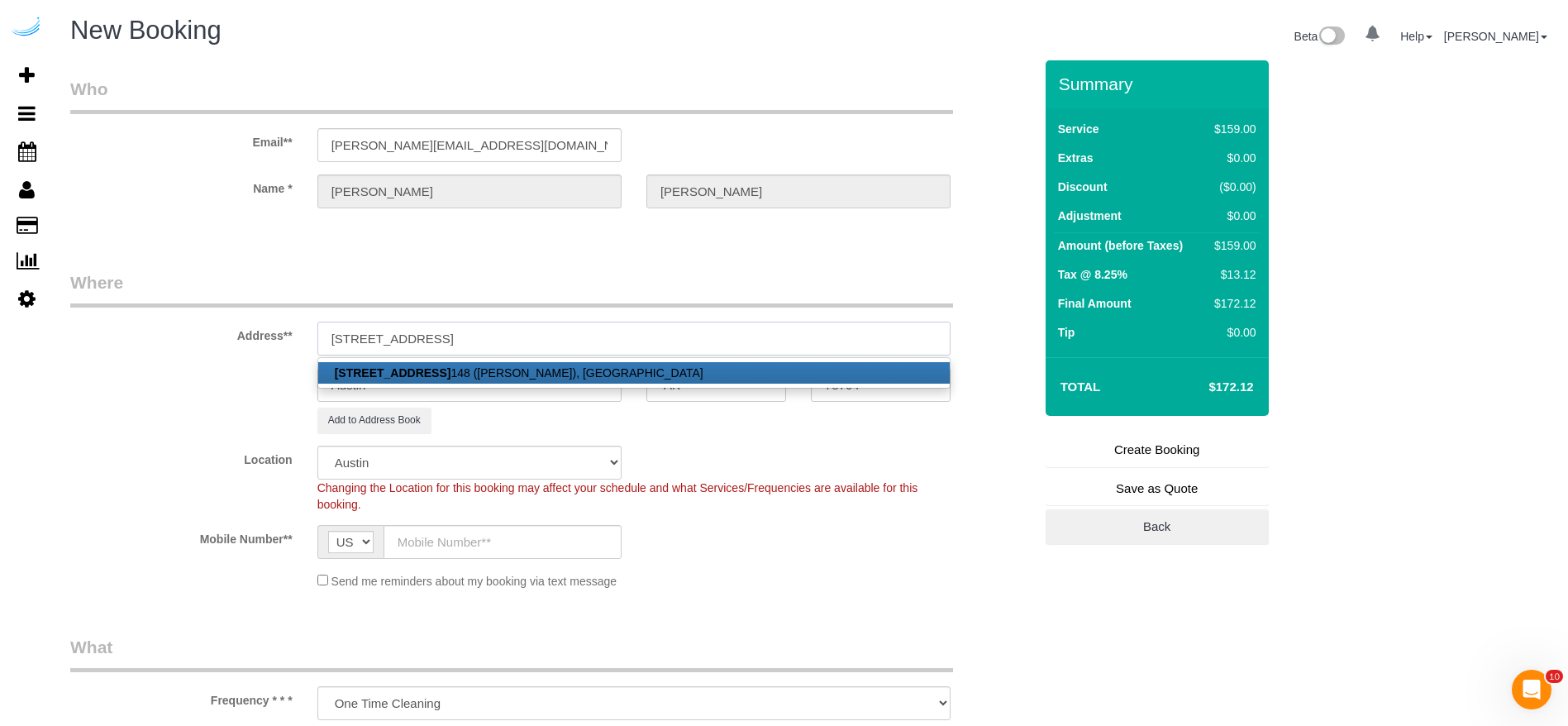 paste on "113" 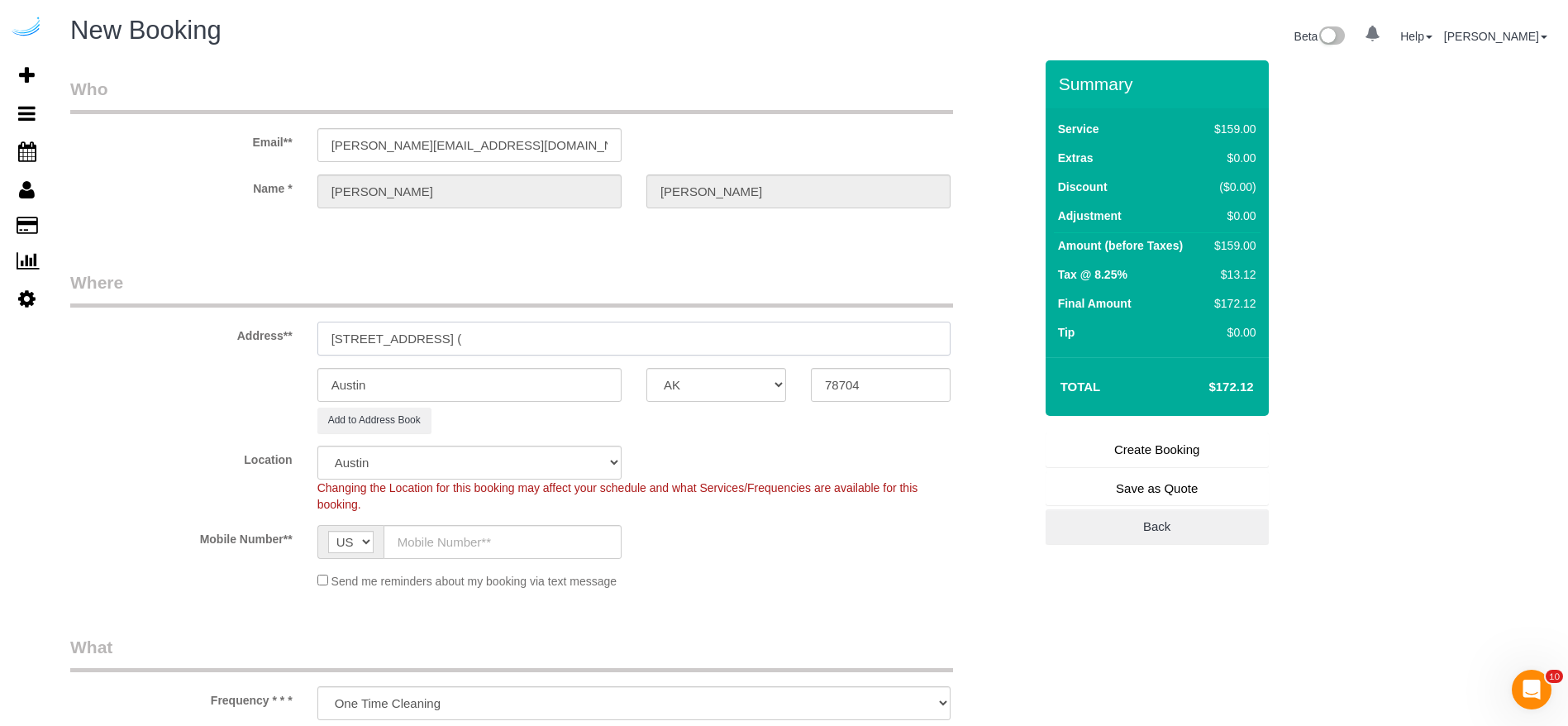 paste on "[PERSON_NAME]" 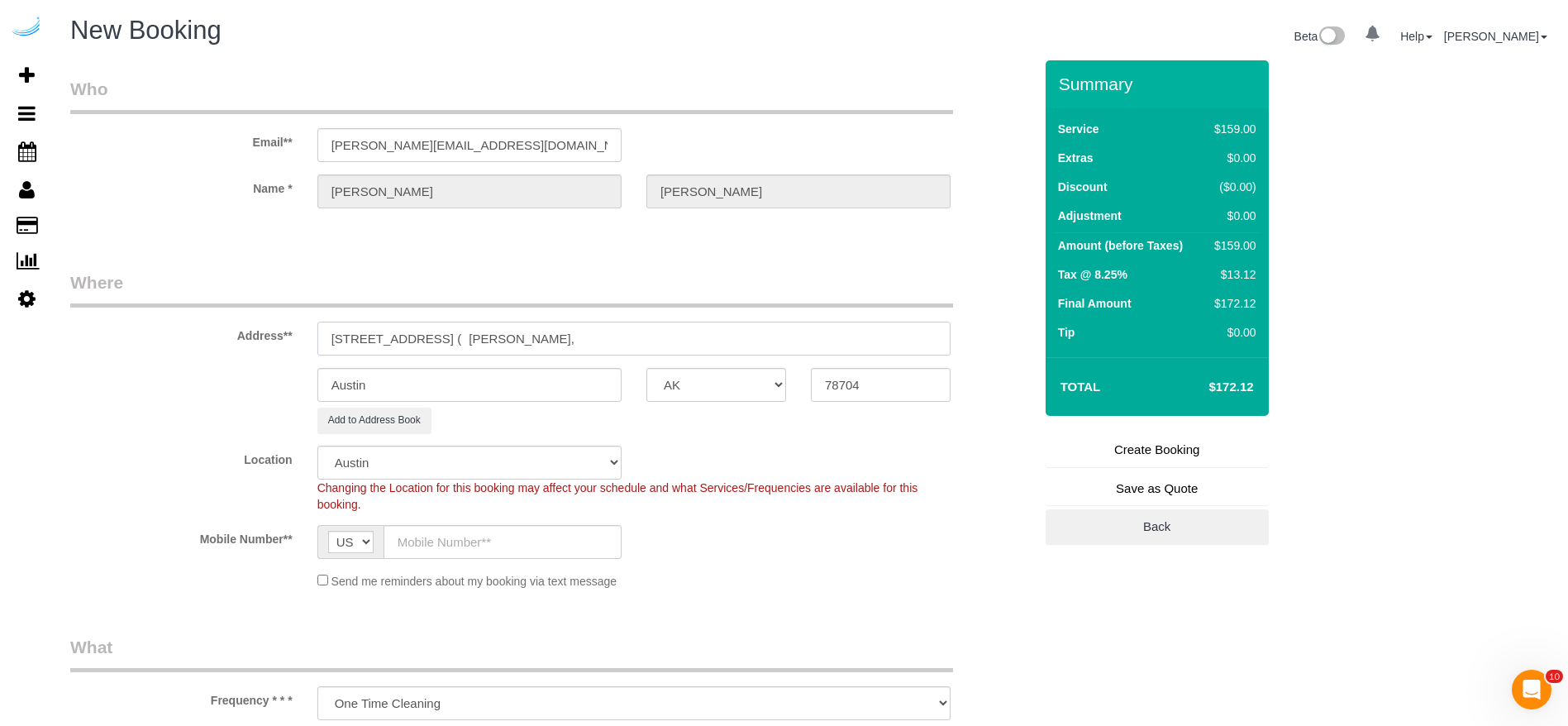 paste on "The [MEDICAL_DATA] at [GEOGRAPHIC_DATA]" 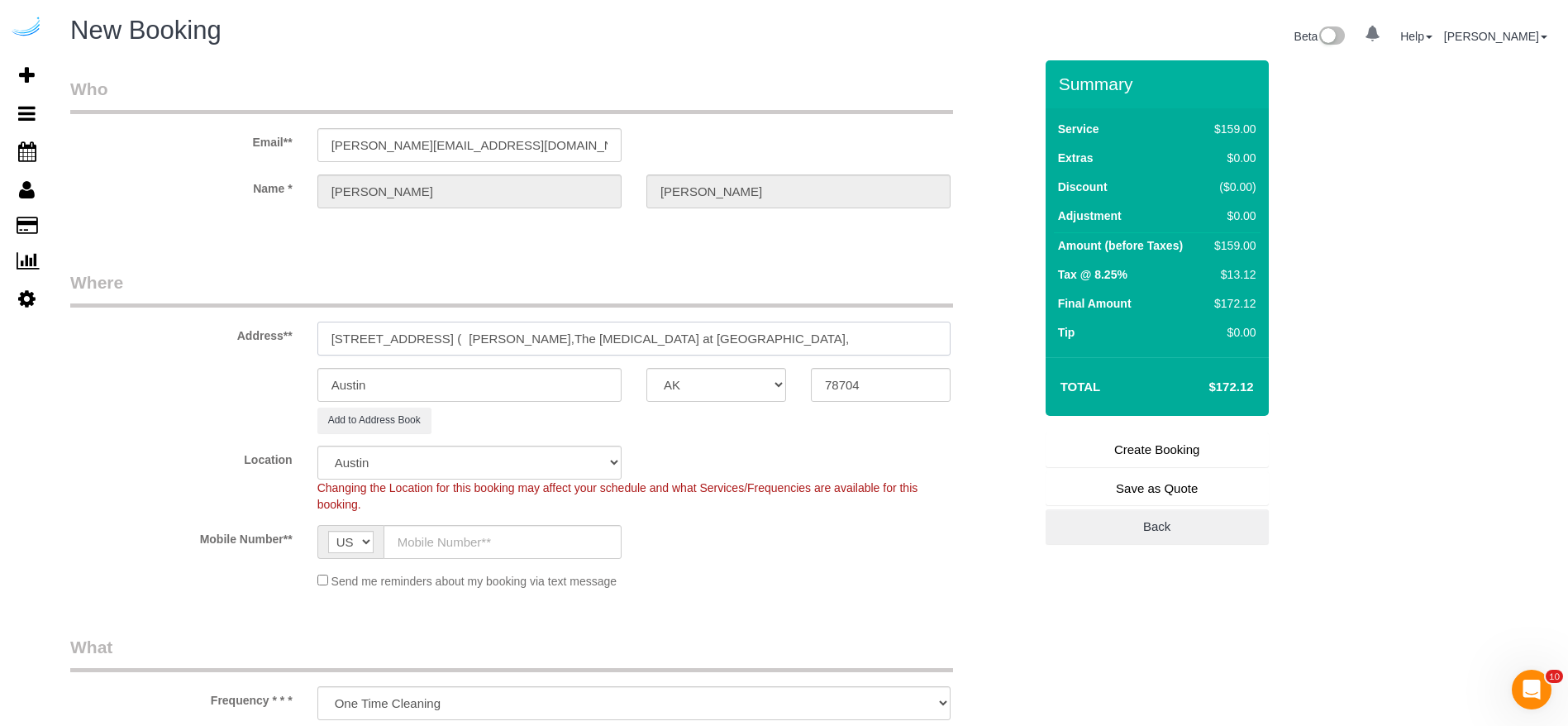 paste on "1446766" 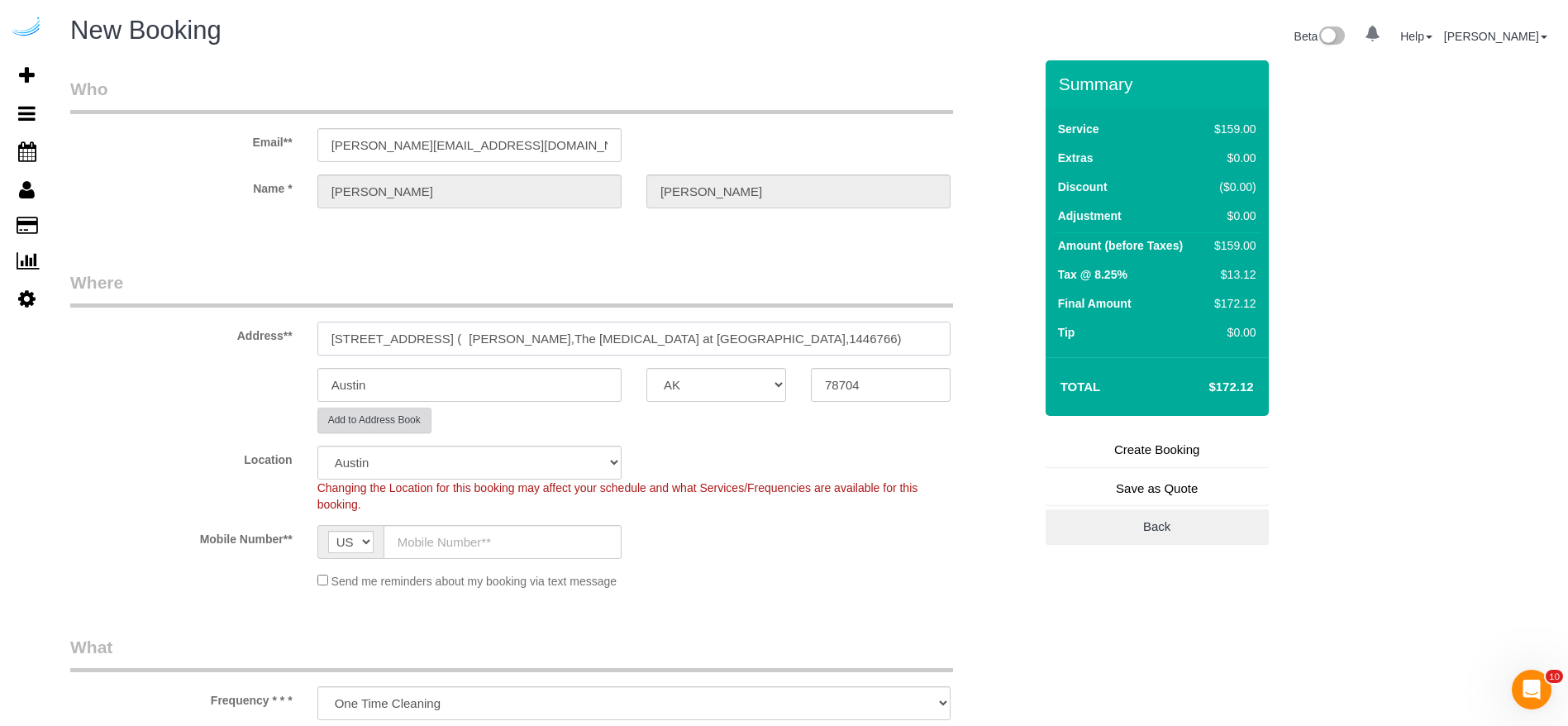 type on "[STREET_ADDRESS] (	[PERSON_NAME],The [MEDICAL_DATA] at [GEOGRAPHIC_DATA],1446766)" 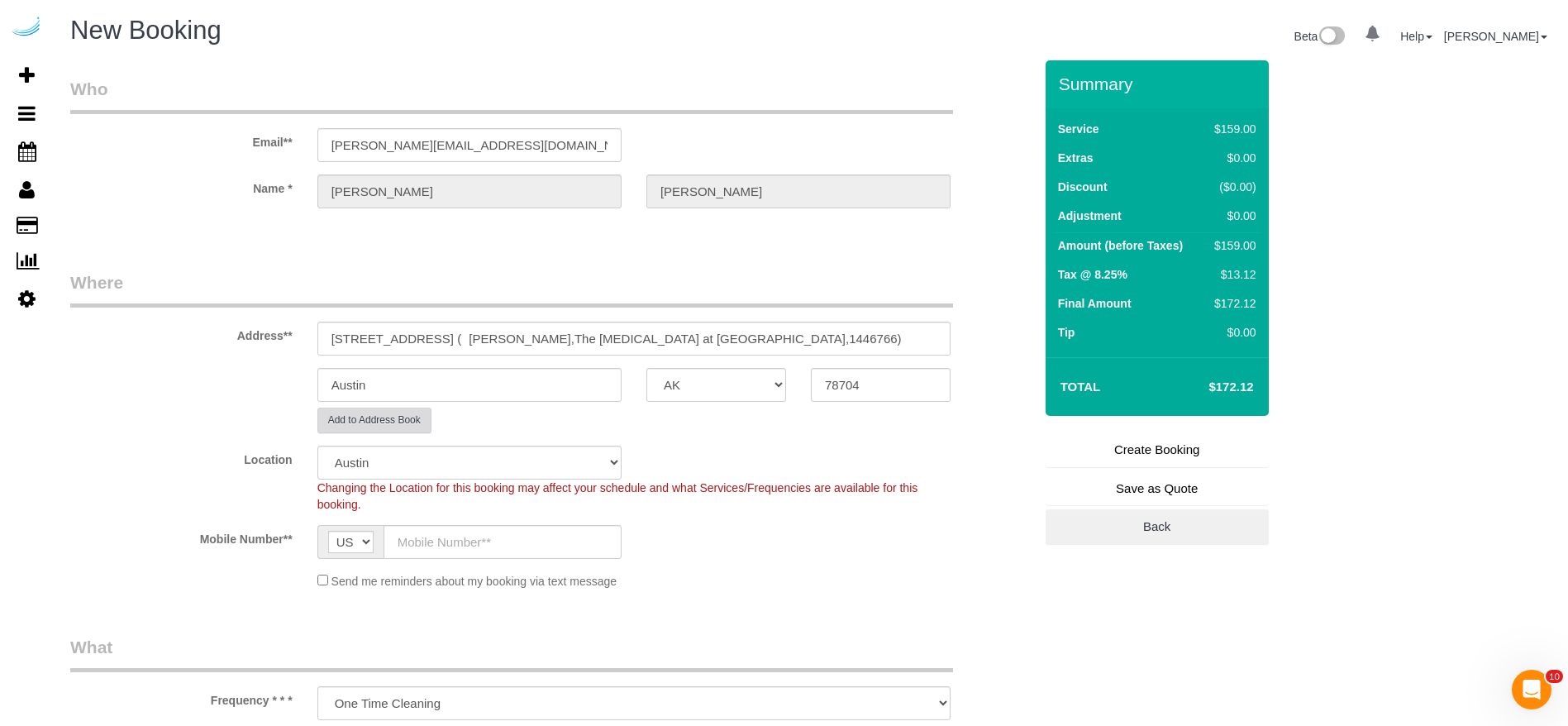 click on "Add to Address Book" at bounding box center (374, 420) 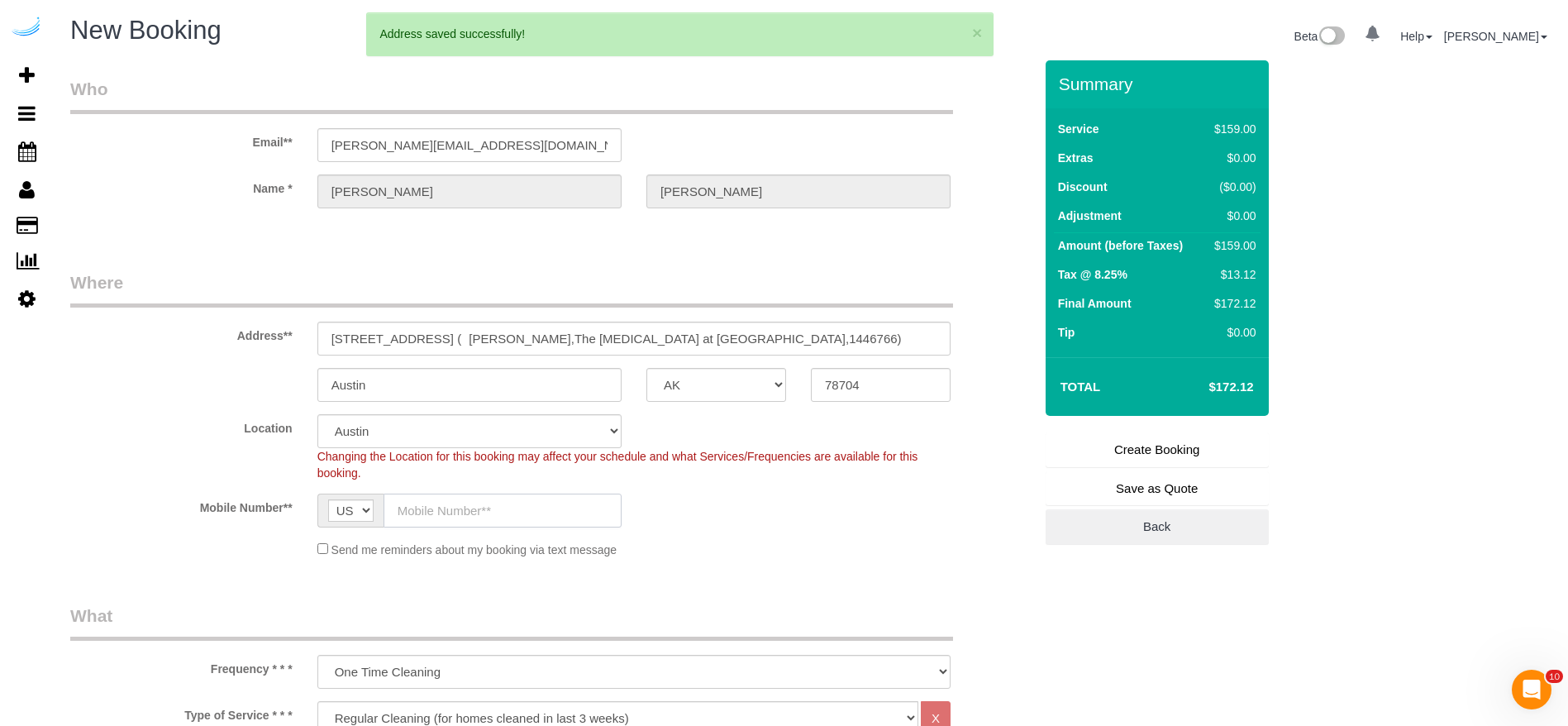 click 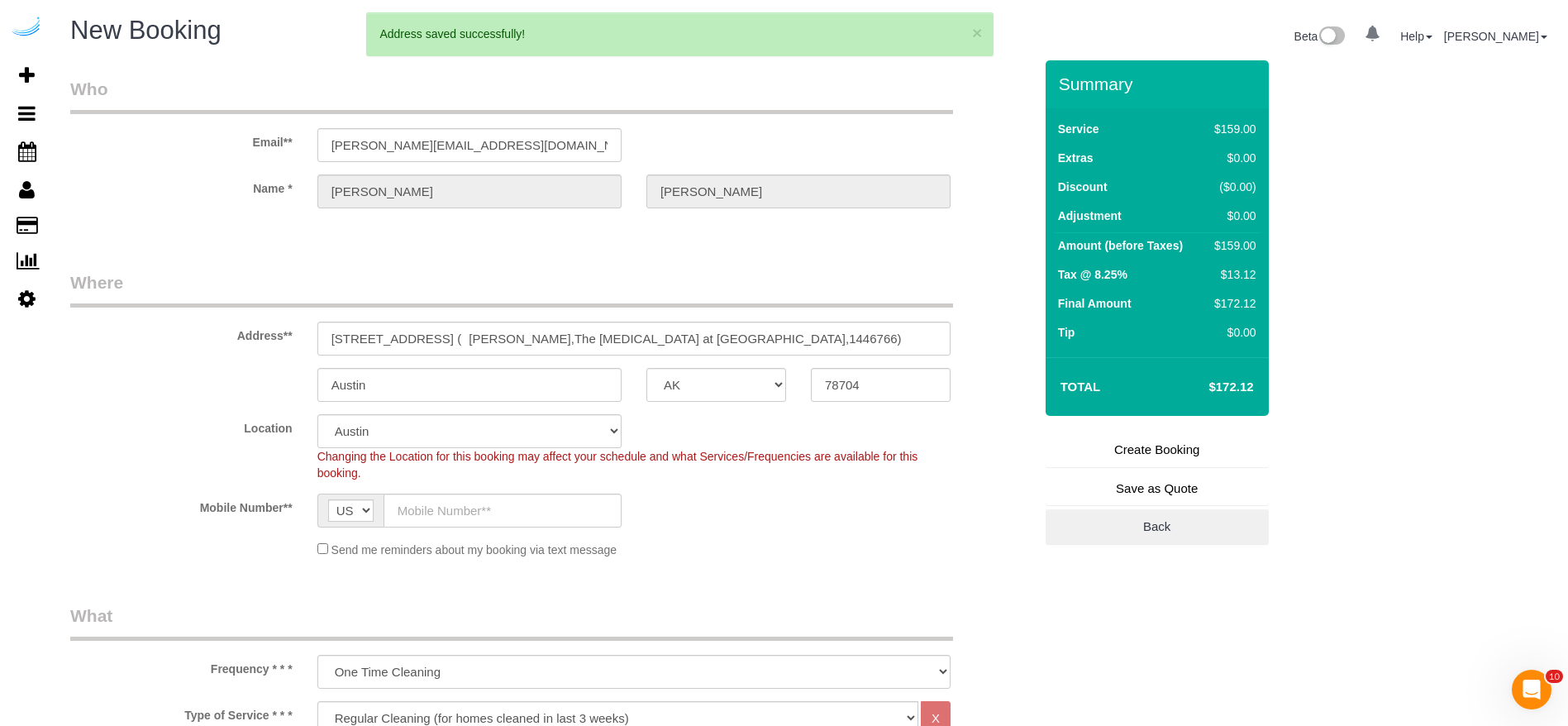click on "Send me reminders about my booking via text message" 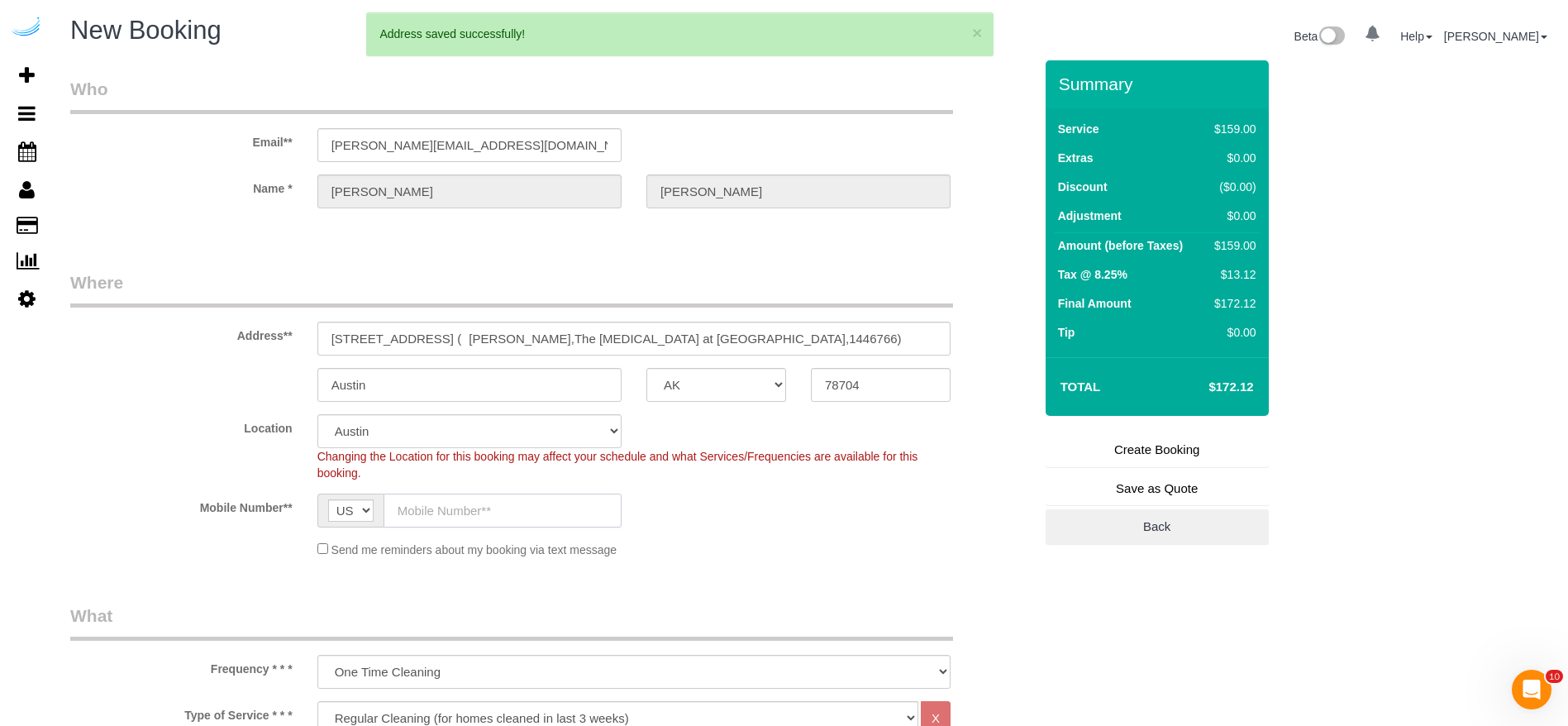 click 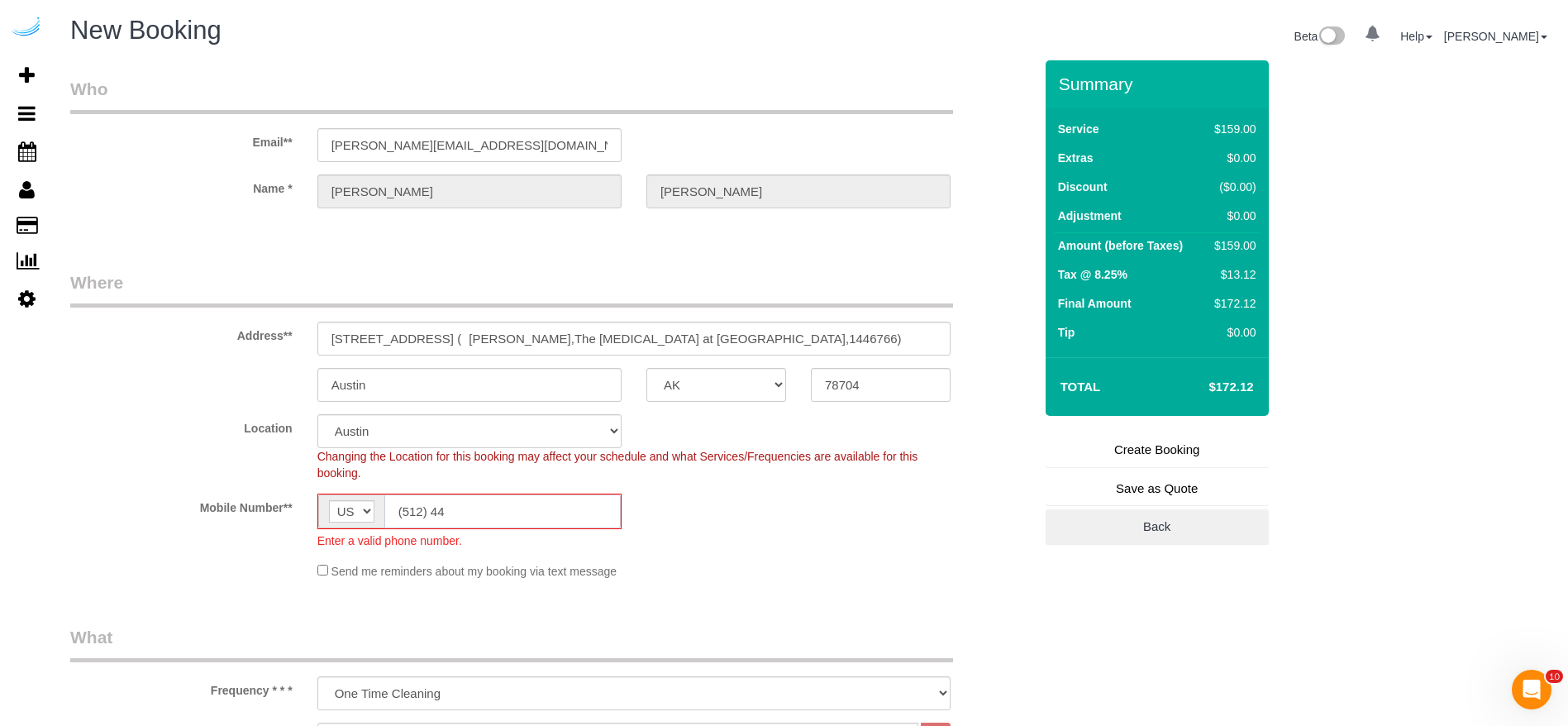type on "(512) 444" 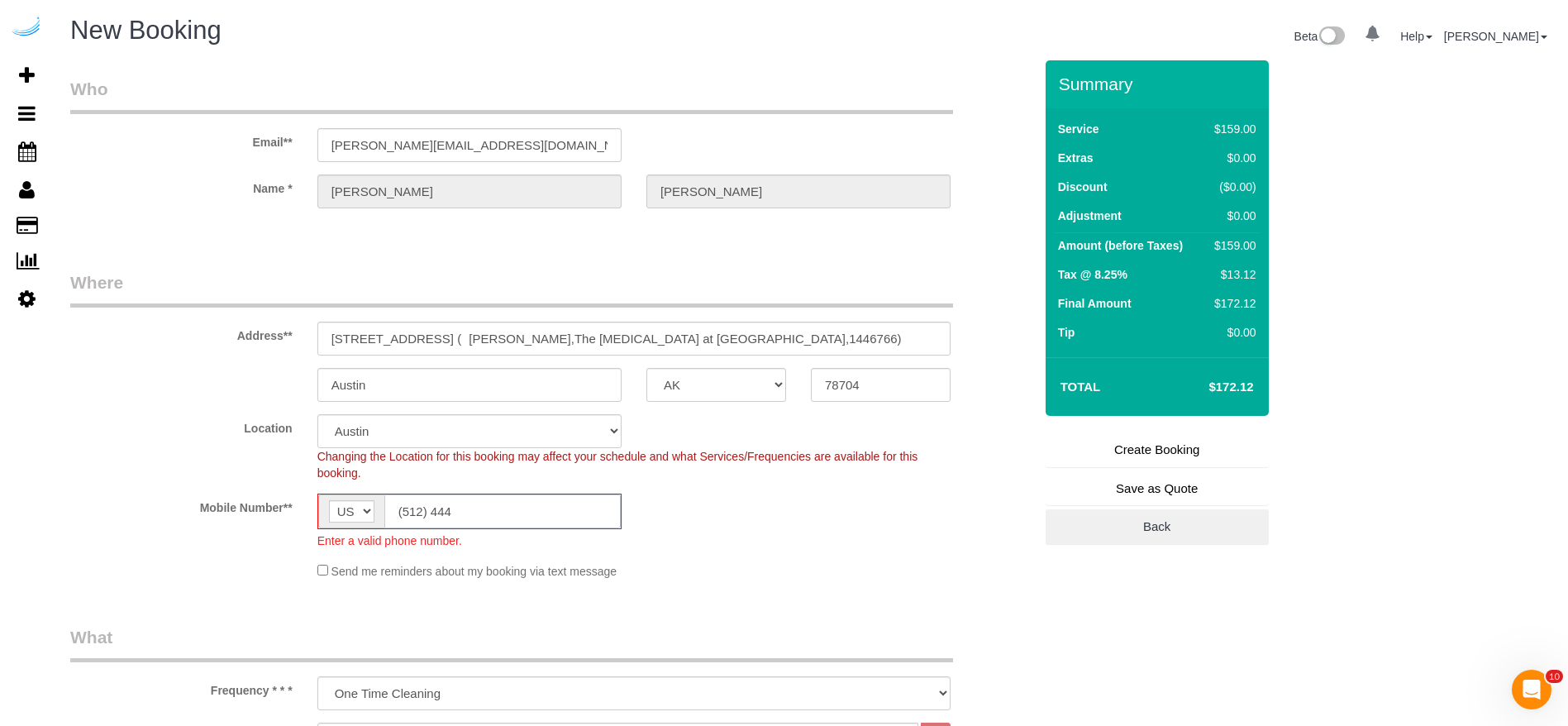 click on "(512) 444" 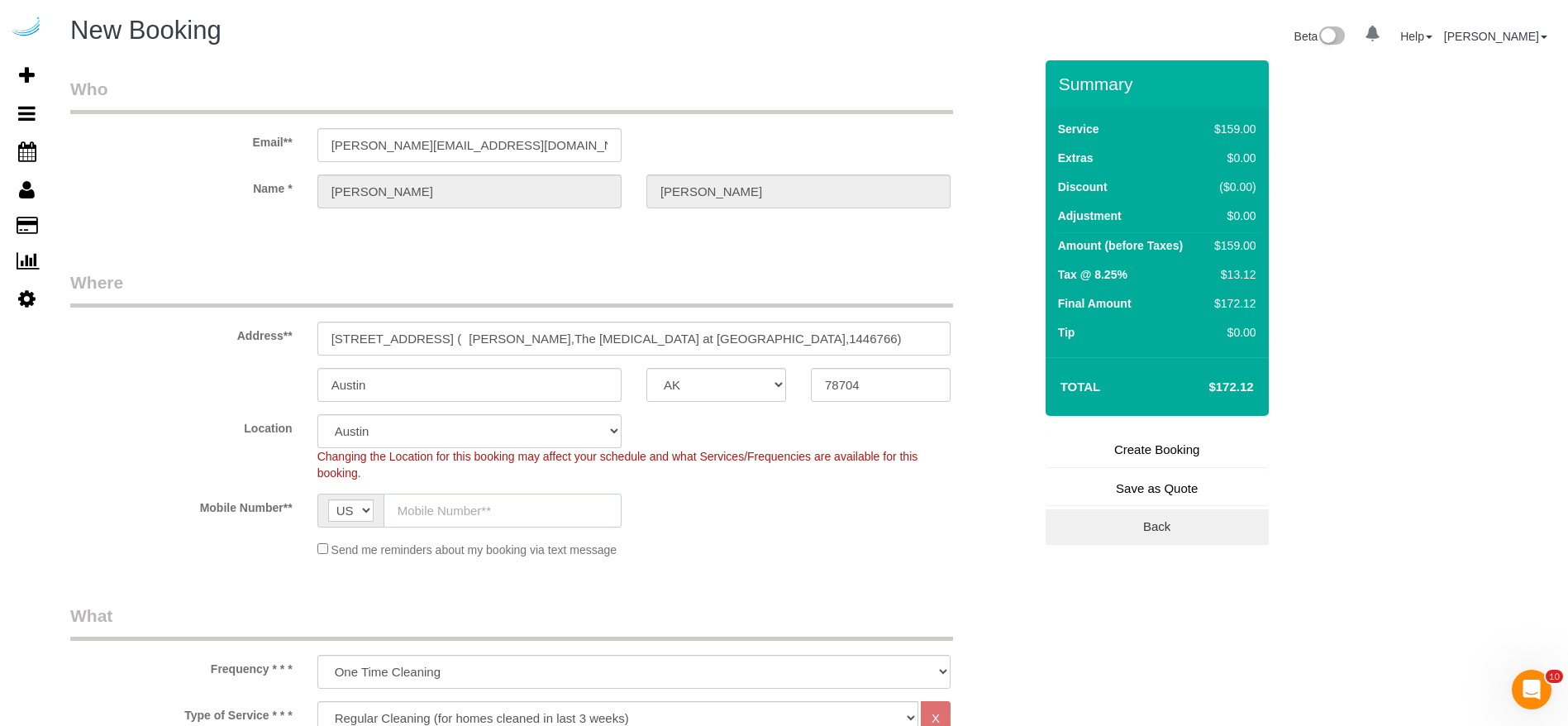 click 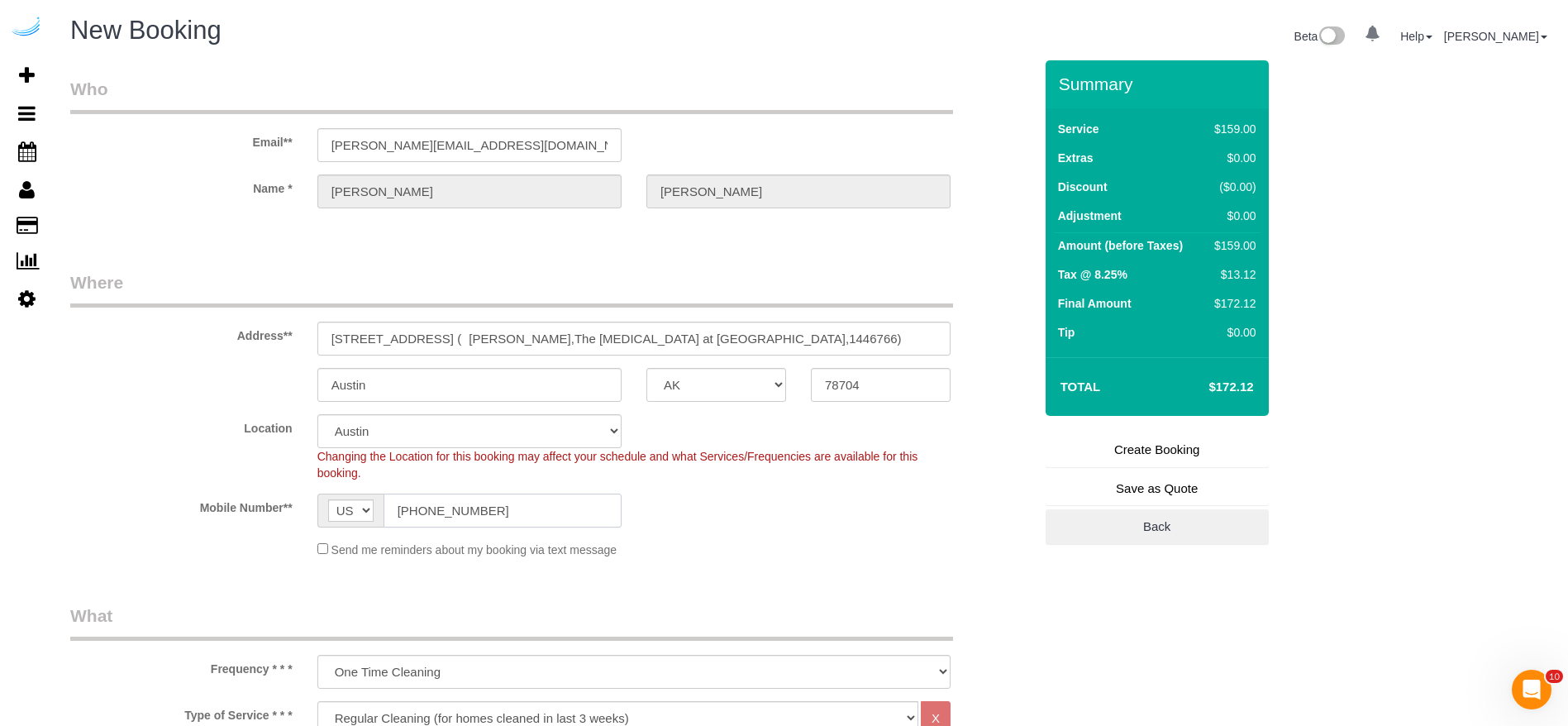 type on "[PHONE_NUMBER]" 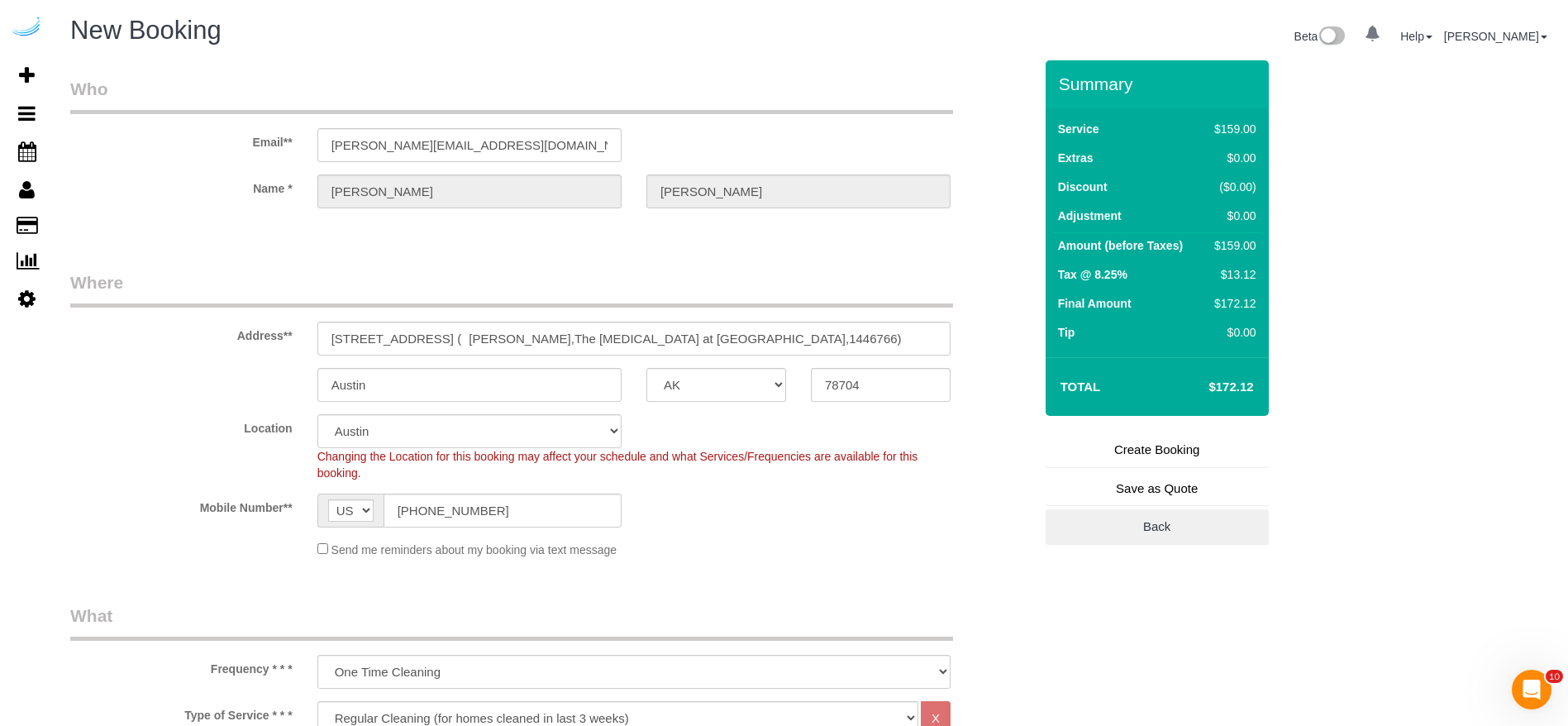 click on "Location
Pro Housekeepers [GEOGRAPHIC_DATA] [GEOGRAPHIC_DATA] [GEOGRAPHIC_DATA] [GEOGRAPHIC_DATA] [GEOGRAPHIC_DATA] [GEOGRAPHIC_DATA] [GEOGRAPHIC_DATA] Ft [GEOGRAPHIC_DATA] [GEOGRAPHIC_DATA] [GEOGRAPHIC_DATA] [US_STATE] [GEOGRAPHIC_DATA] [GEOGRAPHIC_DATA] Area [GEOGRAPHIC_DATA] Area [GEOGRAPHIC_DATA] [GEOGRAPHIC_DATA] Area [GEOGRAPHIC_DATA] [GEOGRAPHIC_DATA] [GEOGRAPHIC_DATA] [GEOGRAPHIC_DATA] Area [GEOGRAPHIC_DATA] [GEOGRAPHIC_DATA] [GEOGRAPHIC_DATA] Area [GEOGRAPHIC_DATA] [GEOGRAPHIC_DATA] [US_STATE] [GEOGRAPHIC_DATA]
Changing the Location for this booking may affect your schedule and what
Services/Frequencies are available for this booking.
Mobile Number**
AF AL DZ AD AO AI AQ AG AR AM AW AU AT AZ BS BH BD BB BY BE BZ BJ BM BT BO BA BW BR GB IO BN BG BF BI KH CM CA CV BQ KY CF TD CL CN CX CC CO KM CD CG CK CR HR CU CW CY CZ CI DK DJ DM DO TL EC EG SV GQ ER EE ET FK FO FJ FI FR GF PF TF GA GM GE DE GH GI GR GL GD GP GU GT GG GN GW GY HT HN HK HU IS IN ID IR IQ IE IM IL IT JM JP JE JO KZ KE KI KP KR KW KG LA LV LB LS [PERSON_NAME] LI [PERSON_NAME] MO MK MG MW MY MV ML MT MH MQ MR MU YT MX FM MD MC MN ME MS MA MZ MM NA NR NP NL NC NZ NI NE" 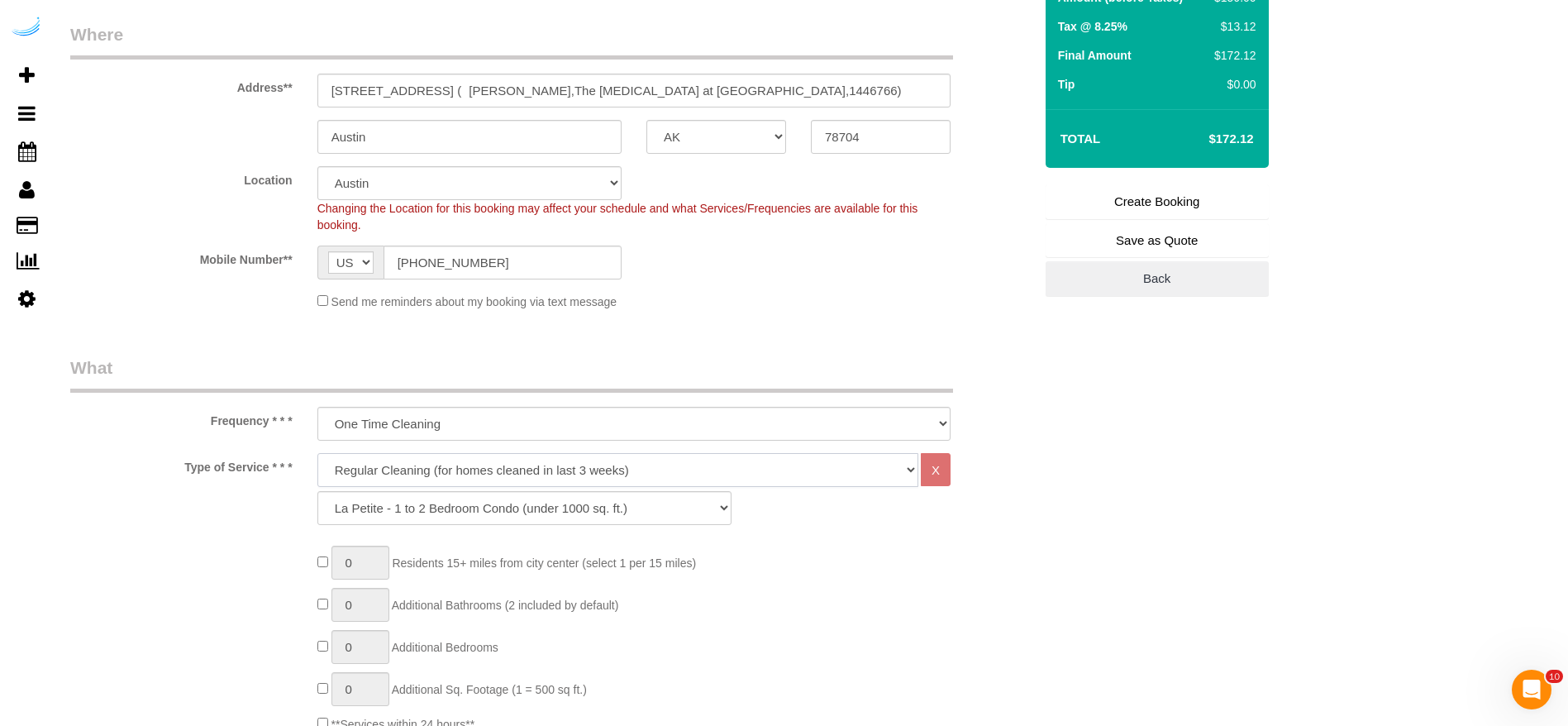 click on "Deep Cleaning (for homes that have not been cleaned in 3+ weeks) Spruce Regular Cleaning (for homes cleaned in last 3 weeks) Moving Cleanup (to clean home for new tenants) Post Construction Cleaning Vacation Rental Cleaning Hourly" 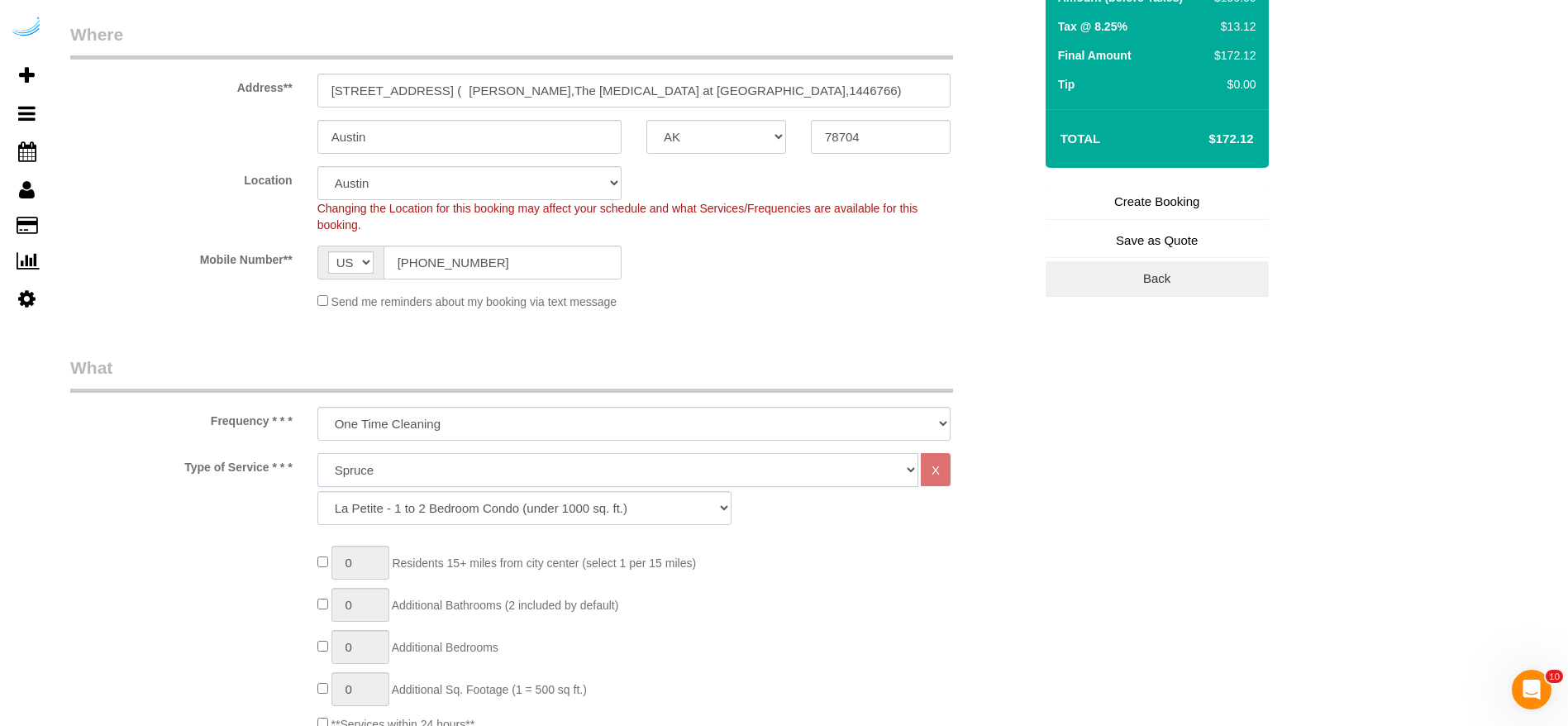 click on "Deep Cleaning (for homes that have not been cleaned in 3+ weeks) Spruce Regular Cleaning (for homes cleaned in last 3 weeks) Moving Cleanup (to clean home for new tenants) Post Construction Cleaning Vacation Rental Cleaning Hourly" 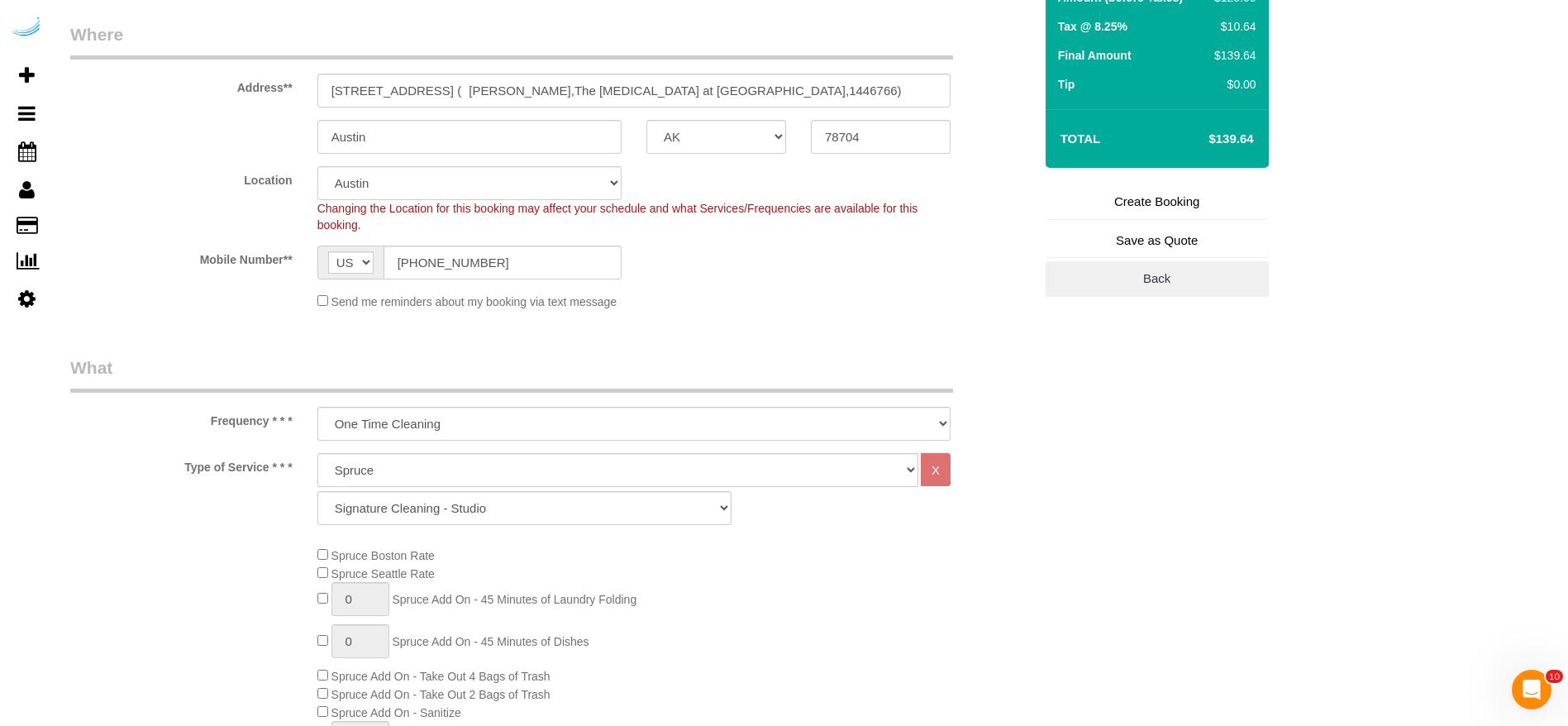 click on "Deep Cleaning (for homes that have not been cleaned in 3+ weeks) Spruce Regular Cleaning (for homes cleaned in last 3 weeks) Moving Cleanup (to clean home for new tenants) Post Construction Cleaning Vacation Rental Cleaning Hourly
X
Signature Cleaning - Studio Signature Cleaning - 1 Bed 1 Bath Signature Cleaning - 1 Bed 1.5 Bath Signature Cleaning - 1 Bed 1 Bath + Study Signature Cleaning - 1 Bed 2 Bath Signature Cleaning - 2 Bed 1 Bath Signature Cleaning - 2 Bed 2 Bath Signature Cleaning - 2 Bed 2.5 Bath Signature Cleaning - 2 Bed 2 Bath + Study Signature Cleaning - 3 Bed 2 Bath Signature Cleaning - 3 Bed 3 Bath Signature Cleaning - 4 Bed 2 Bath Signature Cleaning - 4 Bed 4 Bath Signature Cleaning - 5 Bed 4 Bath Signature Cleaning - 5 Bed 5 Bath Signature Cleaning - 6 Bed 6 Bath Premium Cleaning - Studio" 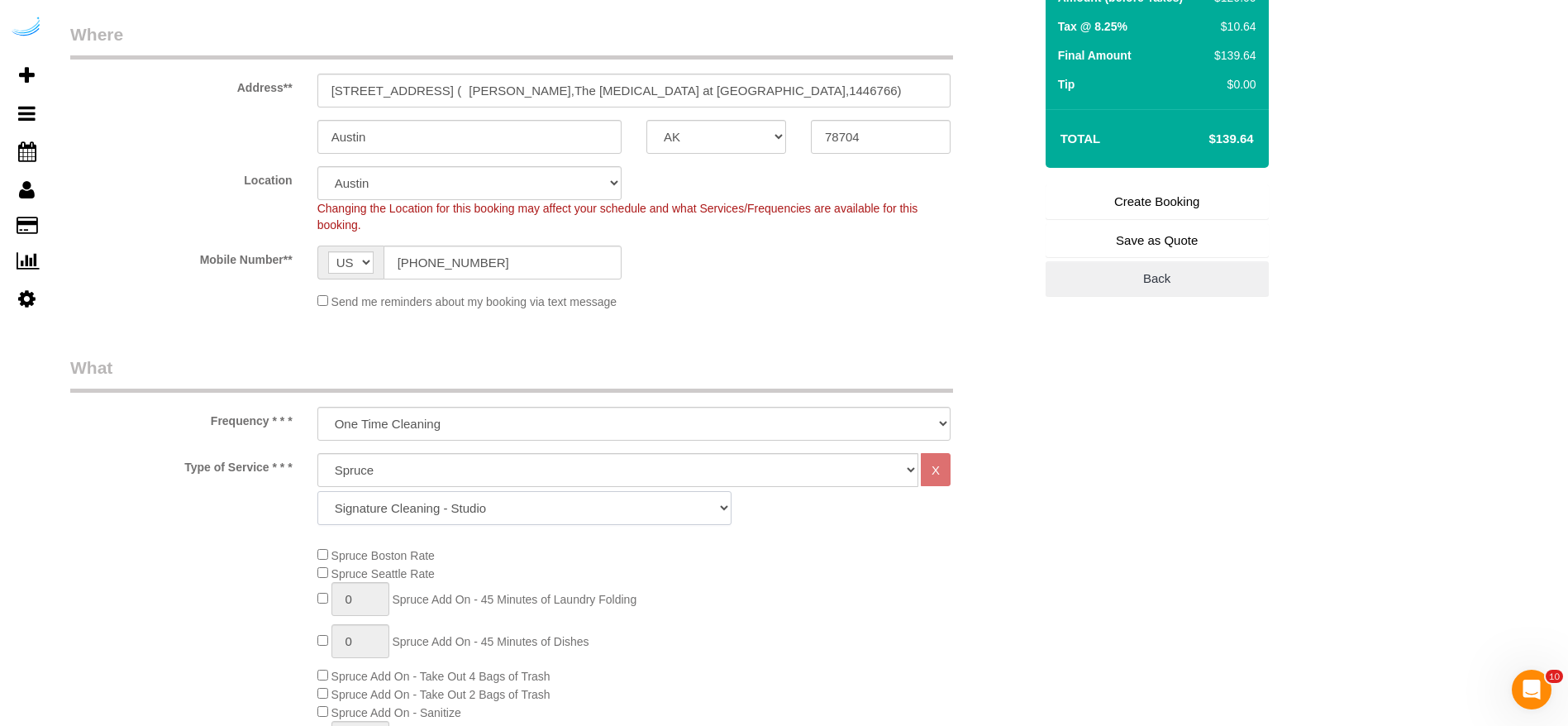 click on "Signature Cleaning - Studio Signature Cleaning - 1 Bed 1 Bath Signature Cleaning - 1 Bed 1.5 Bath Signature Cleaning - 1 Bed 1 Bath + Study Signature Cleaning - 1 Bed 2 Bath Signature Cleaning - 2 Bed 1 Bath Signature Cleaning - 2 Bed 2 Bath Signature Cleaning - 2 Bed 2.5 Bath Signature Cleaning - 2 Bed 2 Bath + Study Signature Cleaning - 3 Bed 2 Bath Signature Cleaning - 3 Bed 3 Bath Signature Cleaning - 4 Bed 2 Bath Signature Cleaning - 4 Bed 4 Bath Signature Cleaning - 5 Bed 4 Bath Signature Cleaning - 5 Bed 5 Bath Signature Cleaning - 6 Bed 6 Bath Premium Cleaning - Studio Premium Cleaning - 1 Bed 1 Bath Premium Cleaning - 1 Bed 1.5 Bath Premium Cleaning - 1 Bed 1 Bath + Study Premium Cleaning - 1 Bed 2 Bath Premium Cleaning - 2 Bed 1 Bath Premium Cleaning - 2 Bed 2 Bath Premium Cleaning - 2 Bed 2.5 Bath Premium Cleaning - 2 Bed 2 Bath + Study Premium Cleaning - 3 Bed 2 Bath Premium Cleaning - 3 Bed 3 Bath Premium Cleaning - 4 Bed 2 Bath Premium Cleaning - 4 Bed 4 Bath Premium Cleaning - 5 Bed 4 Bath" 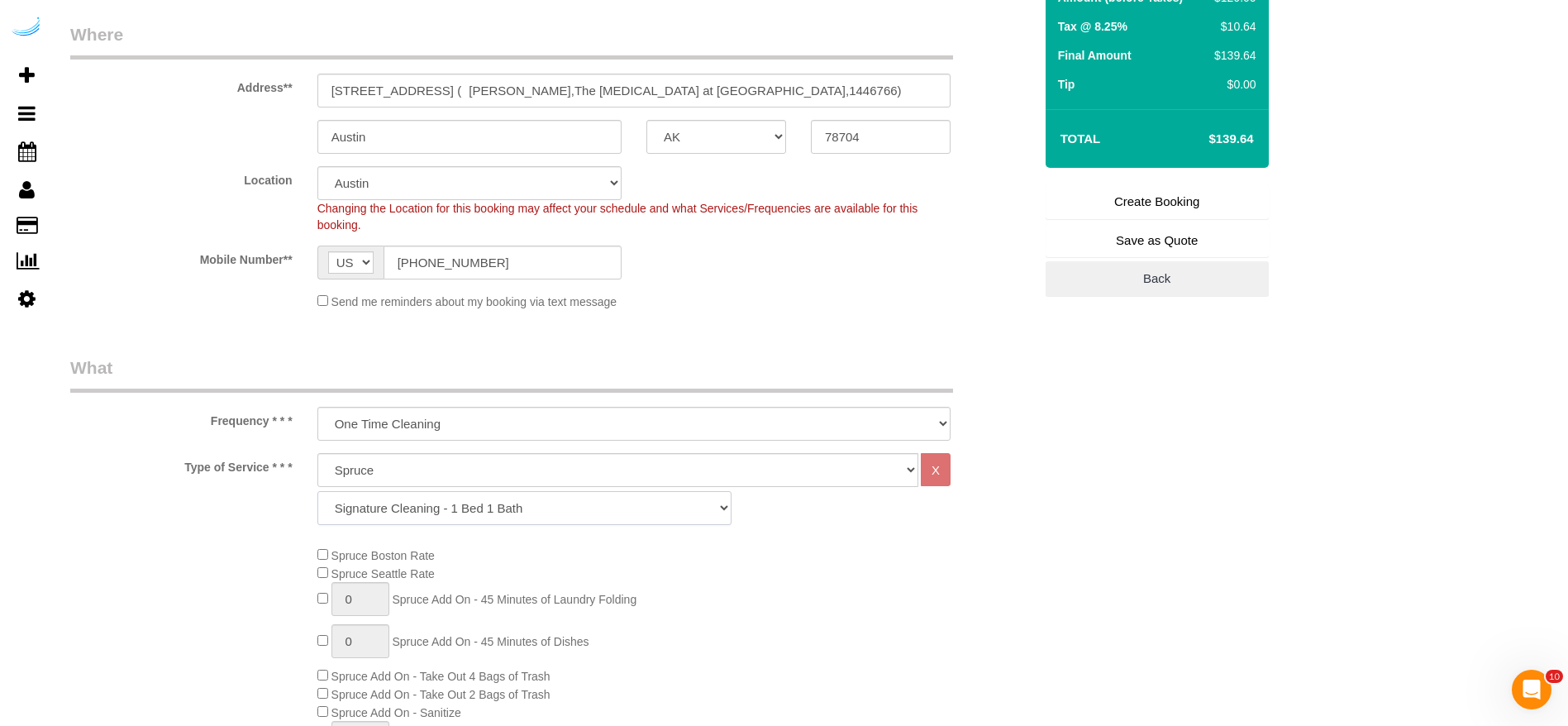 click on "Signature Cleaning - Studio Signature Cleaning - 1 Bed 1 Bath Signature Cleaning - 1 Bed 1.5 Bath Signature Cleaning - 1 Bed 1 Bath + Study Signature Cleaning - 1 Bed 2 Bath Signature Cleaning - 2 Bed 1 Bath Signature Cleaning - 2 Bed 2 Bath Signature Cleaning - 2 Bed 2.5 Bath Signature Cleaning - 2 Bed 2 Bath + Study Signature Cleaning - 3 Bed 2 Bath Signature Cleaning - 3 Bed 3 Bath Signature Cleaning - 4 Bed 2 Bath Signature Cleaning - 4 Bed 4 Bath Signature Cleaning - 5 Bed 4 Bath Signature Cleaning - 5 Bed 5 Bath Signature Cleaning - 6 Bed 6 Bath Premium Cleaning - Studio Premium Cleaning - 1 Bed 1 Bath Premium Cleaning - 1 Bed 1.5 Bath Premium Cleaning - 1 Bed 1 Bath + Study Premium Cleaning - 1 Bed 2 Bath Premium Cleaning - 2 Bed 1 Bath Premium Cleaning - 2 Bed 2 Bath Premium Cleaning - 2 Bed 2.5 Bath Premium Cleaning - 2 Bed 2 Bath + Study Premium Cleaning - 3 Bed 2 Bath Premium Cleaning - 3 Bed 3 Bath Premium Cleaning - 4 Bed 2 Bath Premium Cleaning - 4 Bed 4 Bath Premium Cleaning - 5 Bed 4 Bath" 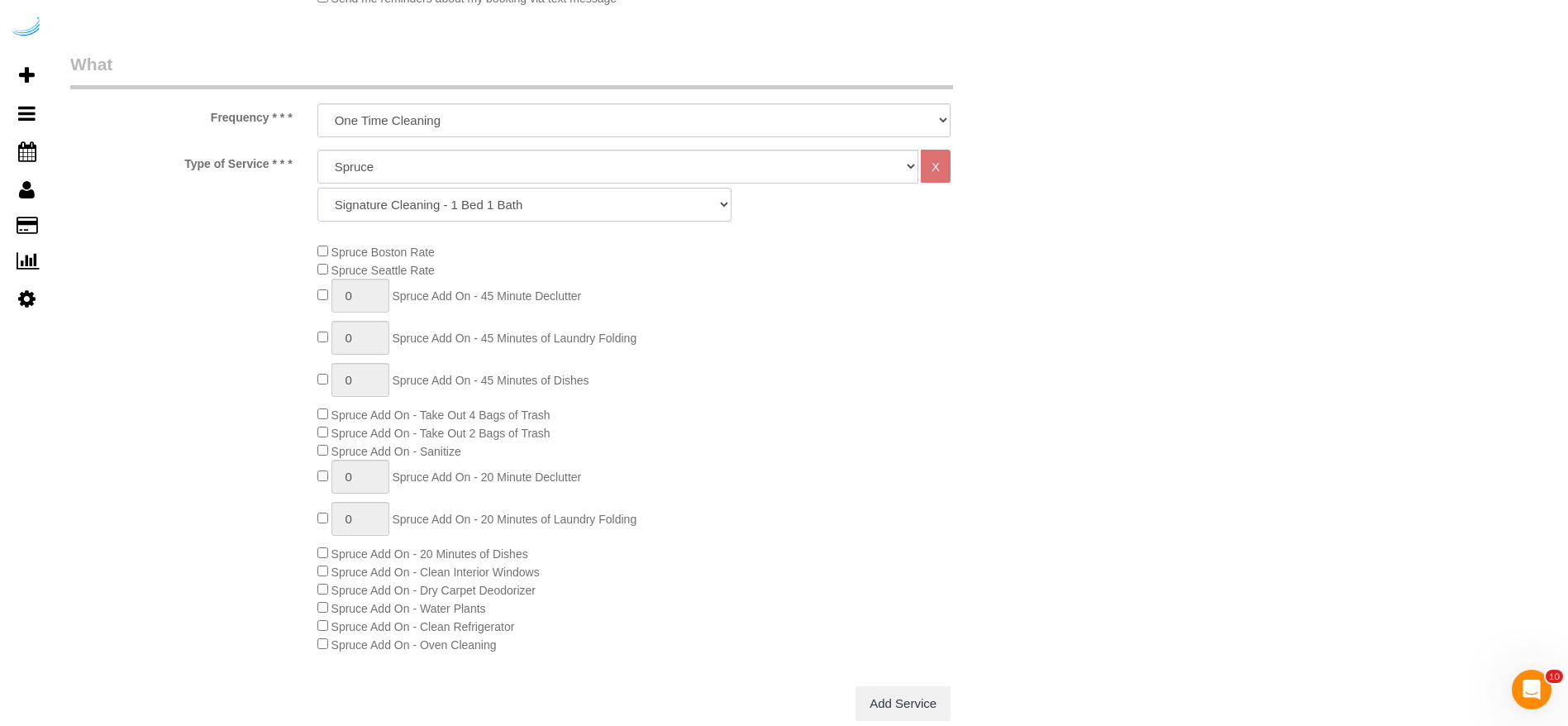 scroll, scrollTop: 620, scrollLeft: 0, axis: vertical 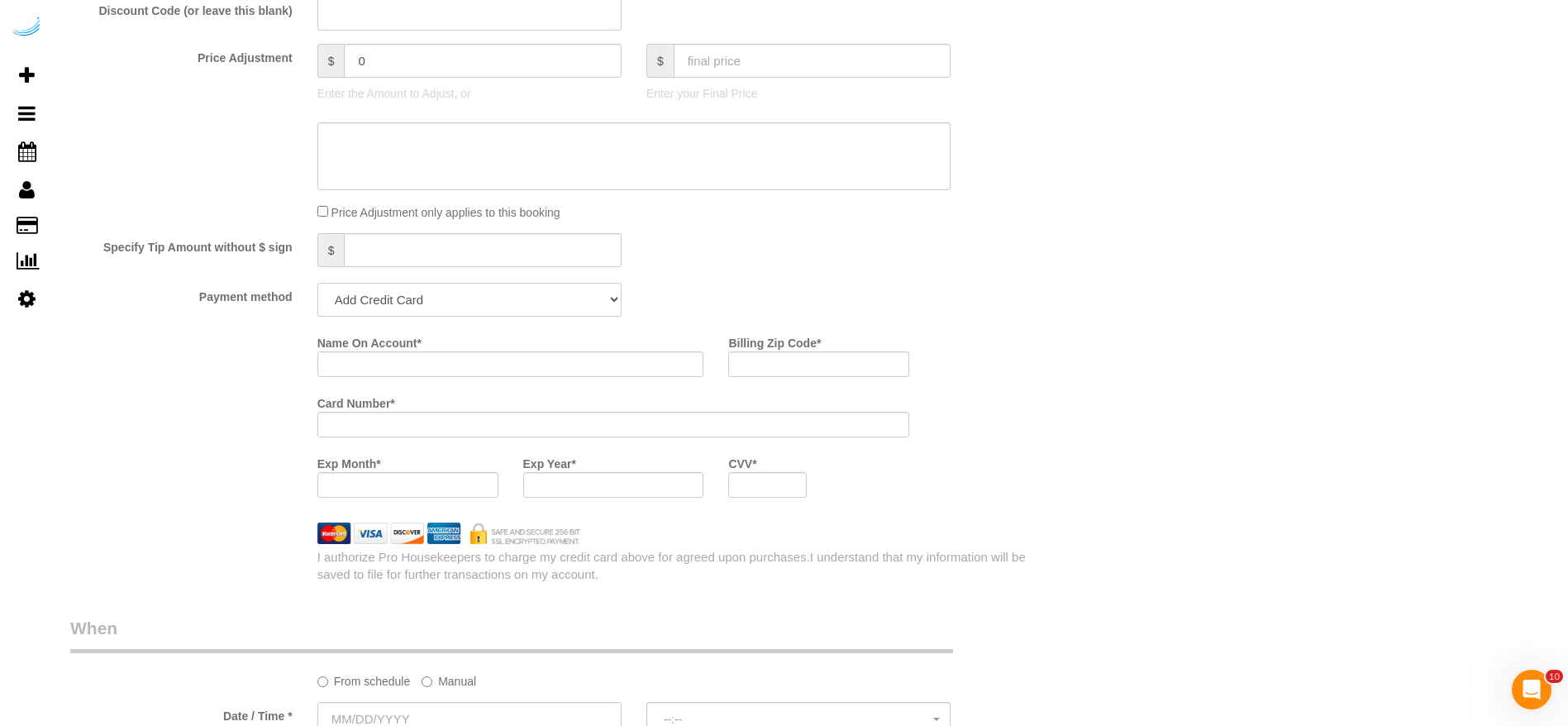 click on "Add Credit Card Cash Check Paypal" 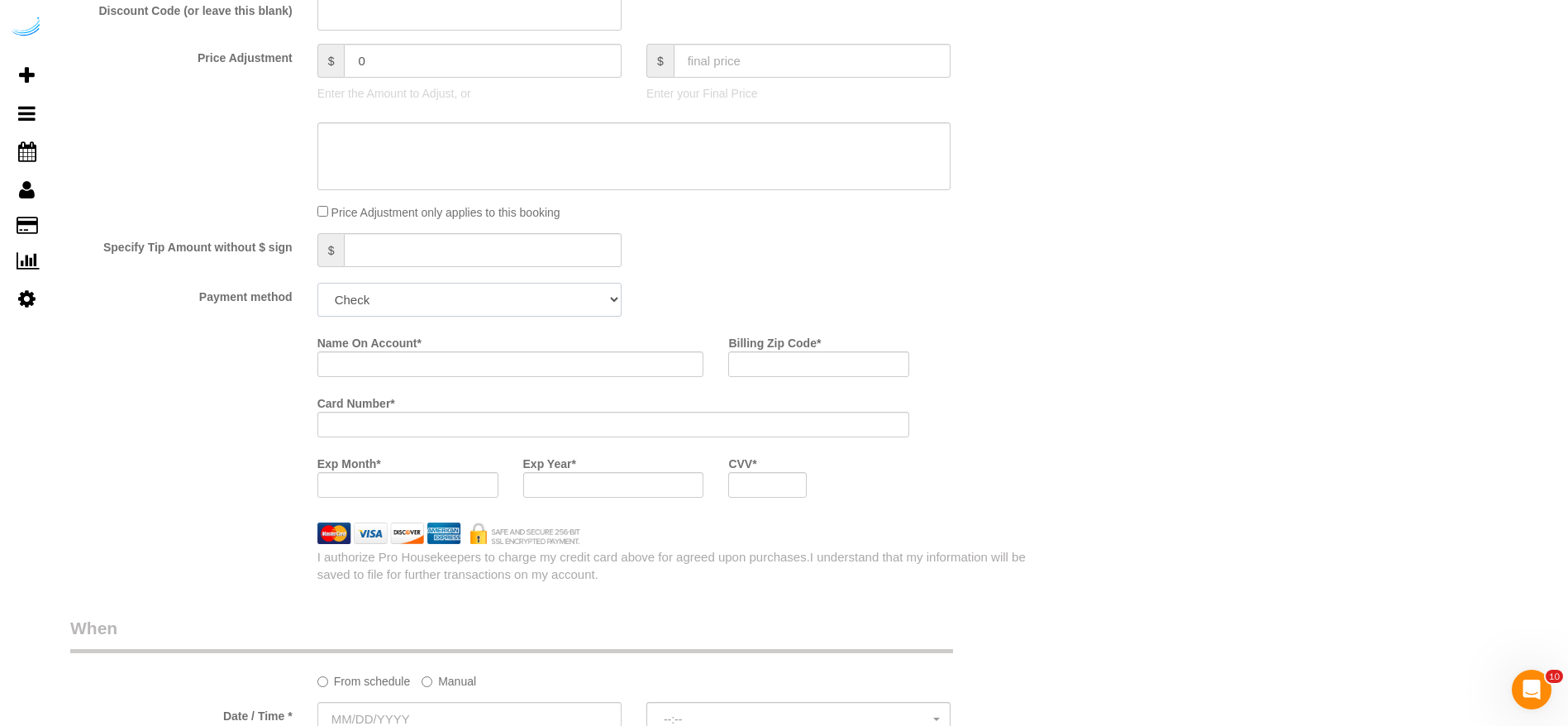 click on "Add Credit Card Cash Check Paypal" 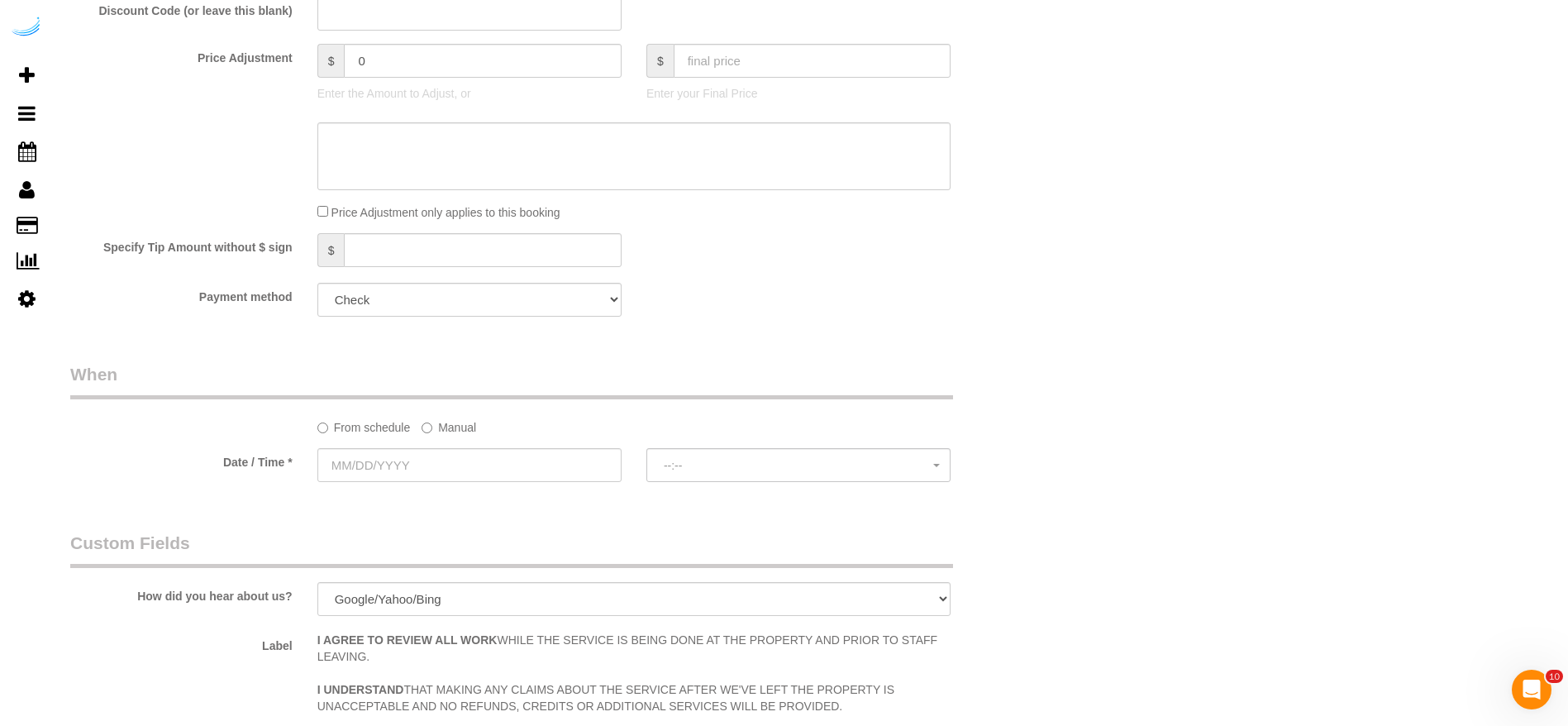 click on "Manual" 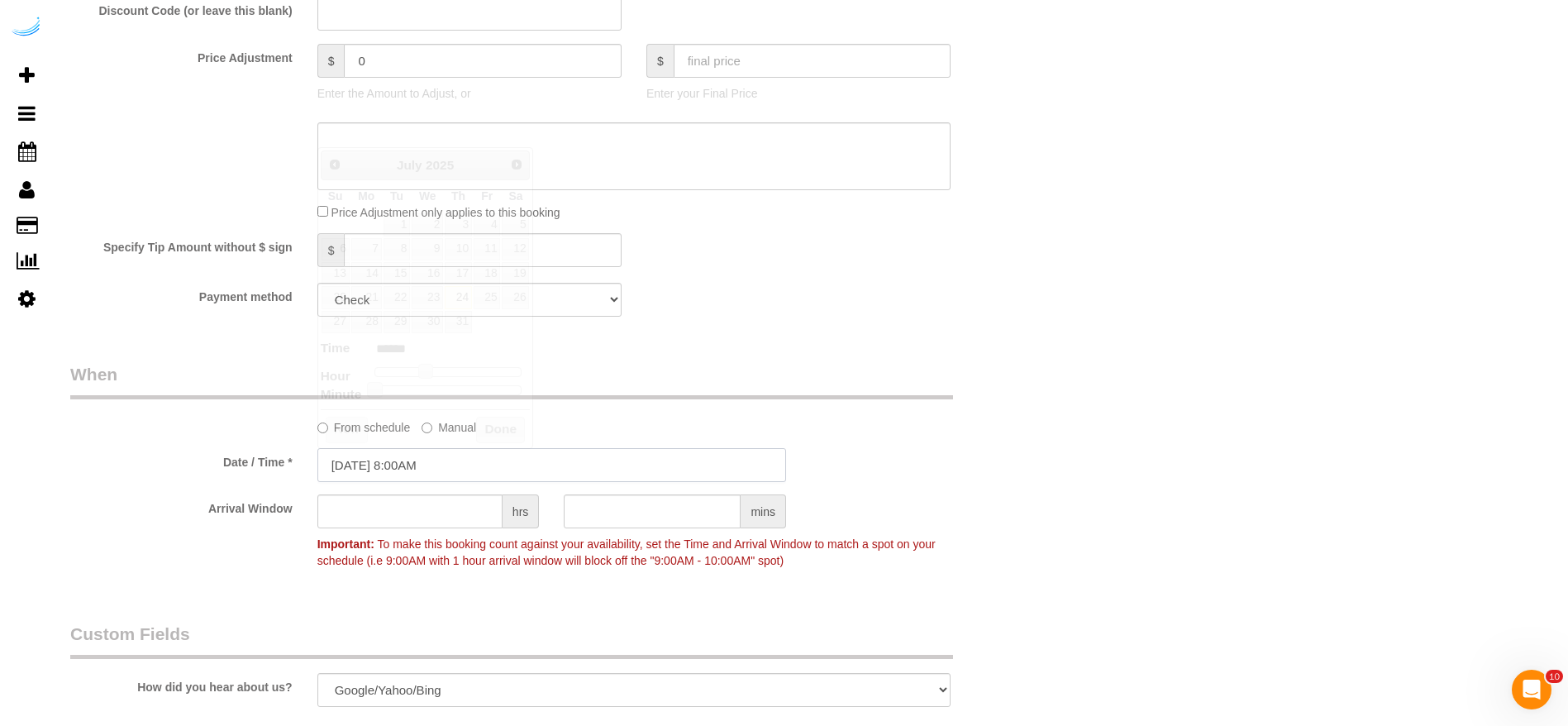 click on "[DATE] 8:00AM" at bounding box center [551, 465] 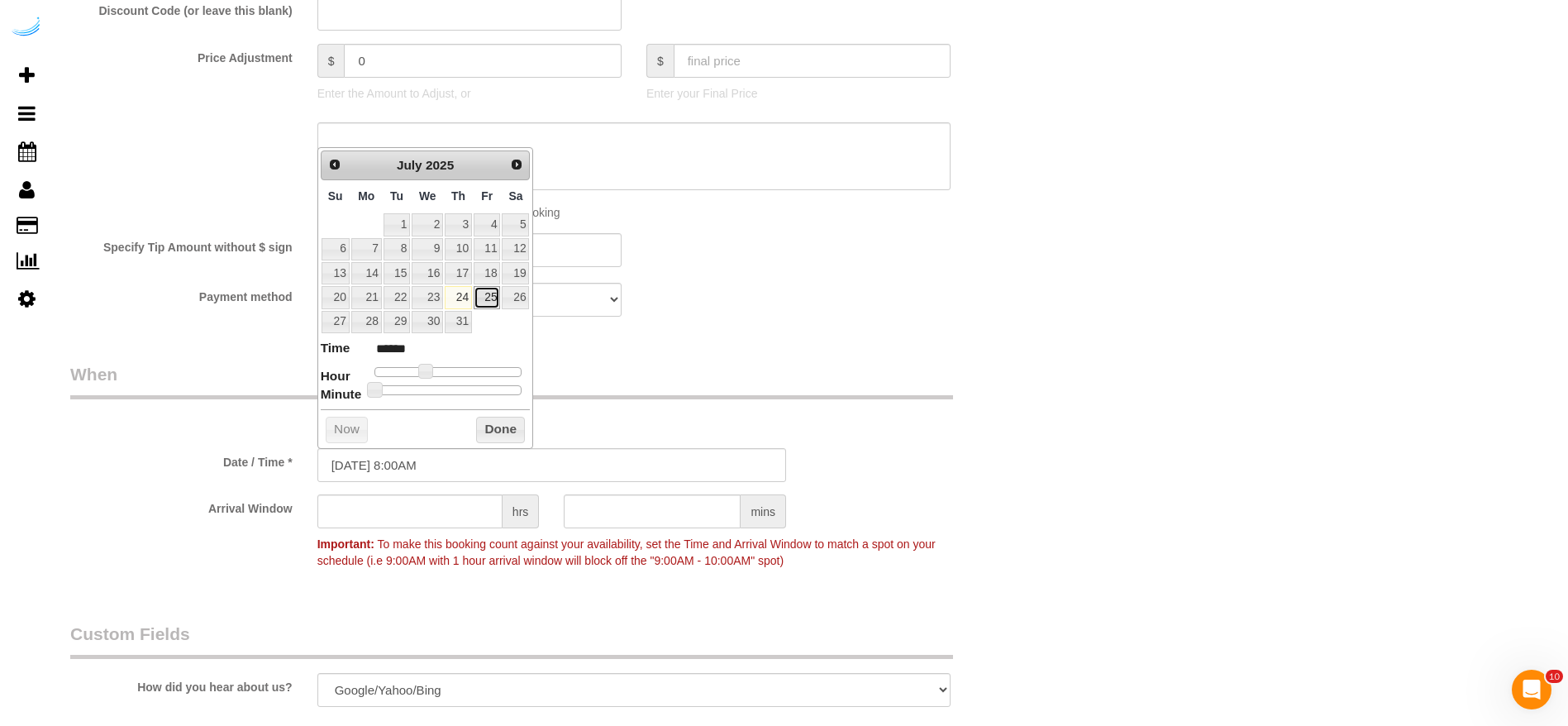 click on "25" at bounding box center [487, 297] 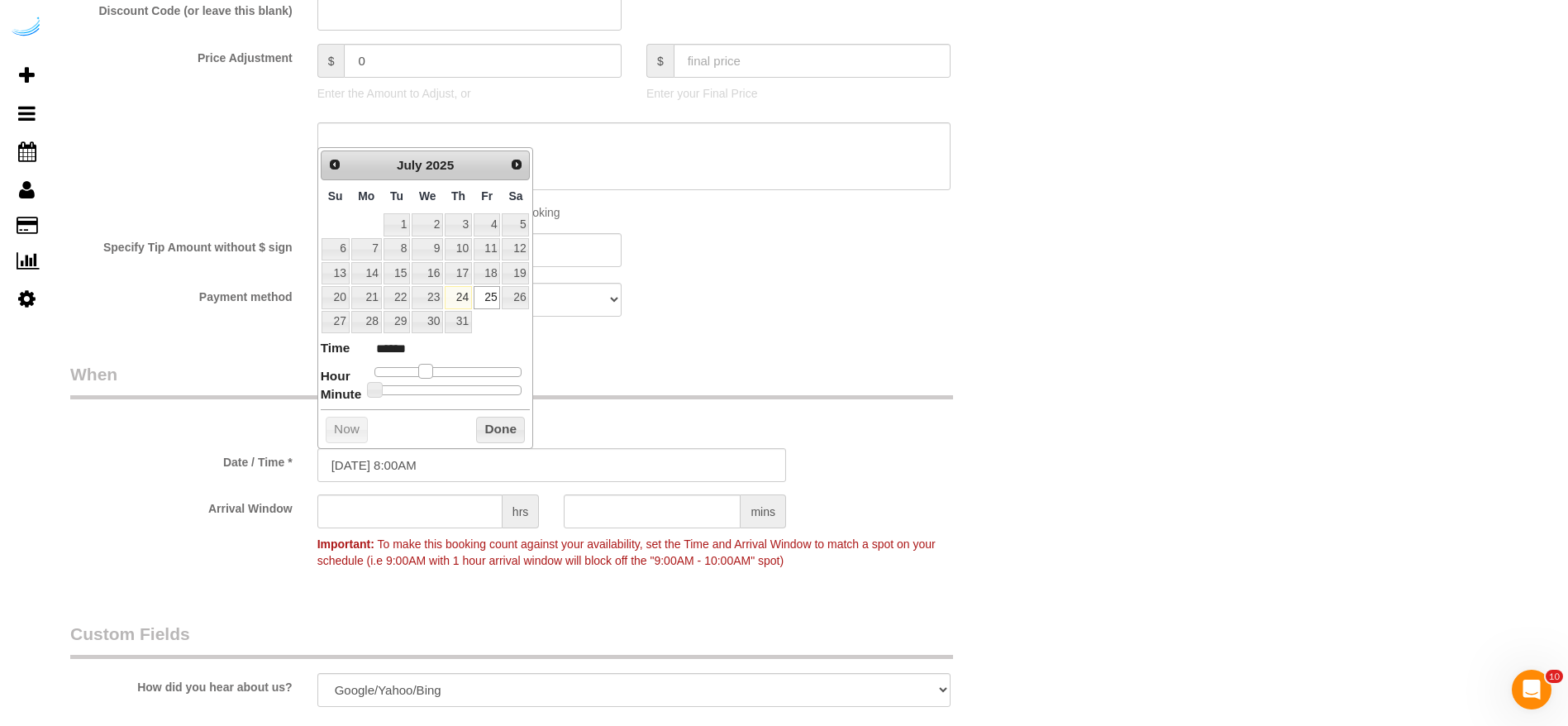type on "[DATE] 9:00AM" 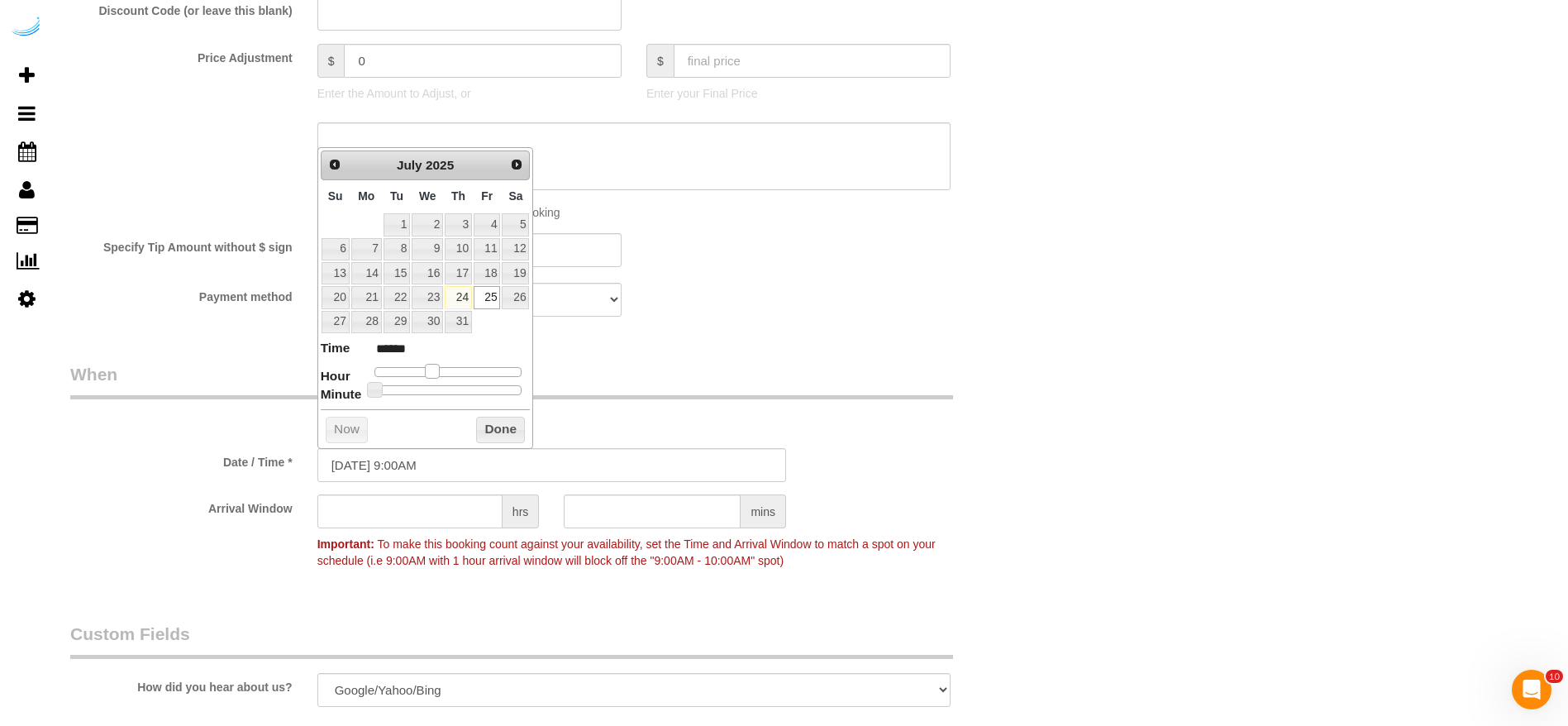 drag, startPoint x: 426, startPoint y: 377, endPoint x: 436, endPoint y: 374, distance: 10.440307 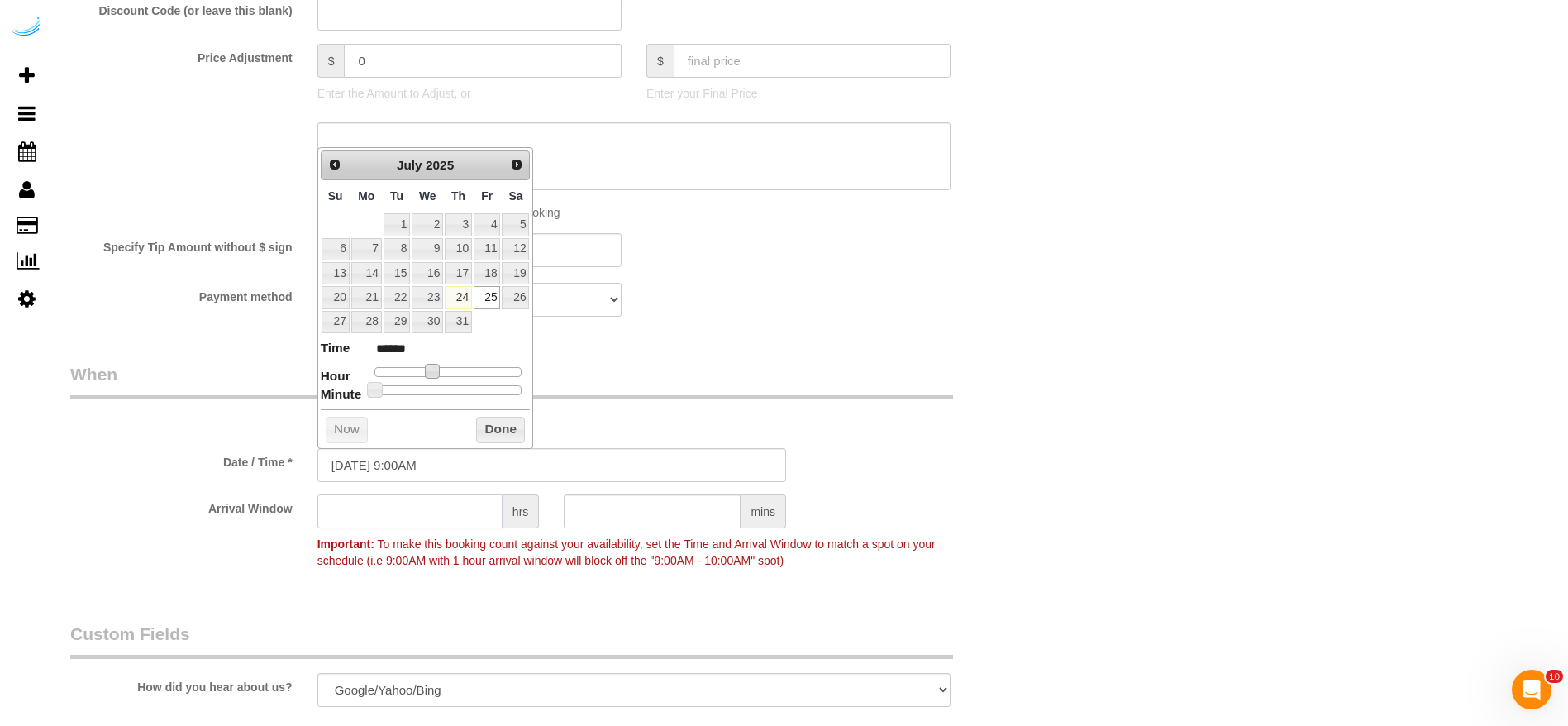 click 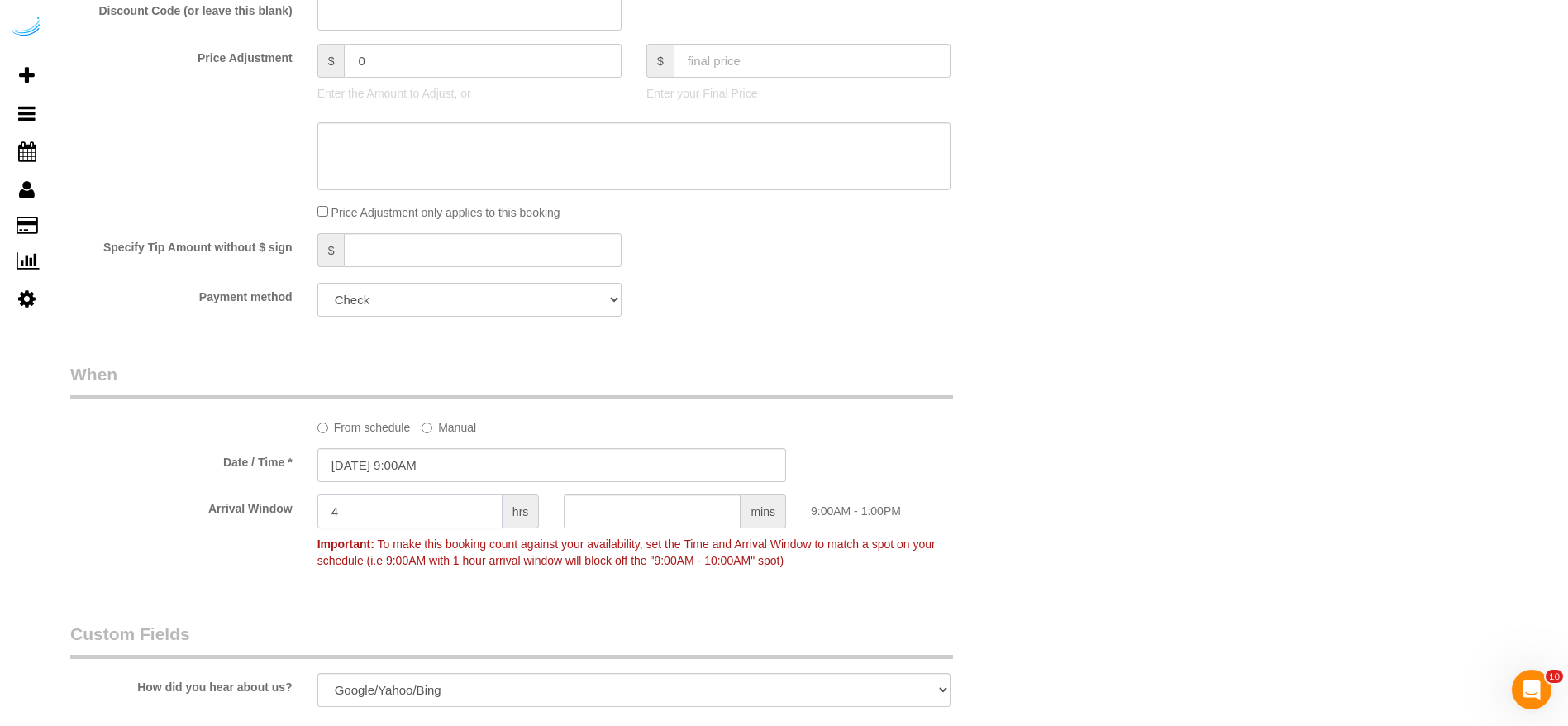 type on "4" 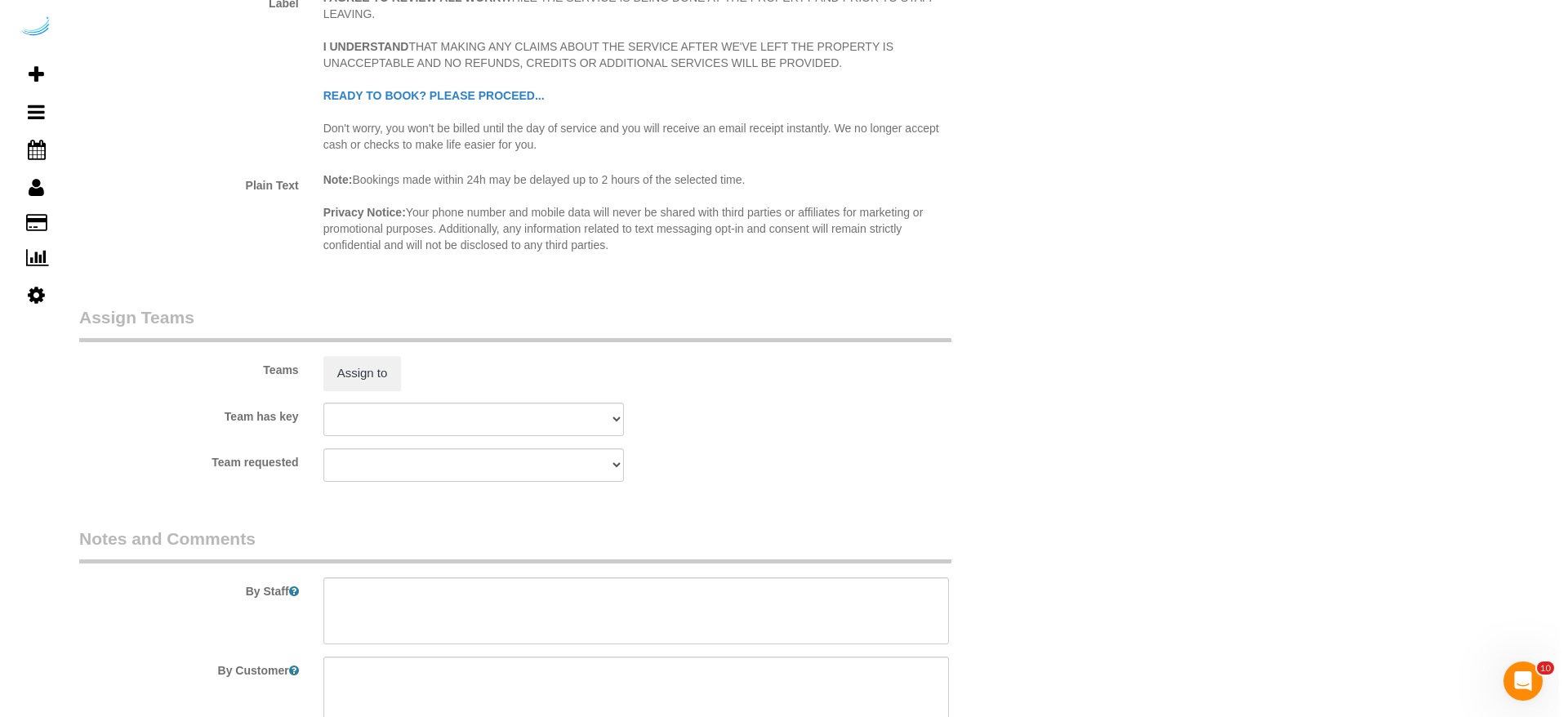 scroll, scrollTop: 2215, scrollLeft: 0, axis: vertical 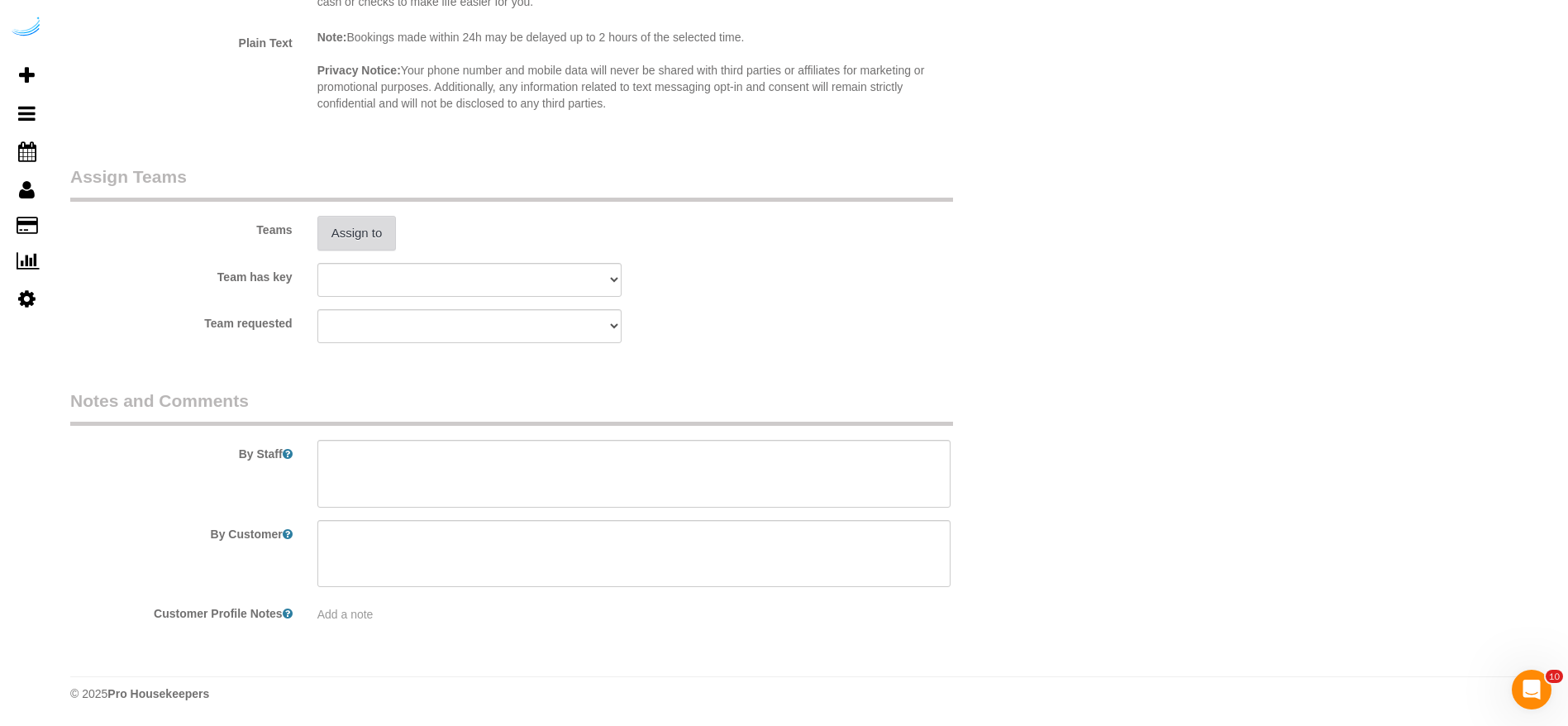 click on "Assign to" at bounding box center [357, 233] 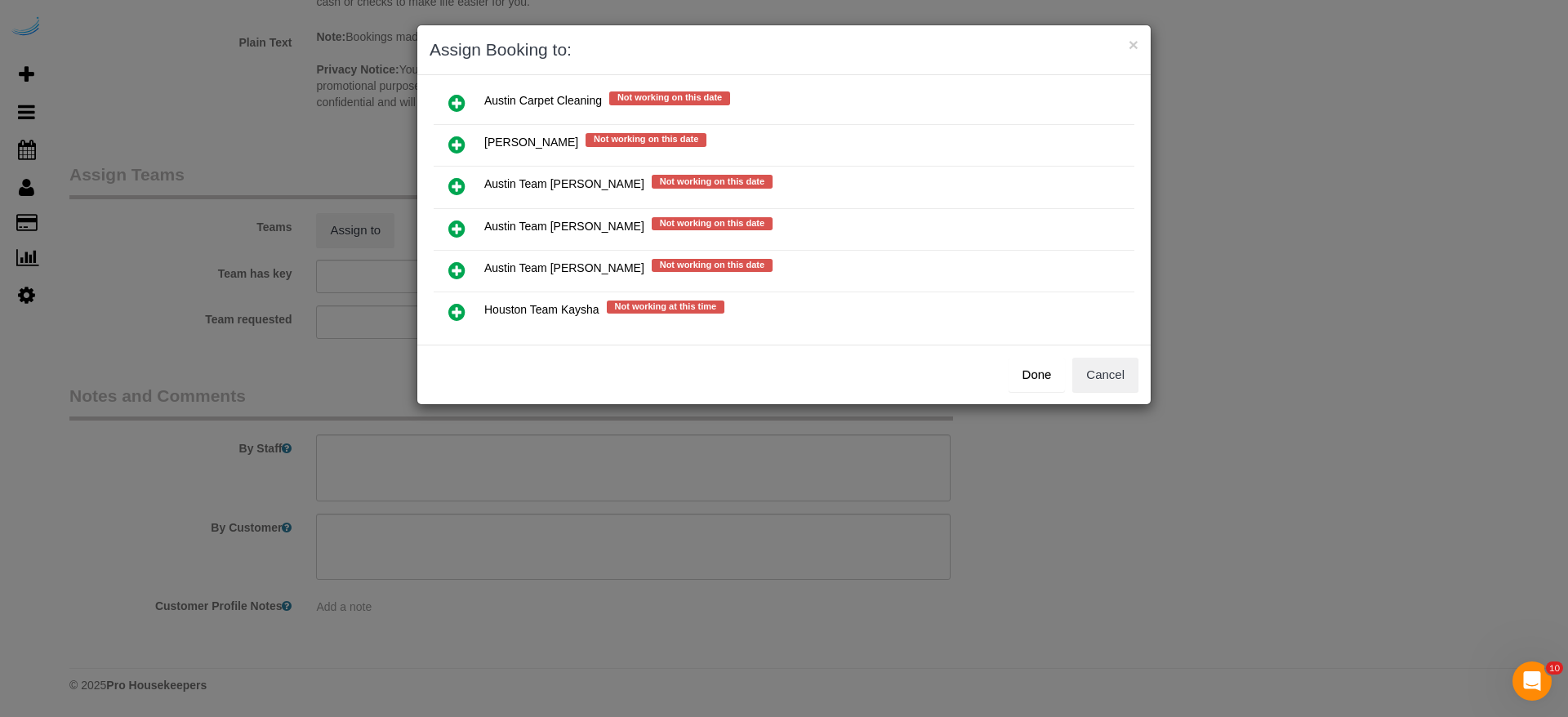 scroll, scrollTop: 286, scrollLeft: 0, axis: vertical 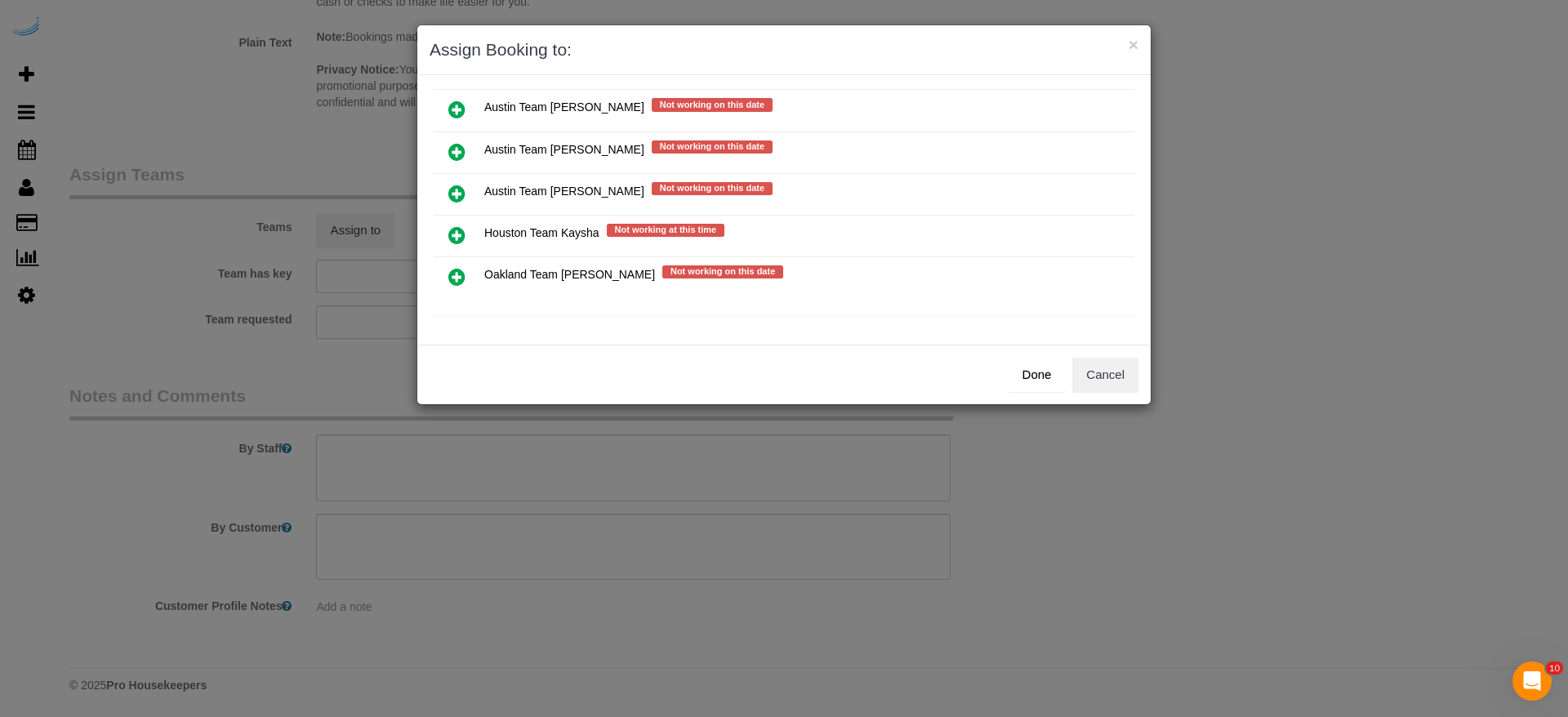 click at bounding box center (457, 152) 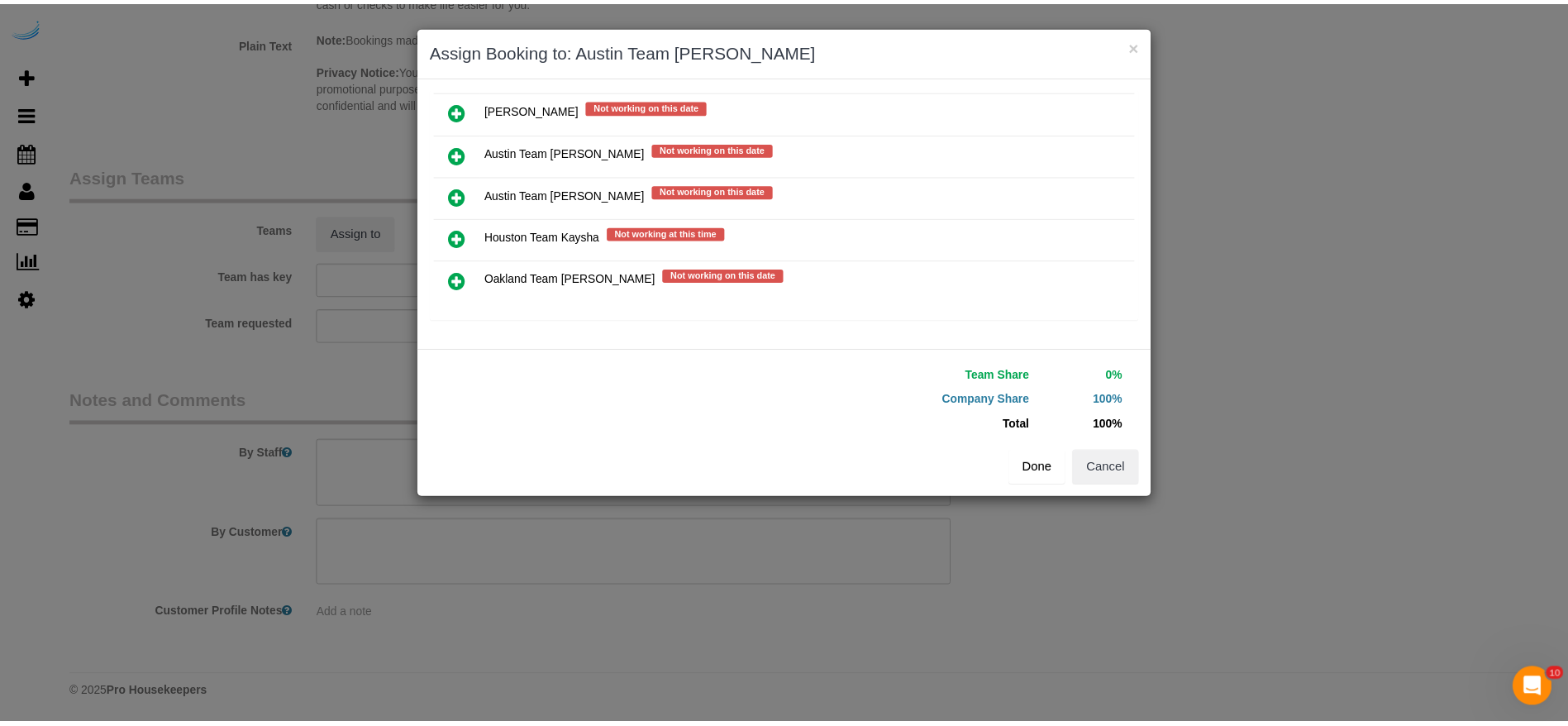 scroll, scrollTop: 287, scrollLeft: 0, axis: vertical 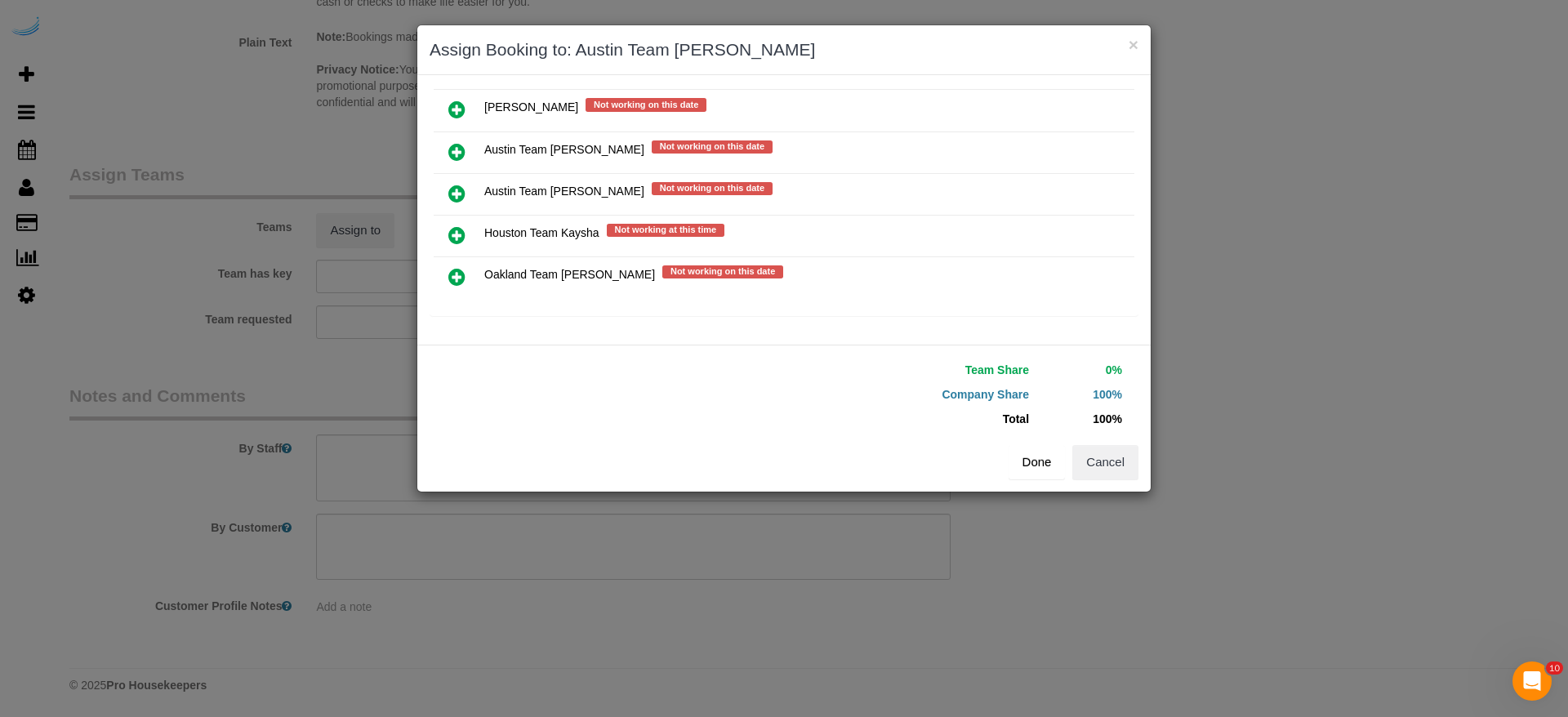 click on "Done" at bounding box center (1037, 462) 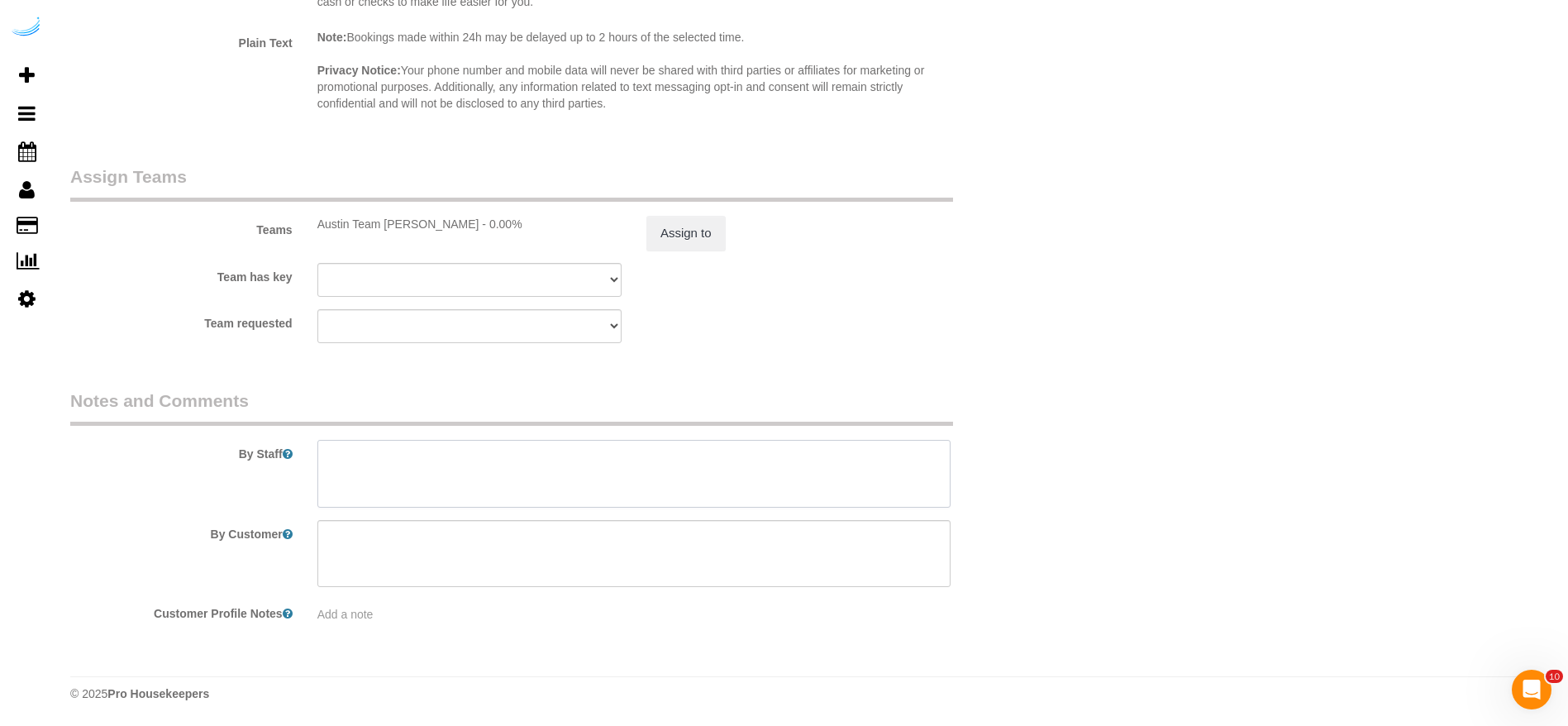 click at bounding box center [634, 474] 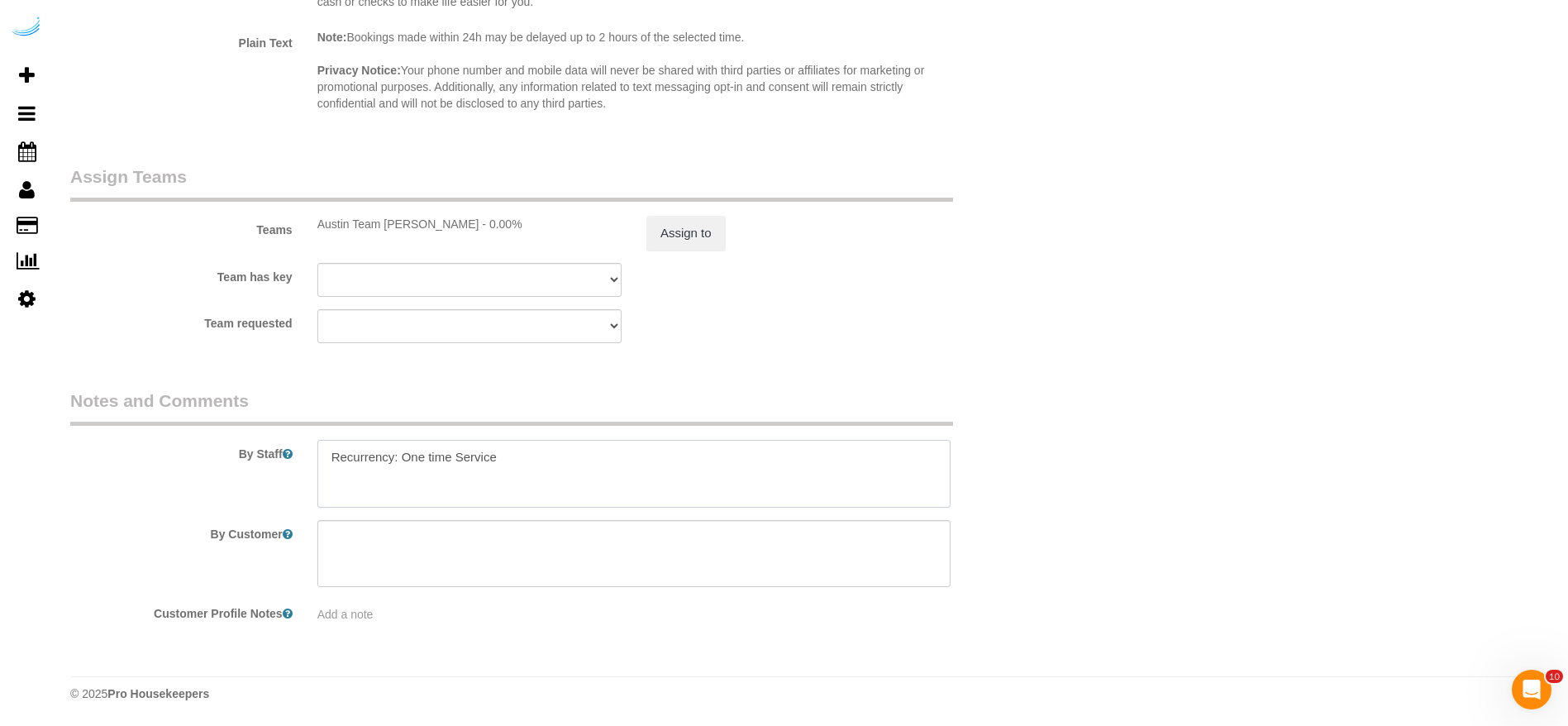 paste on "Permanent Notes:No notes from this [DOMAIN_NAME][DATE] Notes:No notes from this service.
Entry Method: Key with main office
Details:
Additional Notes:
Speak with the leasing office who will grant you access to the apartment
Housekeeping Notes:" 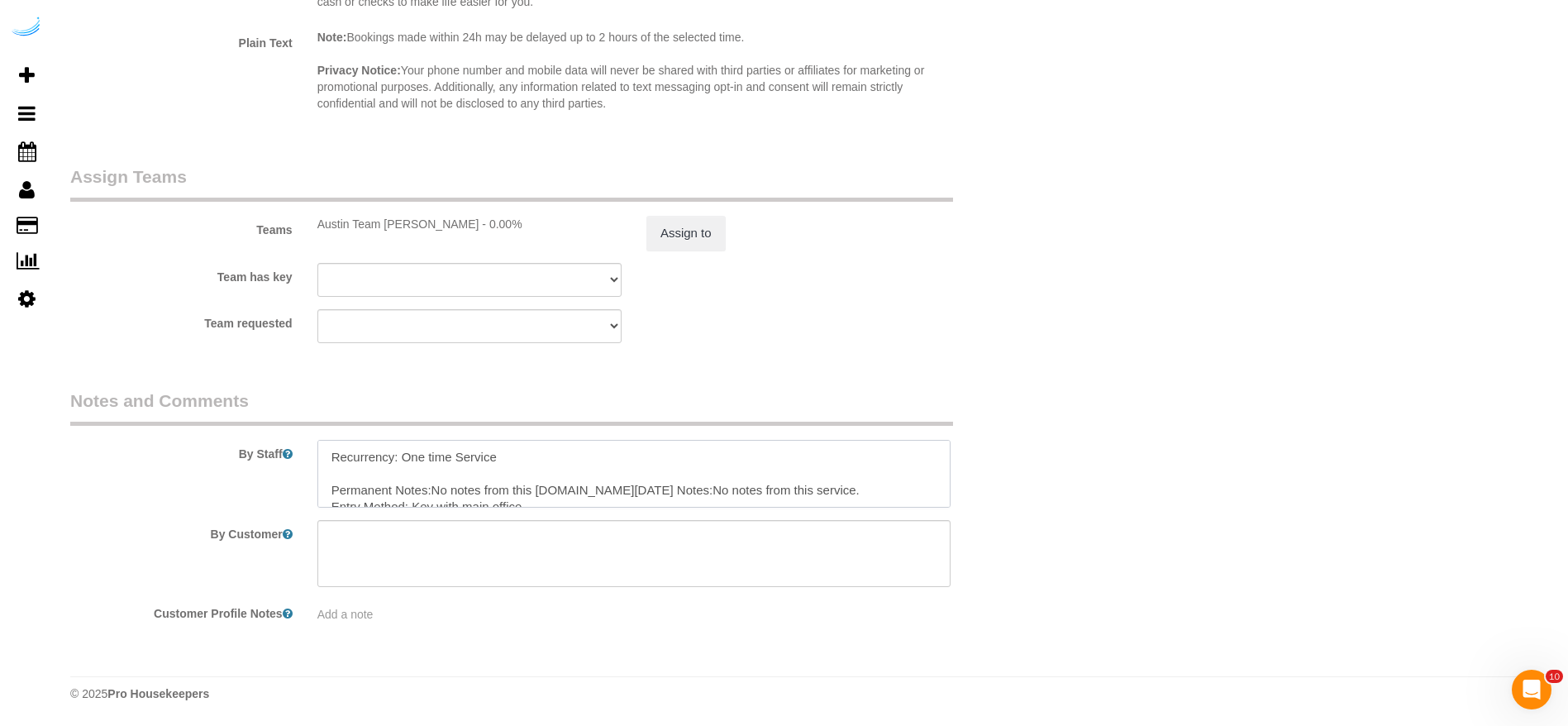 scroll, scrollTop: 107, scrollLeft: 0, axis: vertical 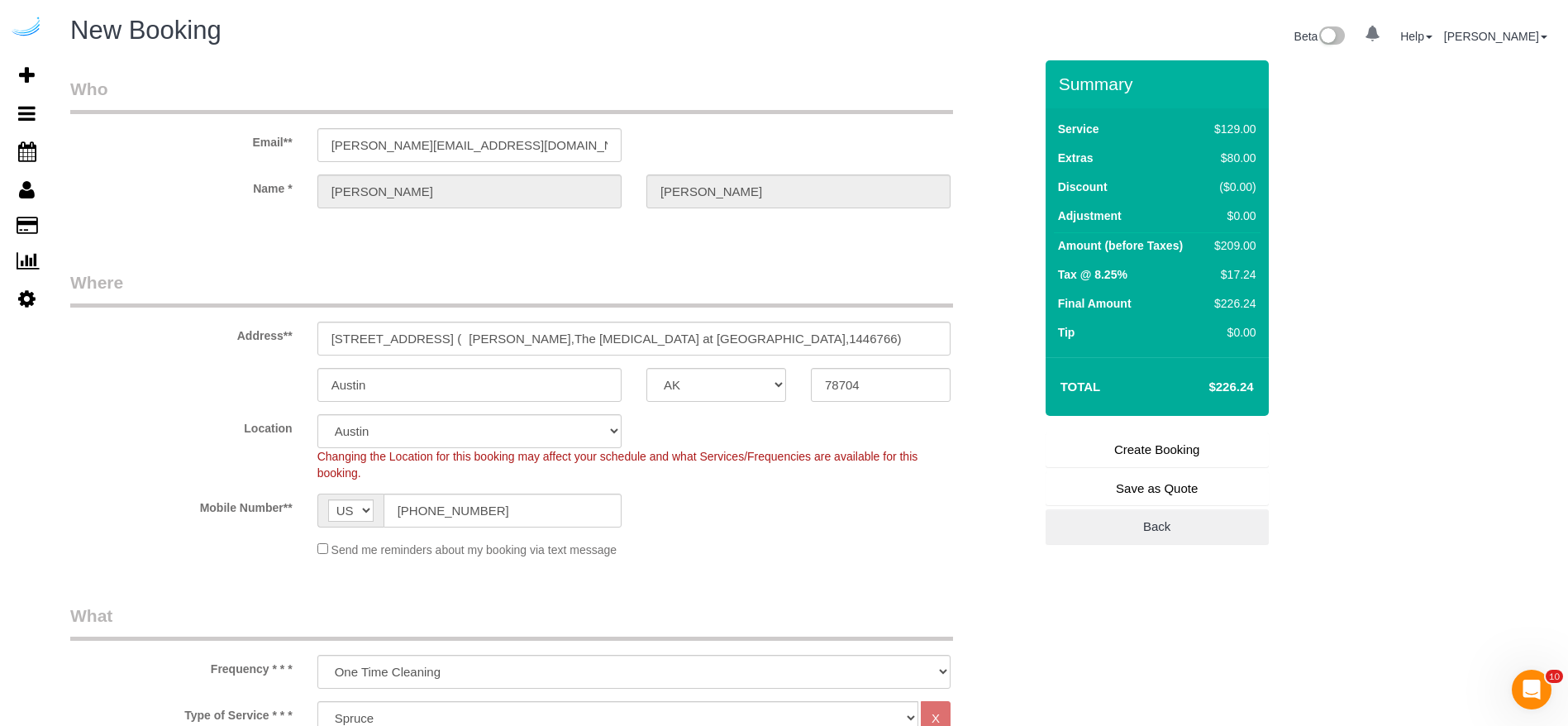 type on "Recurrency: One time Service
Permanent Notes:No notes from this [DOMAIN_NAME][DATE] Notes:No notes from this service.
Entry Method: Key with main office
Details:
Additional Notes:
Speak with the leasing office who will grant you access to the apartment
Housekeeping Notes:" 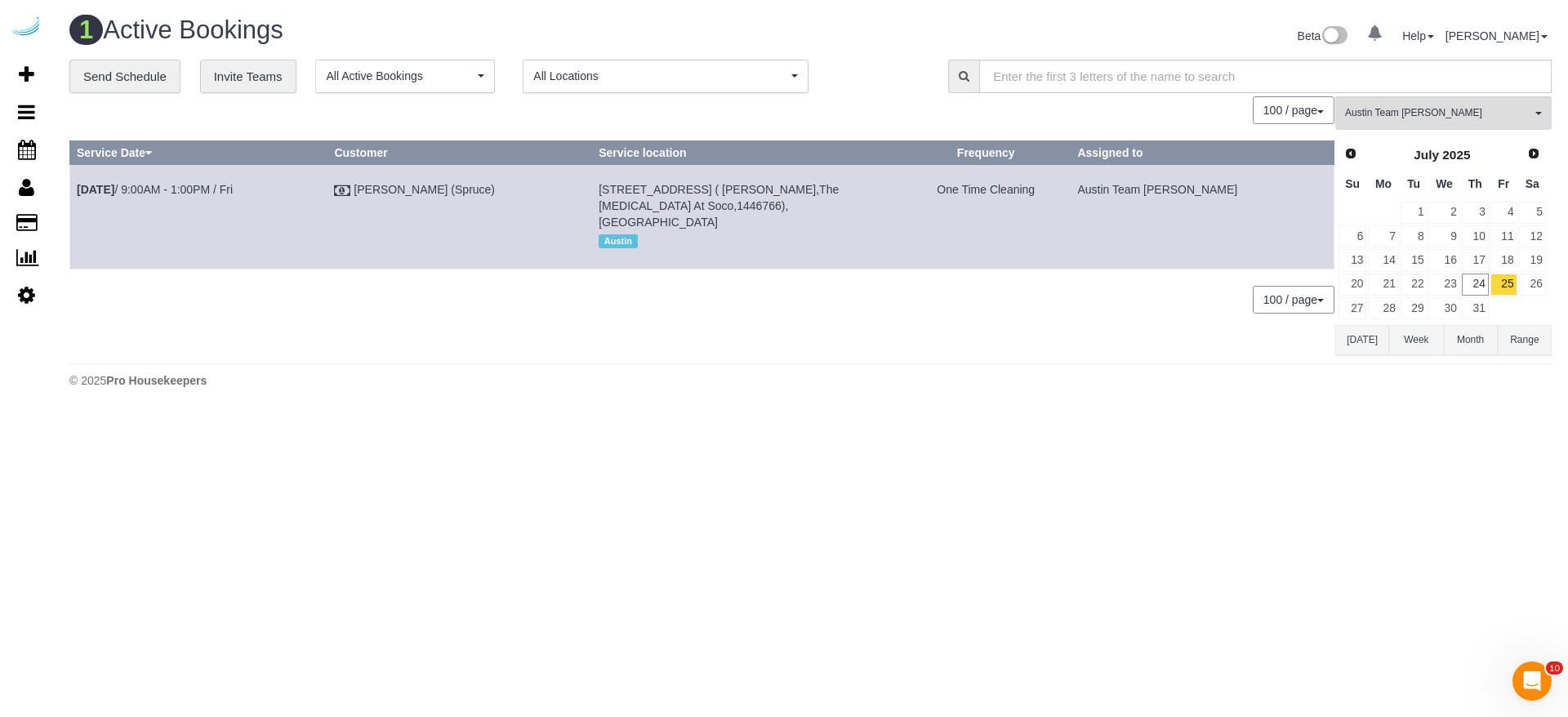 drag, startPoint x: 265, startPoint y: 194, endPoint x: 71, endPoint y: 234, distance: 198.08079 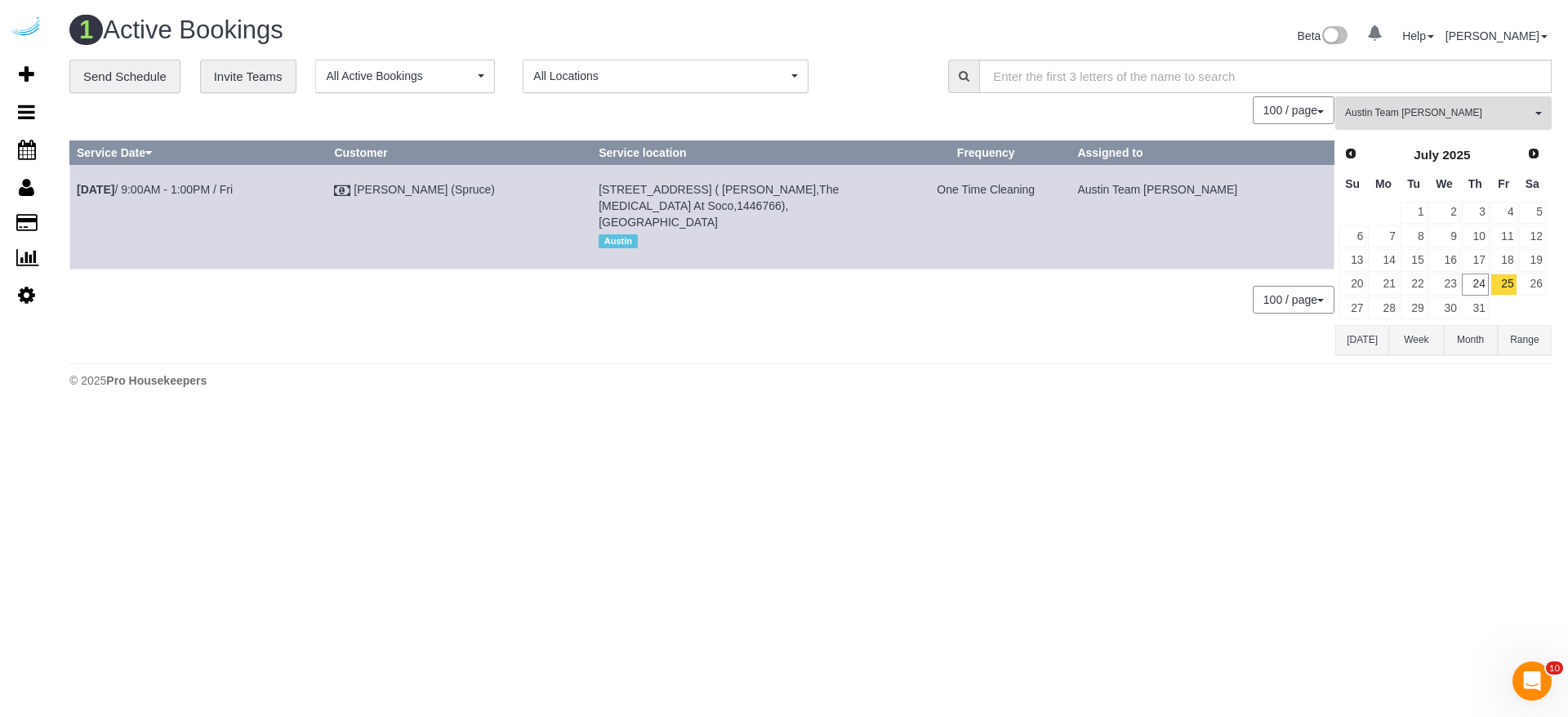 click on "Austin Team [PERSON_NAME]" at bounding box center (1438, 113) 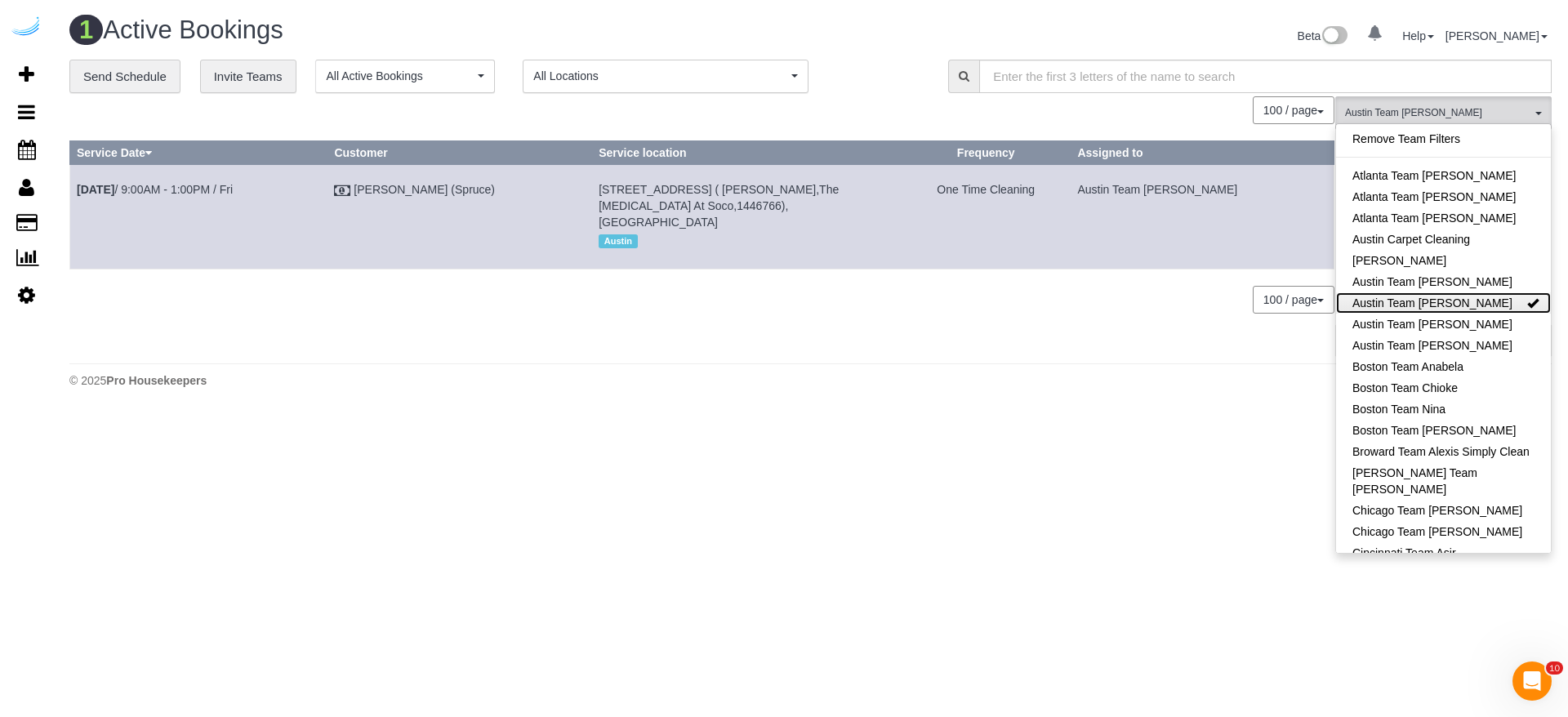 click on "Austin Team [PERSON_NAME]" at bounding box center (1443, 303) 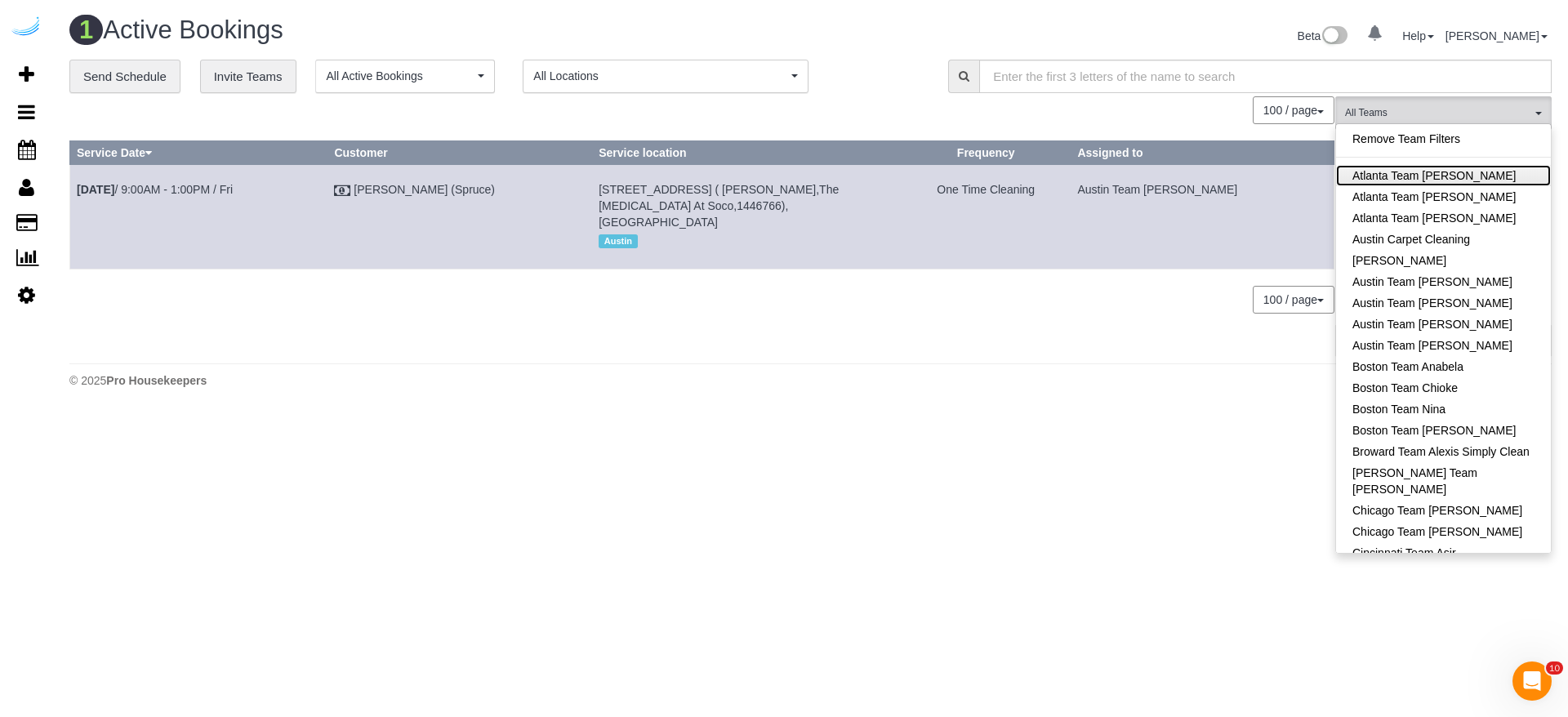 click on "Atlanta Team [PERSON_NAME]" at bounding box center [1443, 176] 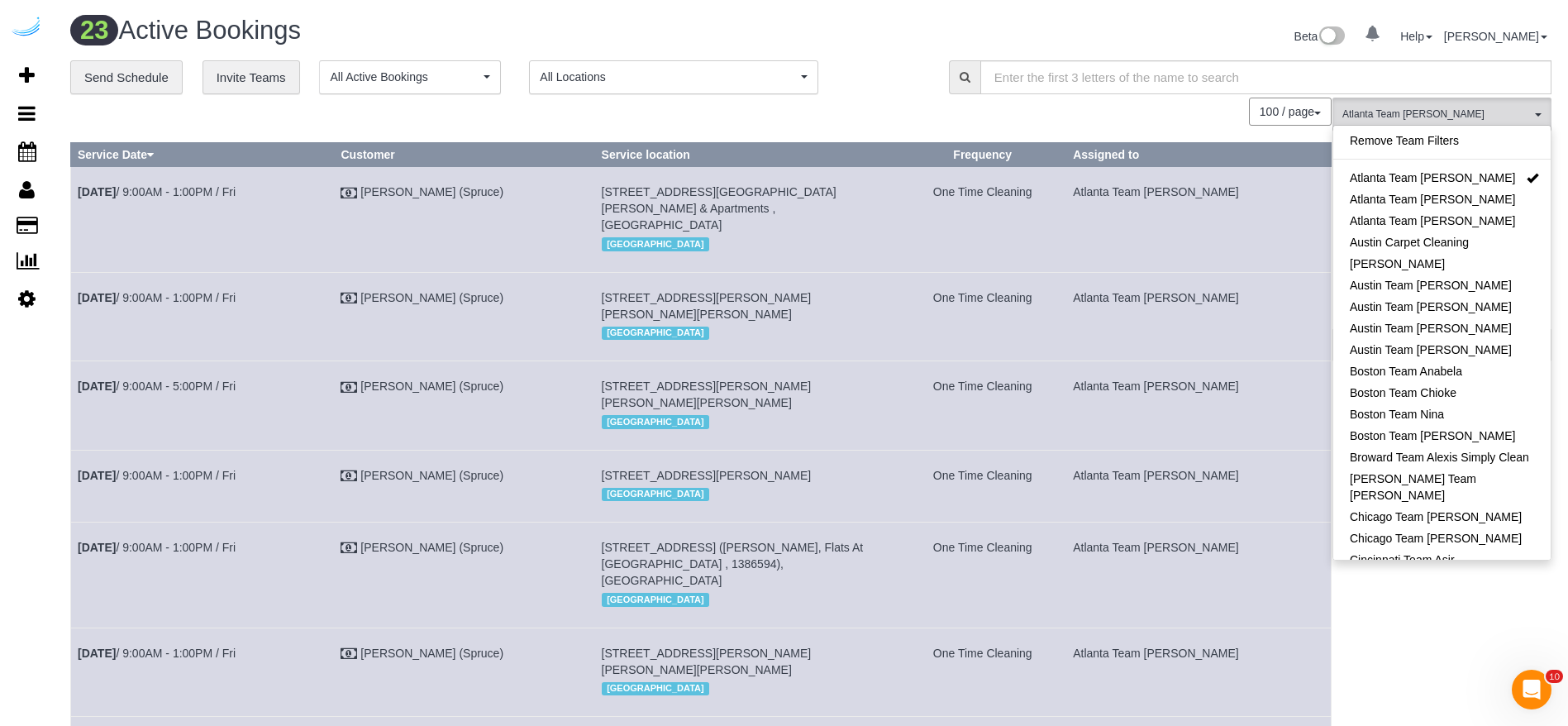 click on "Beta
0
Your Notifications
You have 0 alerts
Help
Help Docs
Take a Tour
Contact Support
[PERSON_NAME]
My Account
Change Password
Email Preferences
Community
Log Out" at bounding box center [1187, 38] 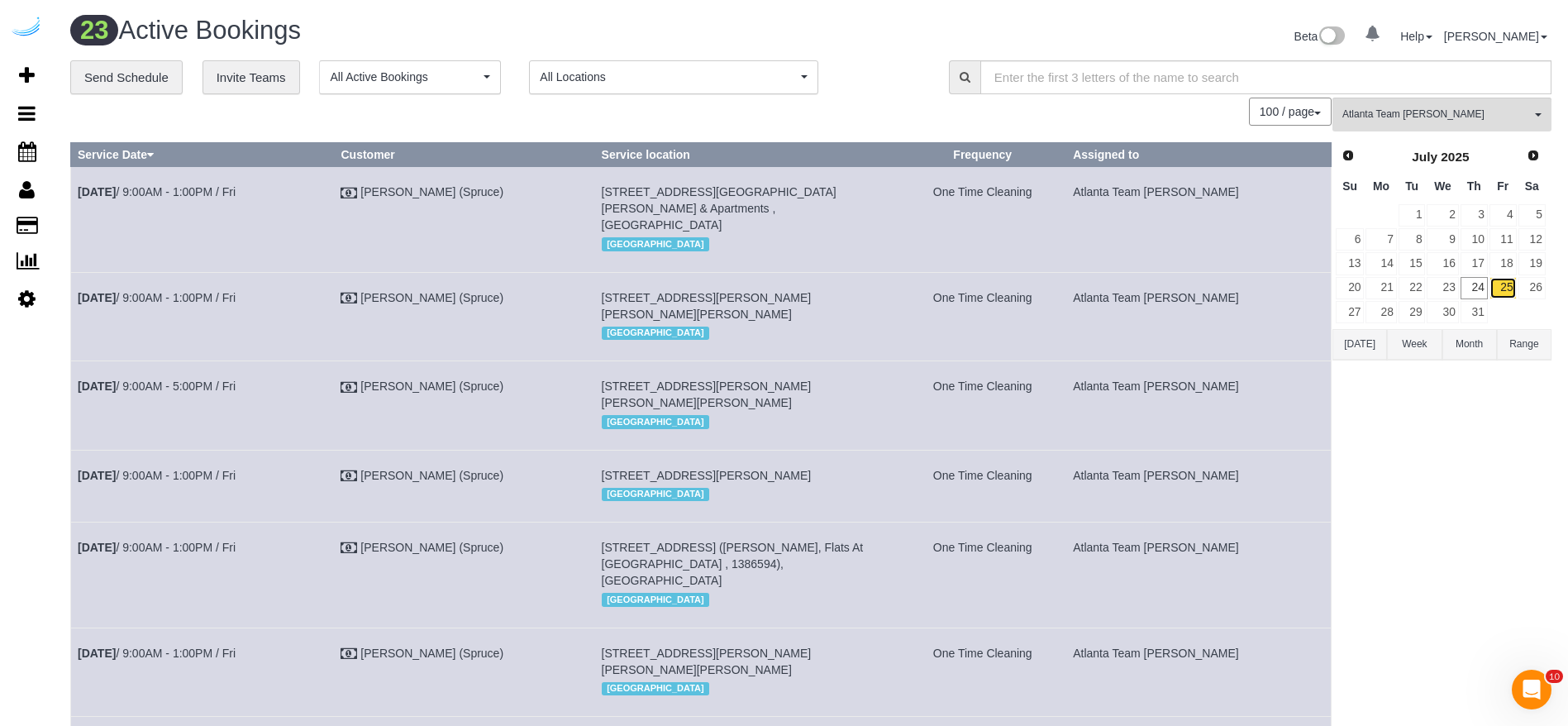 click on "25" at bounding box center (1503, 288) 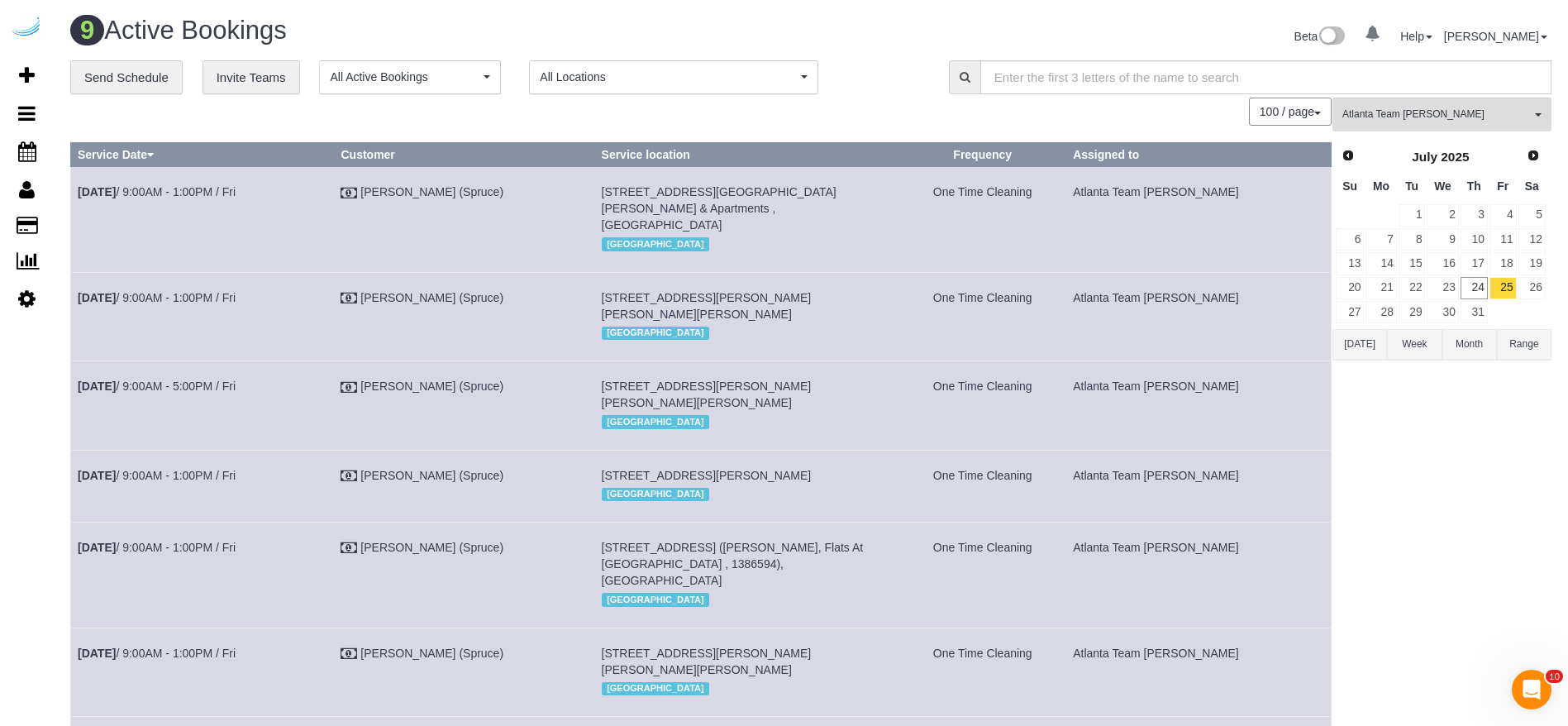 drag, startPoint x: 259, startPoint y: 191, endPoint x: 74, endPoint y: 216, distance: 187 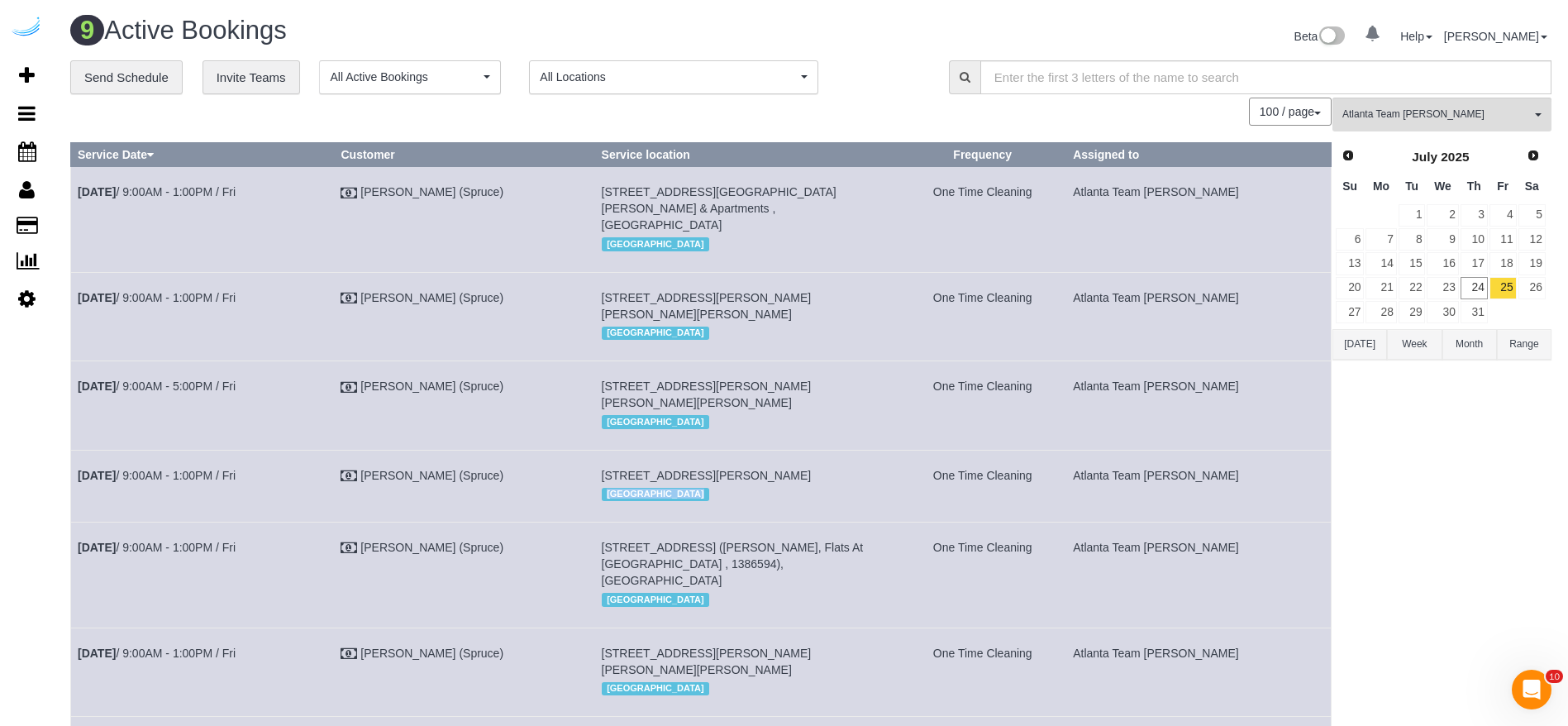 drag, startPoint x: 971, startPoint y: 483, endPoint x: 782, endPoint y: 465, distance: 189.85521 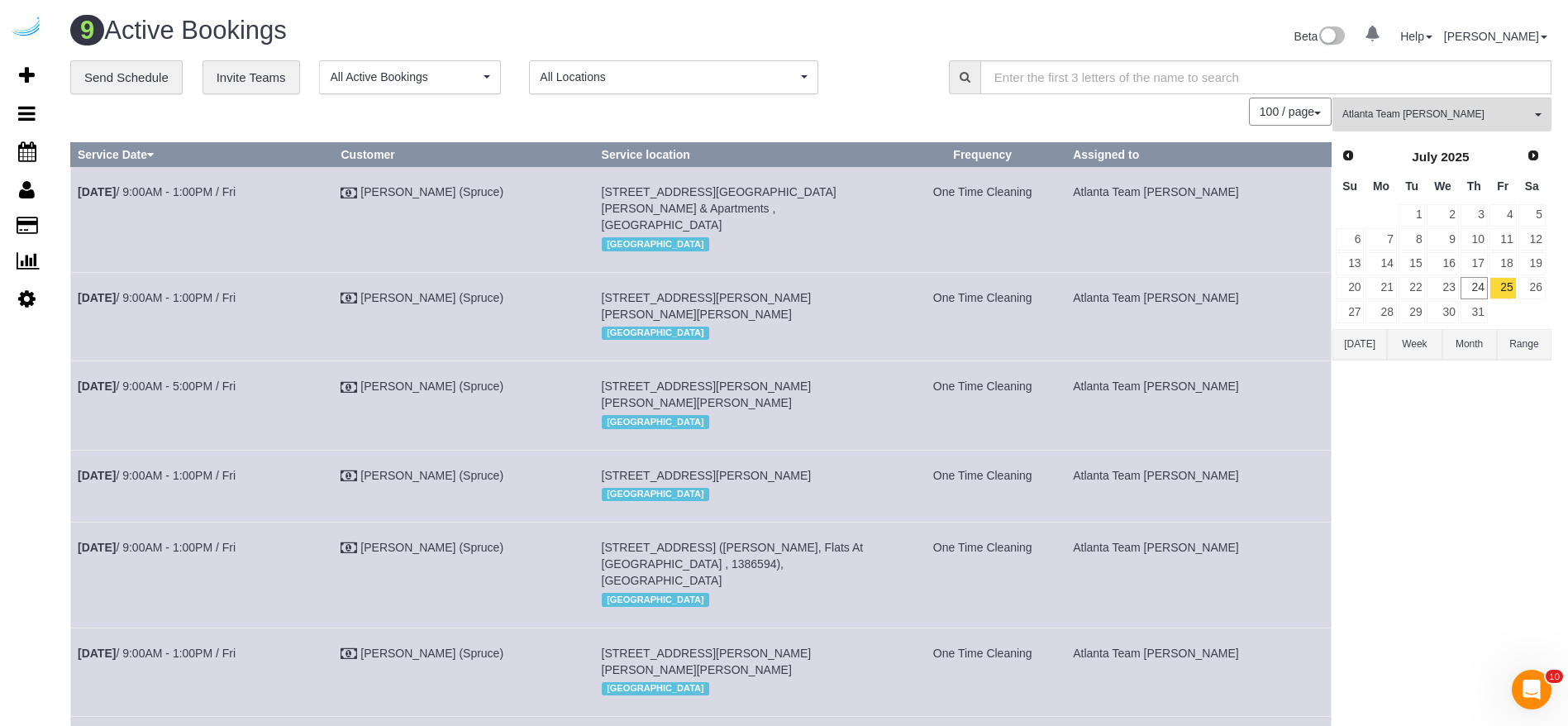 click on "[STREET_ADDRESS][PERSON_NAME]" at bounding box center (707, 475) 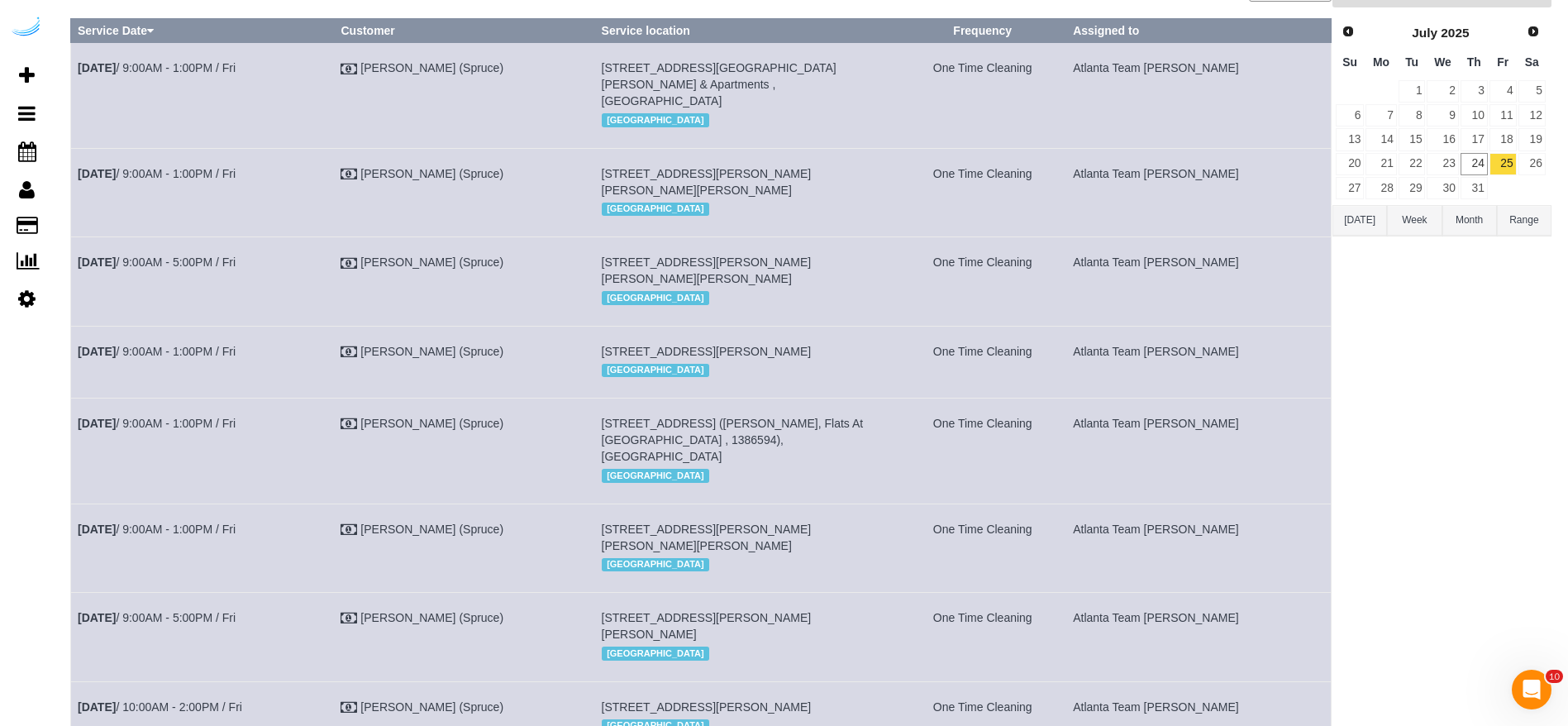 scroll, scrollTop: 248, scrollLeft: 0, axis: vertical 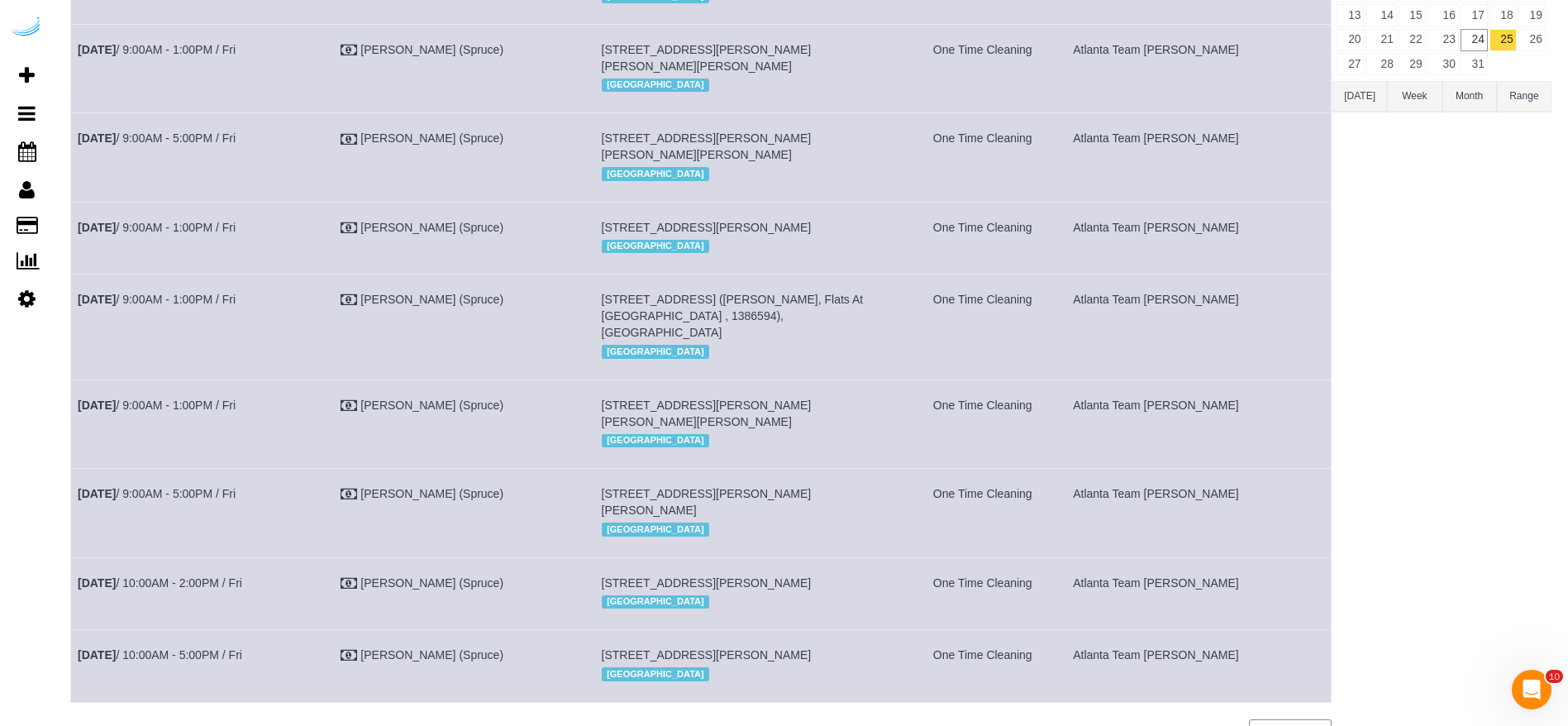 drag, startPoint x: 277, startPoint y: 299, endPoint x: 74, endPoint y: 308, distance: 203.1994 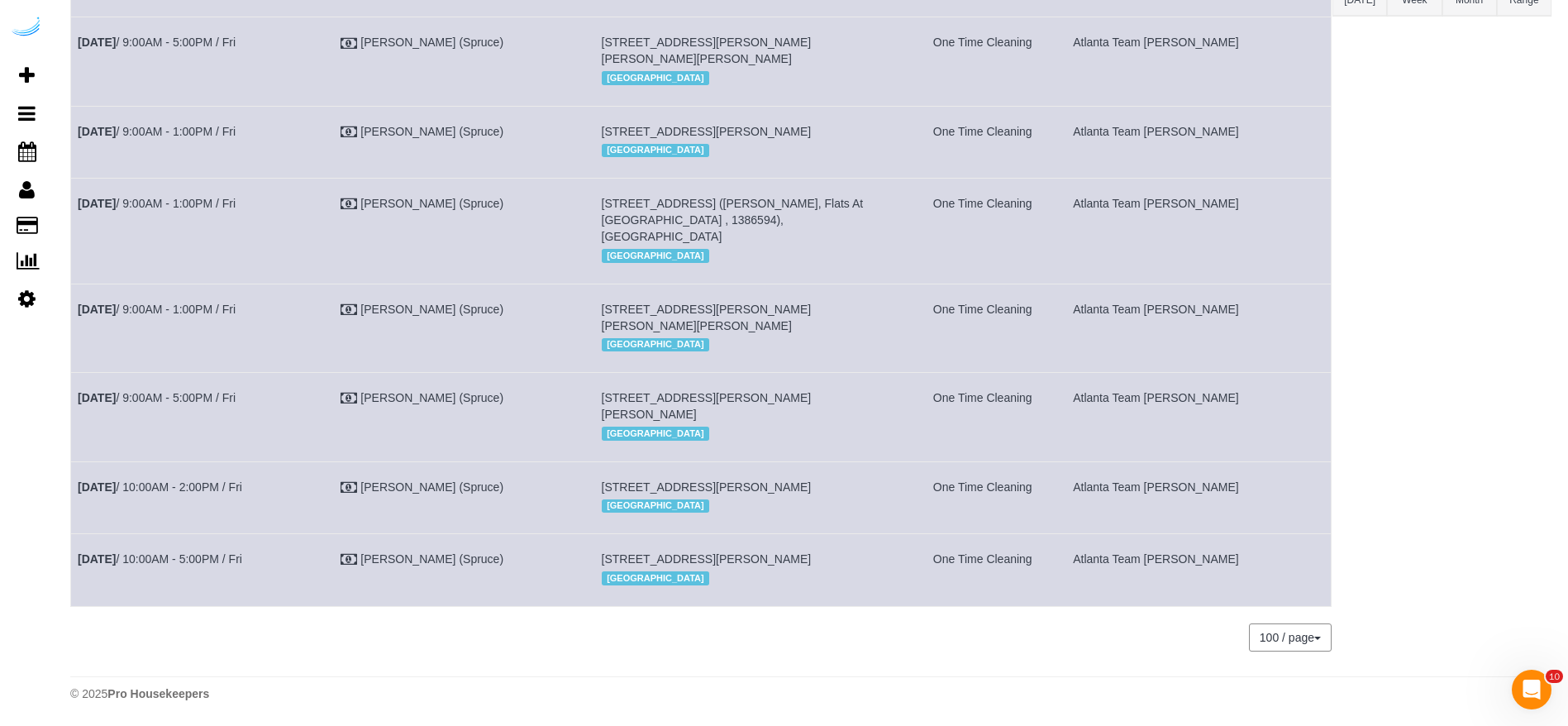 drag, startPoint x: 293, startPoint y: 456, endPoint x: 71, endPoint y: 472, distance: 222.57583 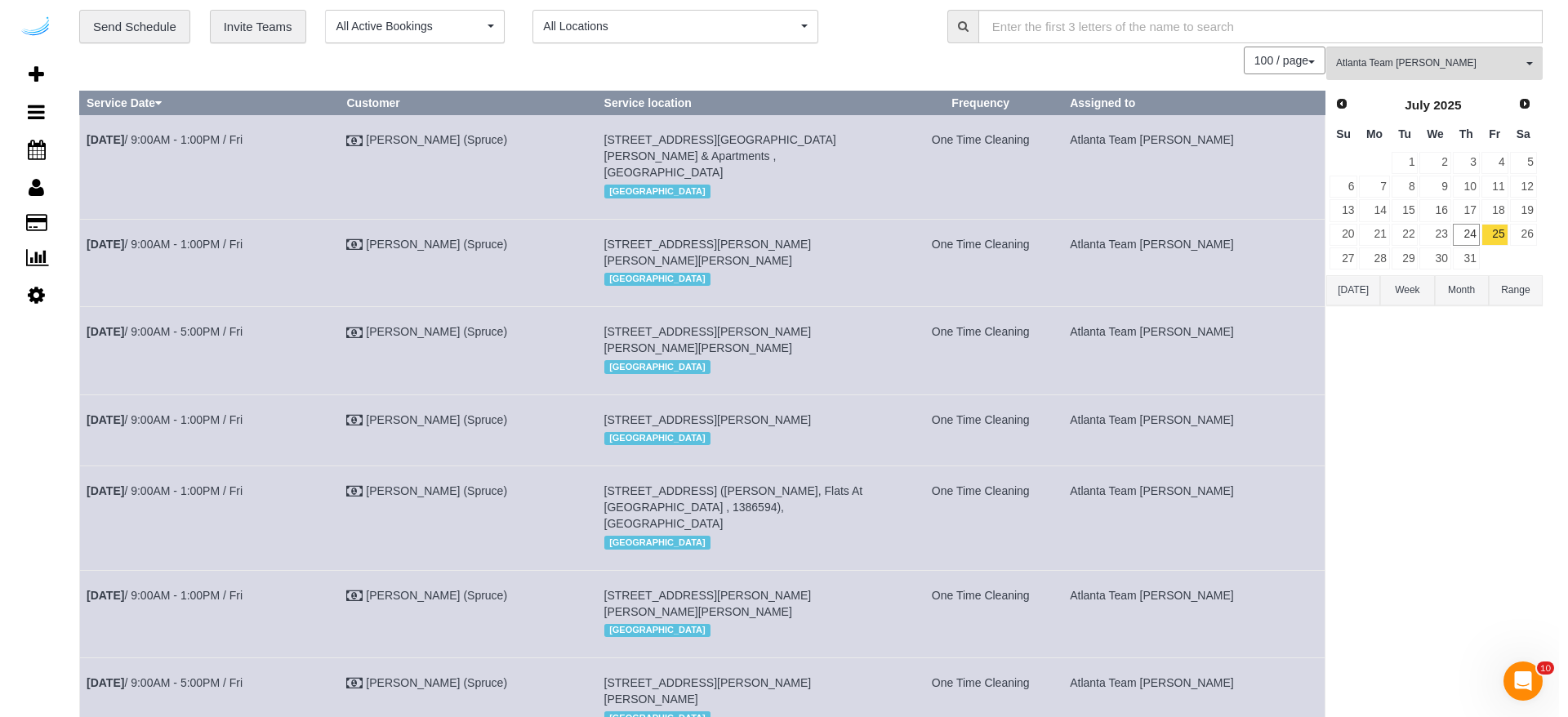 scroll, scrollTop: 0, scrollLeft: 0, axis: both 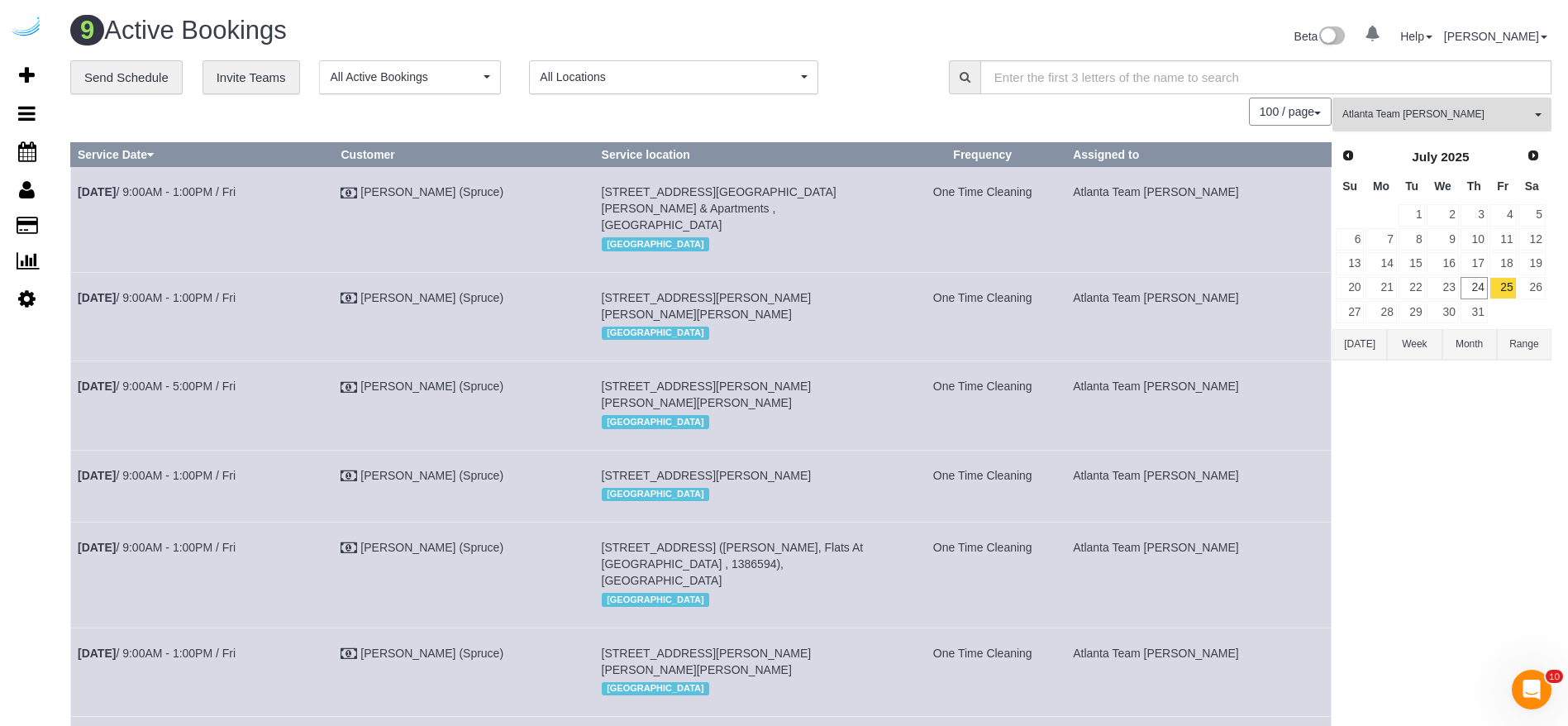 click on "Atlanta Team [PERSON_NAME]" at bounding box center (1437, 114) 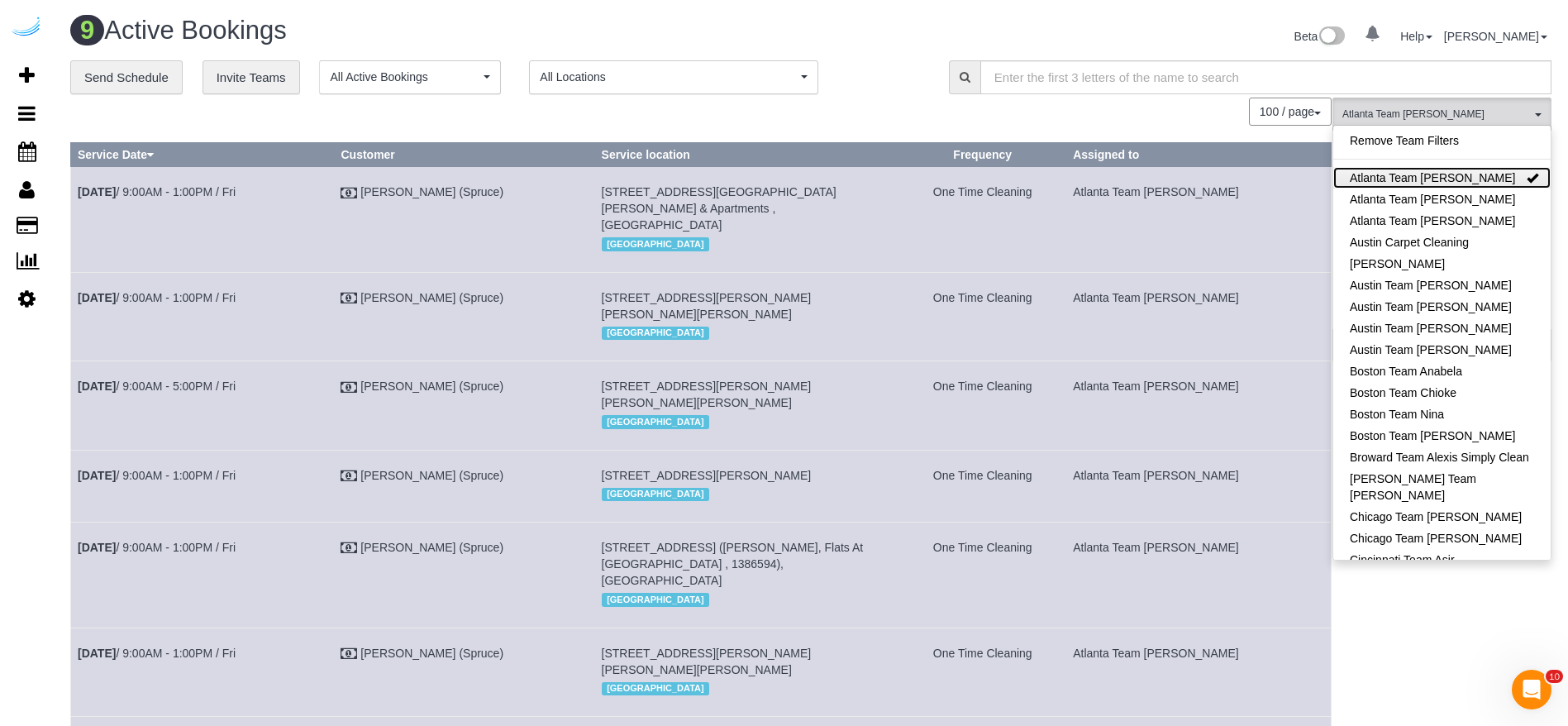 click on "Atlanta Team [PERSON_NAME]" at bounding box center [1442, 178] 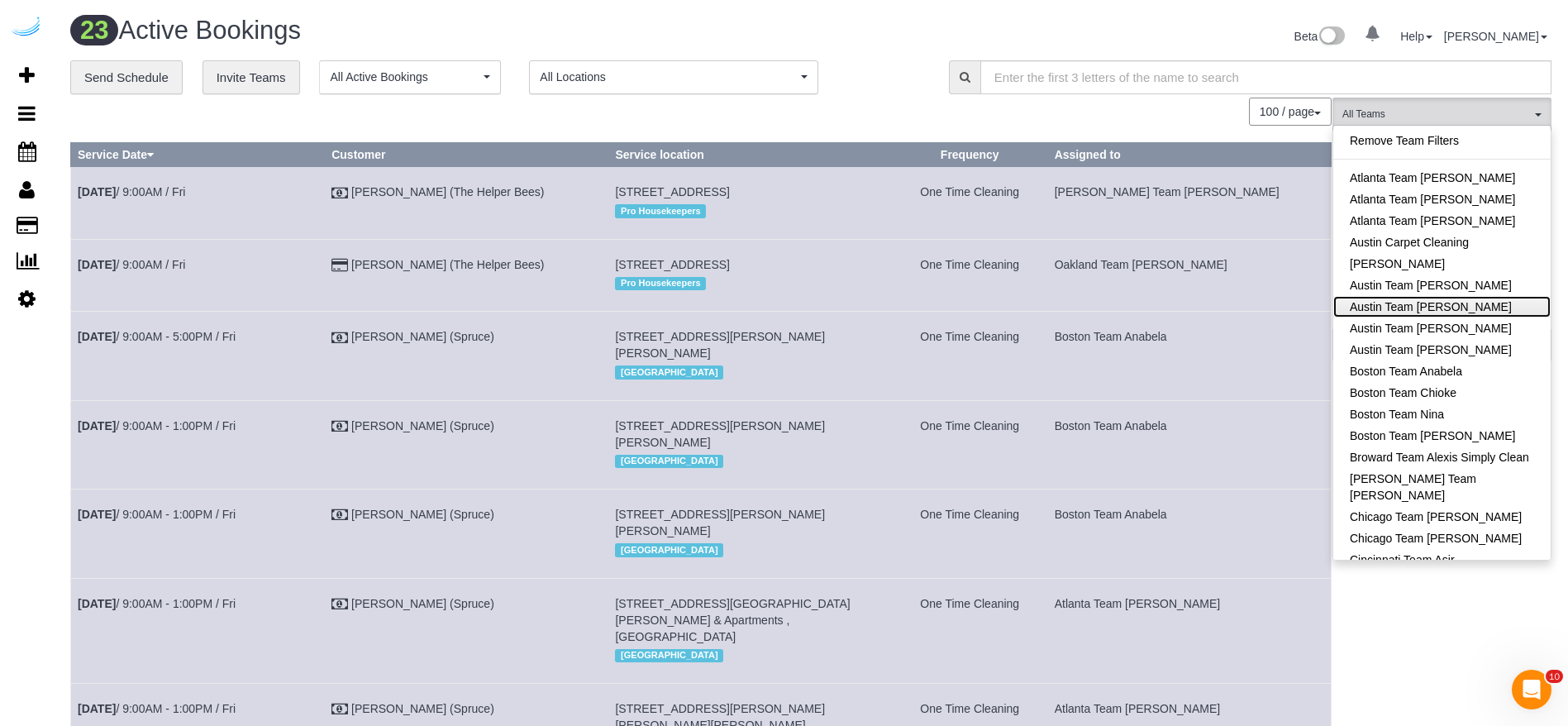 click on "Austin Team [PERSON_NAME]" at bounding box center (1442, 307) 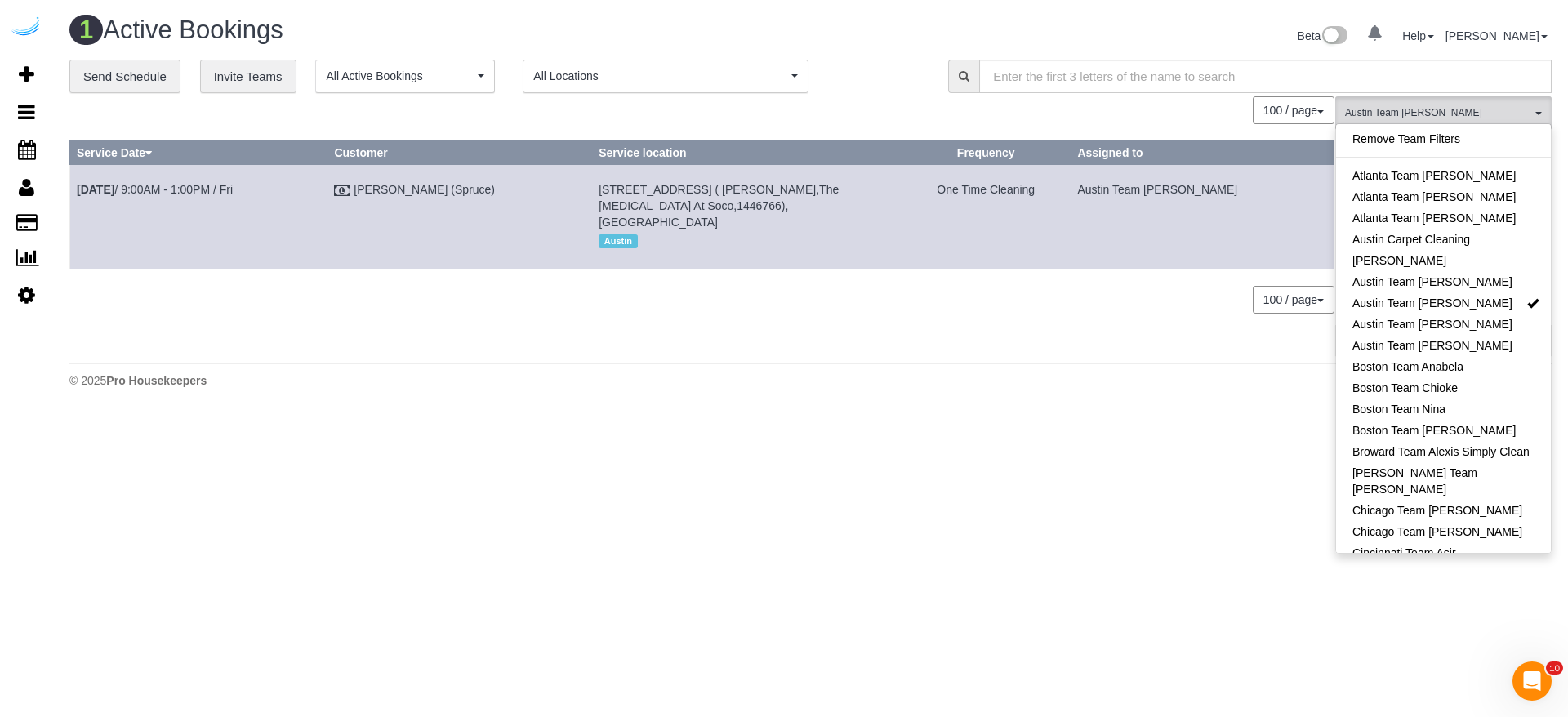 click on "**********" at bounding box center (497, 77) 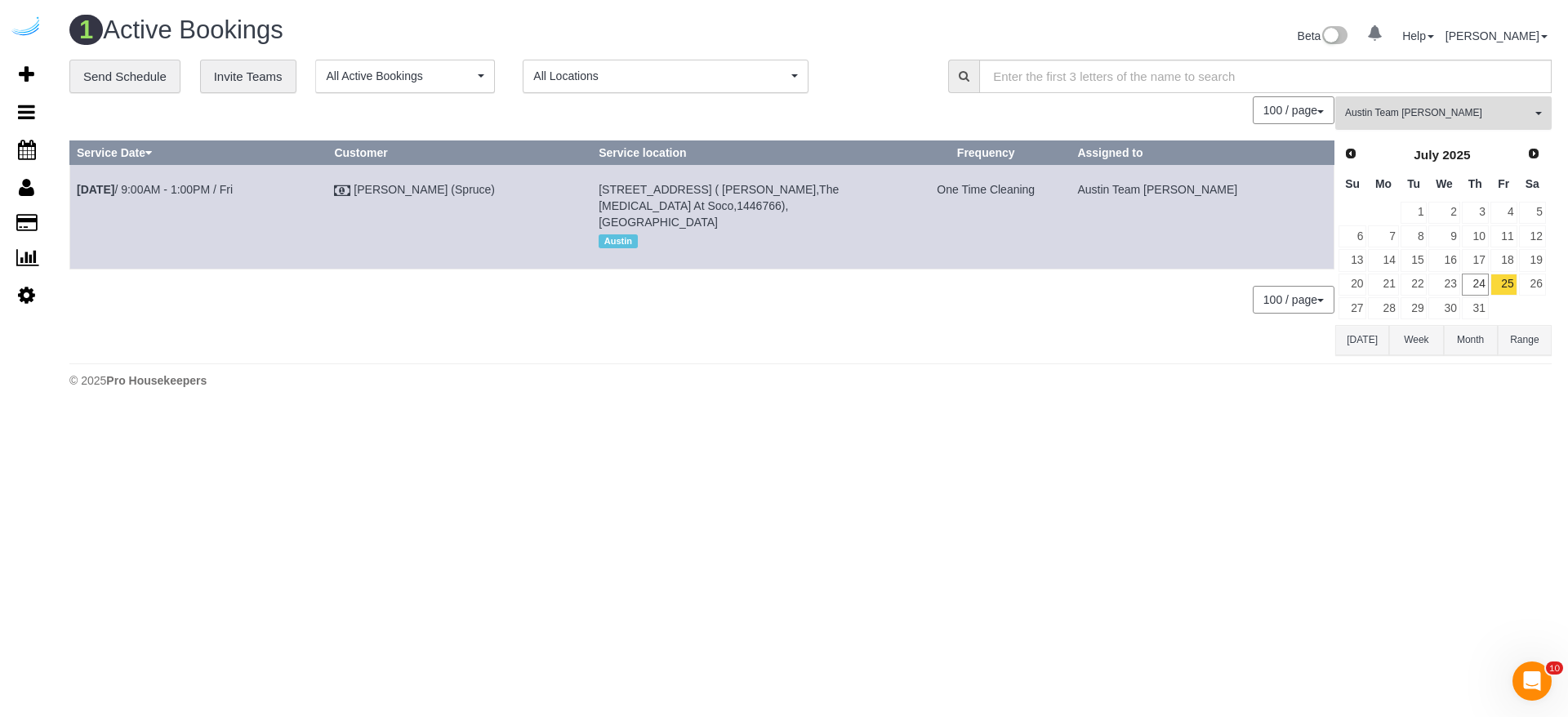 click on "Austin Team [PERSON_NAME]
All Teams" at bounding box center (1443, 113) 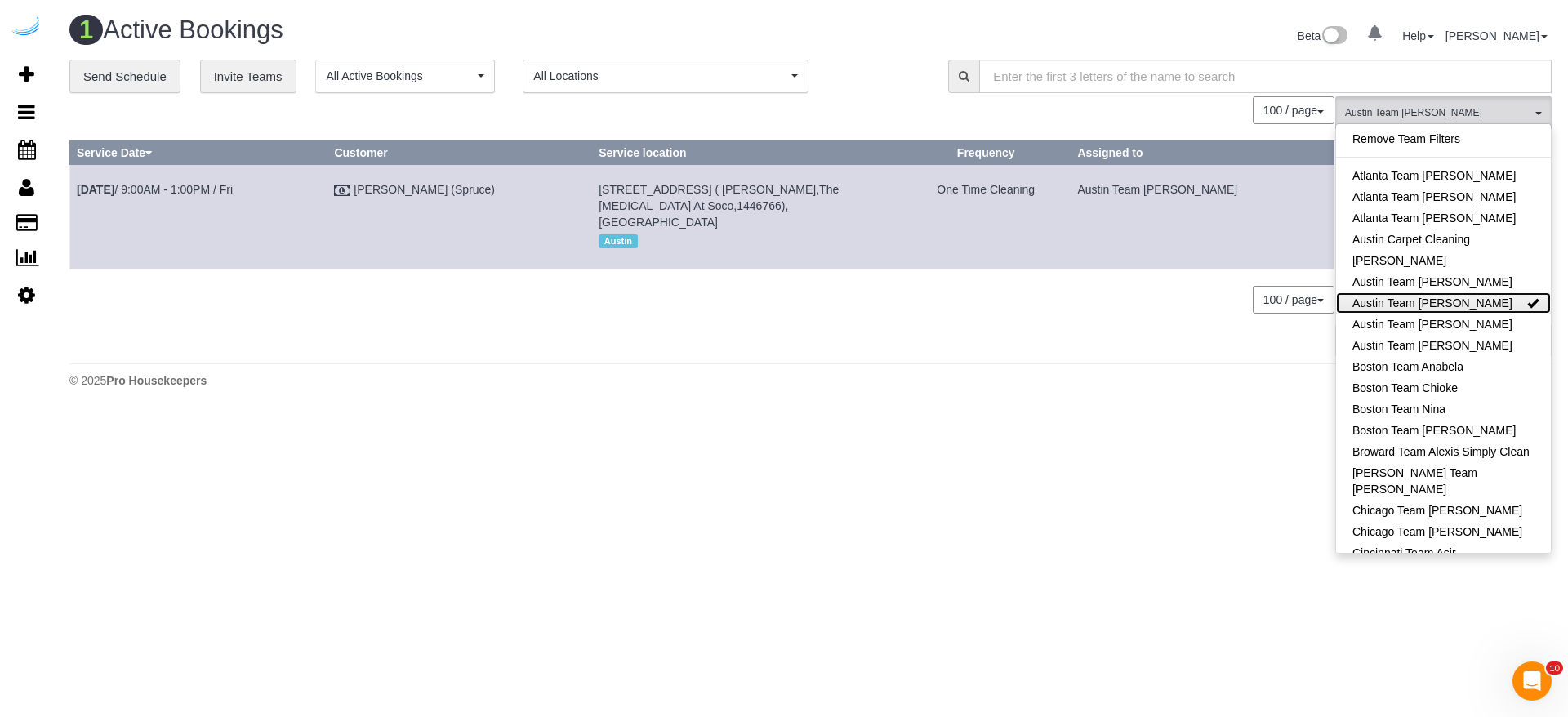 click on "Austin Team [PERSON_NAME]" at bounding box center (1443, 303) 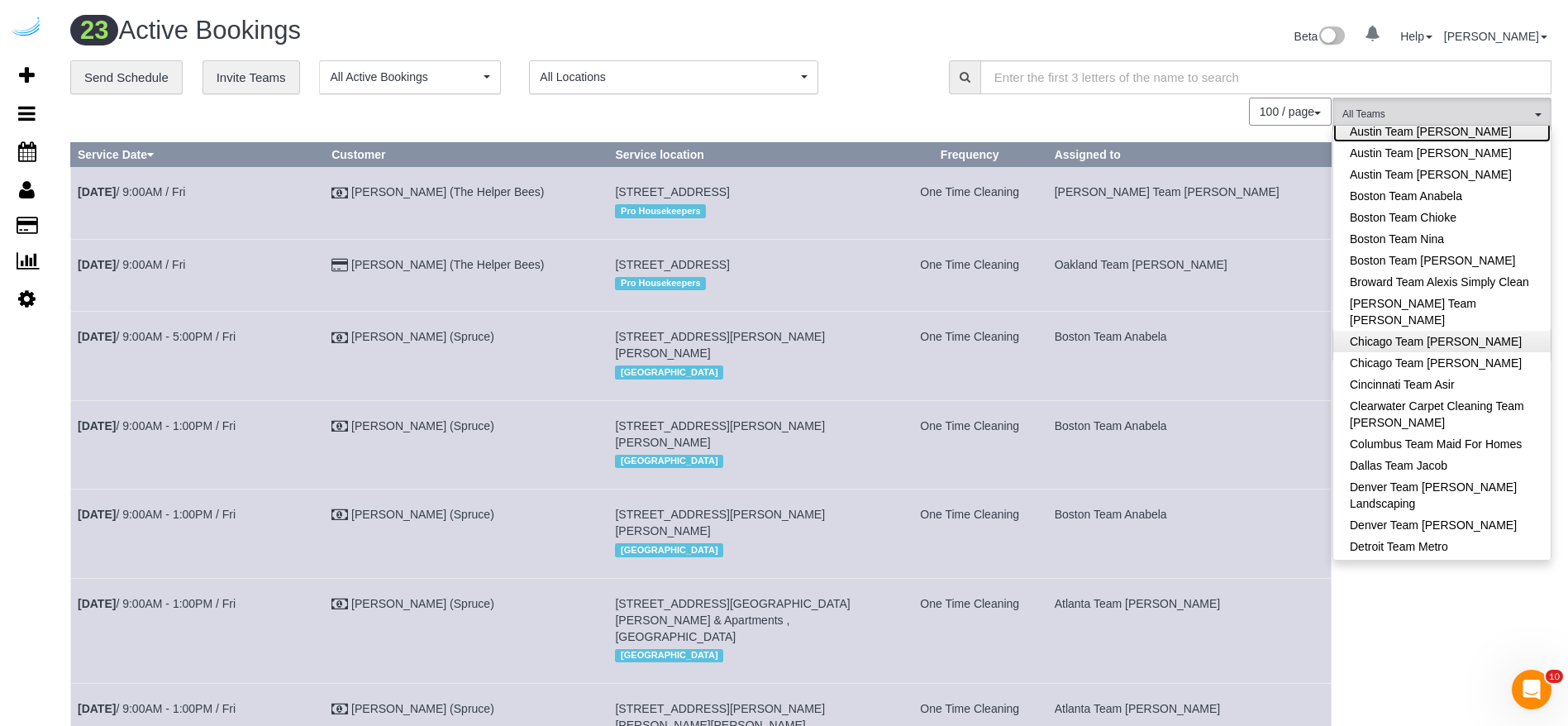 scroll, scrollTop: 124, scrollLeft: 0, axis: vertical 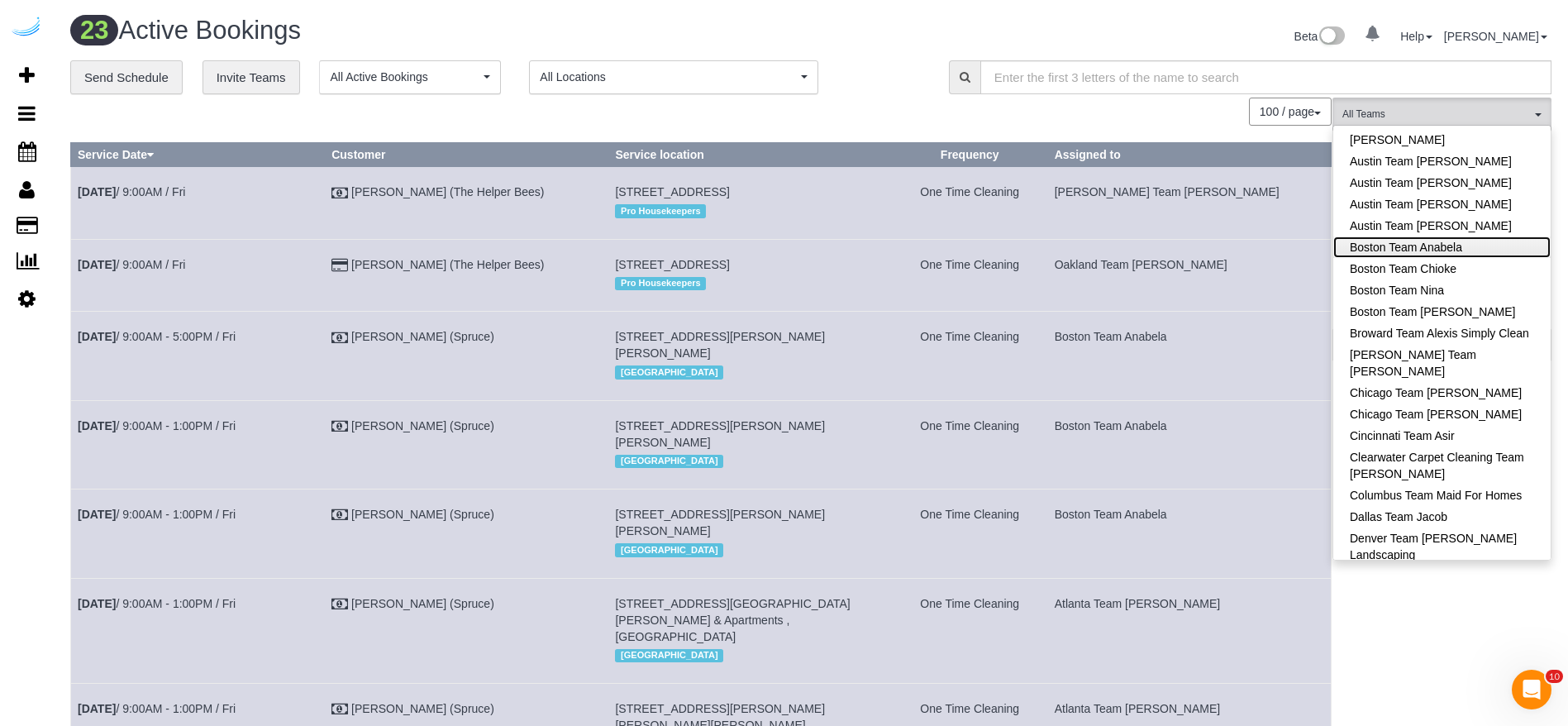 click on "Boston Team Anabela" at bounding box center (1442, 247) 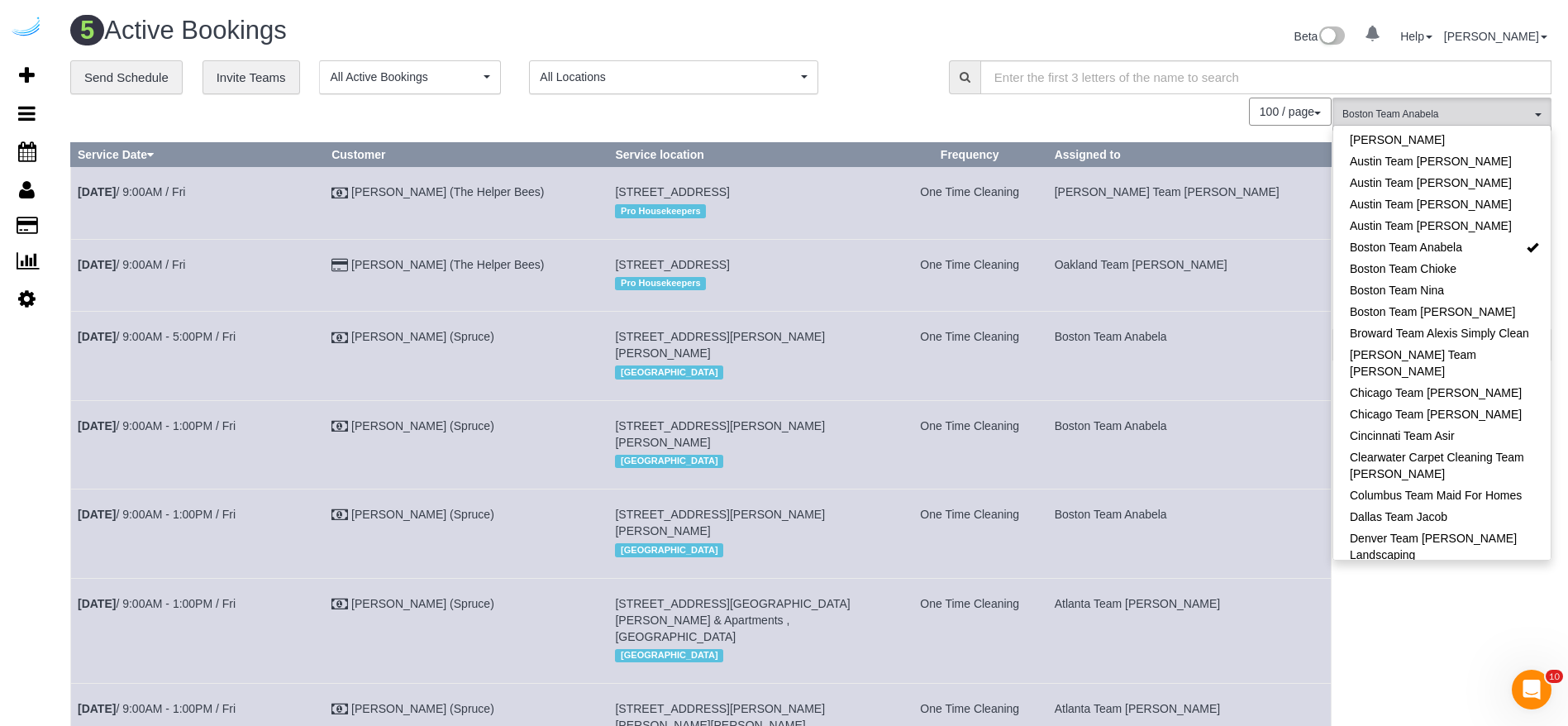 click on "**********" at bounding box center [497, 78] 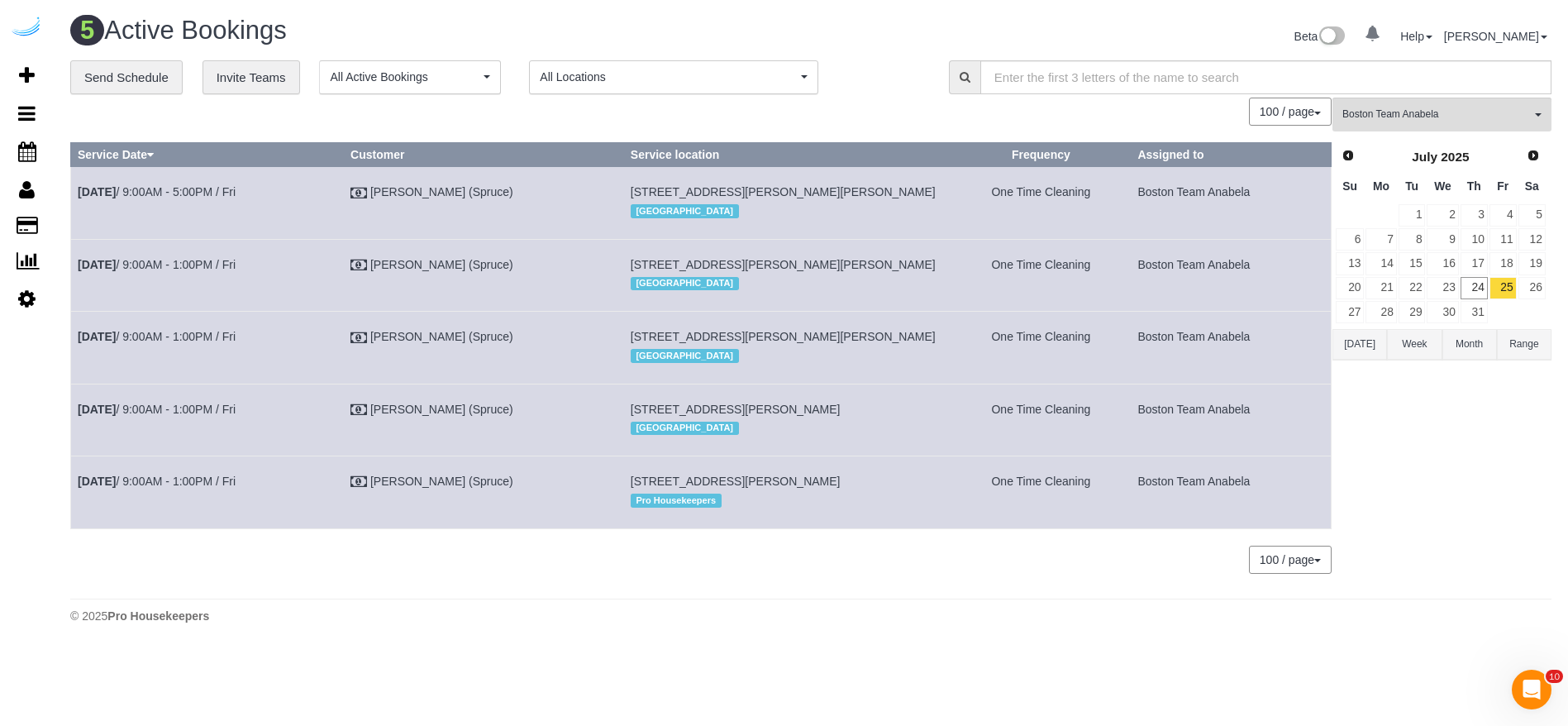 drag, startPoint x: 291, startPoint y: 191, endPoint x: 78, endPoint y: 213, distance: 214.13314 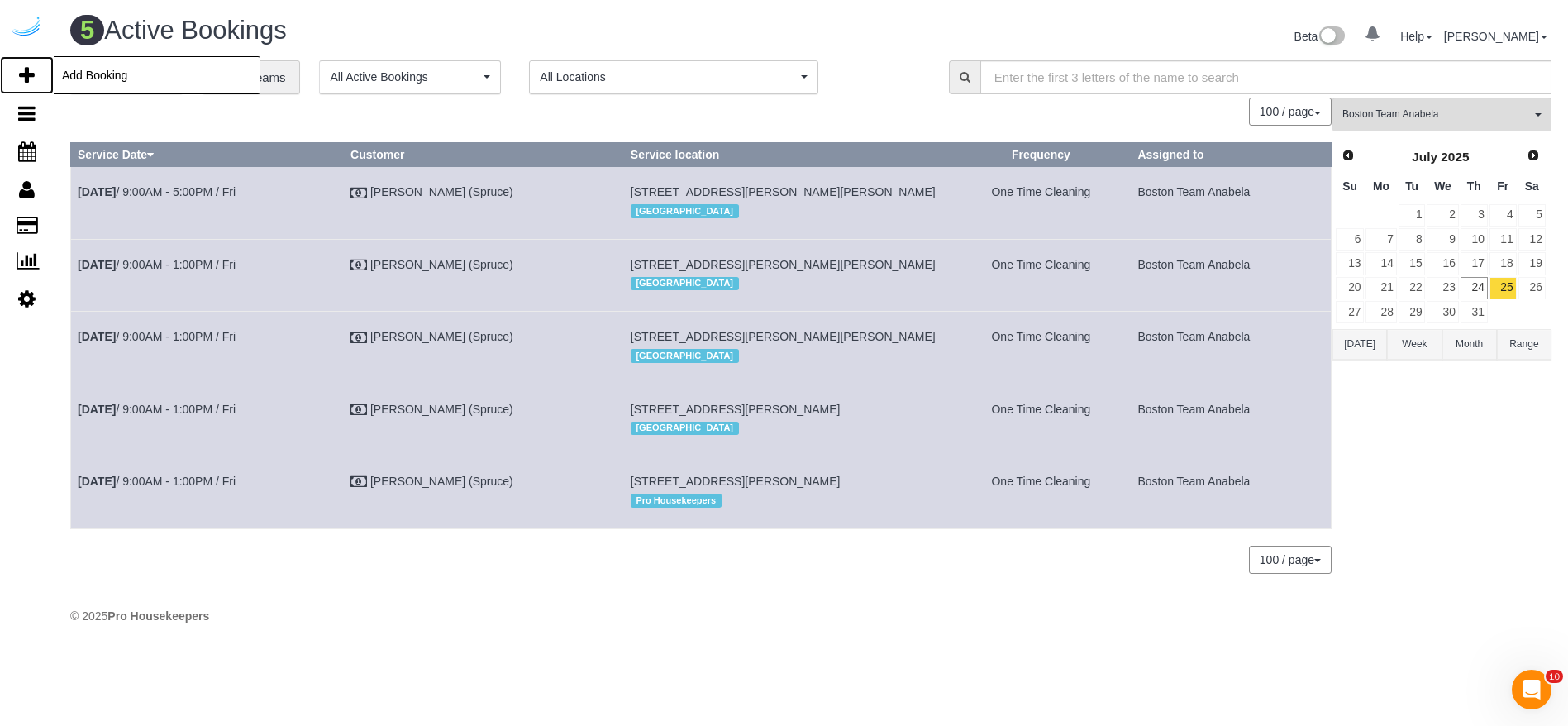 click at bounding box center (26, 75) 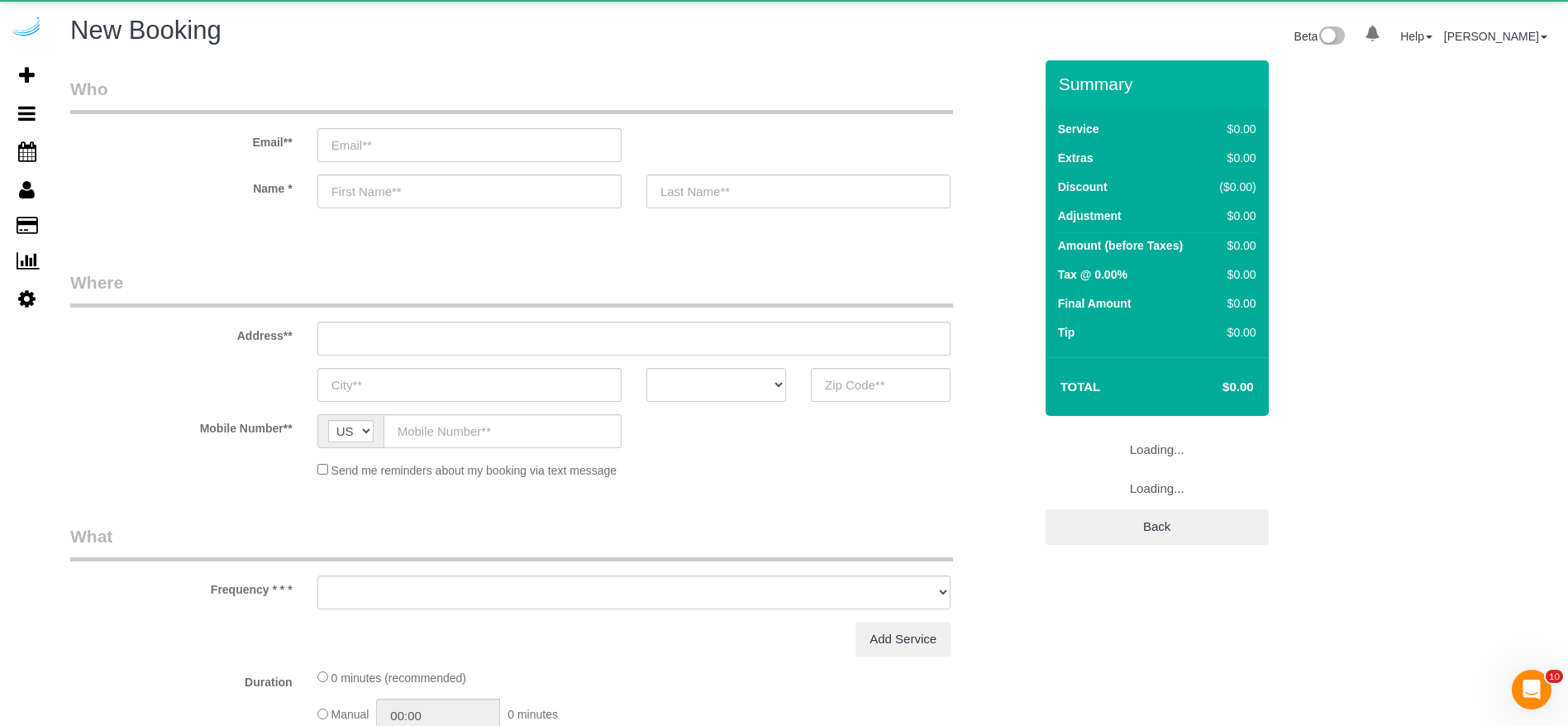 select on "number:9" 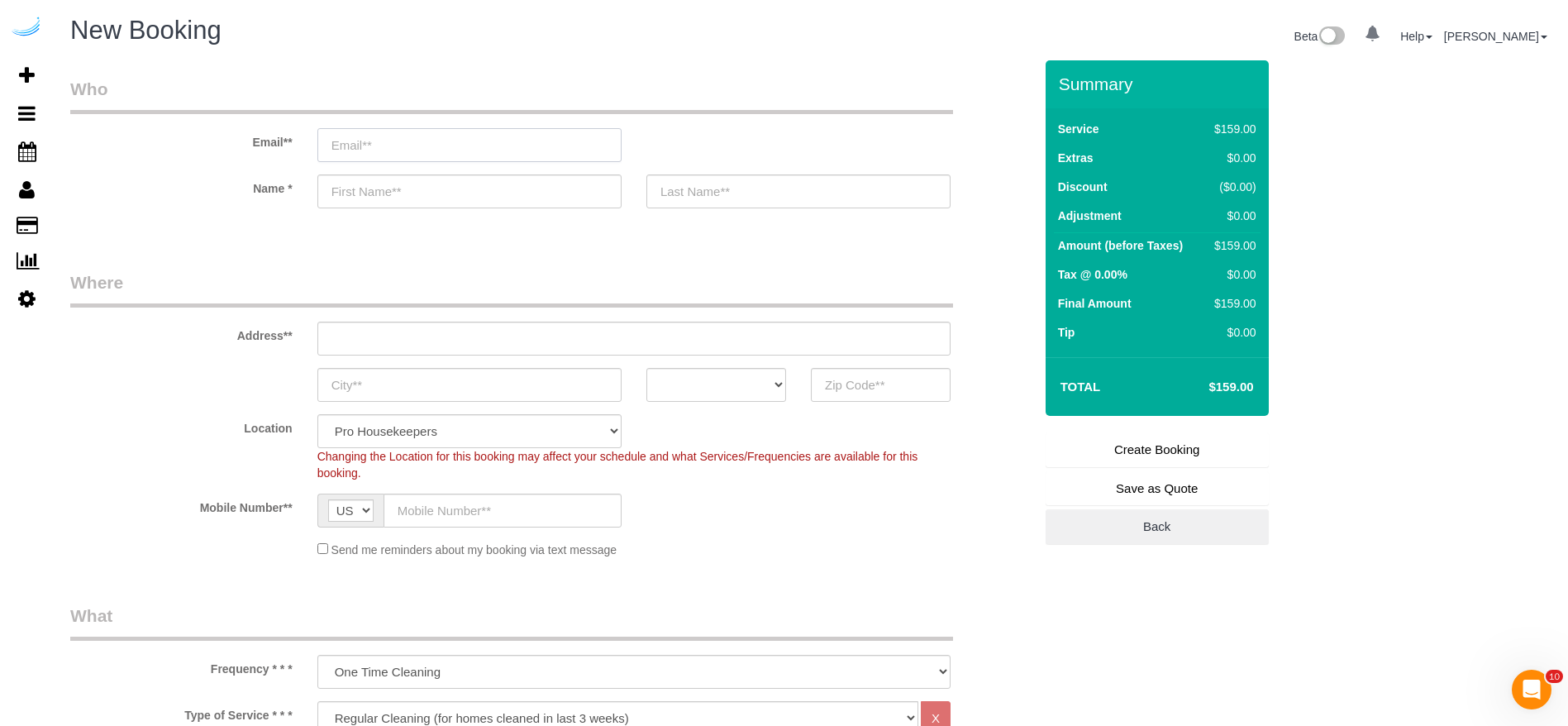 click at bounding box center [469, 145] 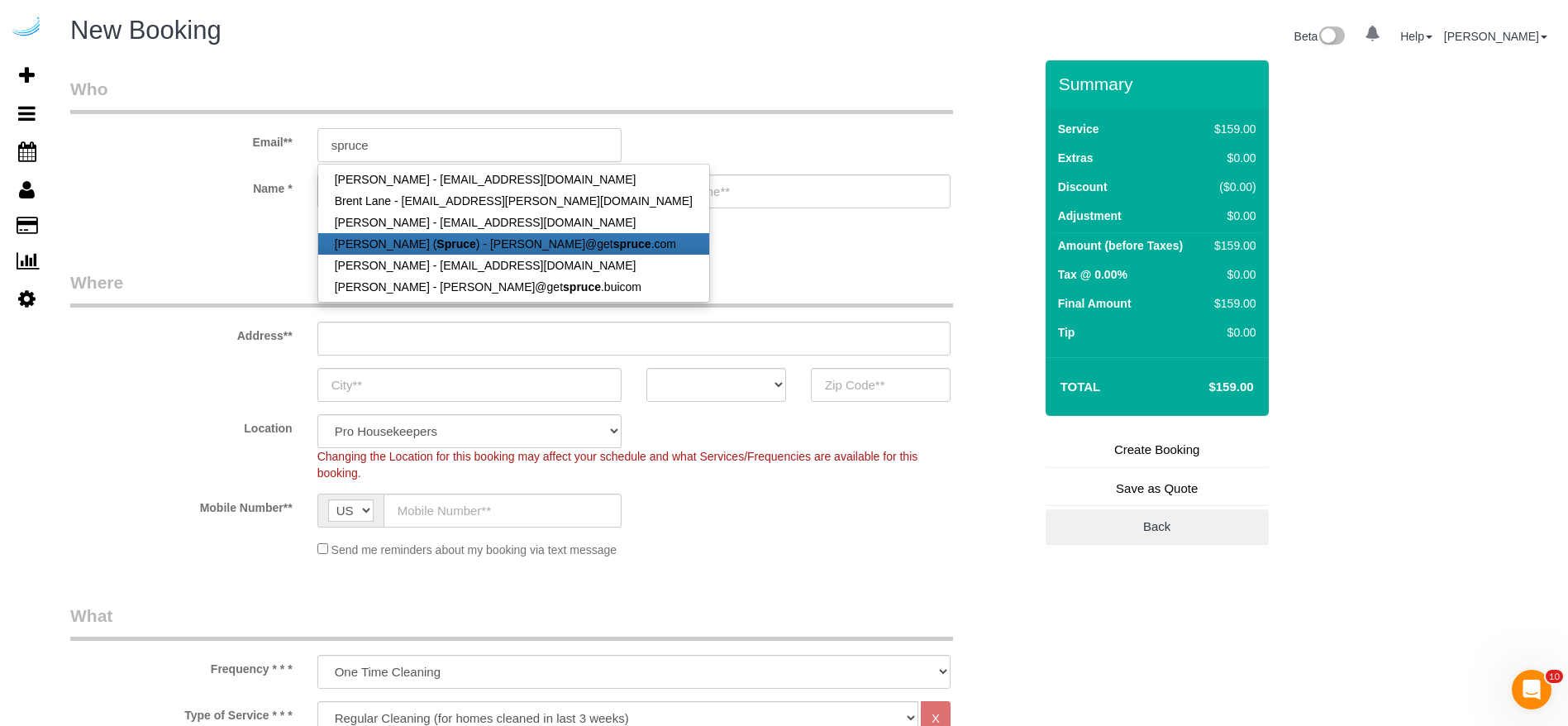 type on "[PERSON_NAME][EMAIL_ADDRESS][DOMAIN_NAME]" 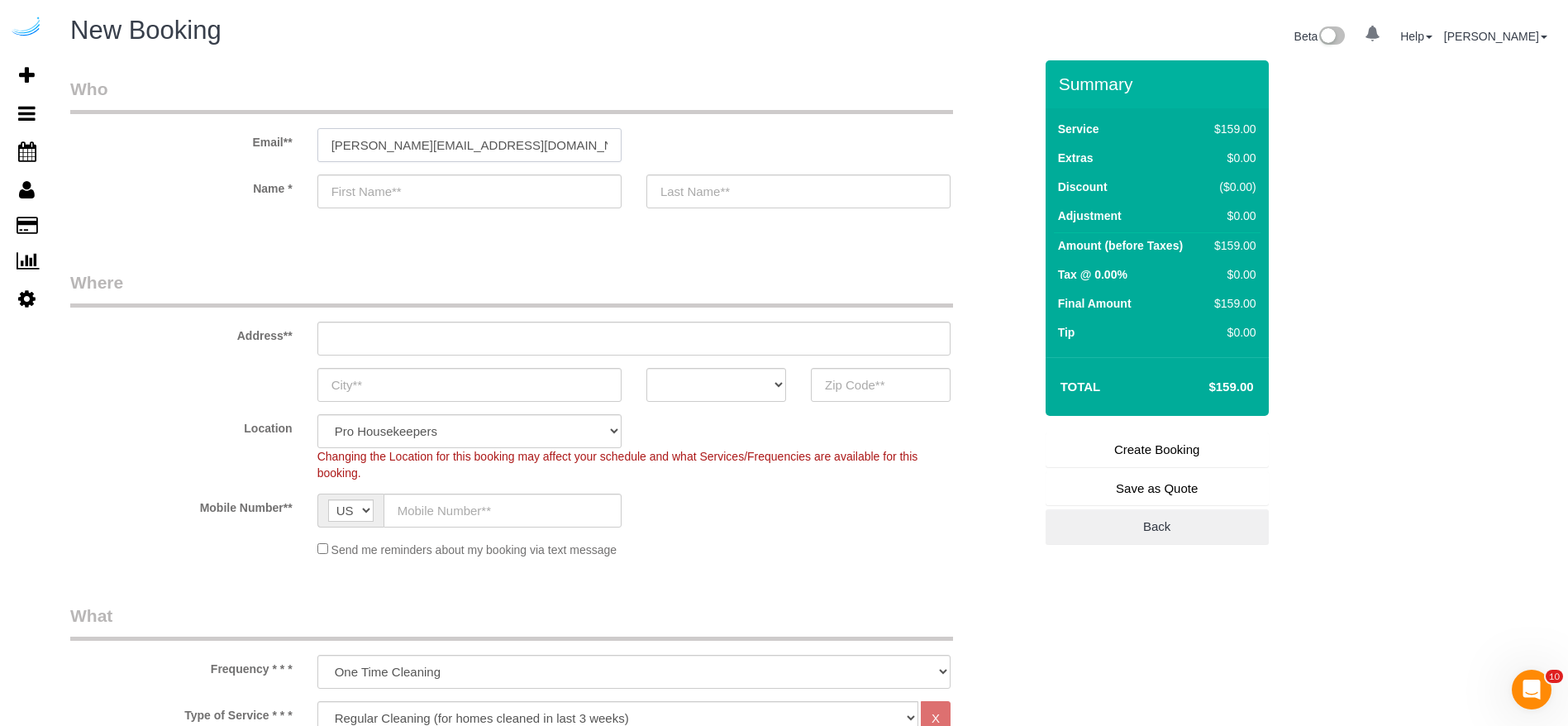 type on "[PERSON_NAME]" 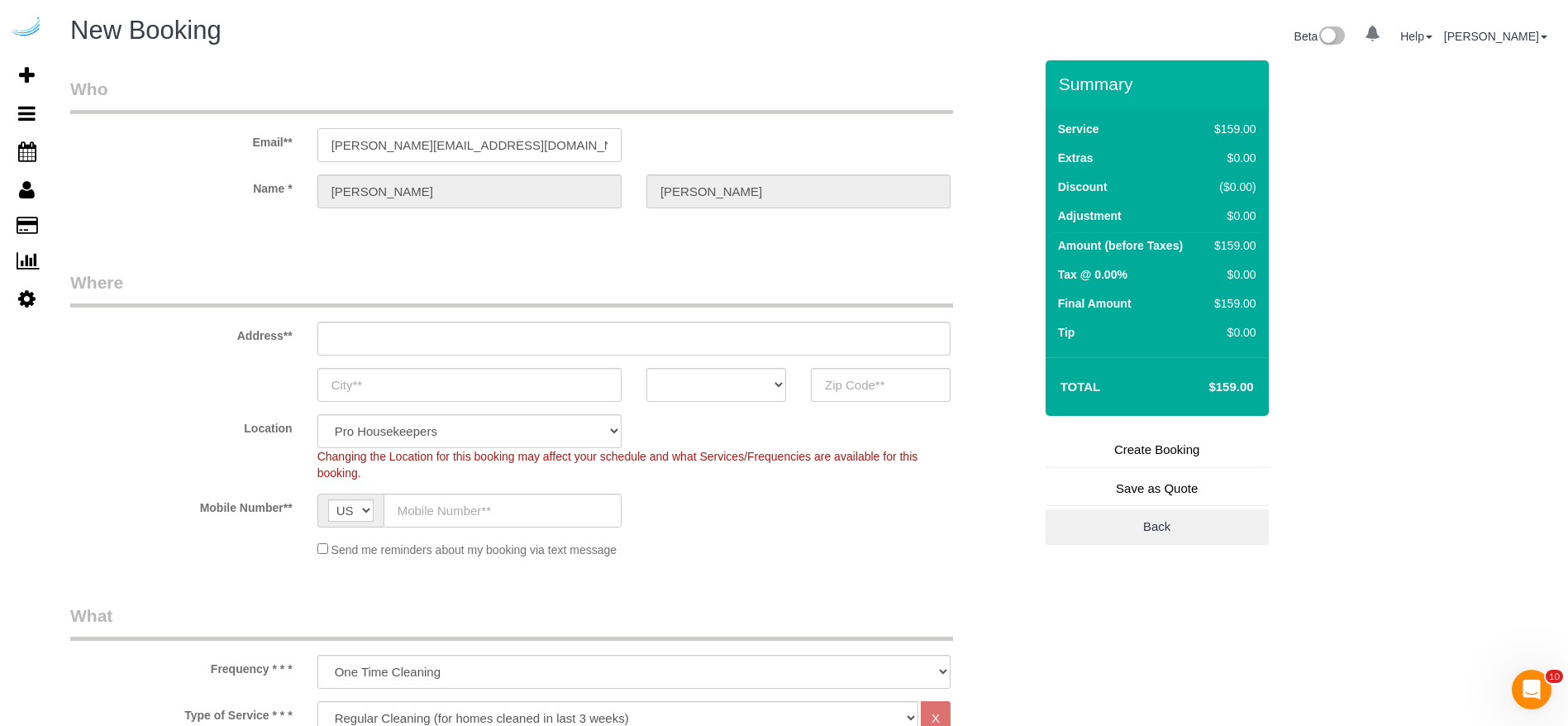 type on "[STREET_ADDRESS][PERSON_NAME]" 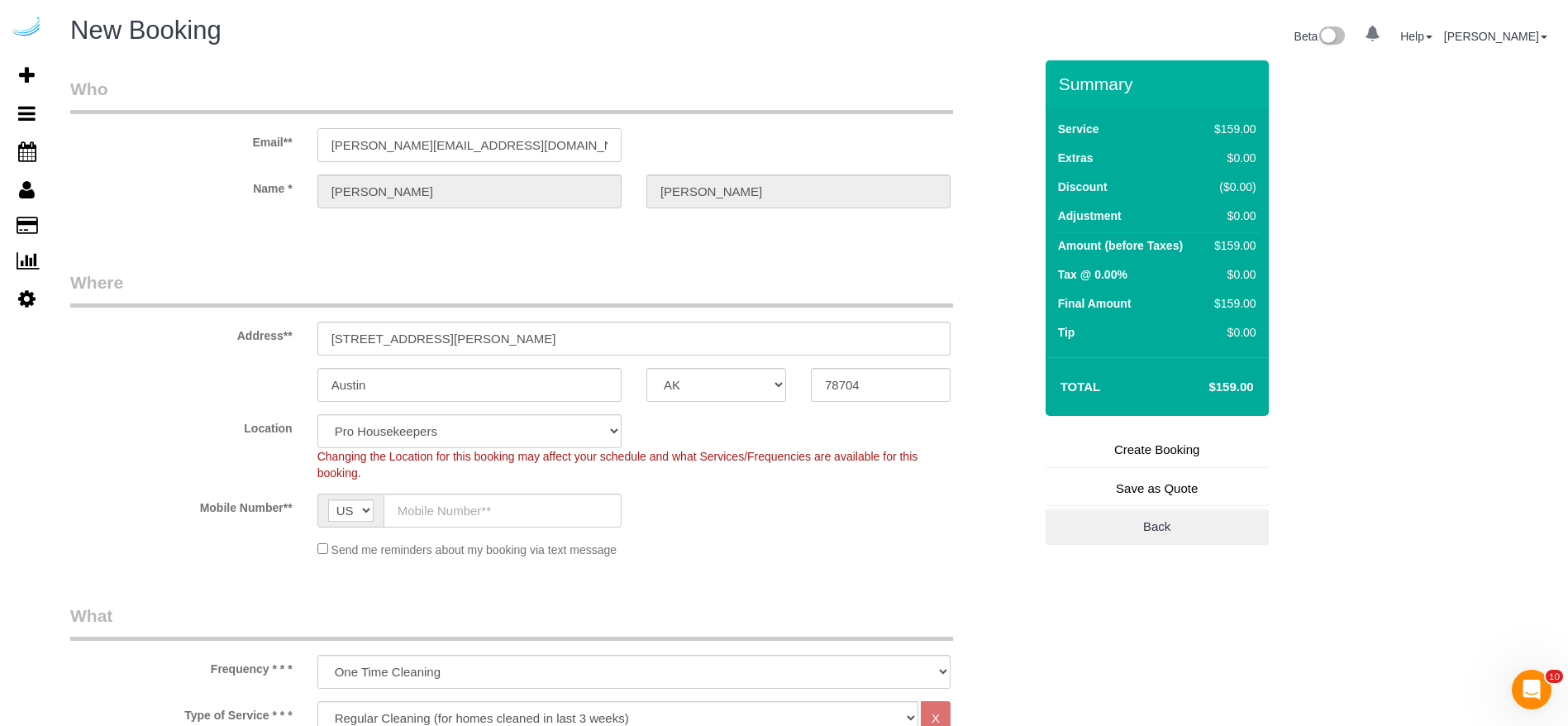 select on "9" 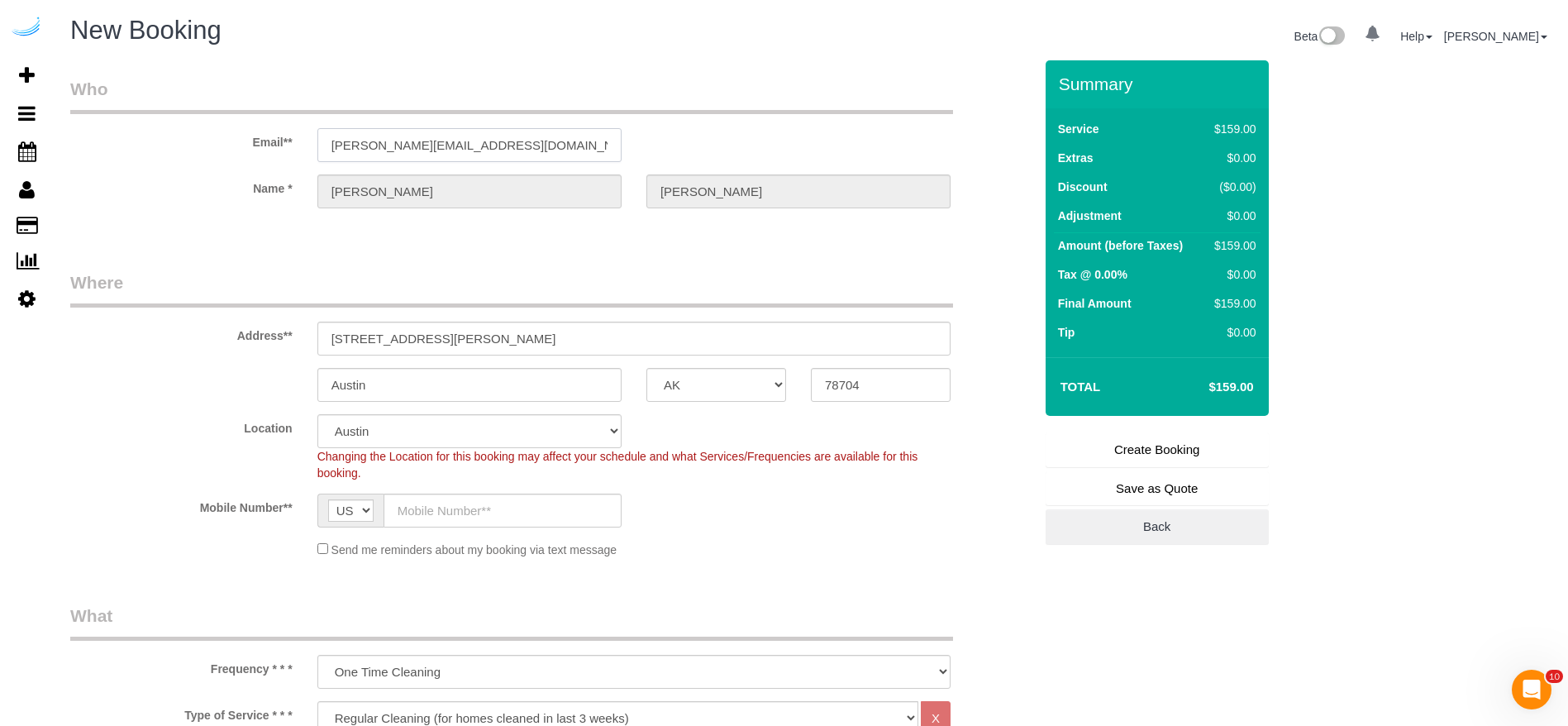 type on "[PERSON_NAME][EMAIL_ADDRESS][DOMAIN_NAME]" 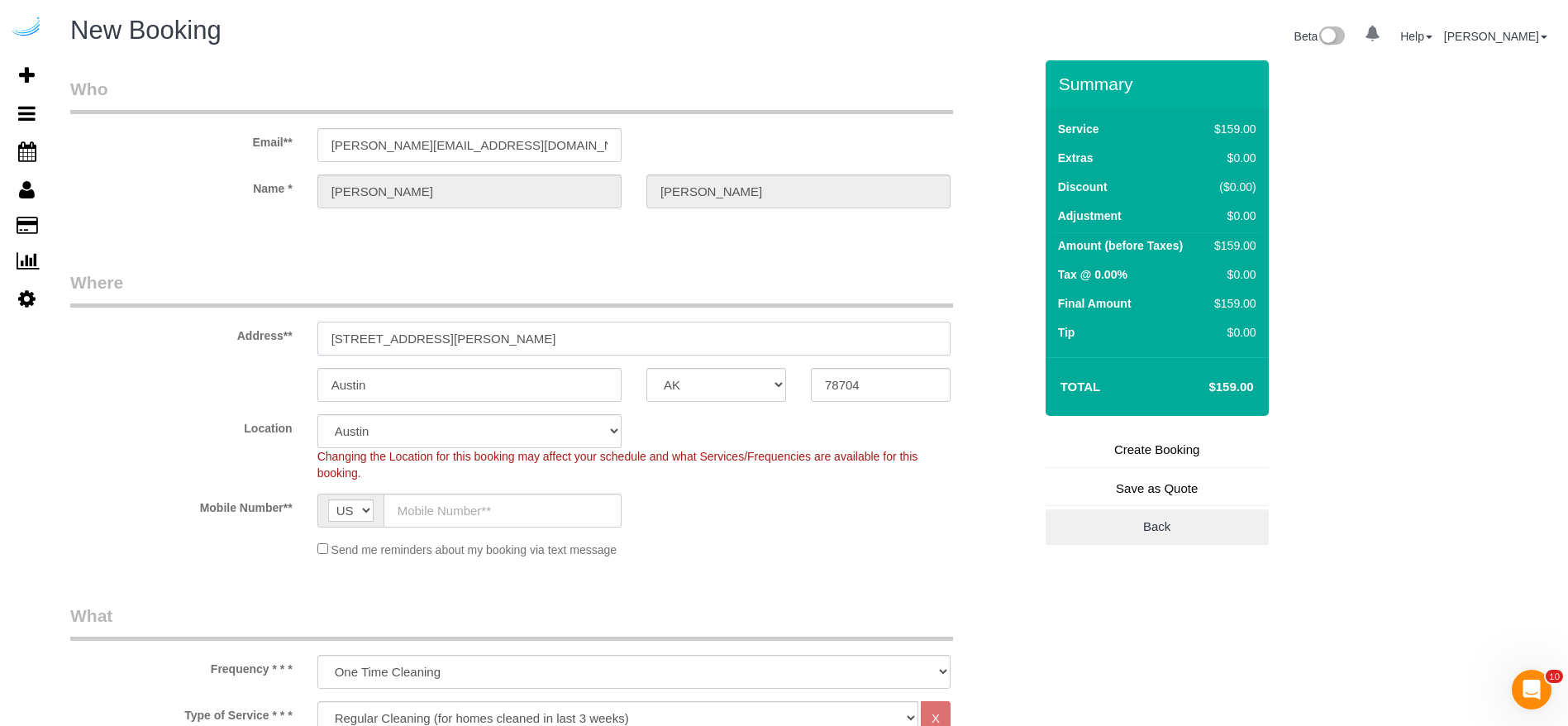 click on "[STREET_ADDRESS][PERSON_NAME]" at bounding box center [634, 338] 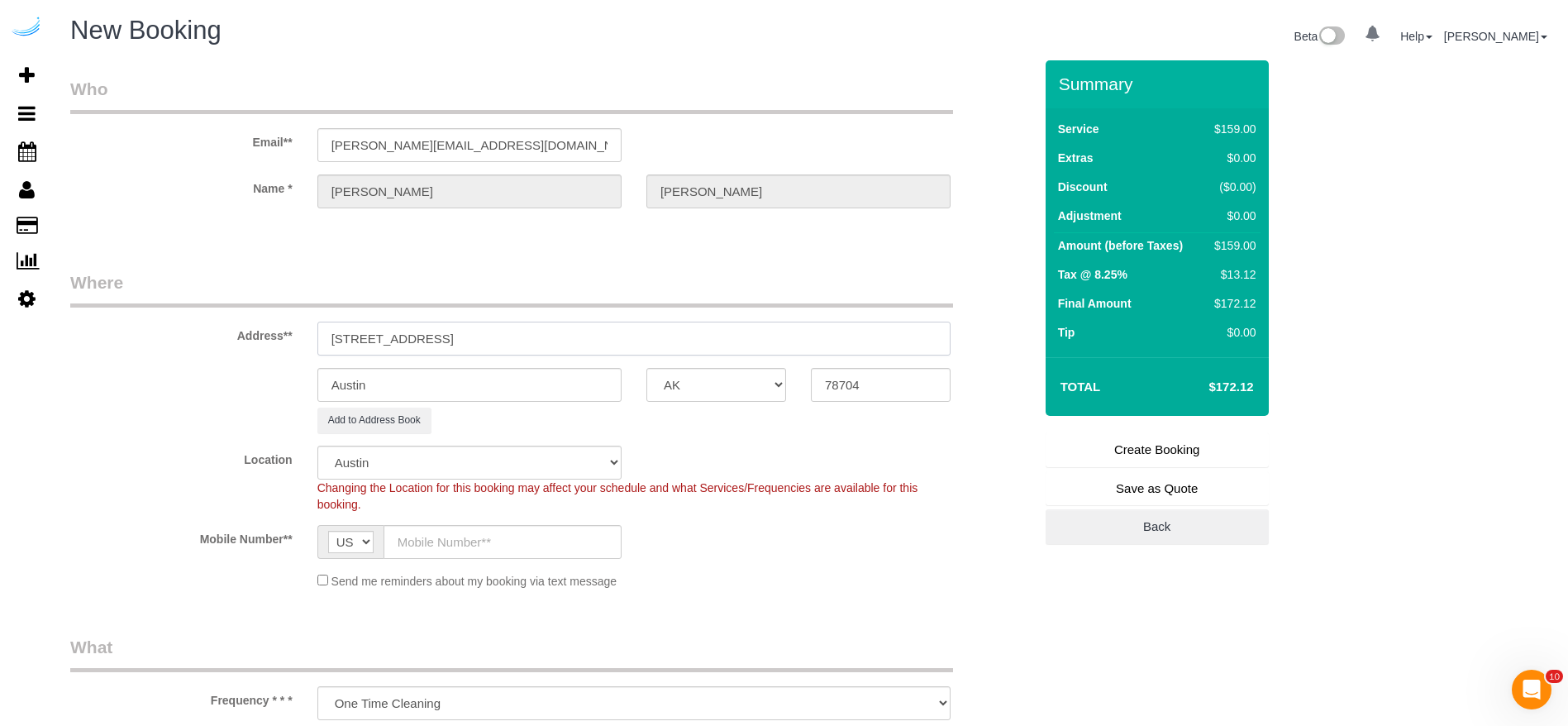 click on "[STREET_ADDRESS]" at bounding box center [634, 338] 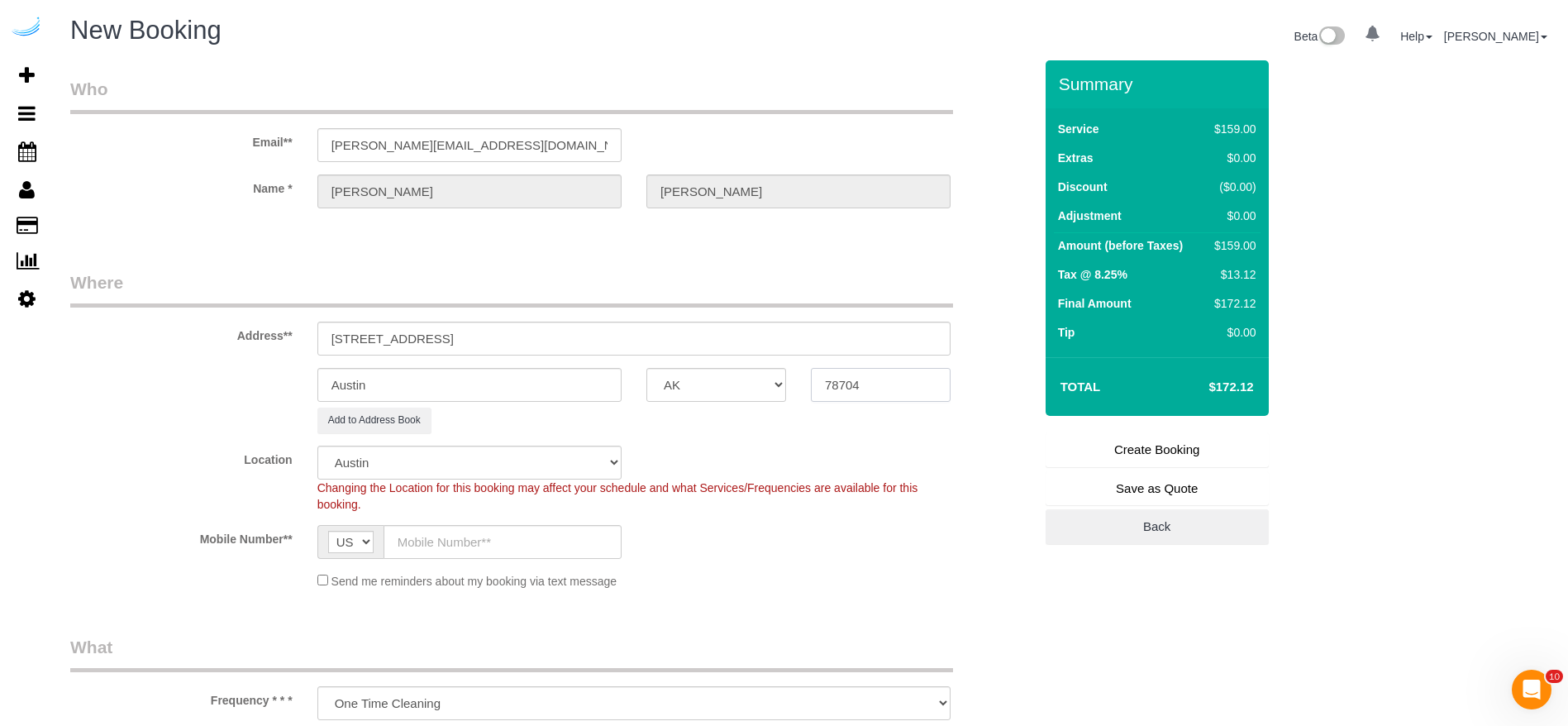 click on "78704" at bounding box center [880, 384] 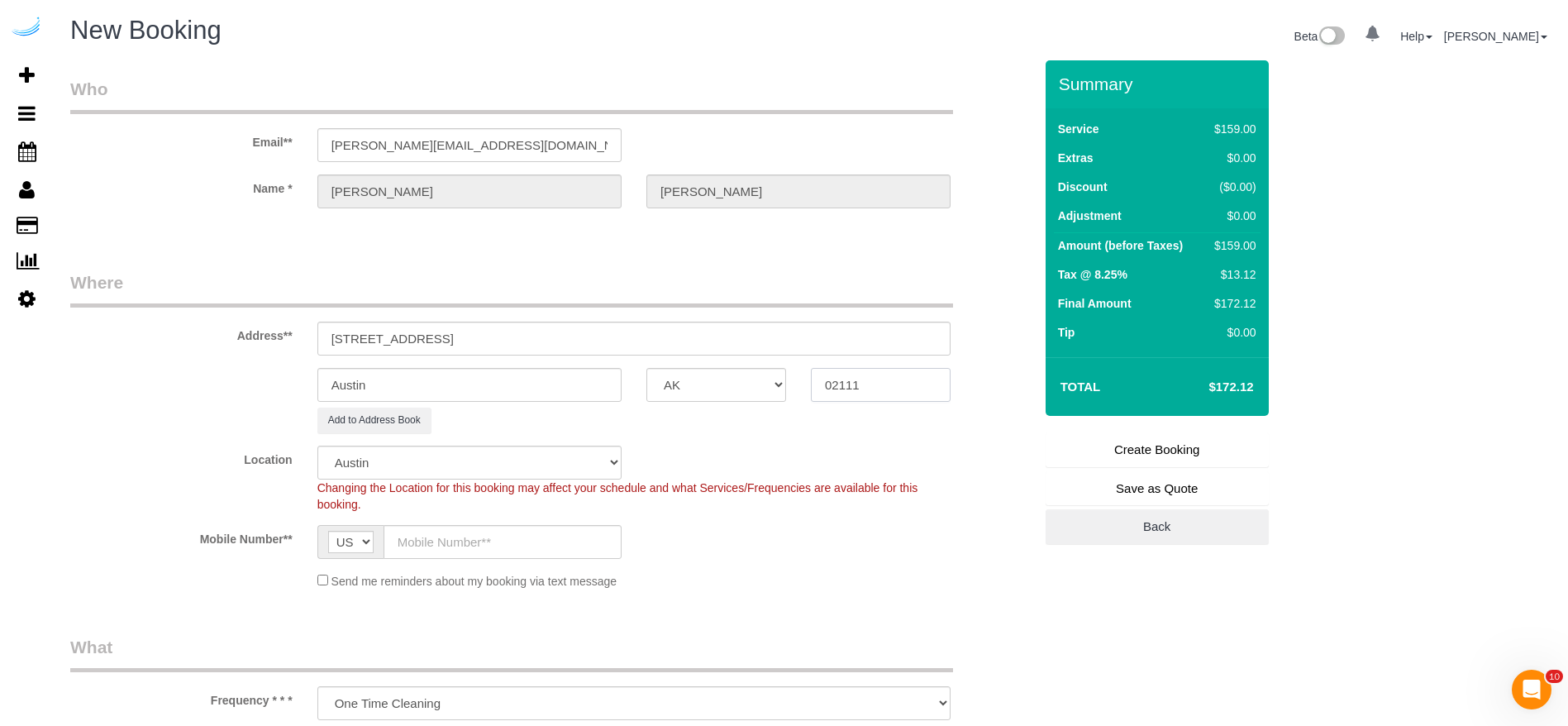 type on "02111" 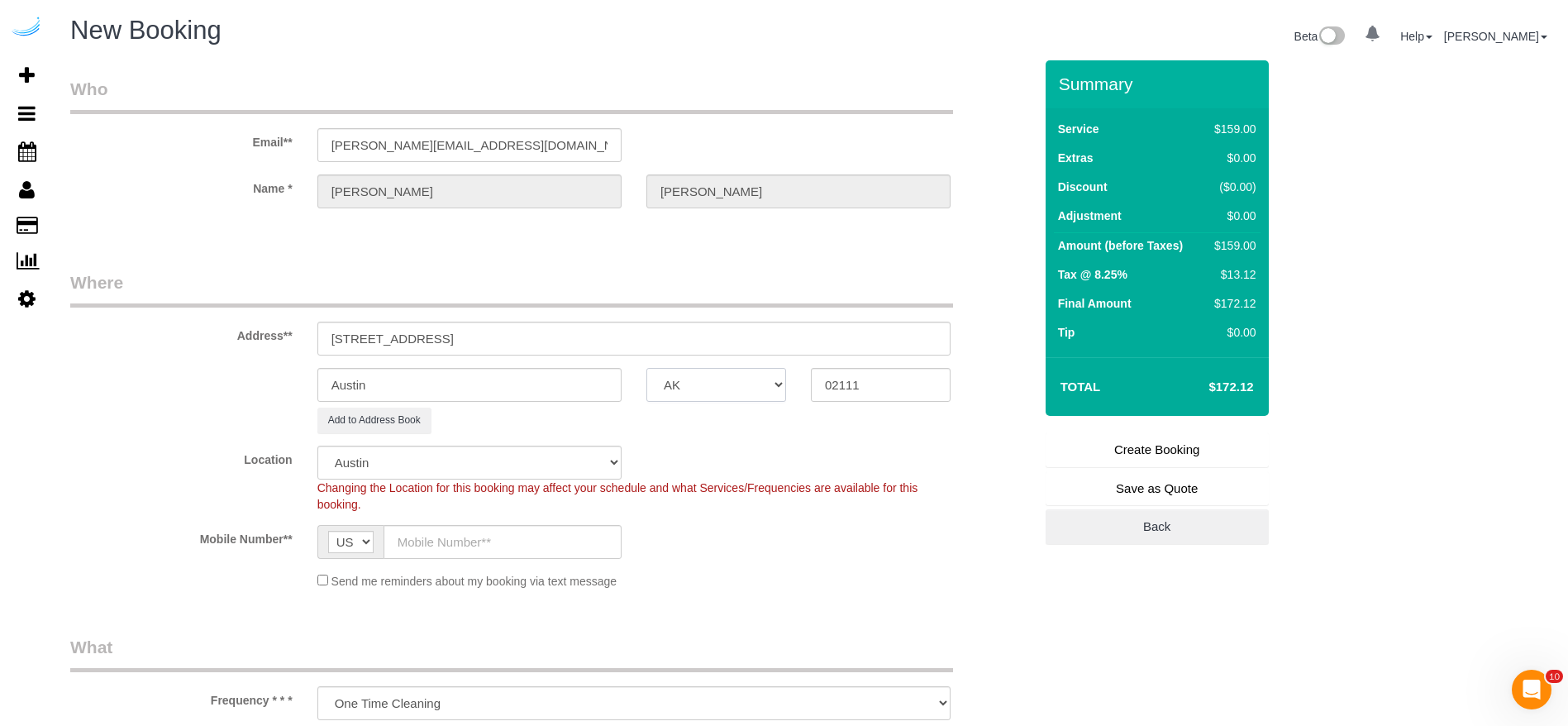 click on "AK
AL
AR
AZ
CA
CO
CT
DC
DE
[GEOGRAPHIC_DATA]
[GEOGRAPHIC_DATA]
HI
IA
ID
IL
IN
KS
[GEOGRAPHIC_DATA]
LA
MA
MD
ME
MI
[GEOGRAPHIC_DATA]
[GEOGRAPHIC_DATA]
MS
MT
[GEOGRAPHIC_DATA]
ND
NE
NH
[GEOGRAPHIC_DATA]
NM
NV
[GEOGRAPHIC_DATA]
[GEOGRAPHIC_DATA]
OK
OR
[GEOGRAPHIC_DATA]
[GEOGRAPHIC_DATA]
SC
SD
[GEOGRAPHIC_DATA]
[GEOGRAPHIC_DATA]
UT
VA
VT
[GEOGRAPHIC_DATA]
WI
WV
WY" at bounding box center (716, 384) 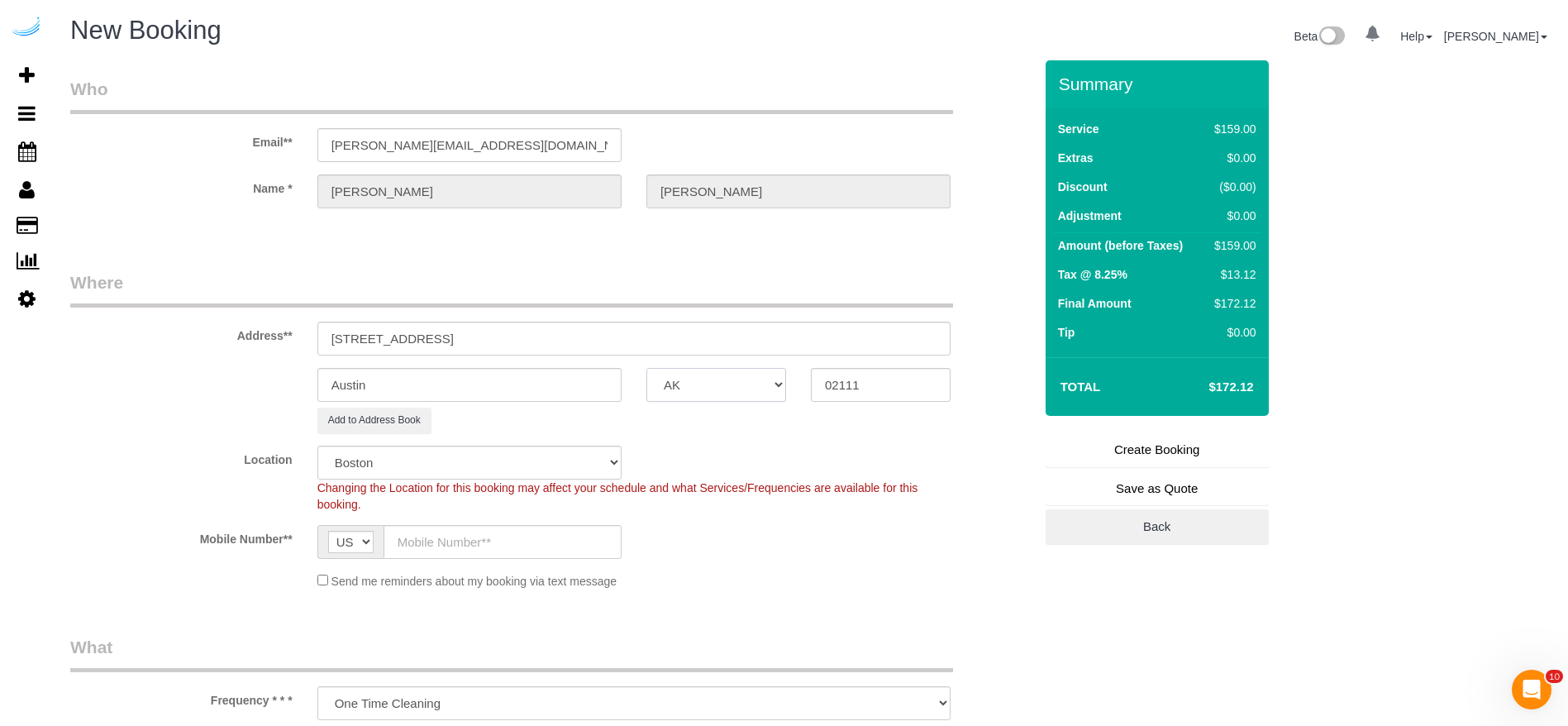 select on "object:9854" 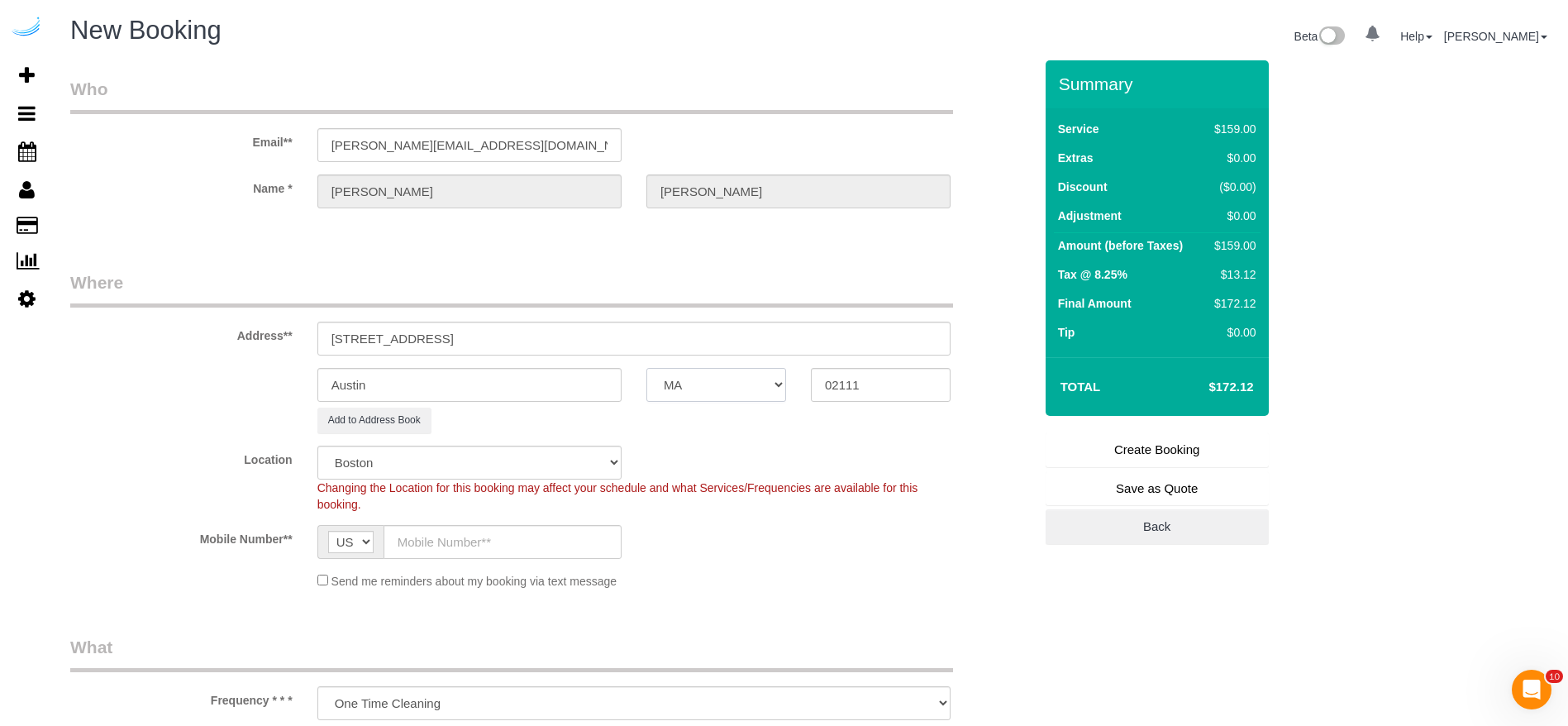 click on "AK
AL
AR
AZ
CA
CO
CT
DC
DE
[GEOGRAPHIC_DATA]
[GEOGRAPHIC_DATA]
HI
IA
ID
IL
IN
KS
[GEOGRAPHIC_DATA]
LA
MA
MD
ME
MI
[GEOGRAPHIC_DATA]
[GEOGRAPHIC_DATA]
MS
MT
[GEOGRAPHIC_DATA]
ND
NE
NH
[GEOGRAPHIC_DATA]
NM
NV
[GEOGRAPHIC_DATA]
[GEOGRAPHIC_DATA]
OK
OR
[GEOGRAPHIC_DATA]
[GEOGRAPHIC_DATA]
SC
SD
[GEOGRAPHIC_DATA]
[GEOGRAPHIC_DATA]
UT
VA
VT
[GEOGRAPHIC_DATA]
WI
WV
WY" at bounding box center [716, 384] 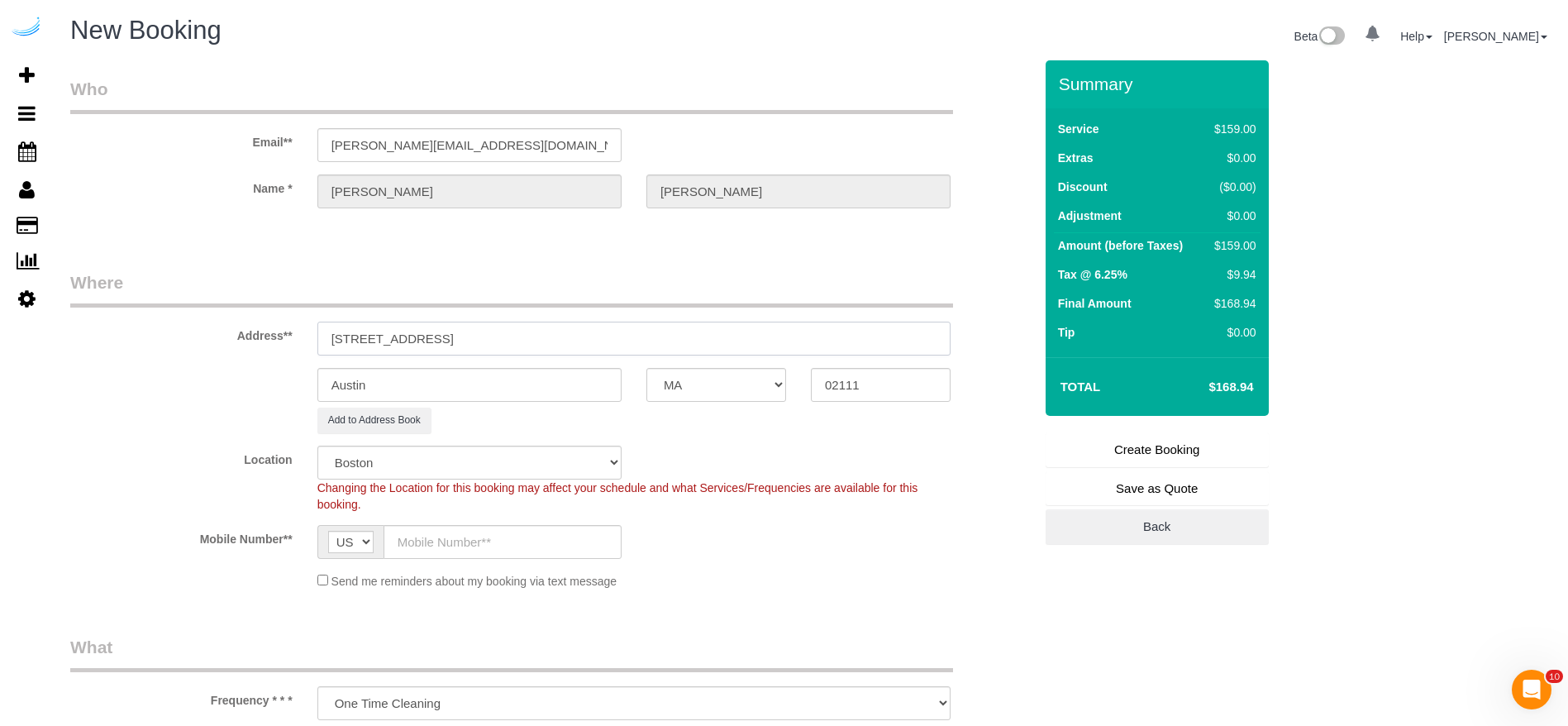 click on "[STREET_ADDRESS]" at bounding box center [634, 338] 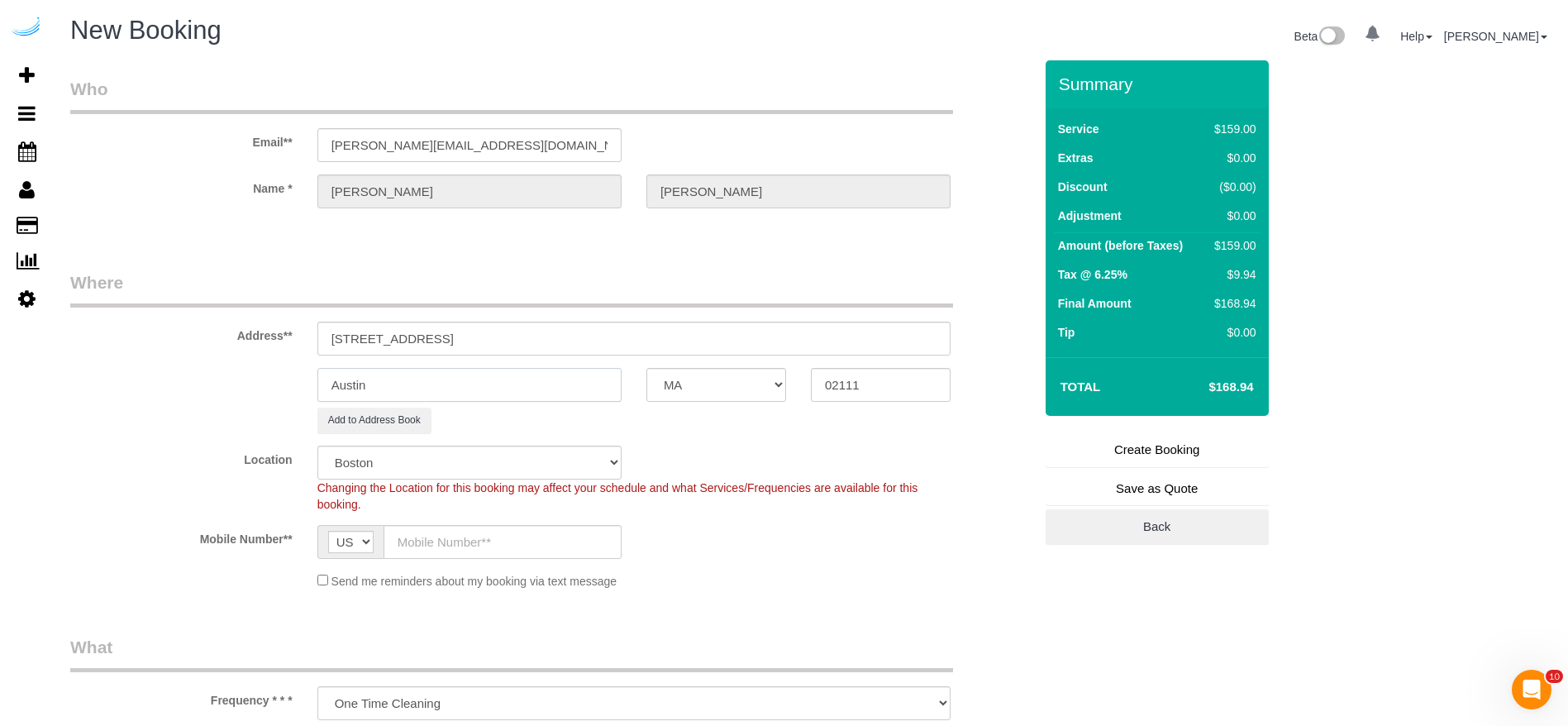 click on "Austin" at bounding box center [469, 384] 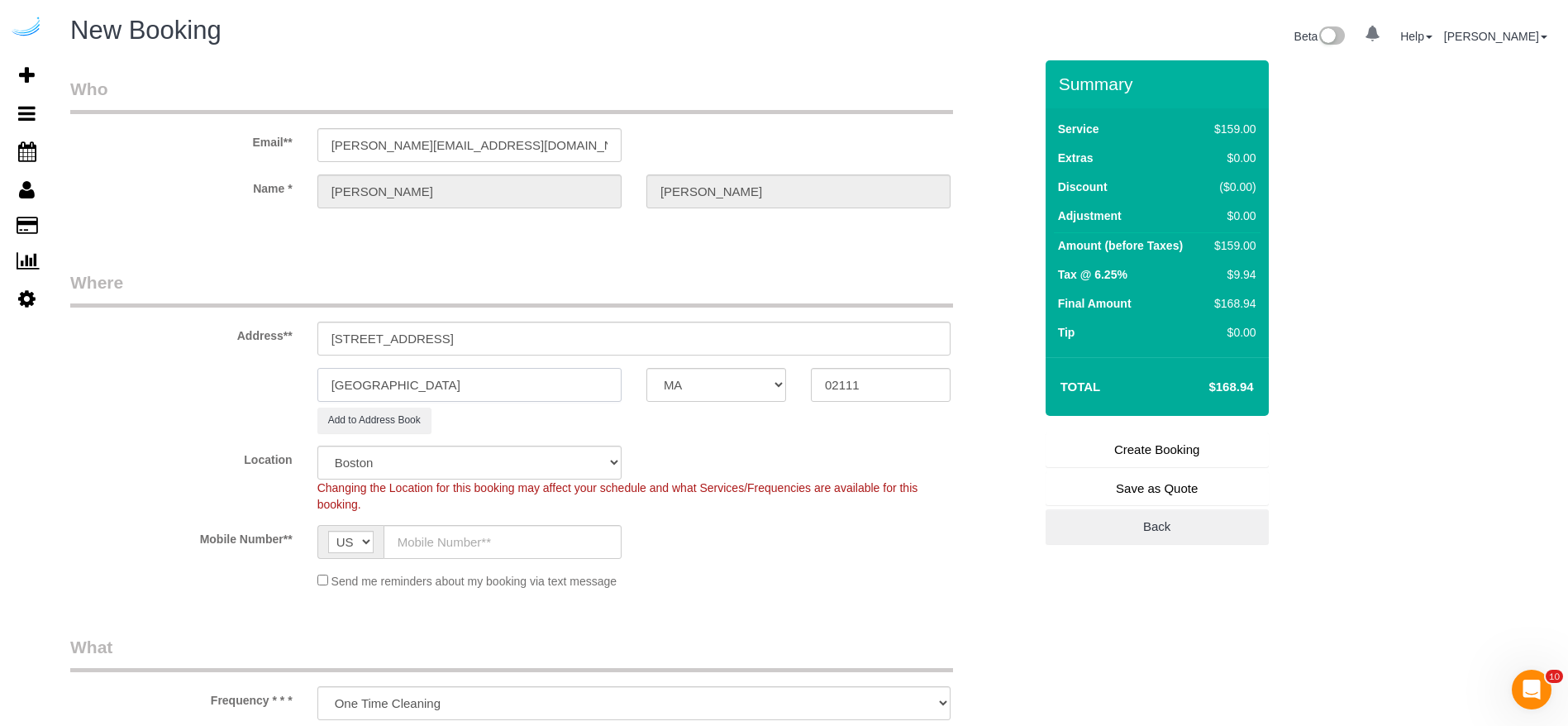 type on "[GEOGRAPHIC_DATA]" 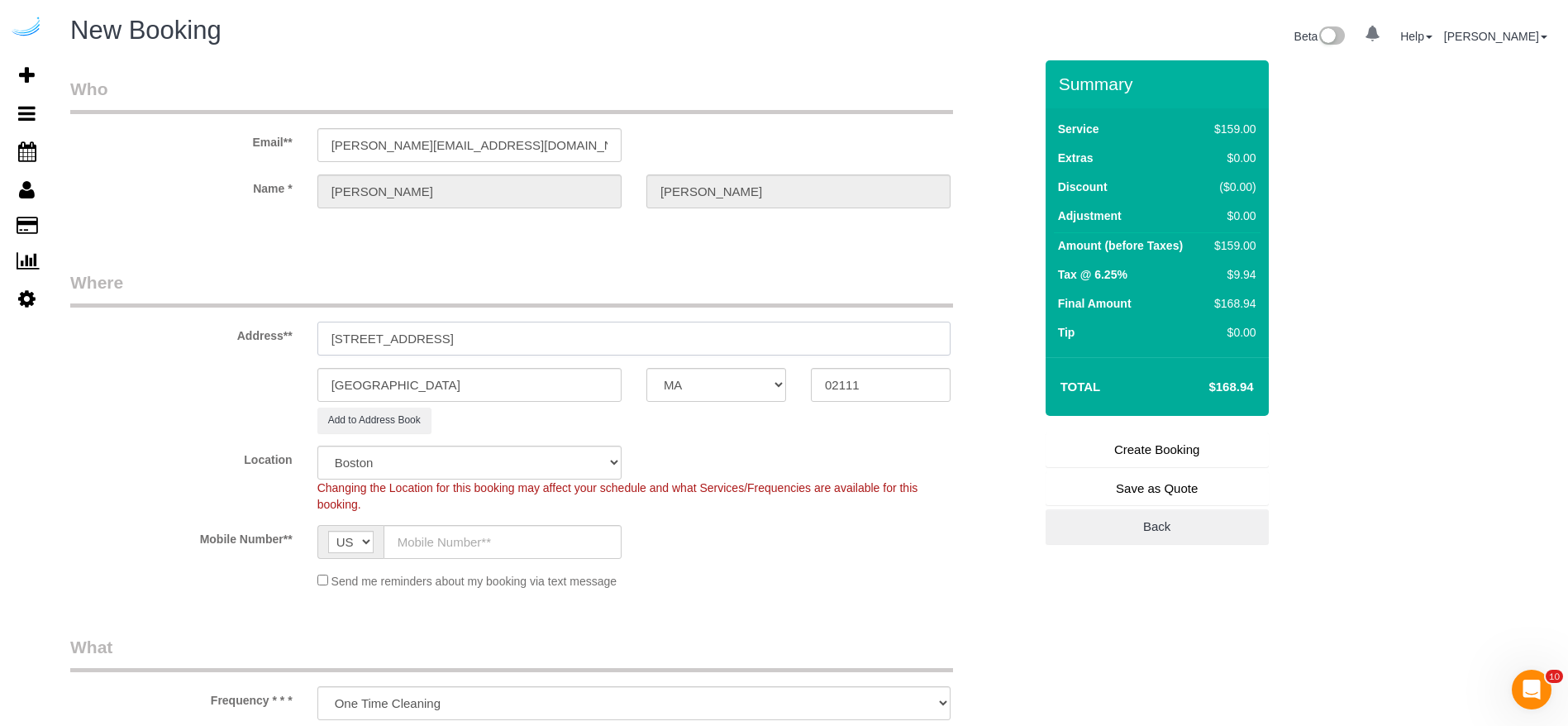 drag, startPoint x: 552, startPoint y: 344, endPoint x: 427, endPoint y: 353, distance: 125.32358 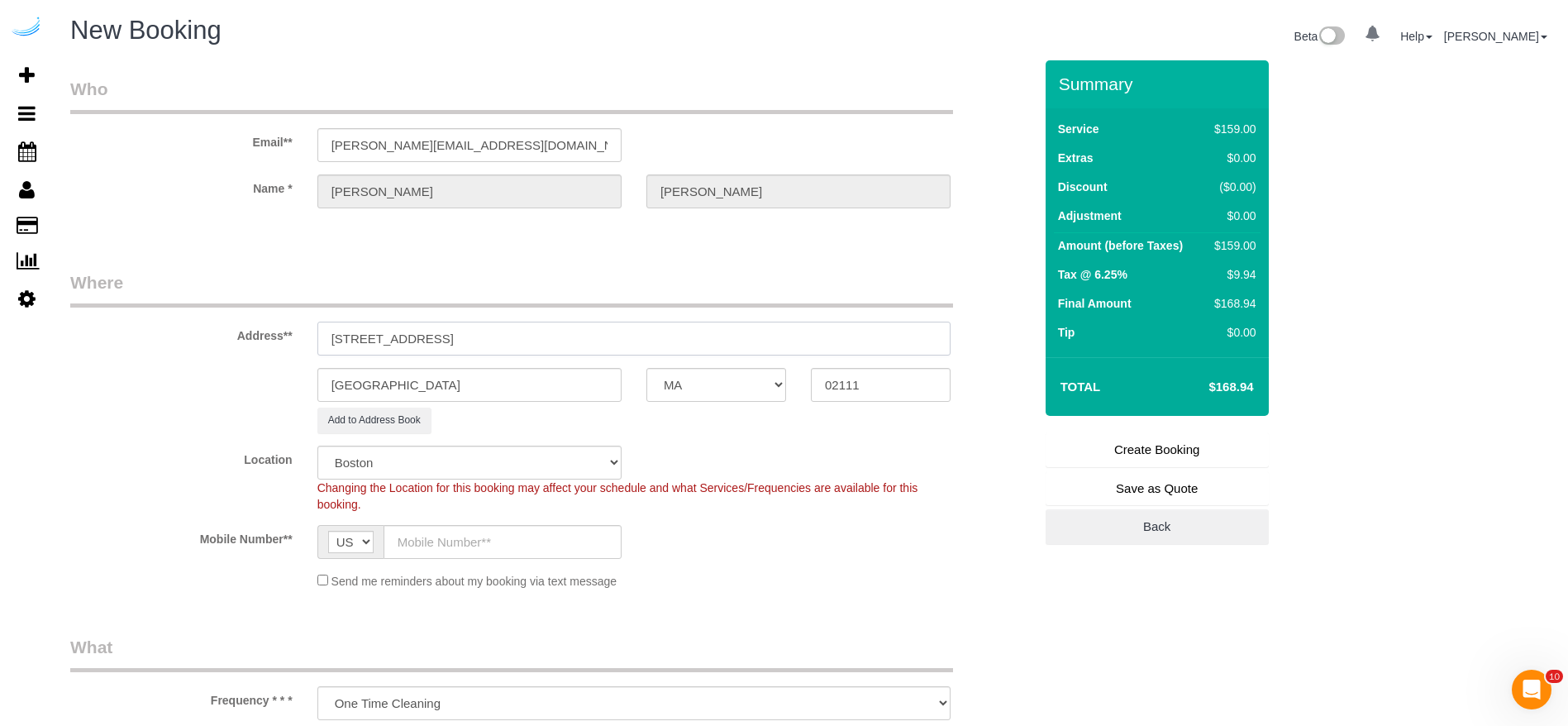 paste on "1904" 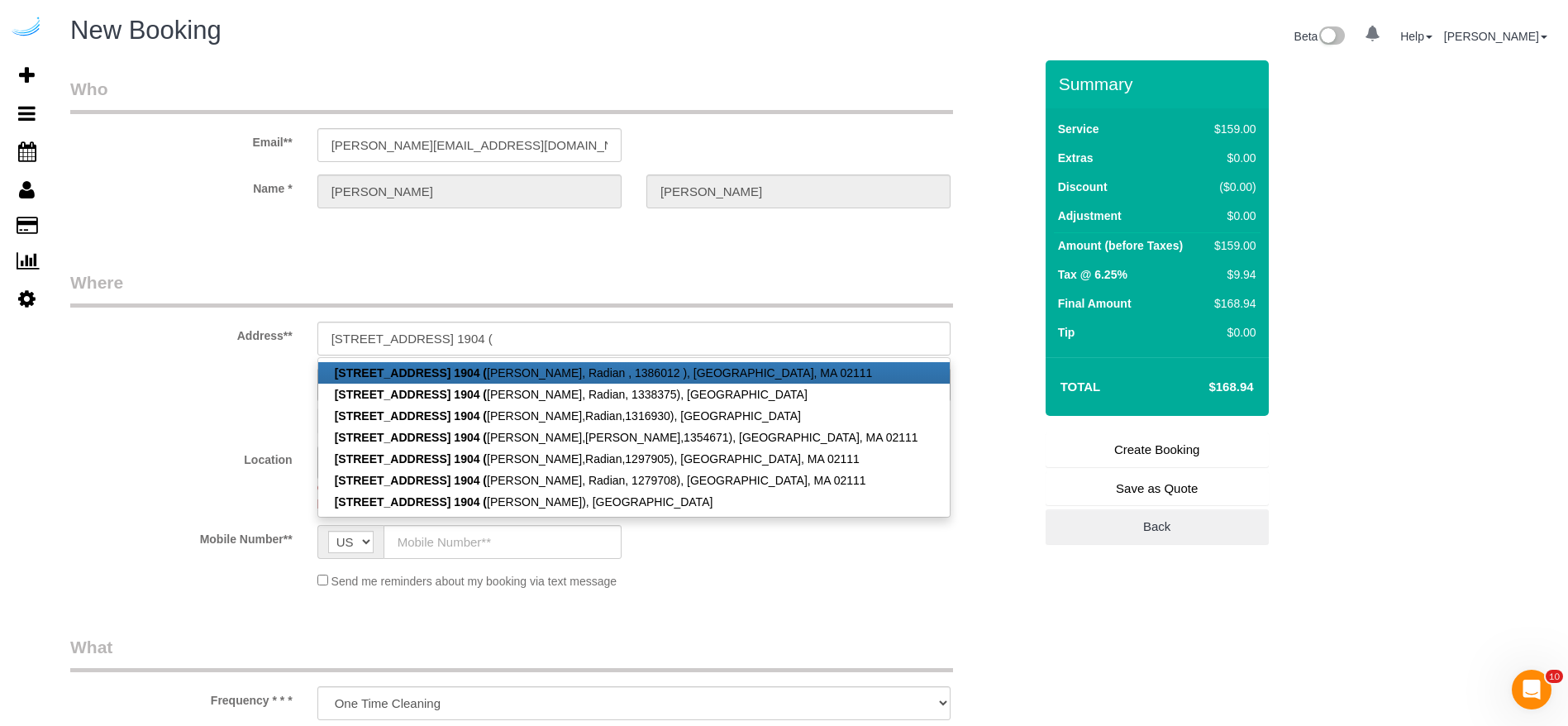 click on "[STREET_ADDRESS] 1904 (" at bounding box center [411, 373] 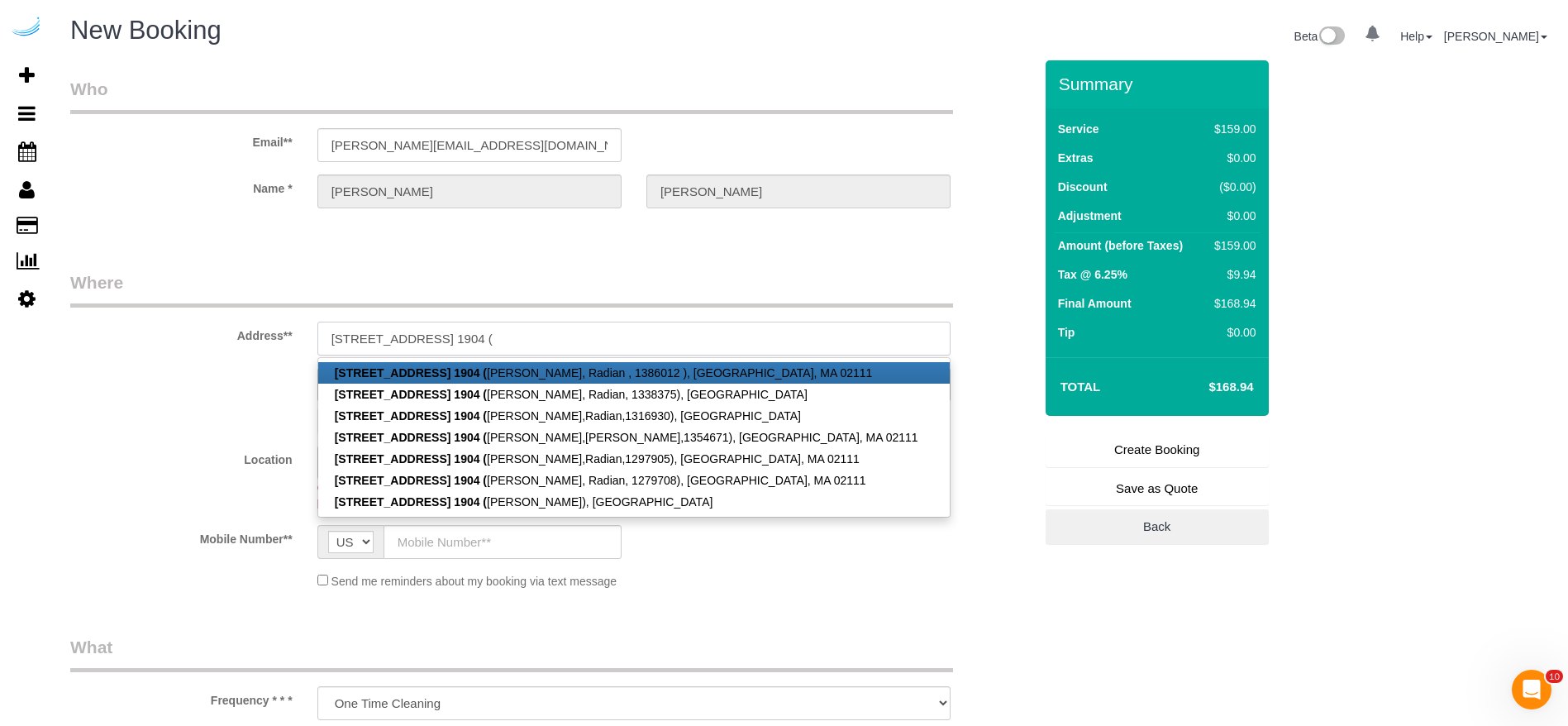 type on "[STREET_ADDRESS] ([PERSON_NAME], Radian , 1386012	)" 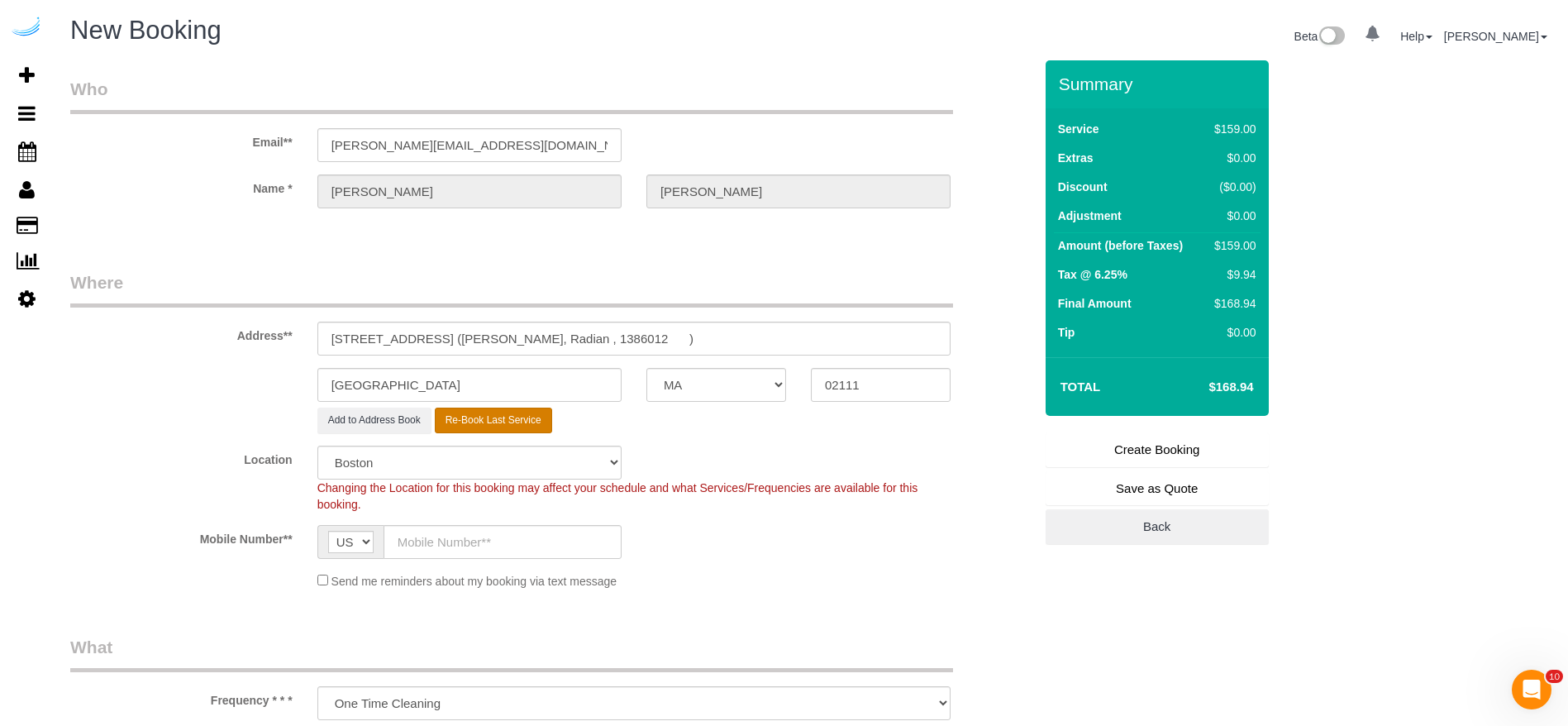 click on "Re-Book Last Service" at bounding box center [493, 420] 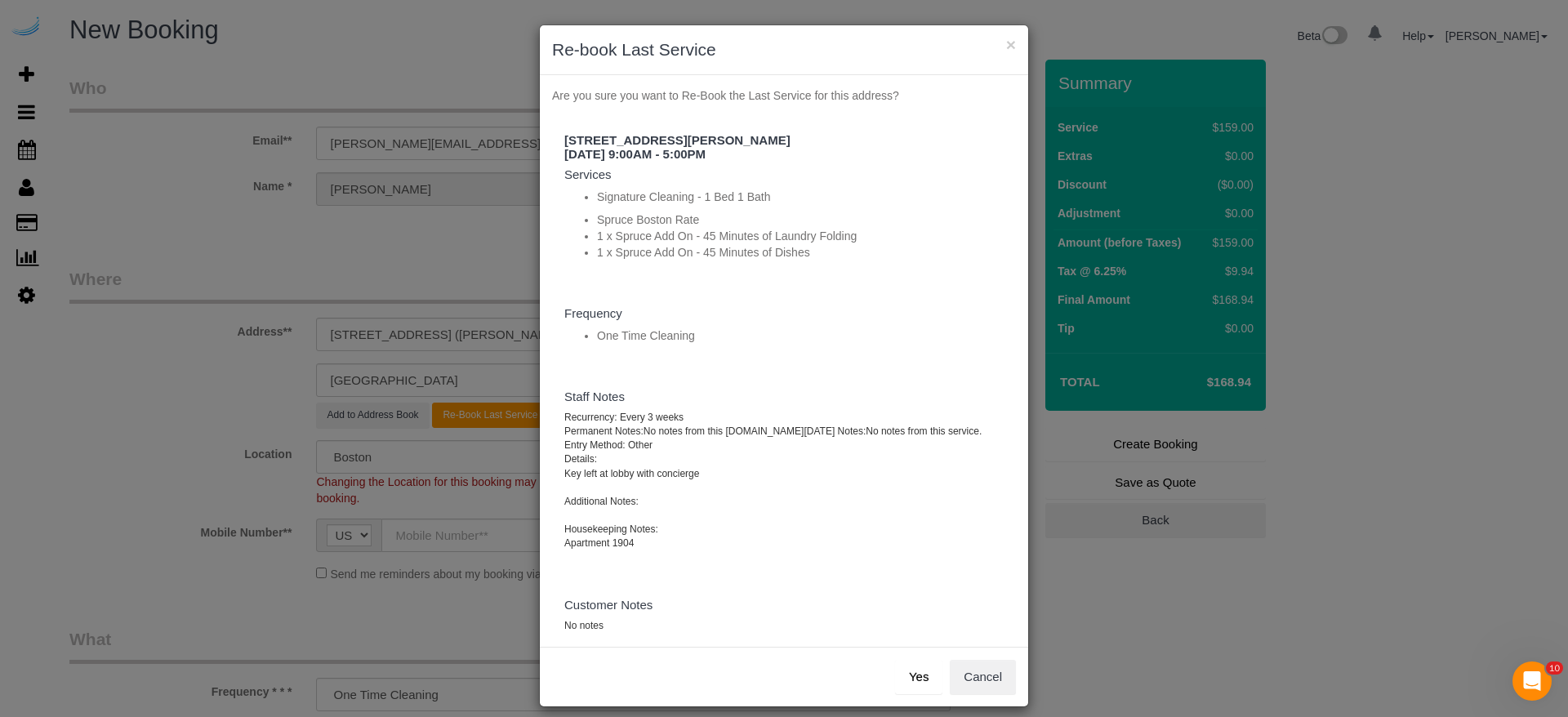 click on "Yes" at bounding box center [919, 677] 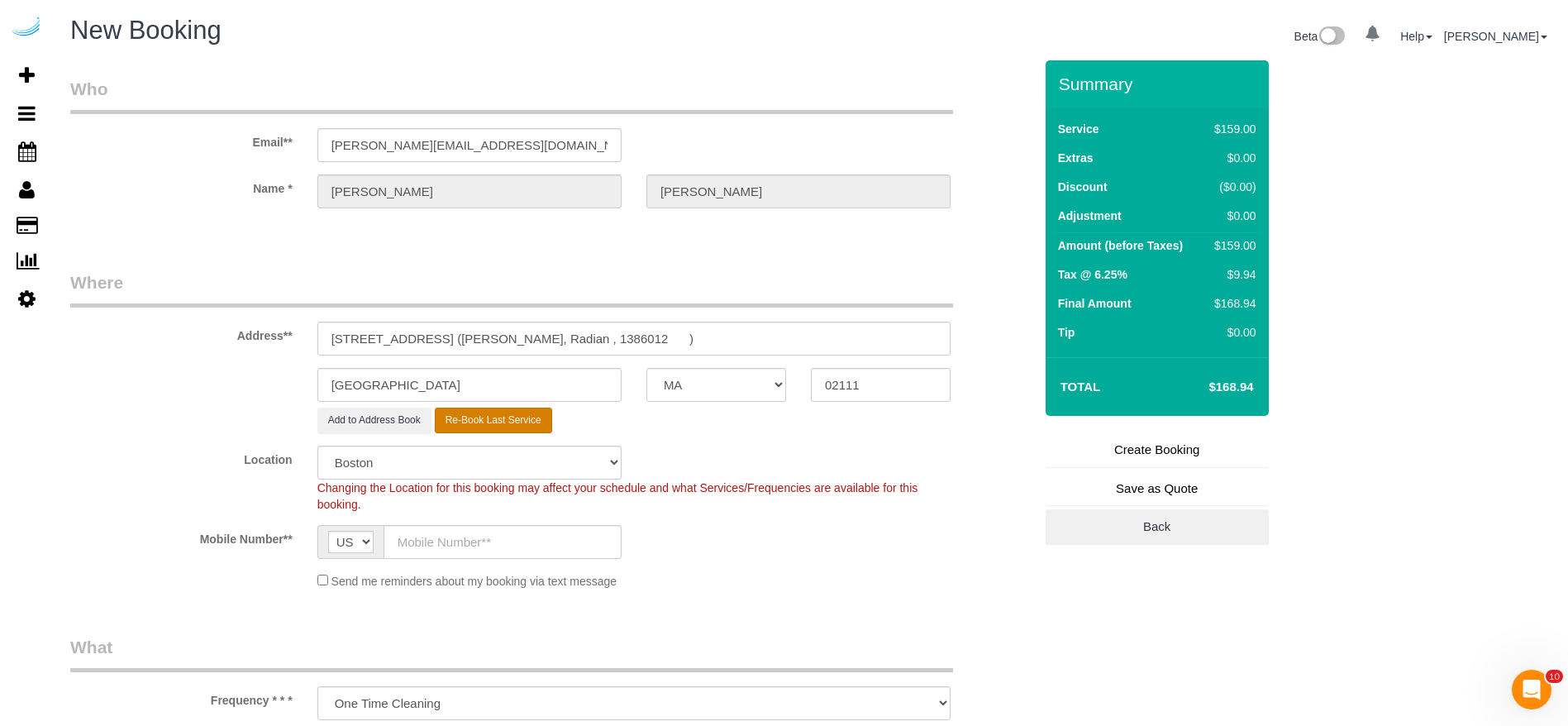 type on "[PHONE_NUMBER]" 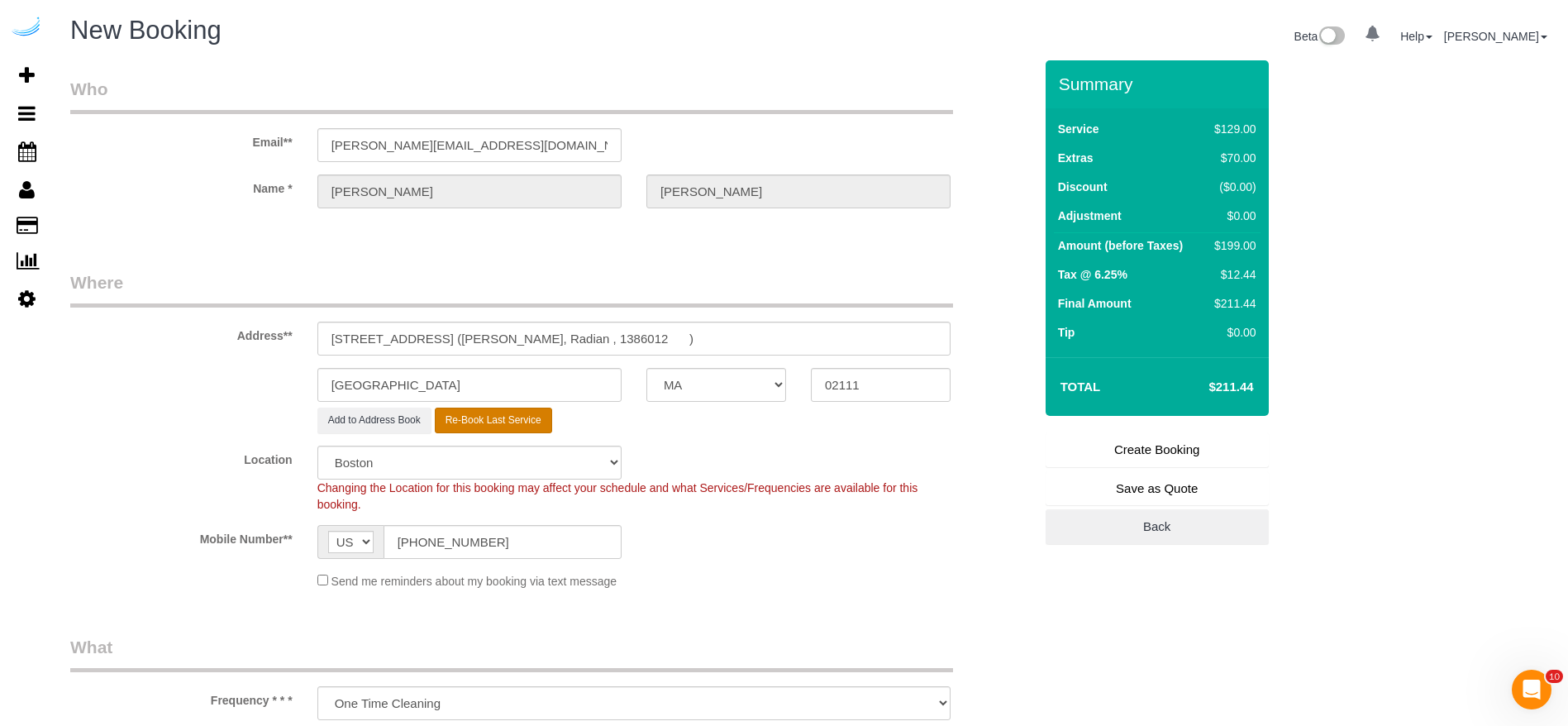 select on "object:9937" 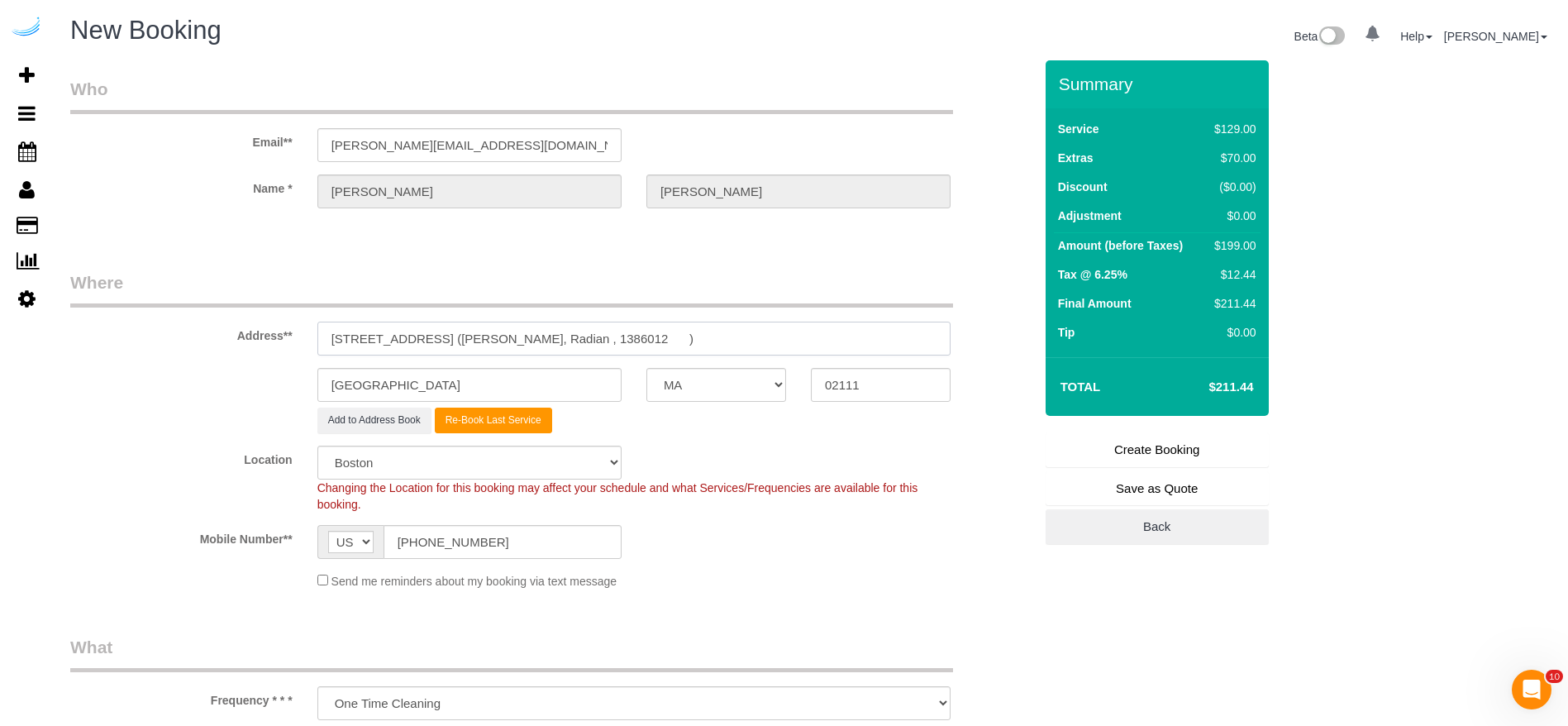click on "[STREET_ADDRESS] ([PERSON_NAME], Radian , 1386012	)" at bounding box center [634, 338] 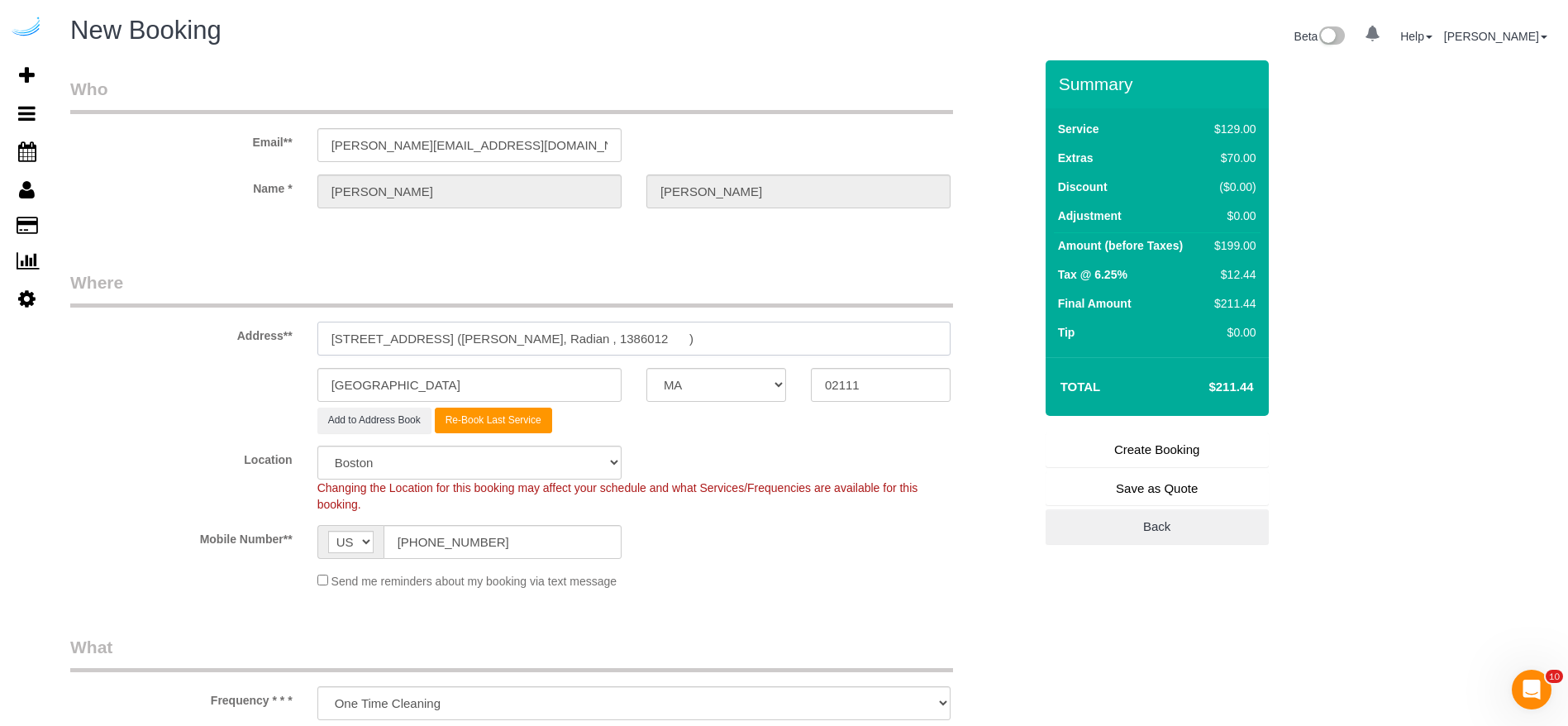 paste on "3" 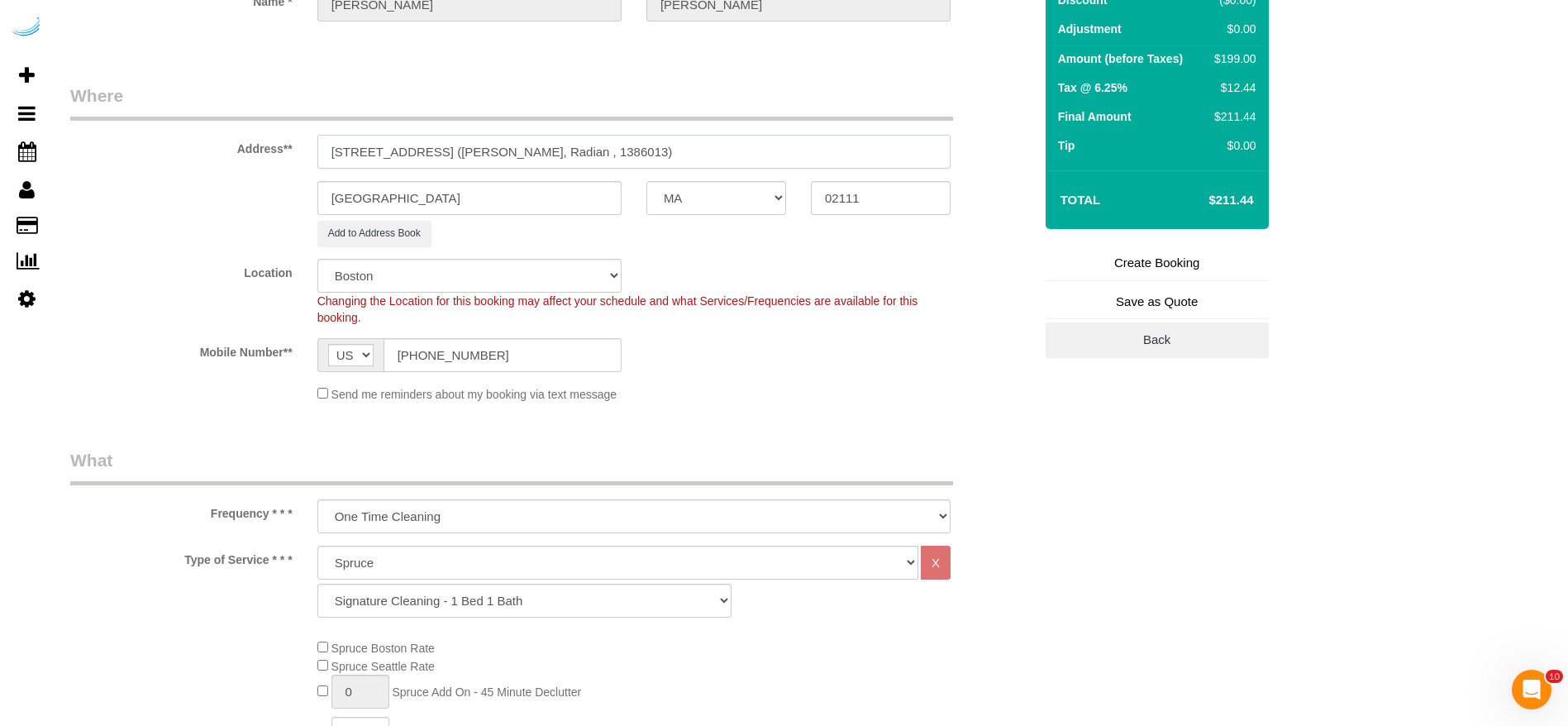 scroll, scrollTop: 372, scrollLeft: 0, axis: vertical 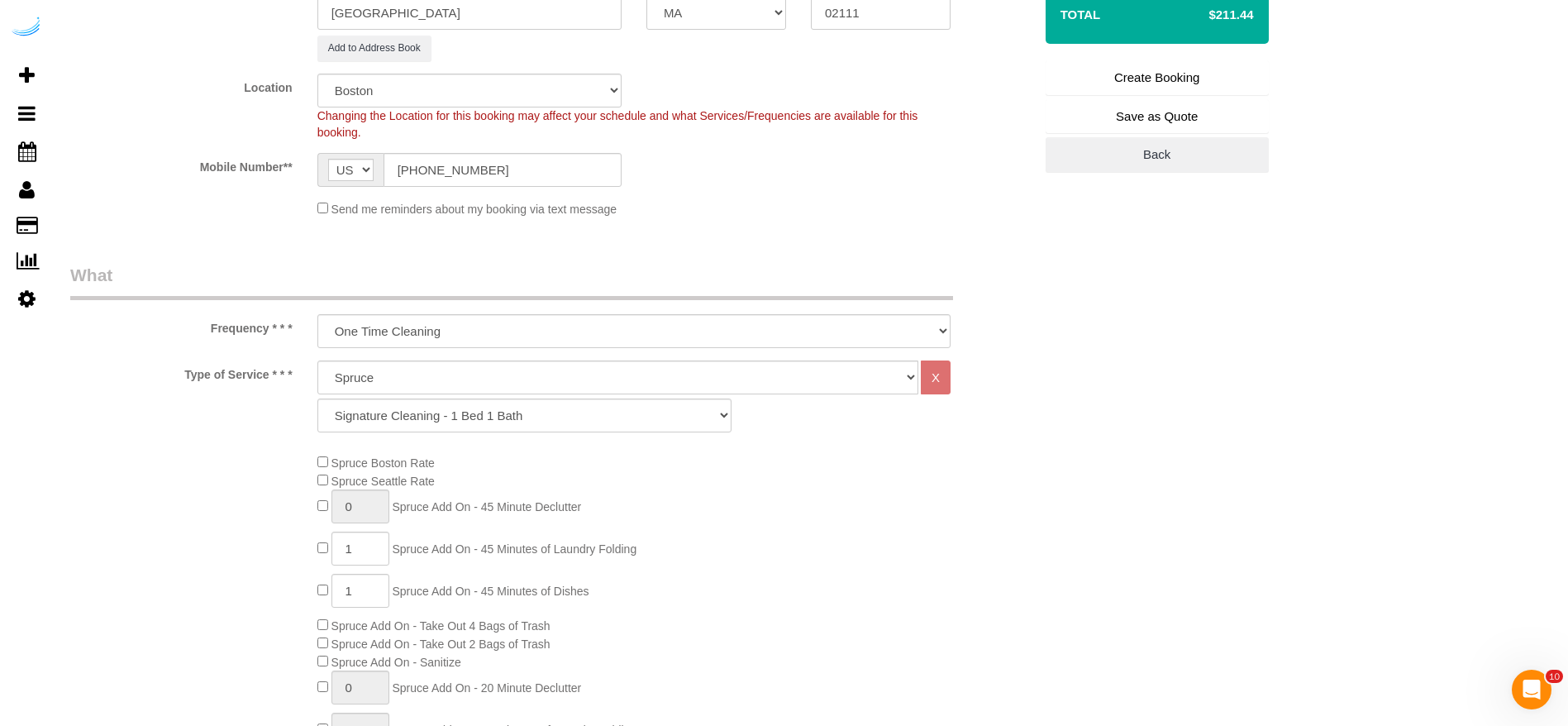 type on "[STREET_ADDRESS] ([PERSON_NAME], Radian , 1386013)" 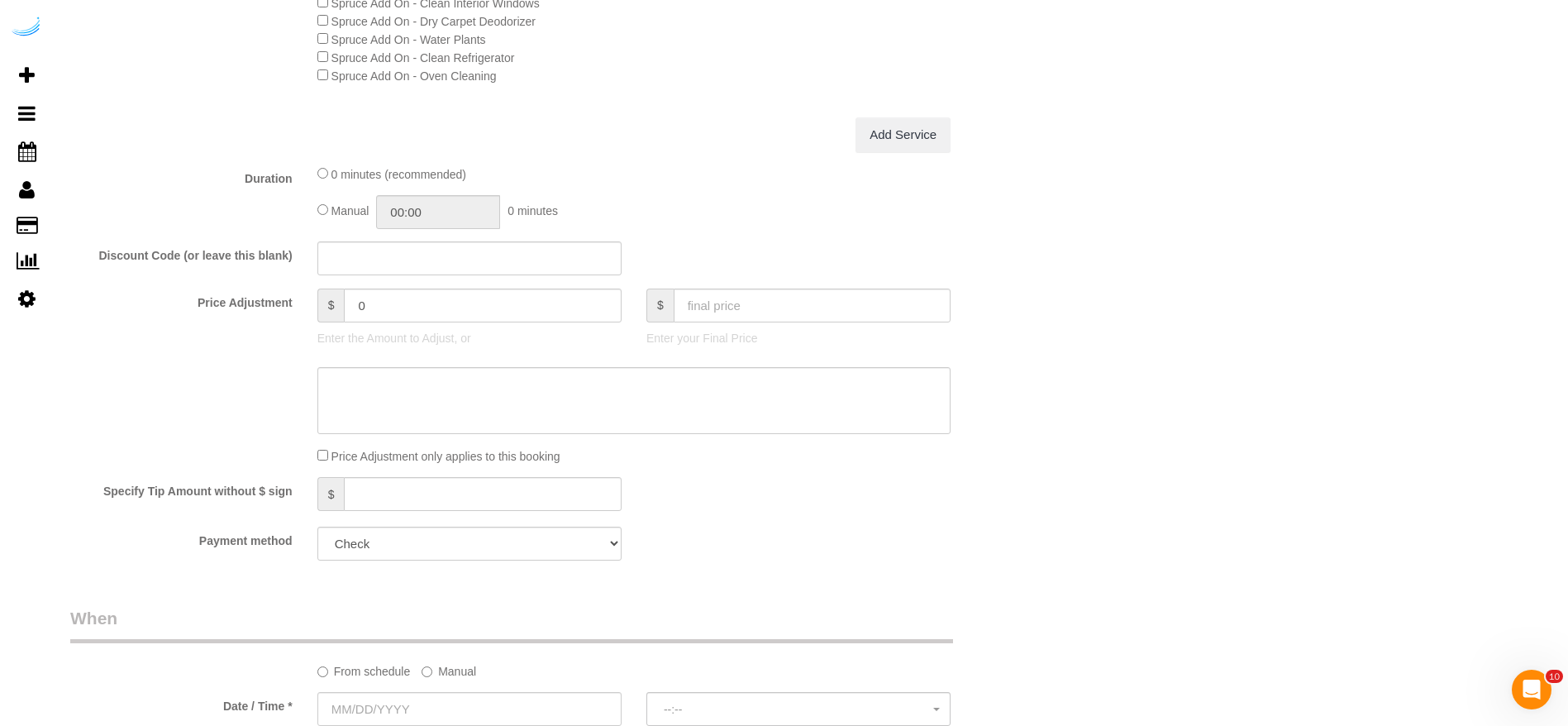 scroll, scrollTop: 1612, scrollLeft: 0, axis: vertical 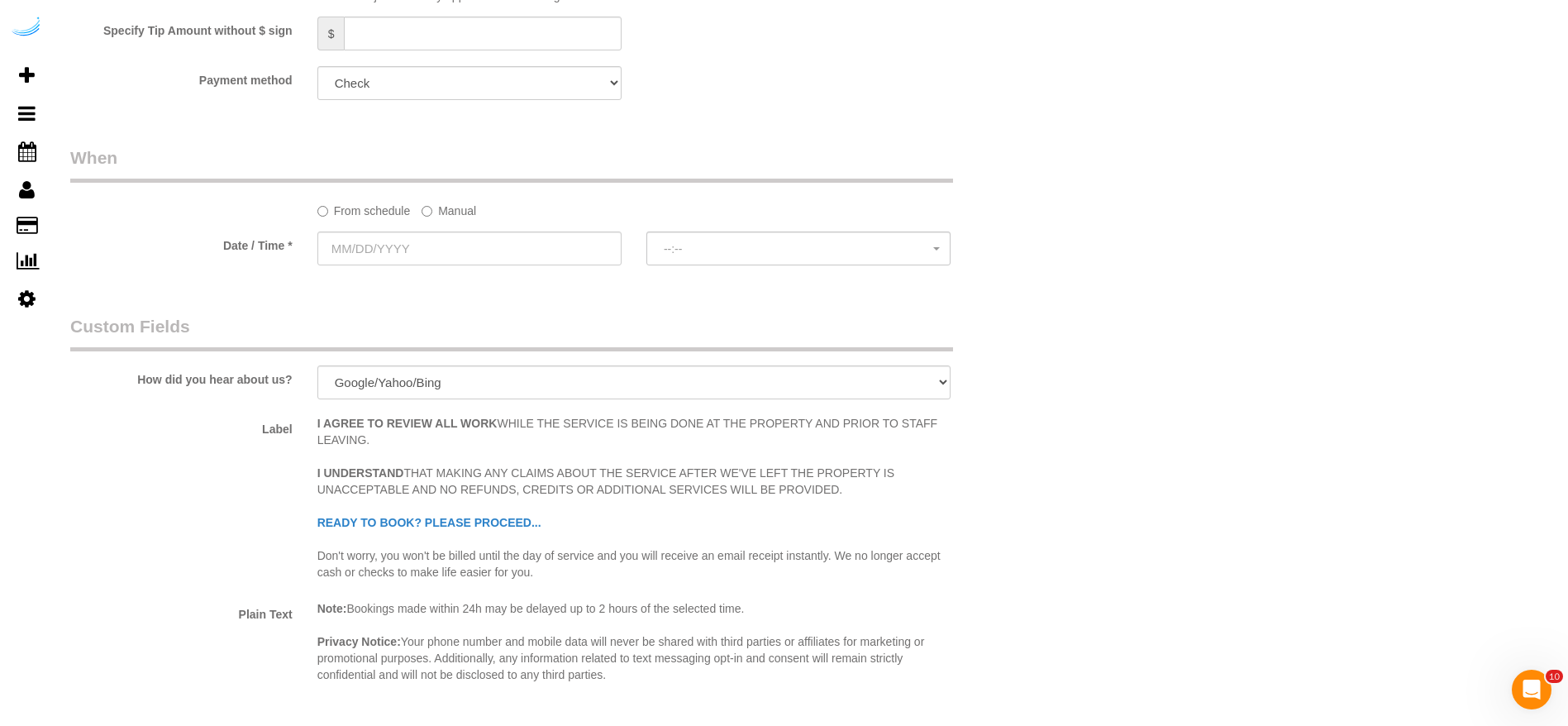 click on "Manual" 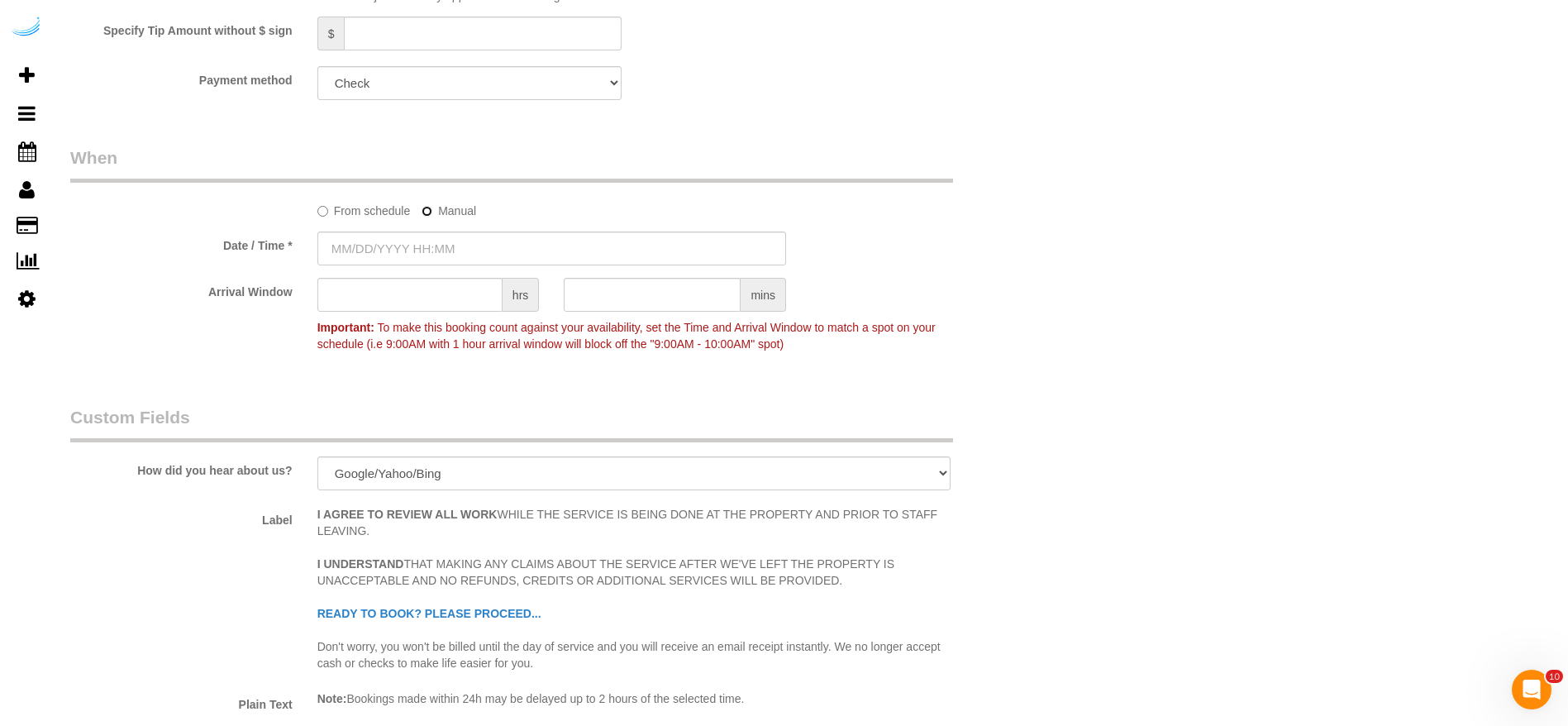 type on "[DATE] 8:00AM" 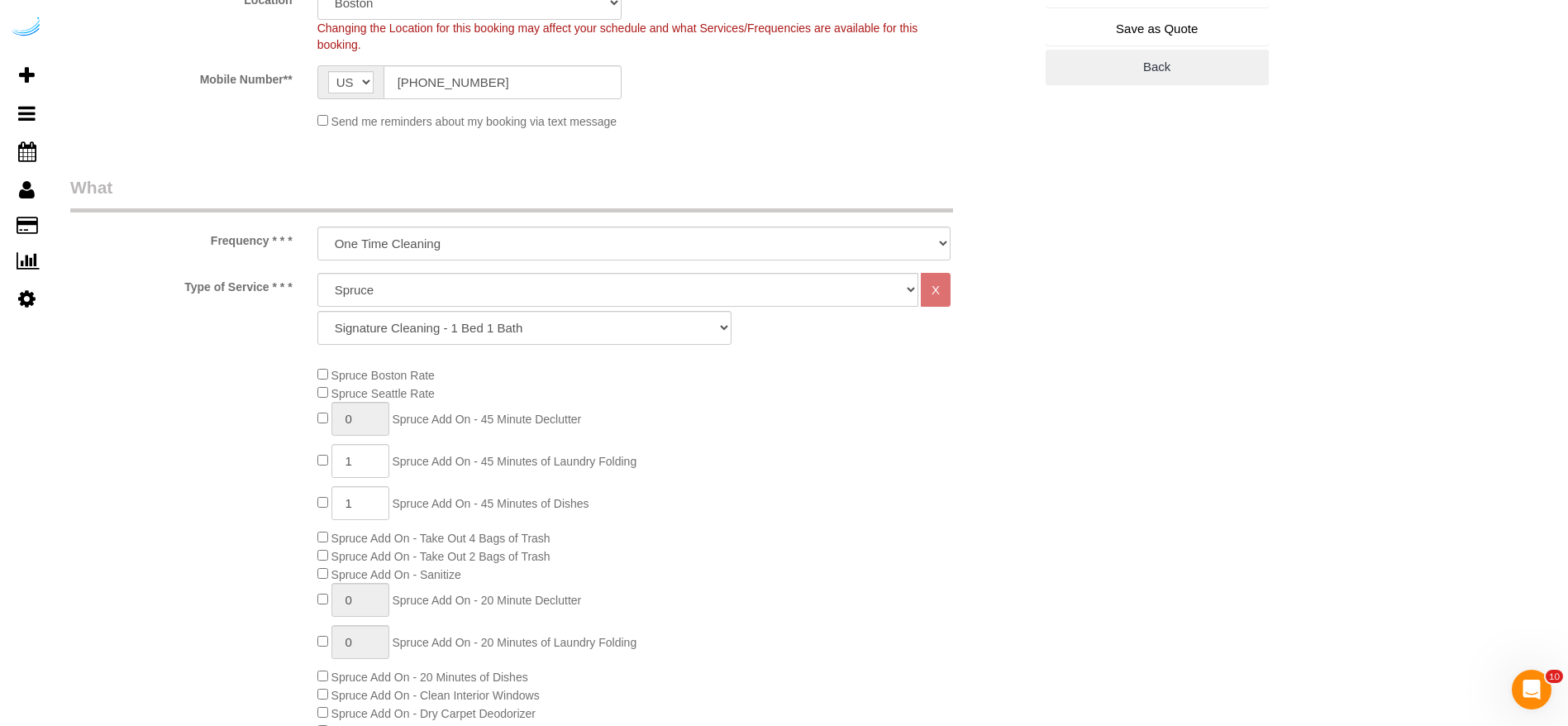 scroll, scrollTop: 124, scrollLeft: 0, axis: vertical 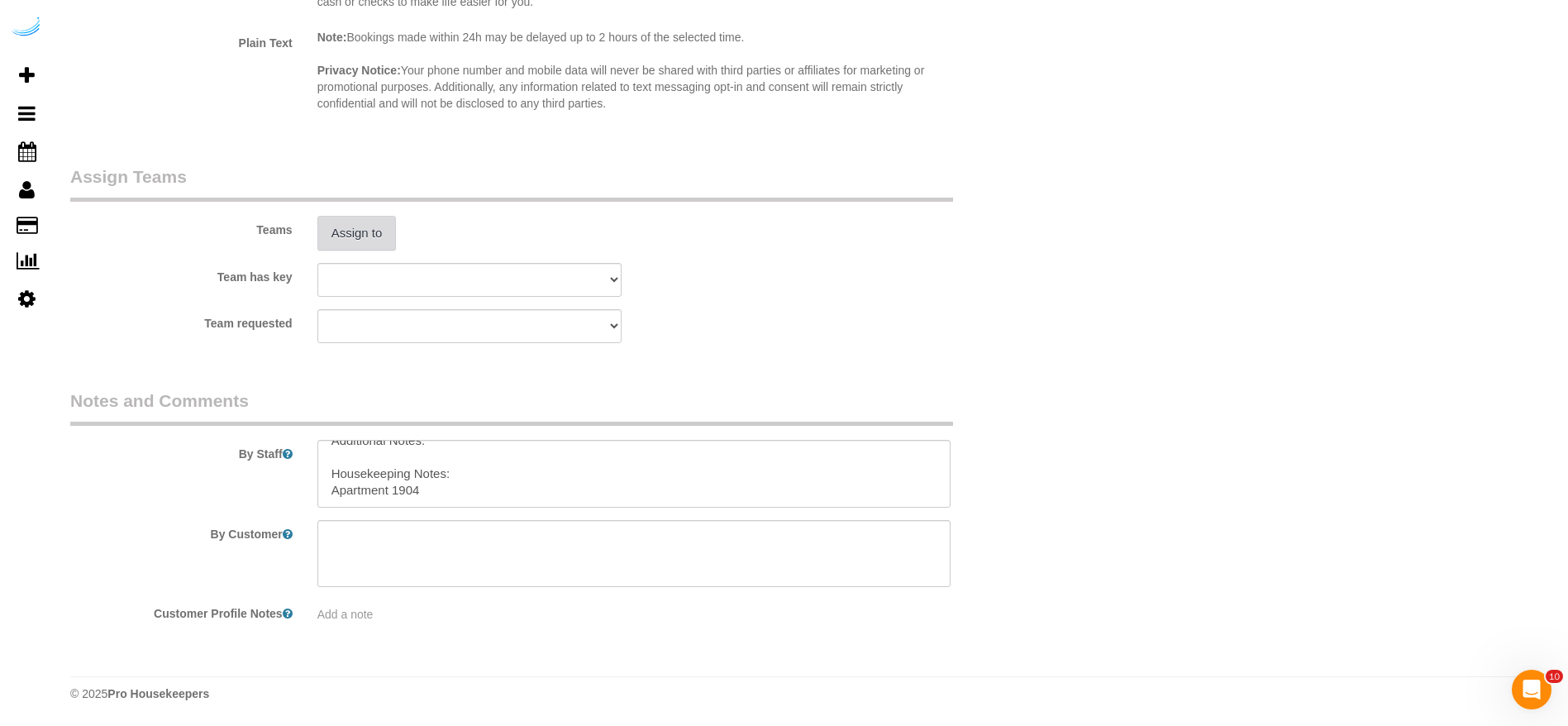 click on "Assign to" at bounding box center [357, 233] 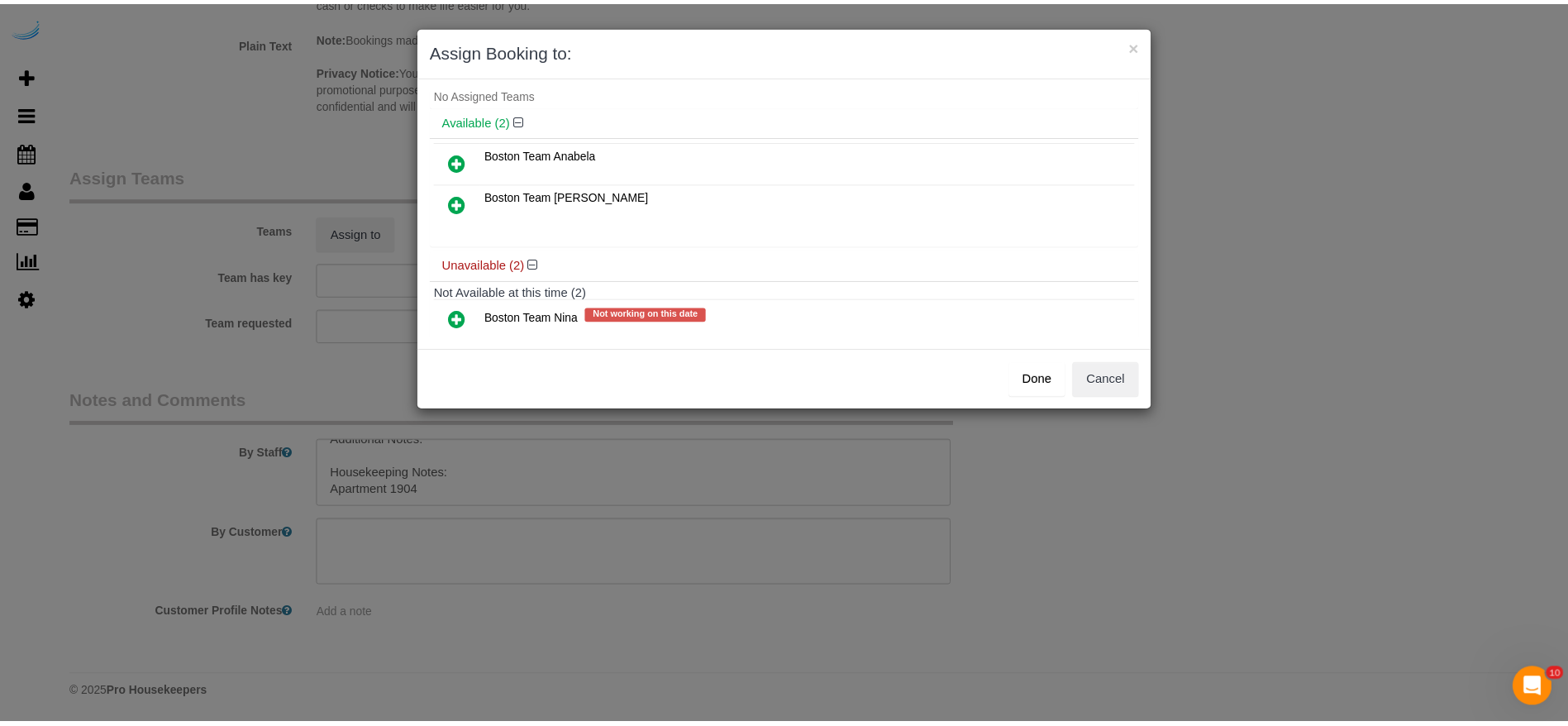 scroll, scrollTop: 0, scrollLeft: 0, axis: both 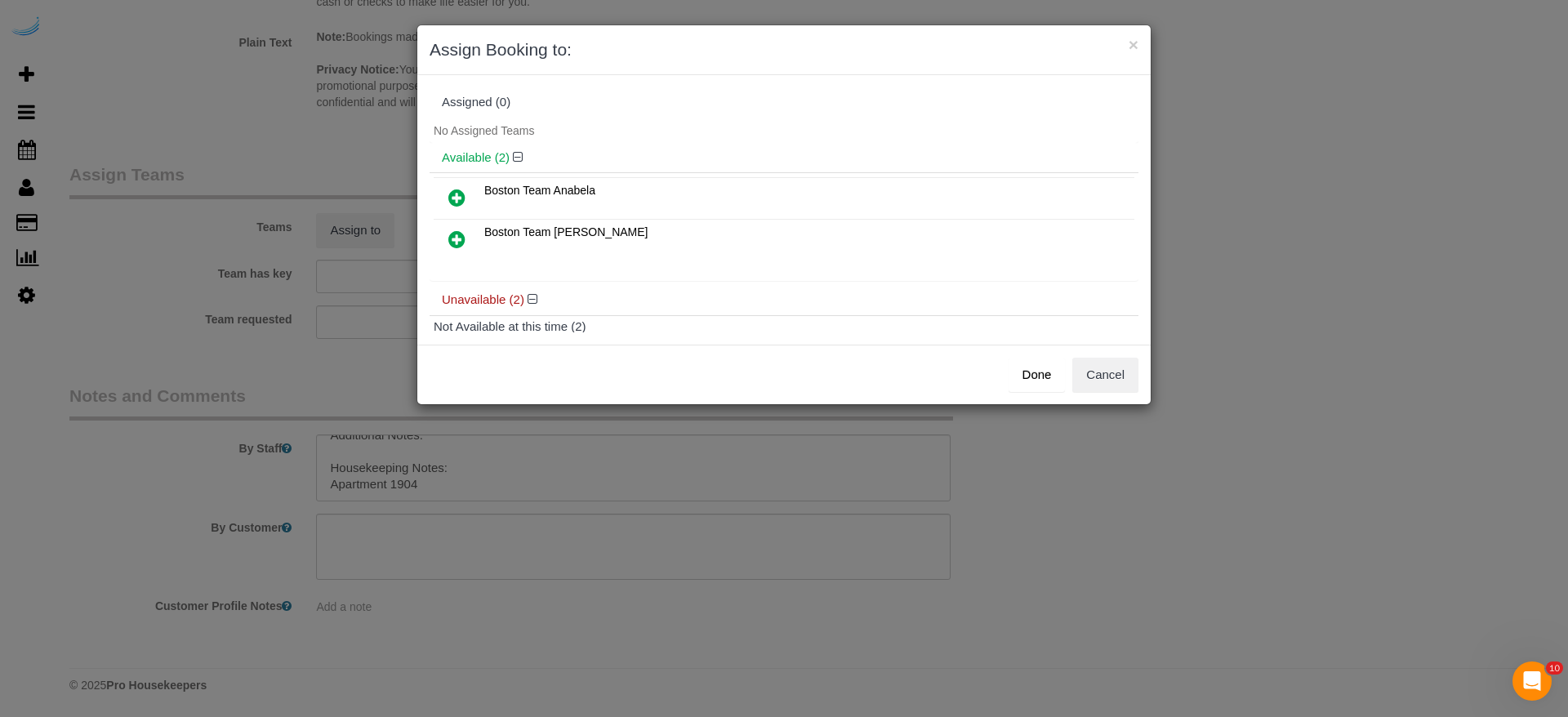 click at bounding box center (457, 198) 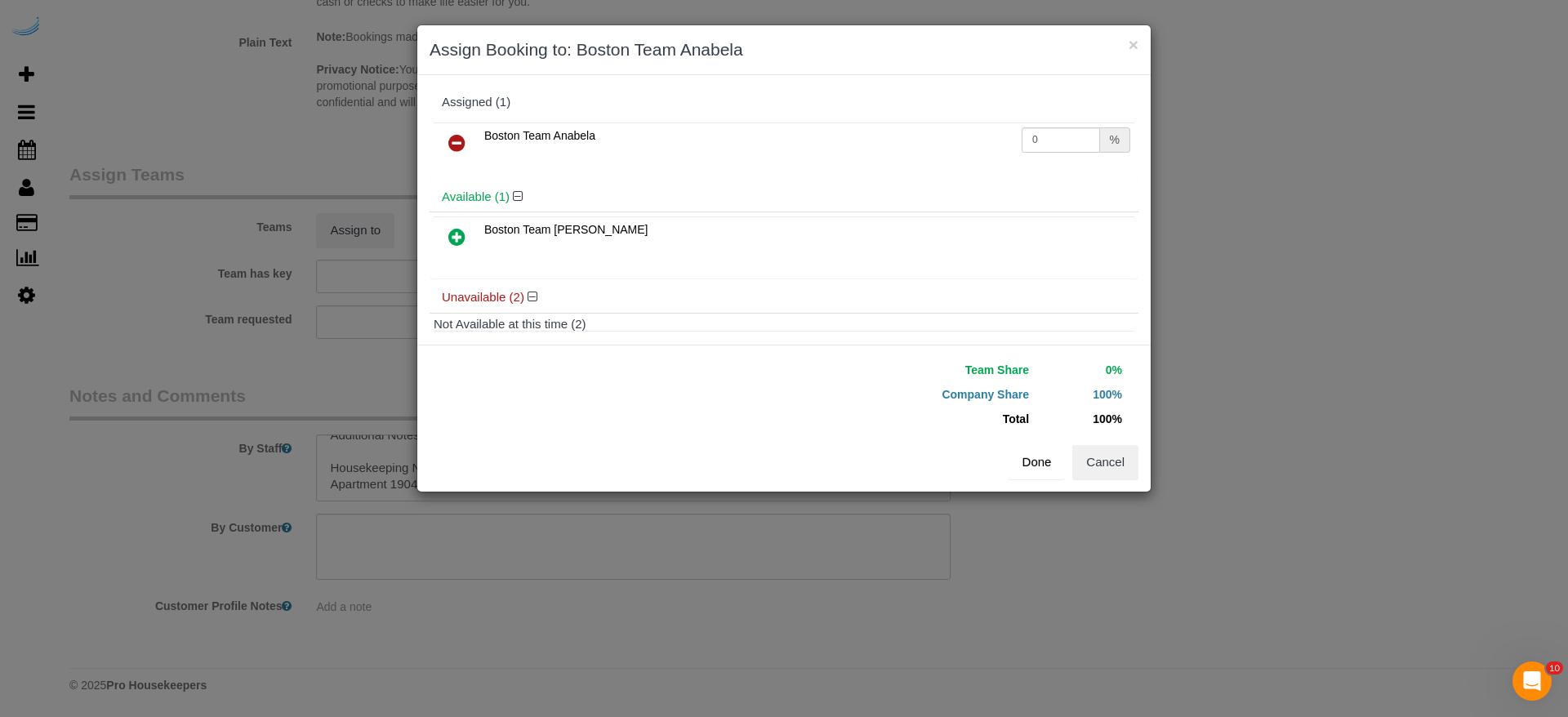 click on "Done" at bounding box center (1037, 462) 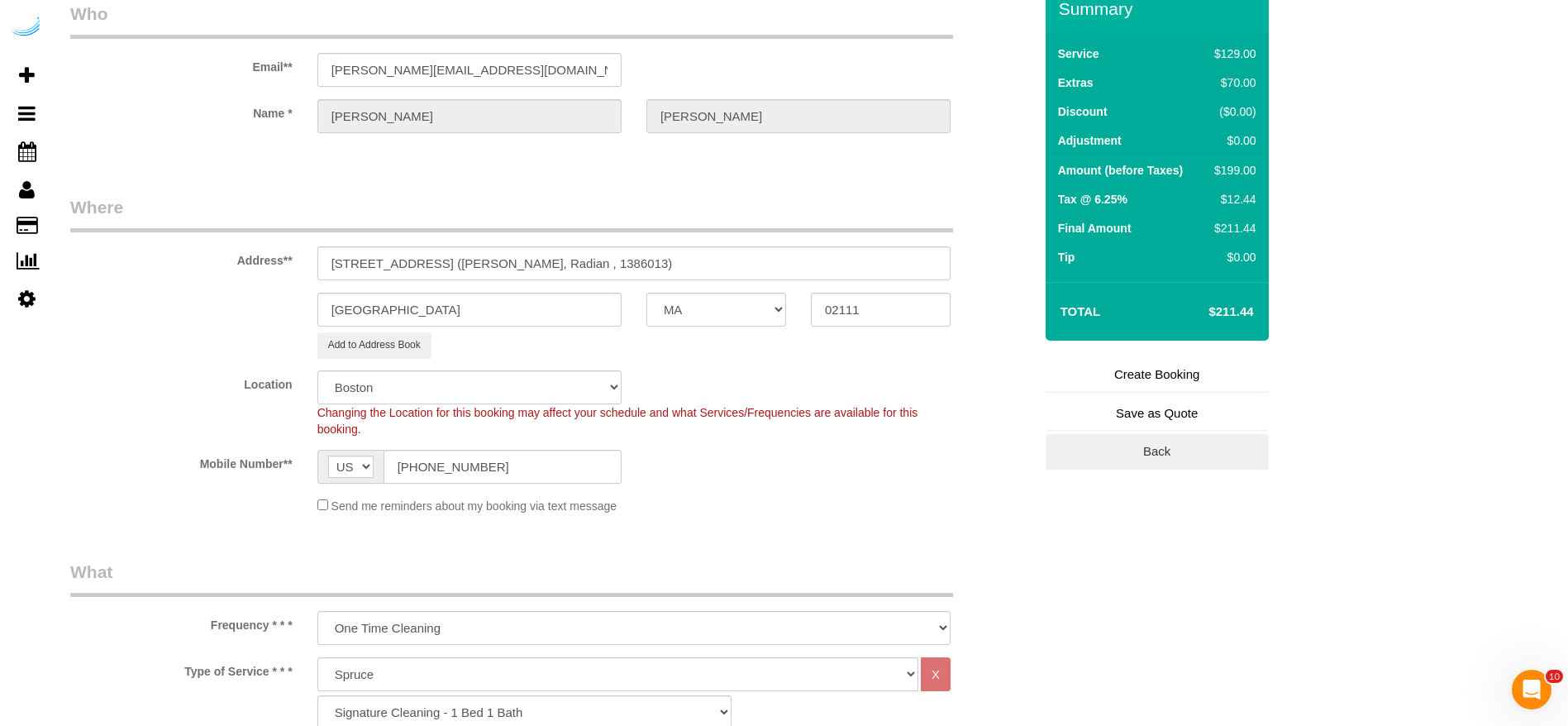 scroll, scrollTop: 0, scrollLeft: 0, axis: both 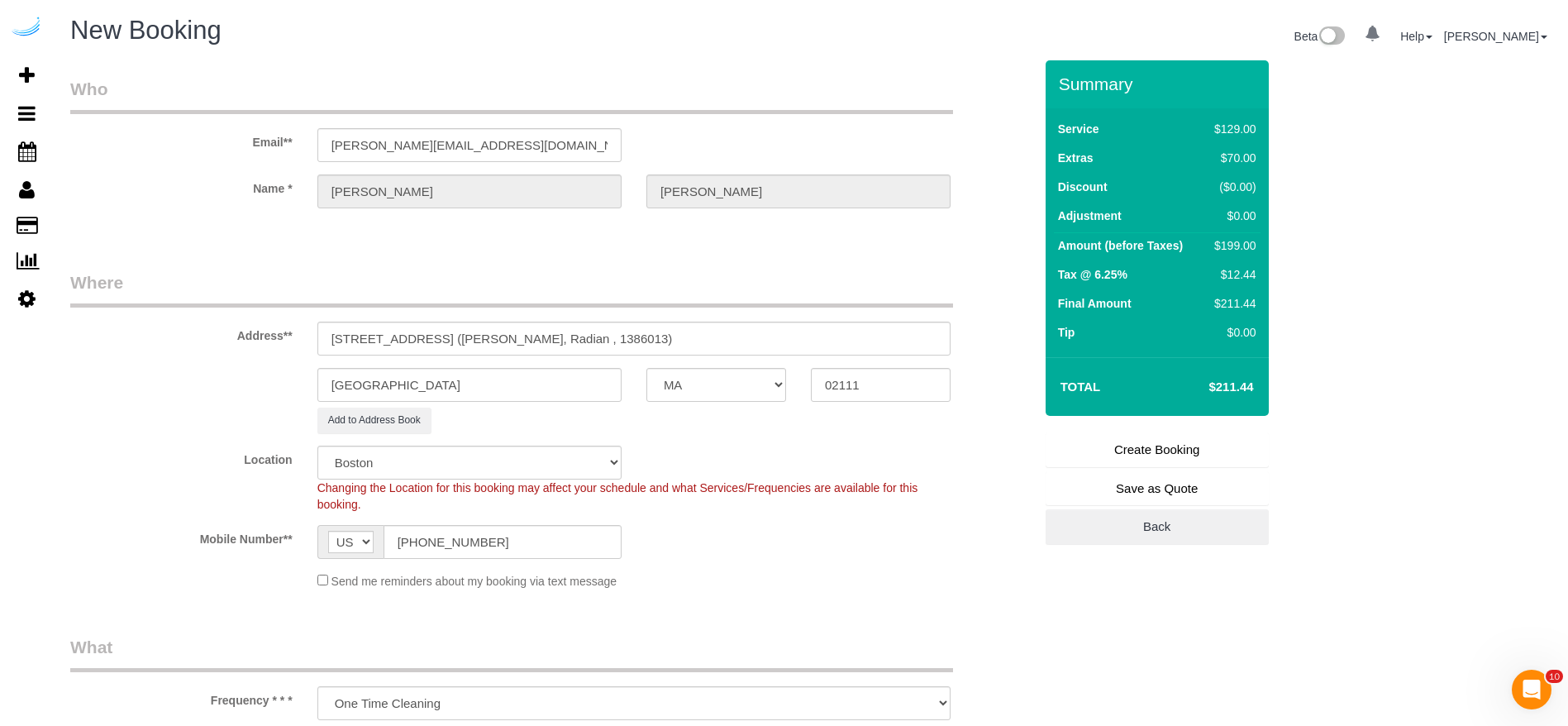 click on "Create Booking" at bounding box center (1157, 450) 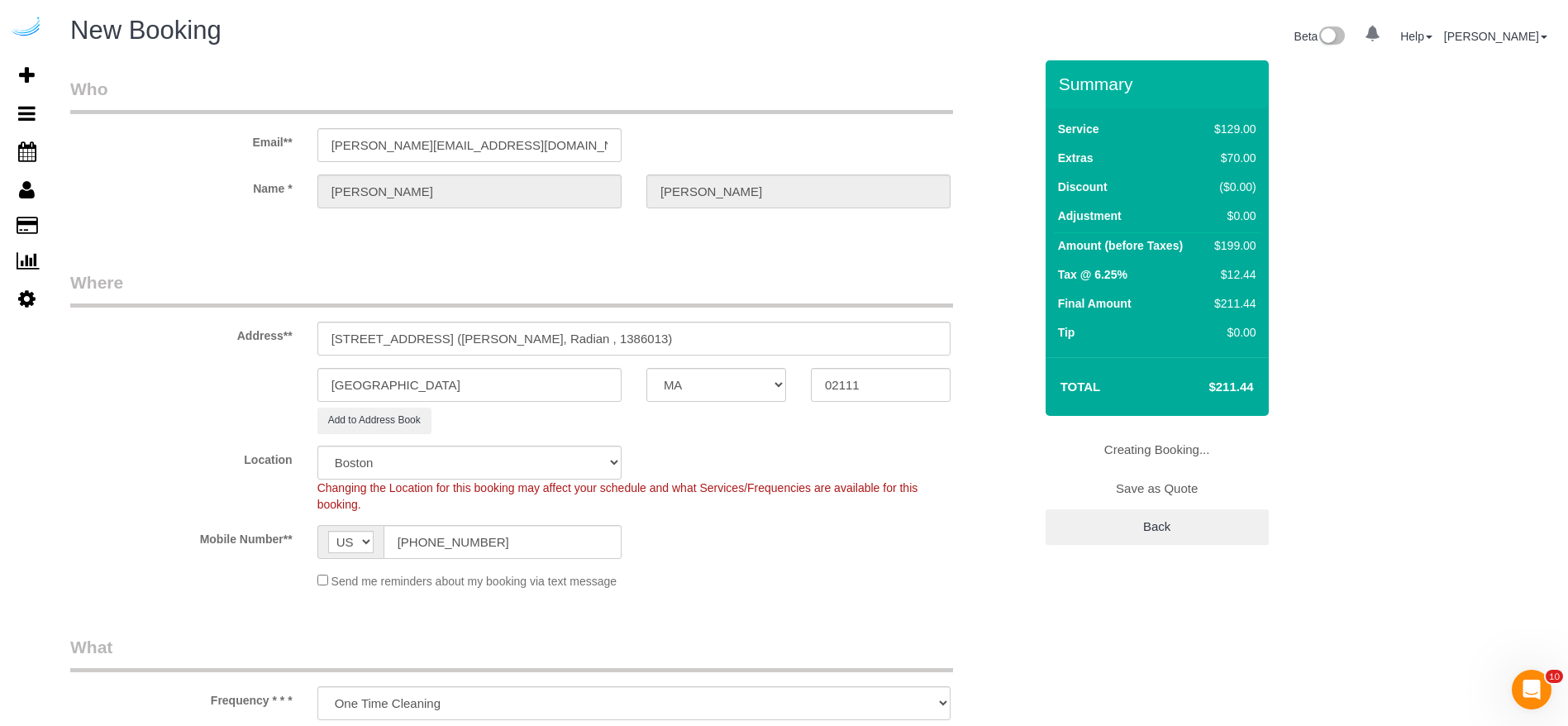 click on "Creating Booking...
Save as Quote
Back" at bounding box center (1157, 489) 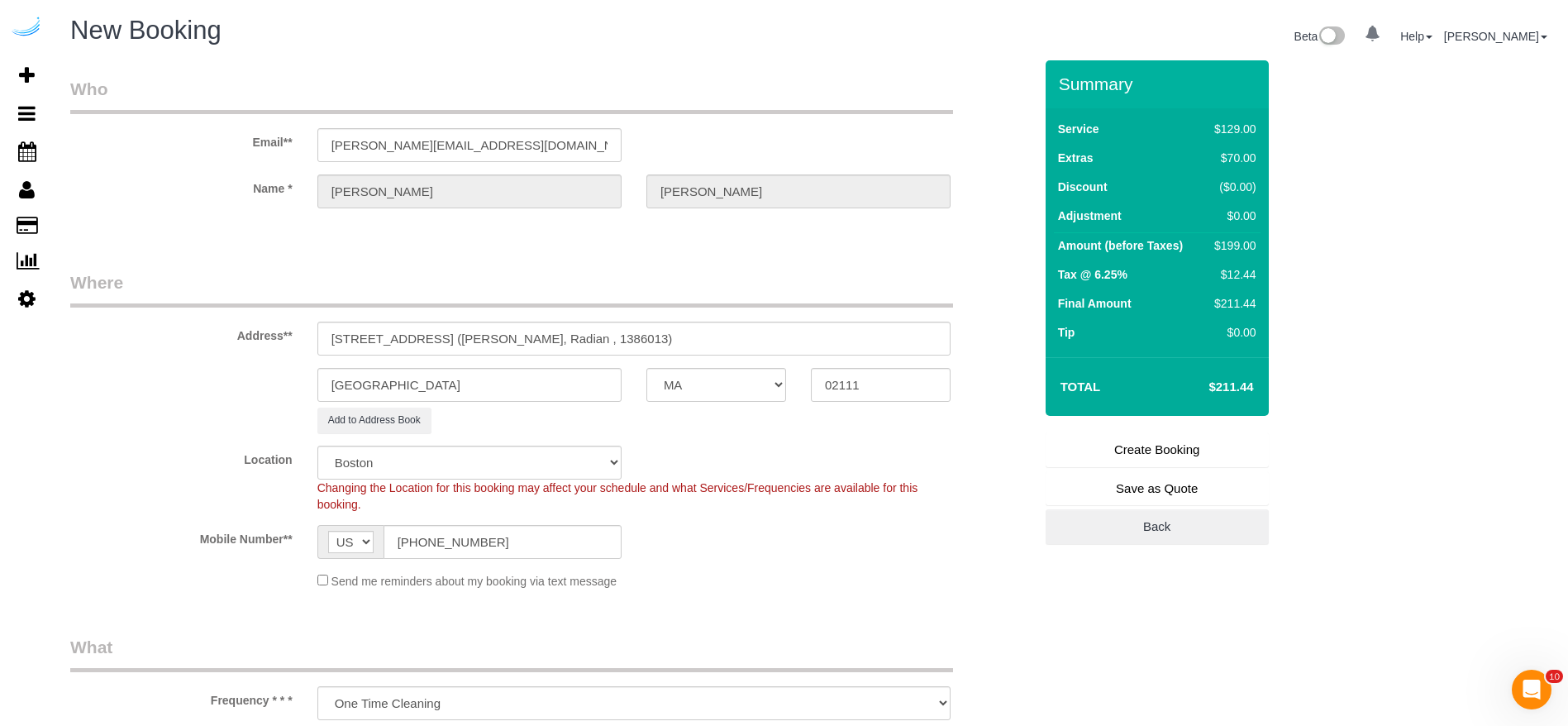 click on "Create Booking" at bounding box center [1157, 450] 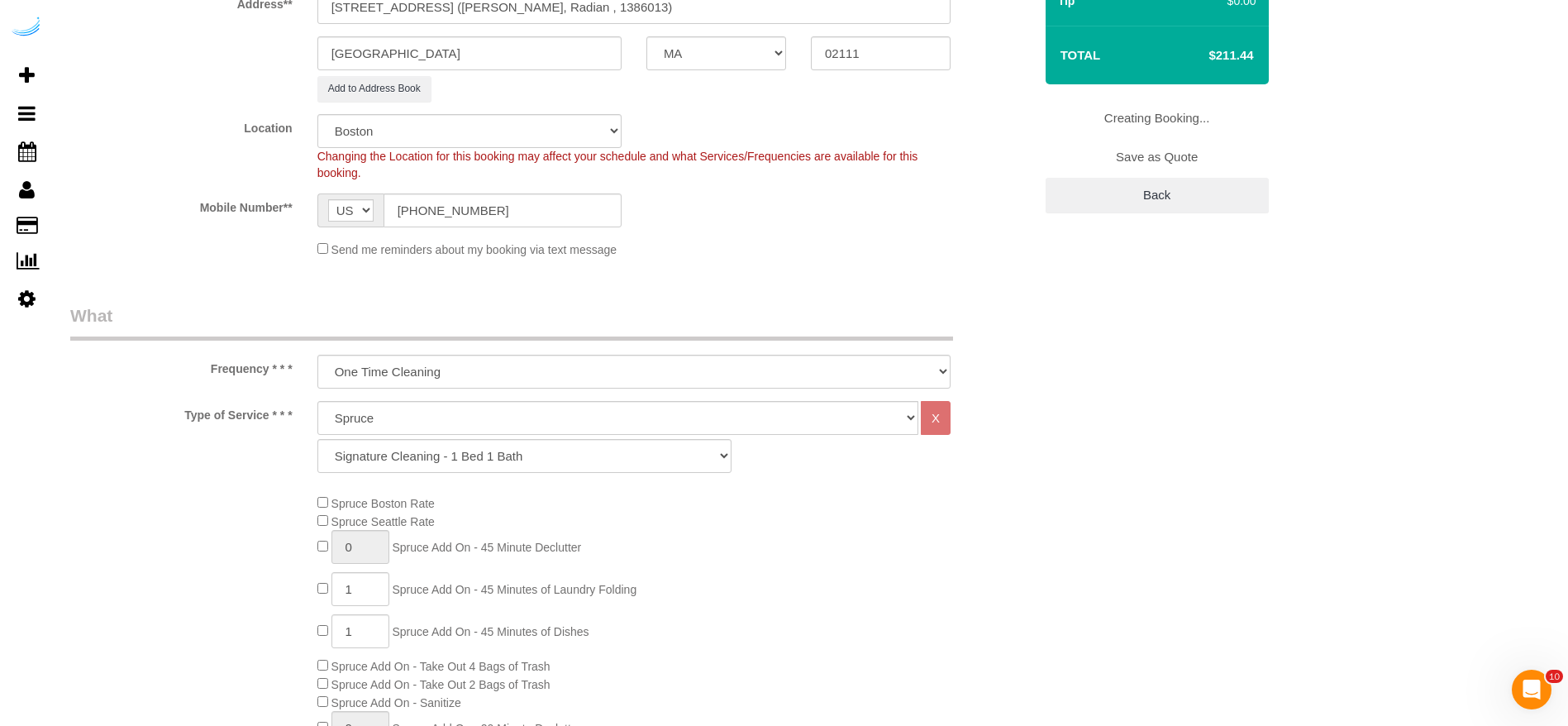 scroll, scrollTop: 868, scrollLeft: 0, axis: vertical 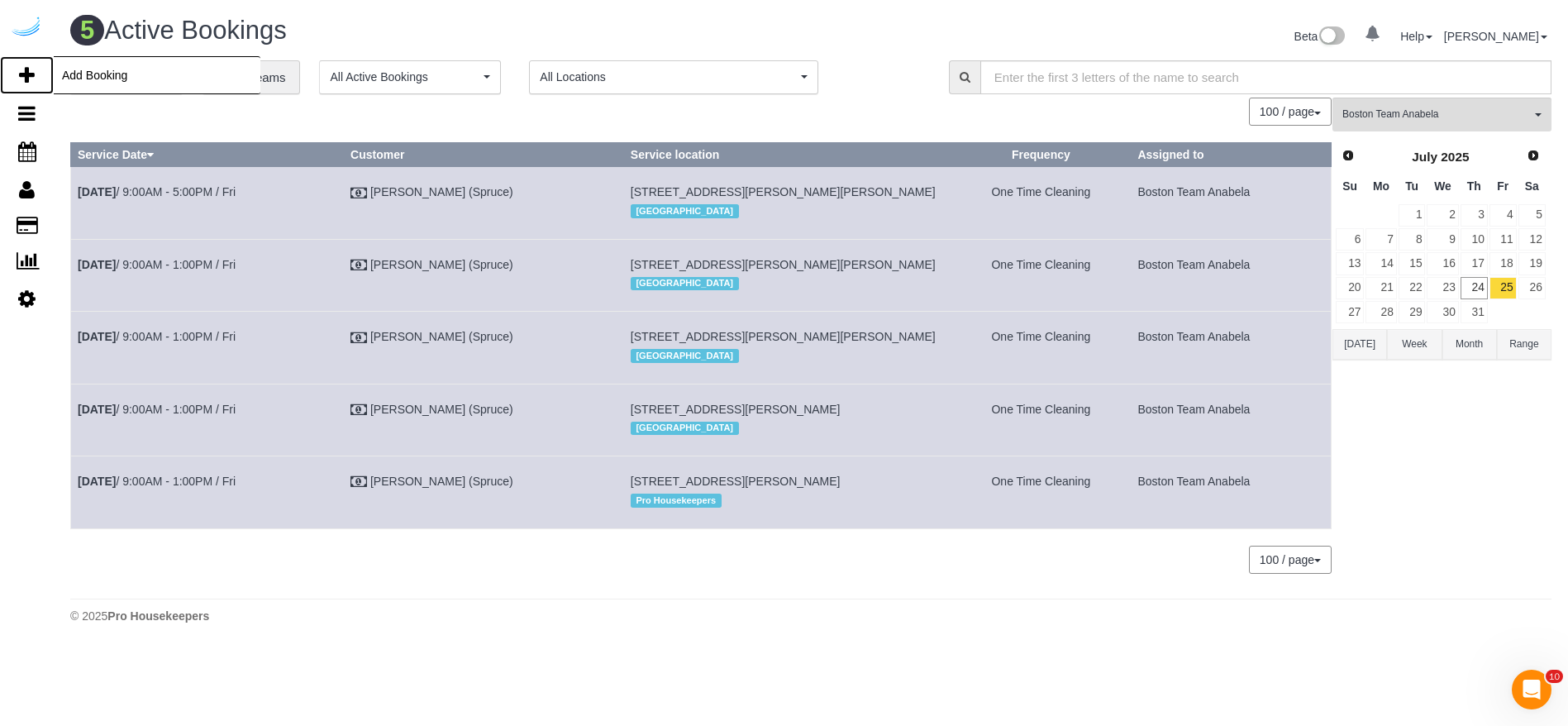 click on "Add Booking" at bounding box center [26, 75] 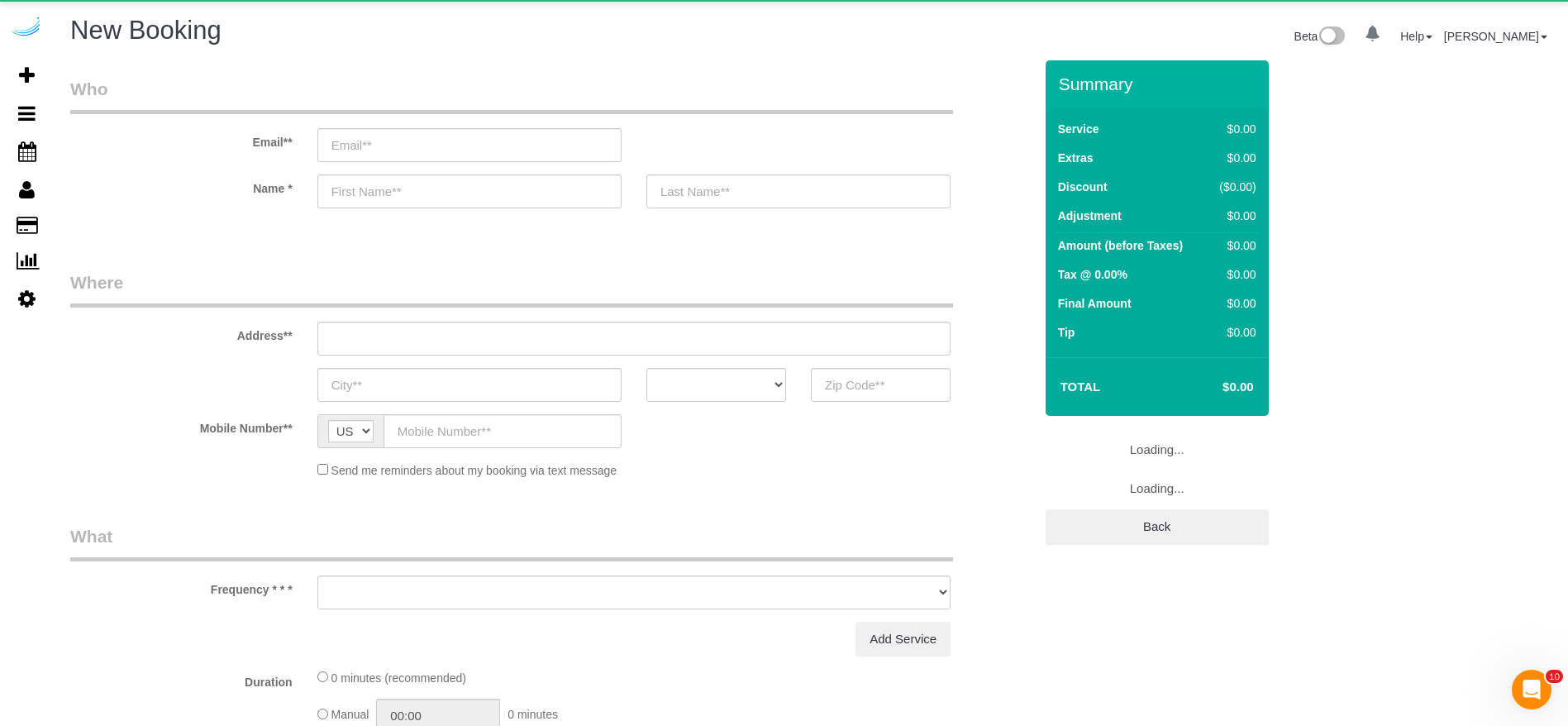 select on "number:9" 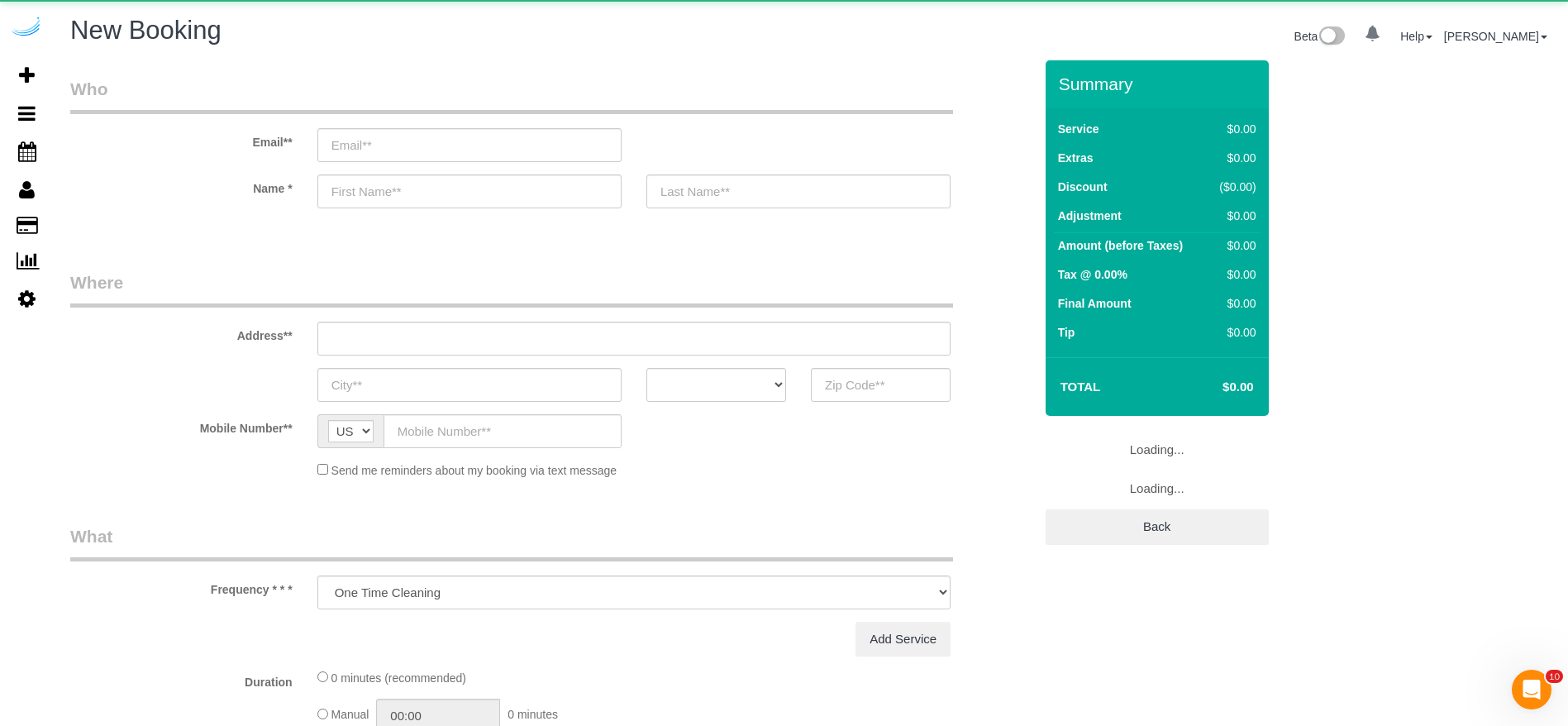 select on "object:10851" 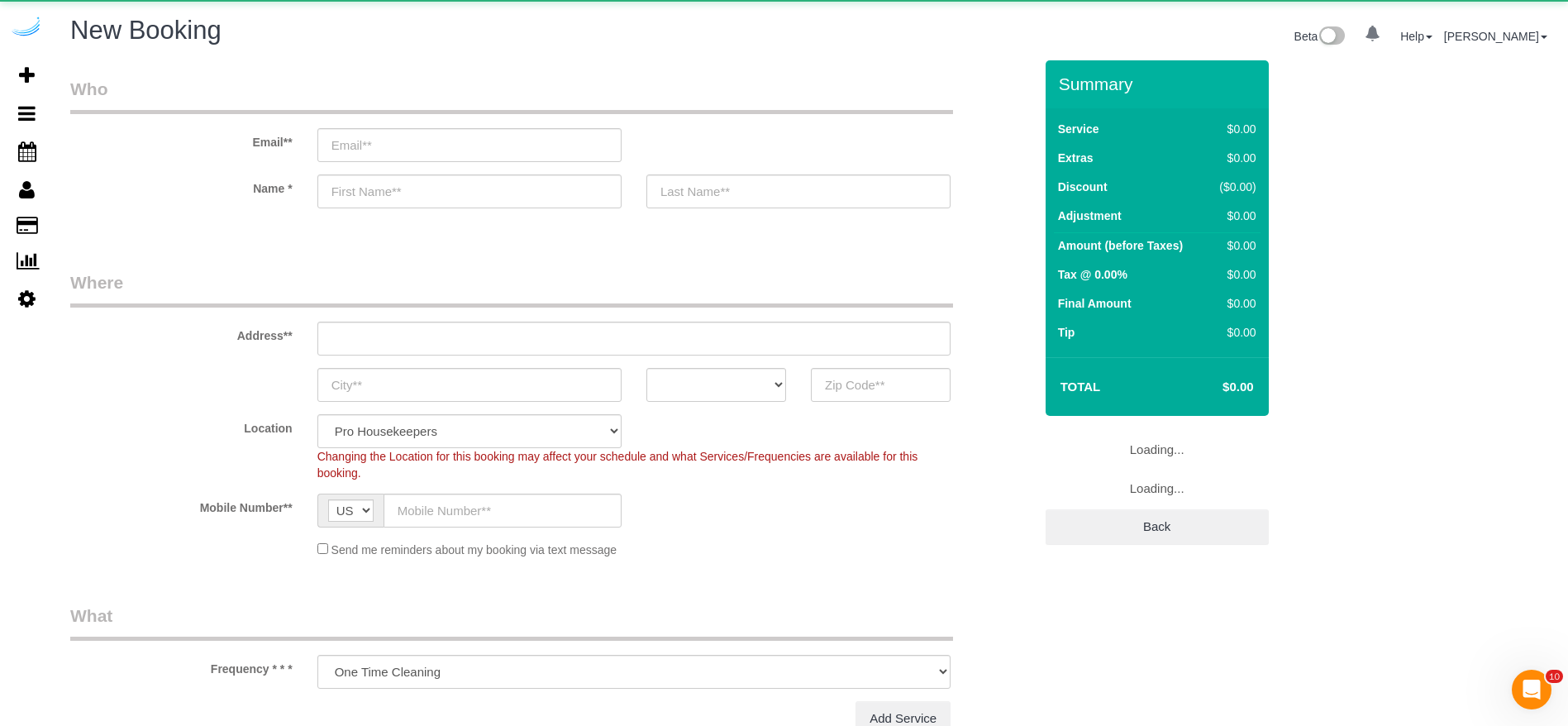 select on "4" 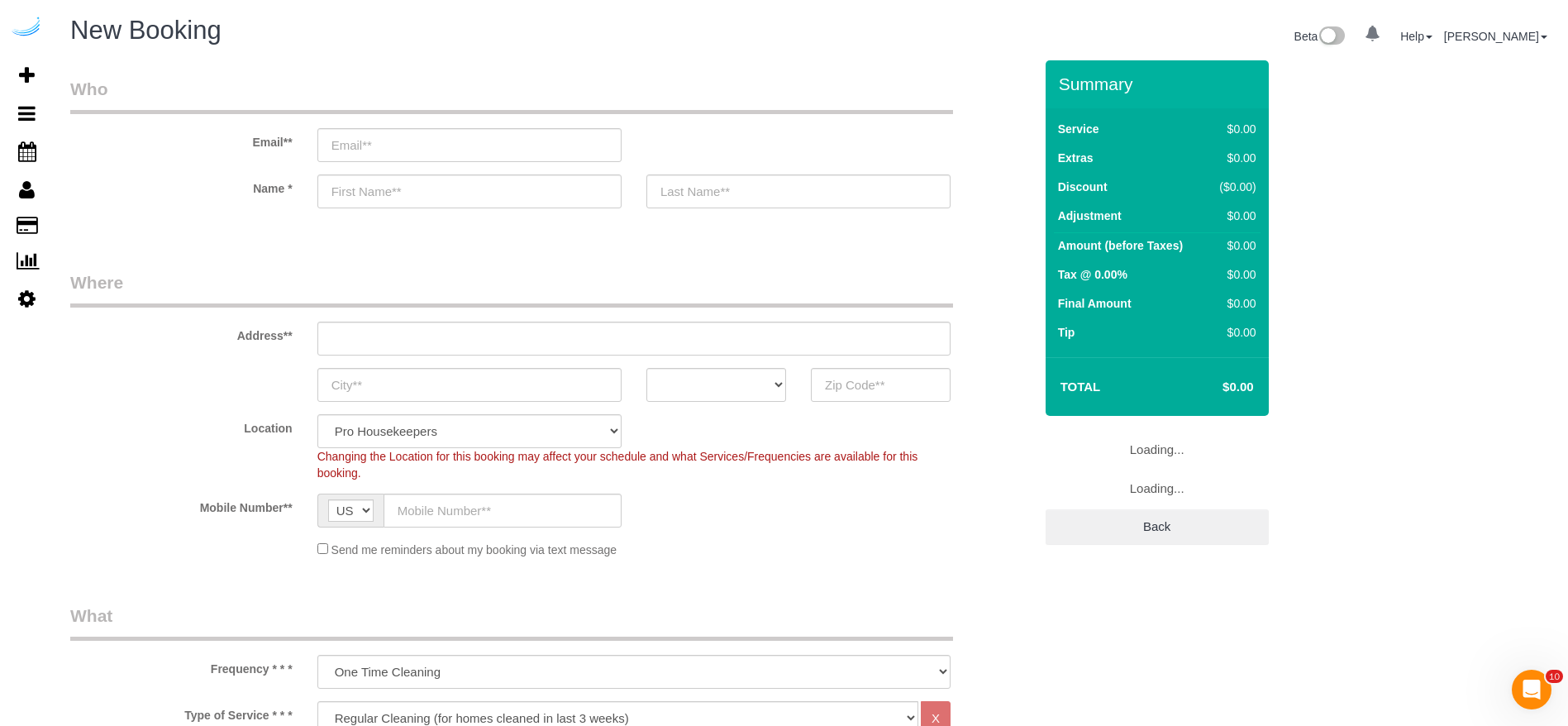 select on "object:11420" 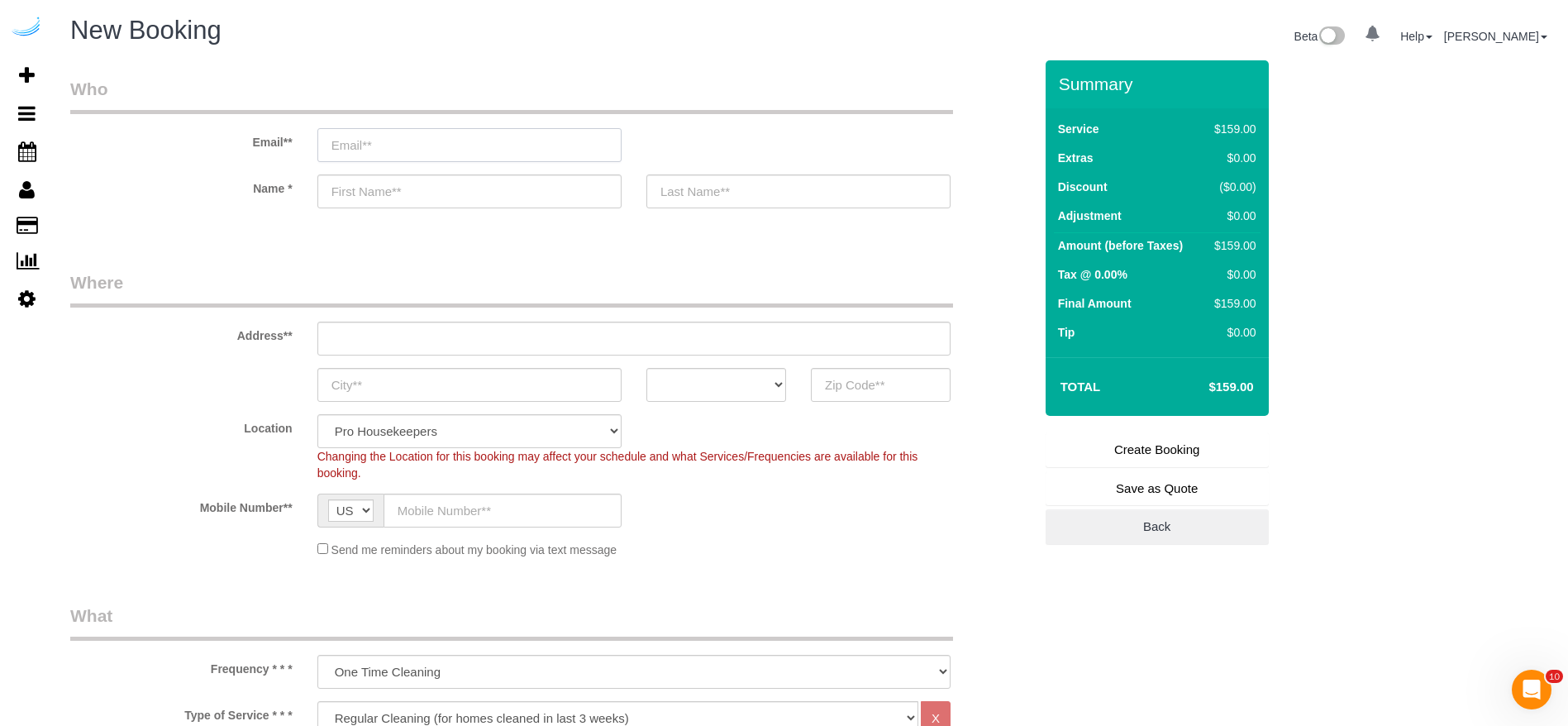 click at bounding box center [469, 145] 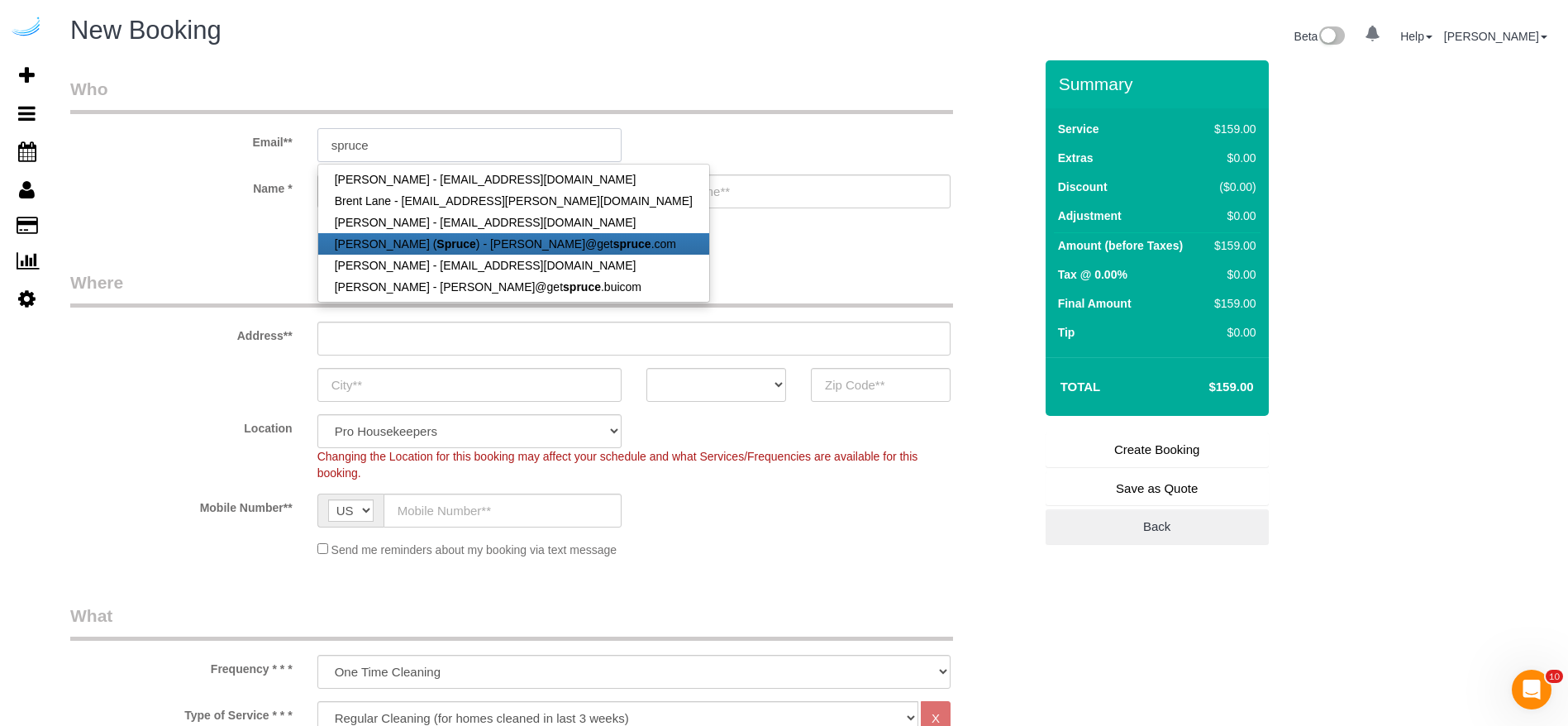 type on "[PERSON_NAME][EMAIL_ADDRESS][DOMAIN_NAME]" 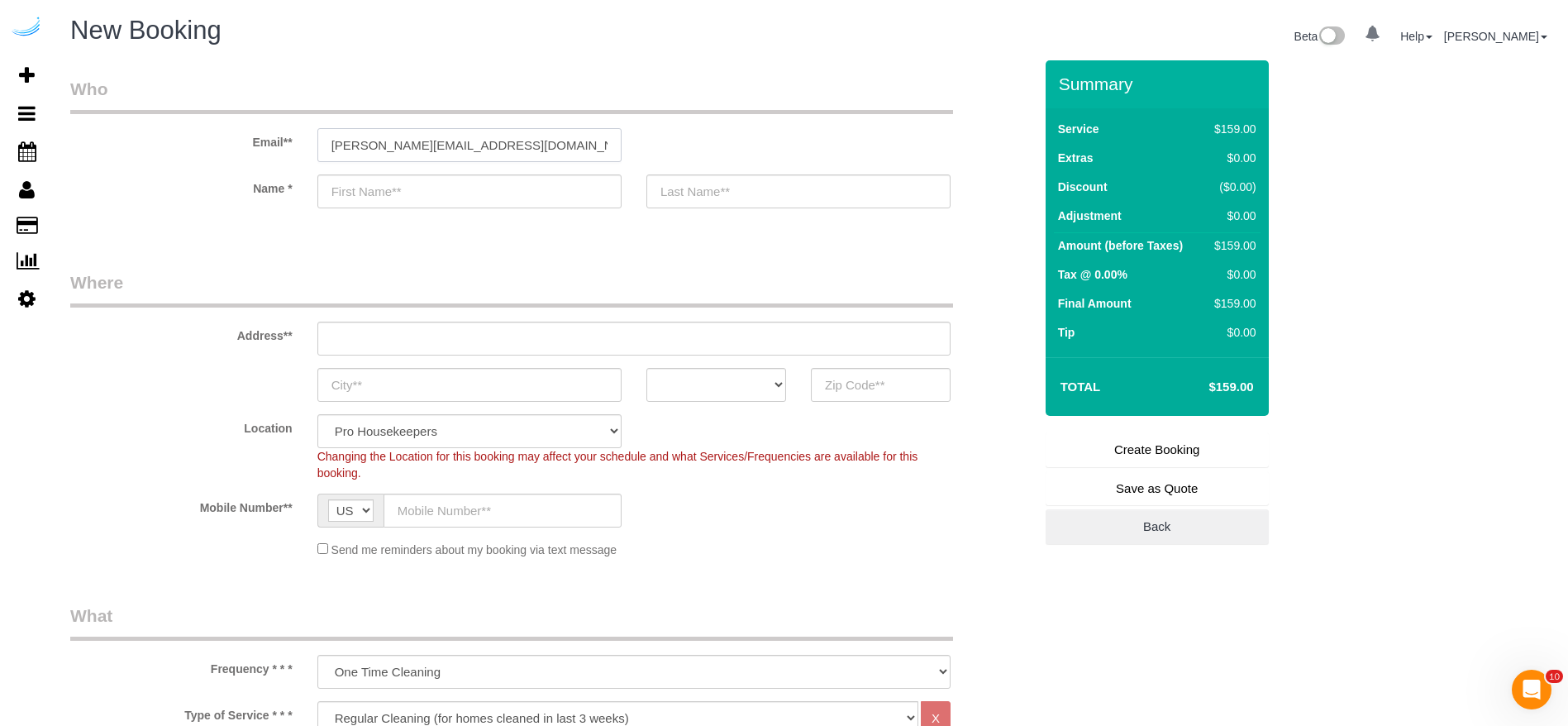 type on "[PERSON_NAME]" 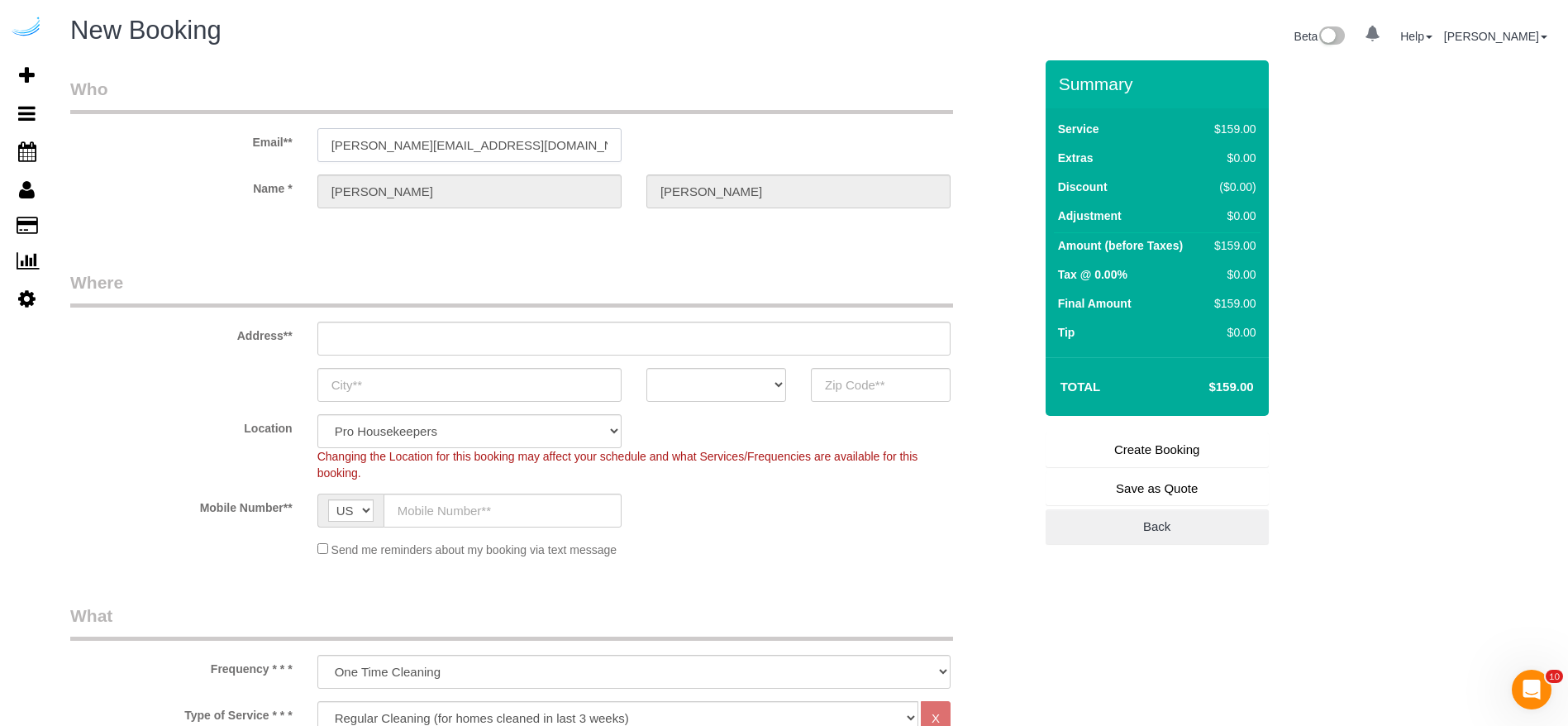 type on "[STREET_ADDRESS][PERSON_NAME]" 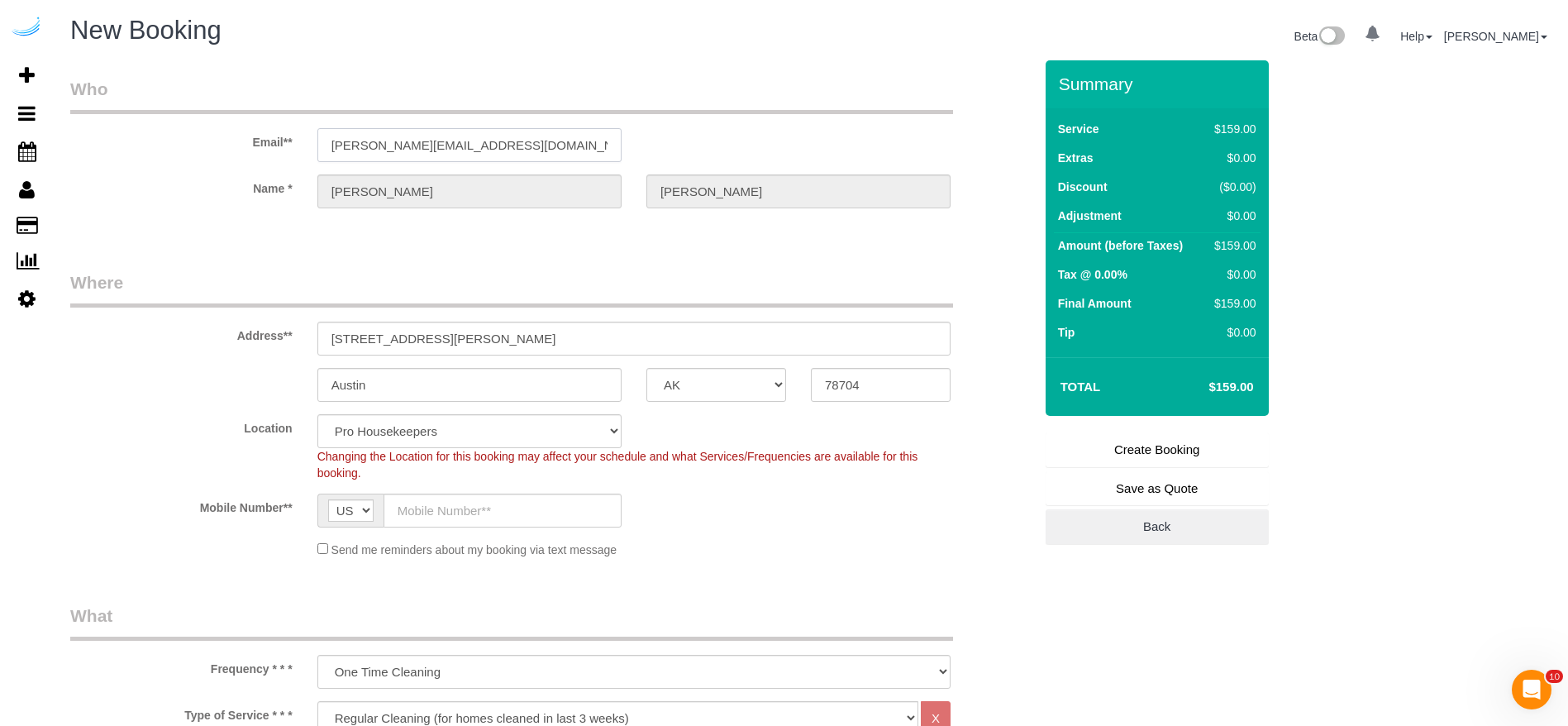 select on "9" 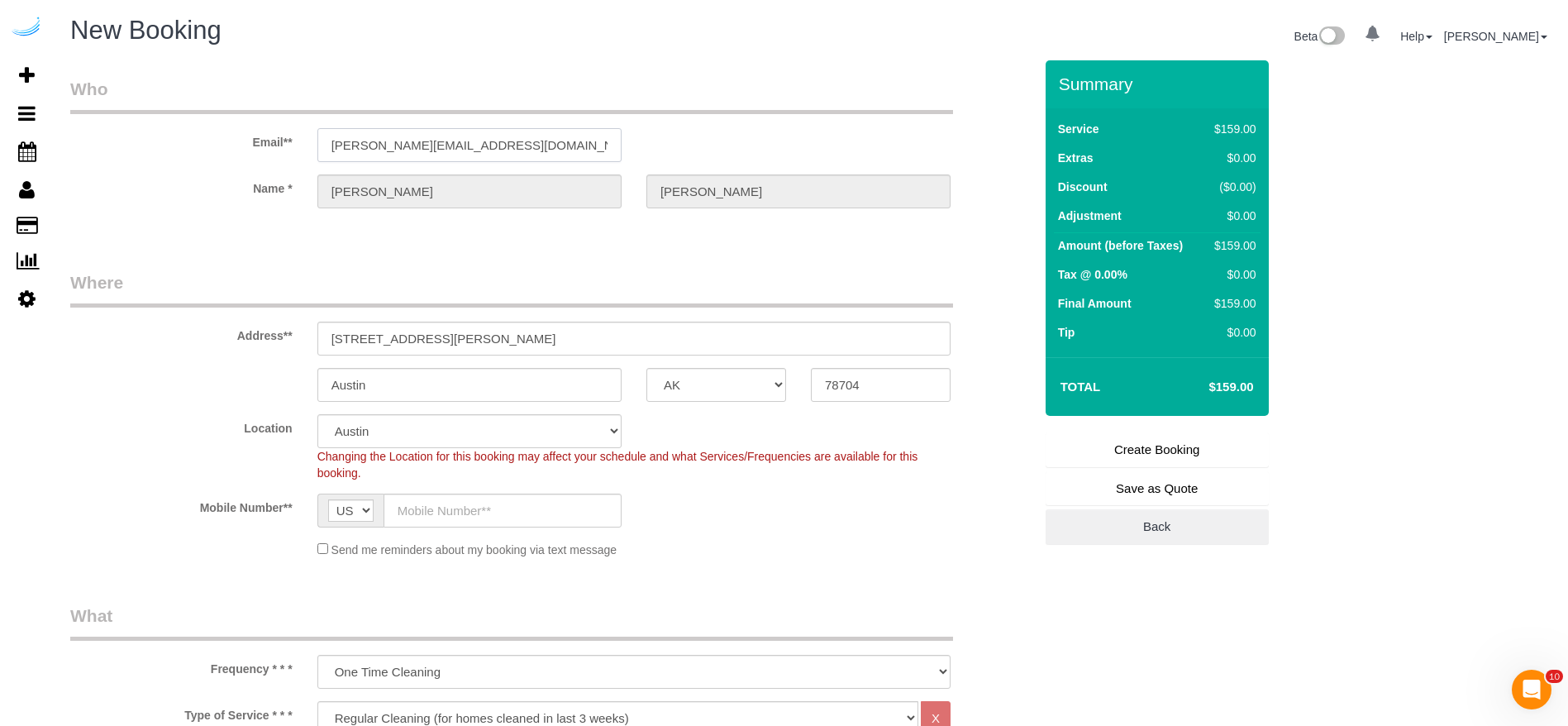 select on "object:11457" 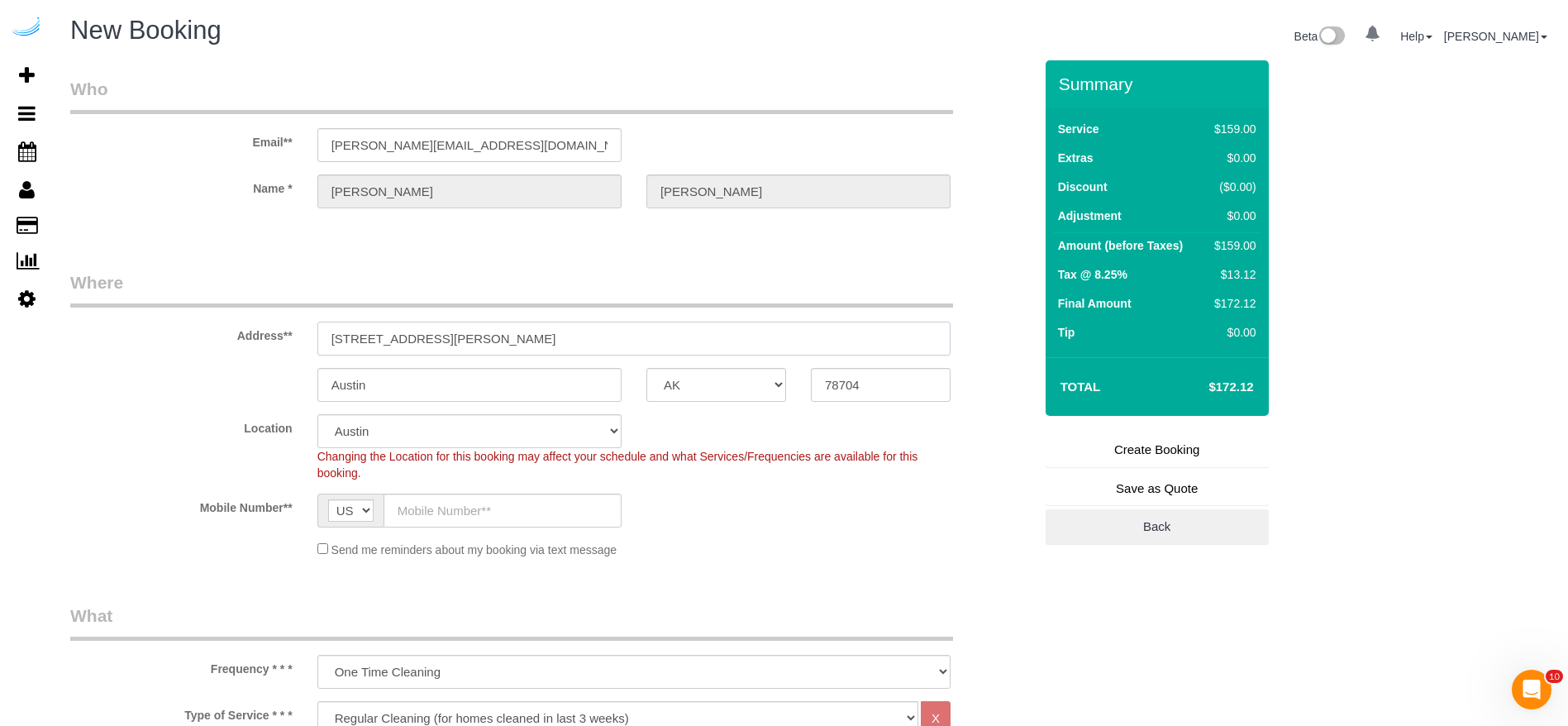 click on "[STREET_ADDRESS][PERSON_NAME]" at bounding box center (634, 338) 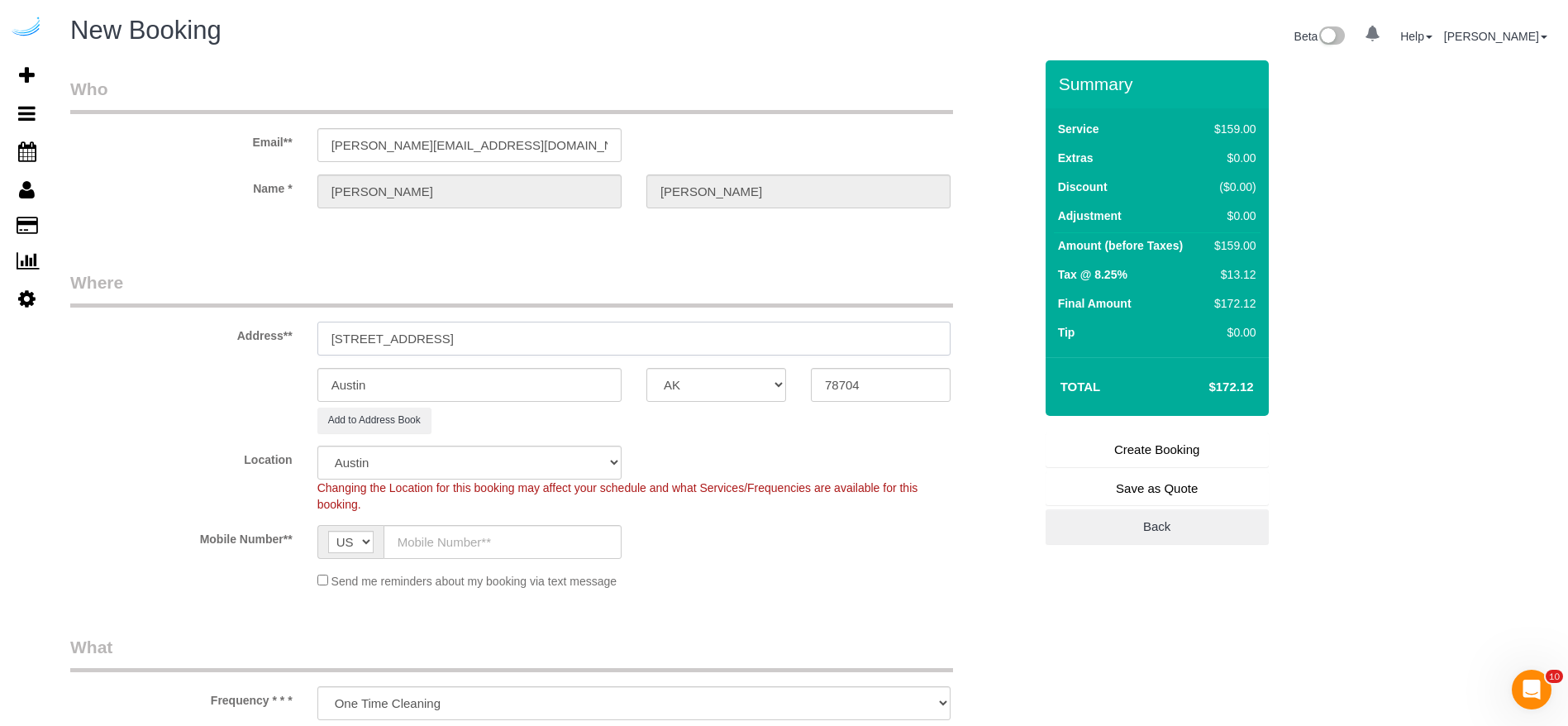 click on "[STREET_ADDRESS]" at bounding box center (634, 338) 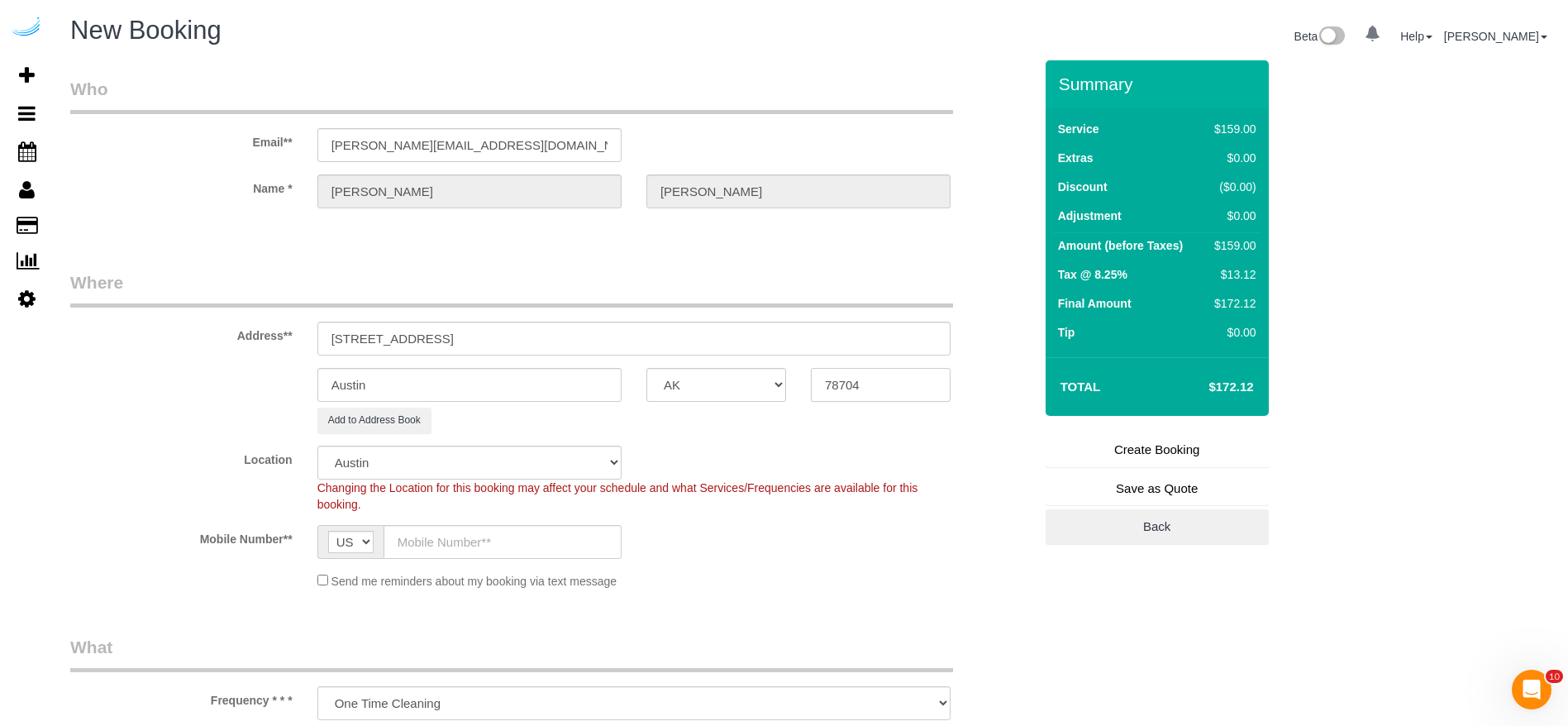 click on "78704" at bounding box center (880, 384) 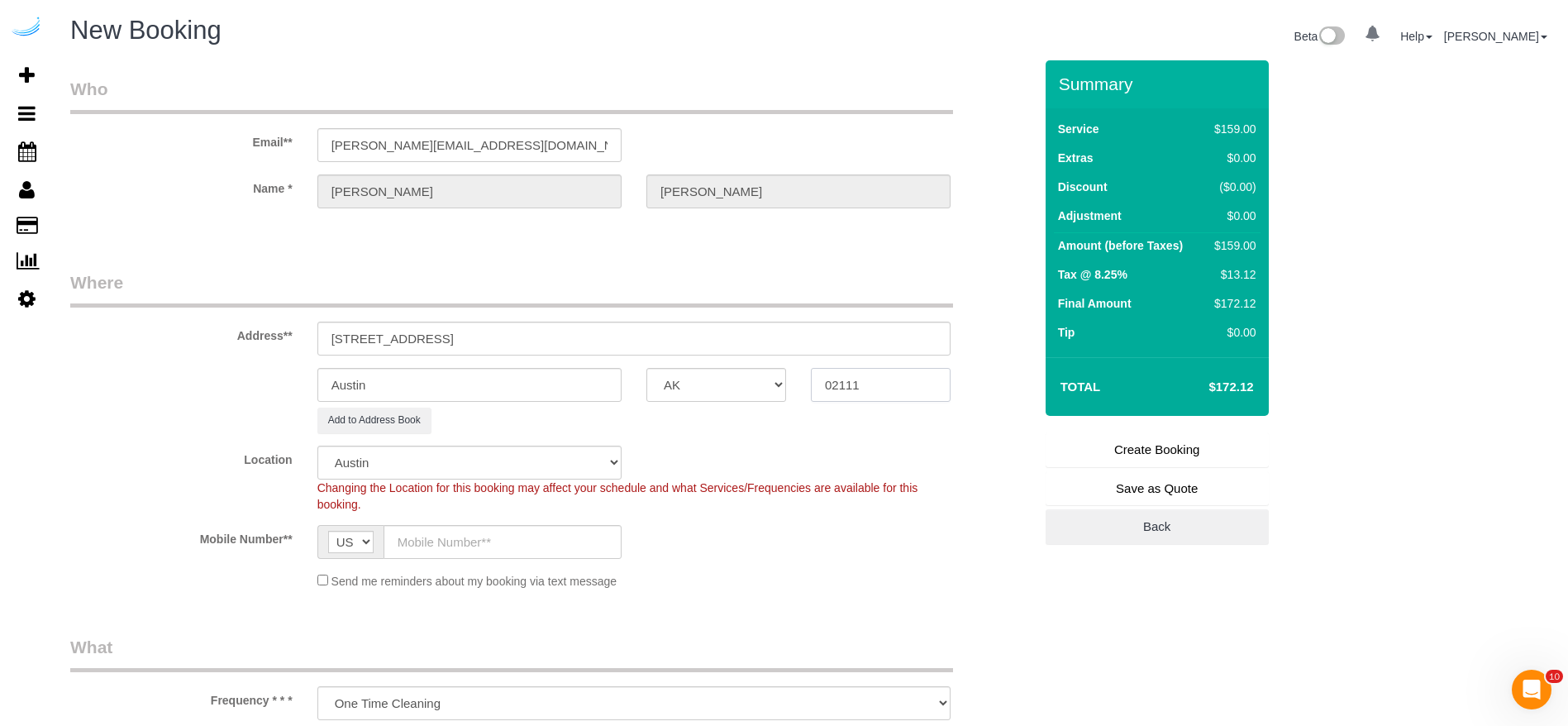 type on "02111" 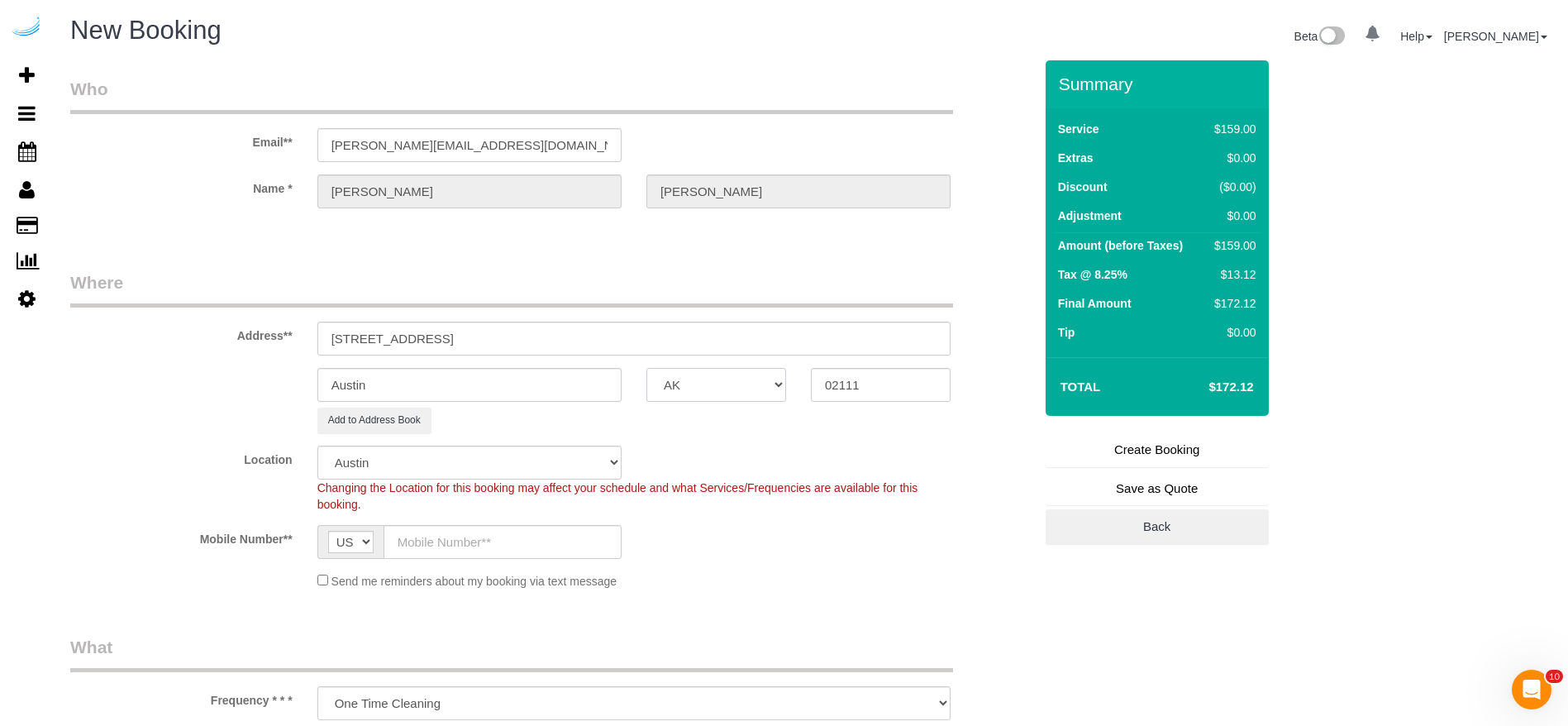 click on "AK
AL
AR
AZ
CA
CO
CT
DC
DE
[GEOGRAPHIC_DATA]
[GEOGRAPHIC_DATA]
HI
IA
ID
IL
IN
KS
[GEOGRAPHIC_DATA]
LA
MA
MD
ME
MI
[GEOGRAPHIC_DATA]
[GEOGRAPHIC_DATA]
MS
MT
[GEOGRAPHIC_DATA]
ND
NE
NH
[GEOGRAPHIC_DATA]
NM
NV
[GEOGRAPHIC_DATA]
[GEOGRAPHIC_DATA]
OK
OR
[GEOGRAPHIC_DATA]
[GEOGRAPHIC_DATA]
SC
SD
[GEOGRAPHIC_DATA]
[GEOGRAPHIC_DATA]
UT
VA
VT
[GEOGRAPHIC_DATA]
WI
WV
WY" at bounding box center [716, 384] 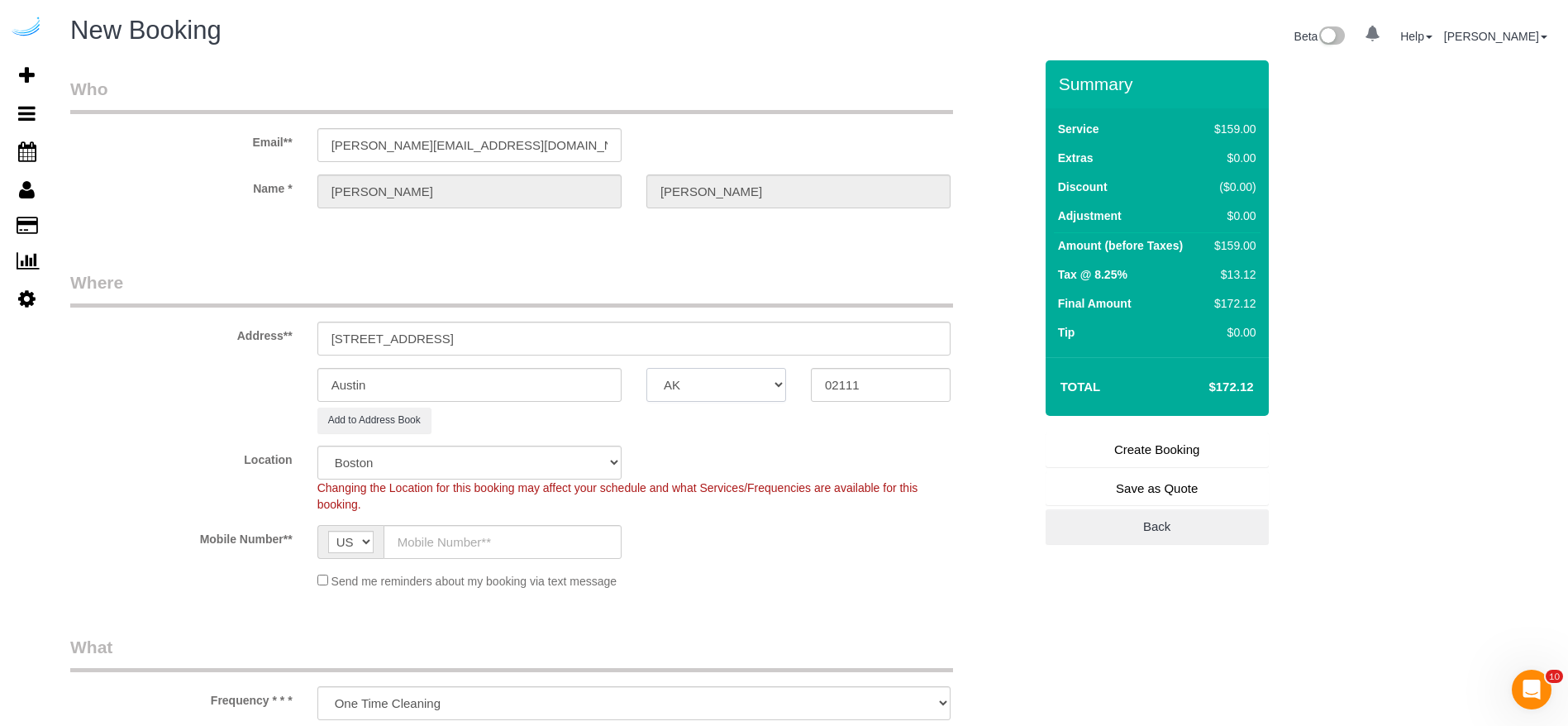 select on "MA" 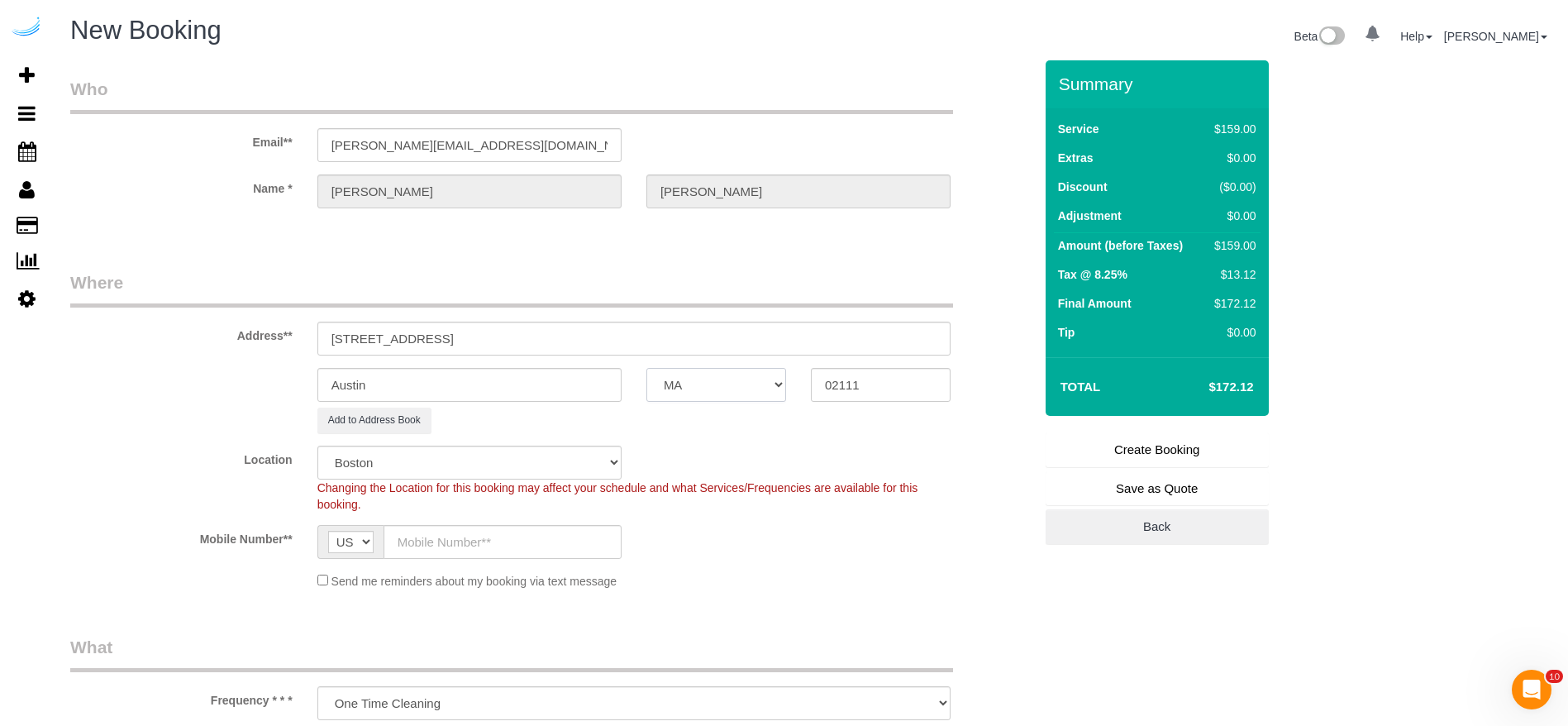 click on "AK
AL
AR
AZ
CA
CO
CT
DC
DE
[GEOGRAPHIC_DATA]
[GEOGRAPHIC_DATA]
HI
IA
ID
IL
IN
KS
[GEOGRAPHIC_DATA]
LA
MA
MD
ME
MI
[GEOGRAPHIC_DATA]
[GEOGRAPHIC_DATA]
MS
MT
[GEOGRAPHIC_DATA]
ND
NE
NH
[GEOGRAPHIC_DATA]
NM
NV
[GEOGRAPHIC_DATA]
[GEOGRAPHIC_DATA]
OK
OR
[GEOGRAPHIC_DATA]
[GEOGRAPHIC_DATA]
SC
SD
[GEOGRAPHIC_DATA]
[GEOGRAPHIC_DATA]
UT
VA
VT
[GEOGRAPHIC_DATA]
WI
WV
WY" at bounding box center (716, 384) 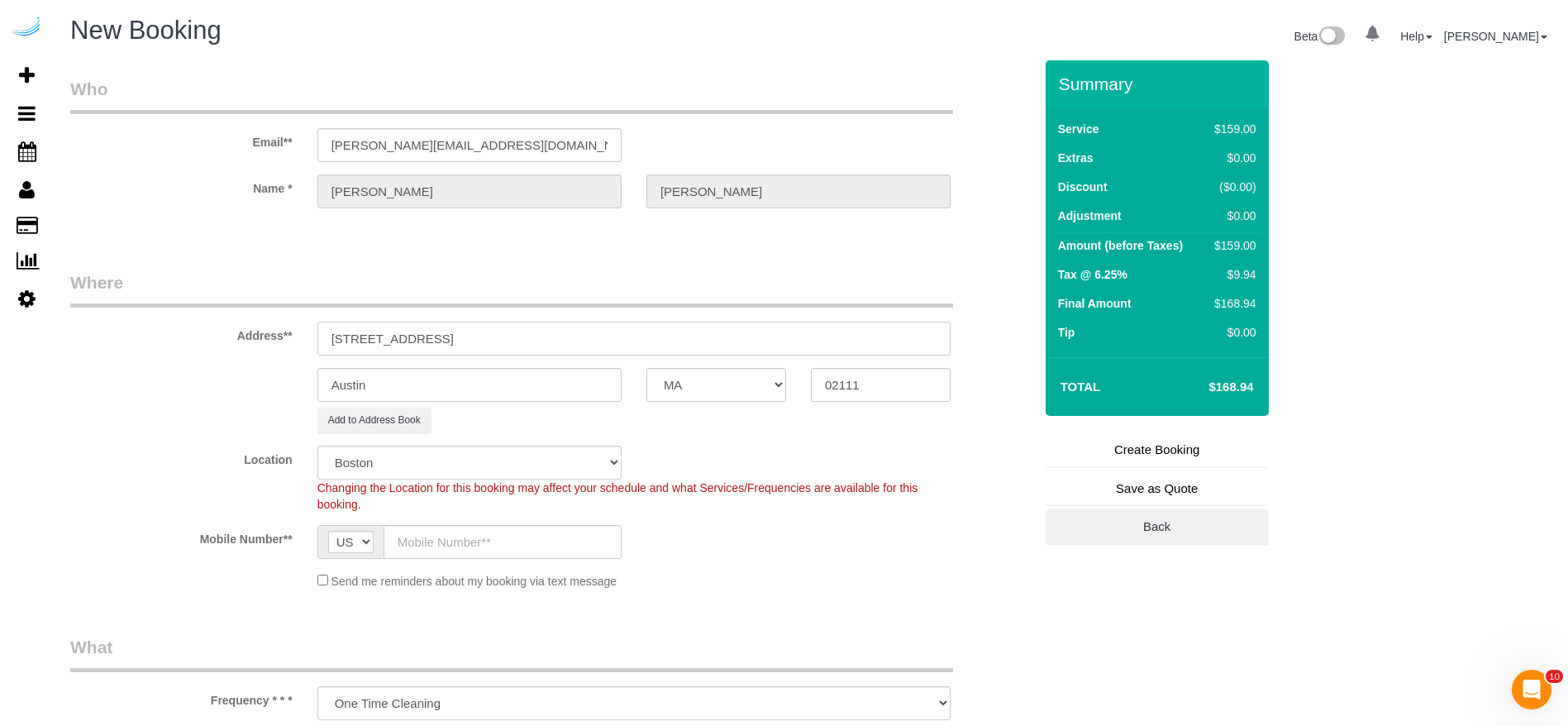 click on "[STREET_ADDRESS]" at bounding box center [634, 338] 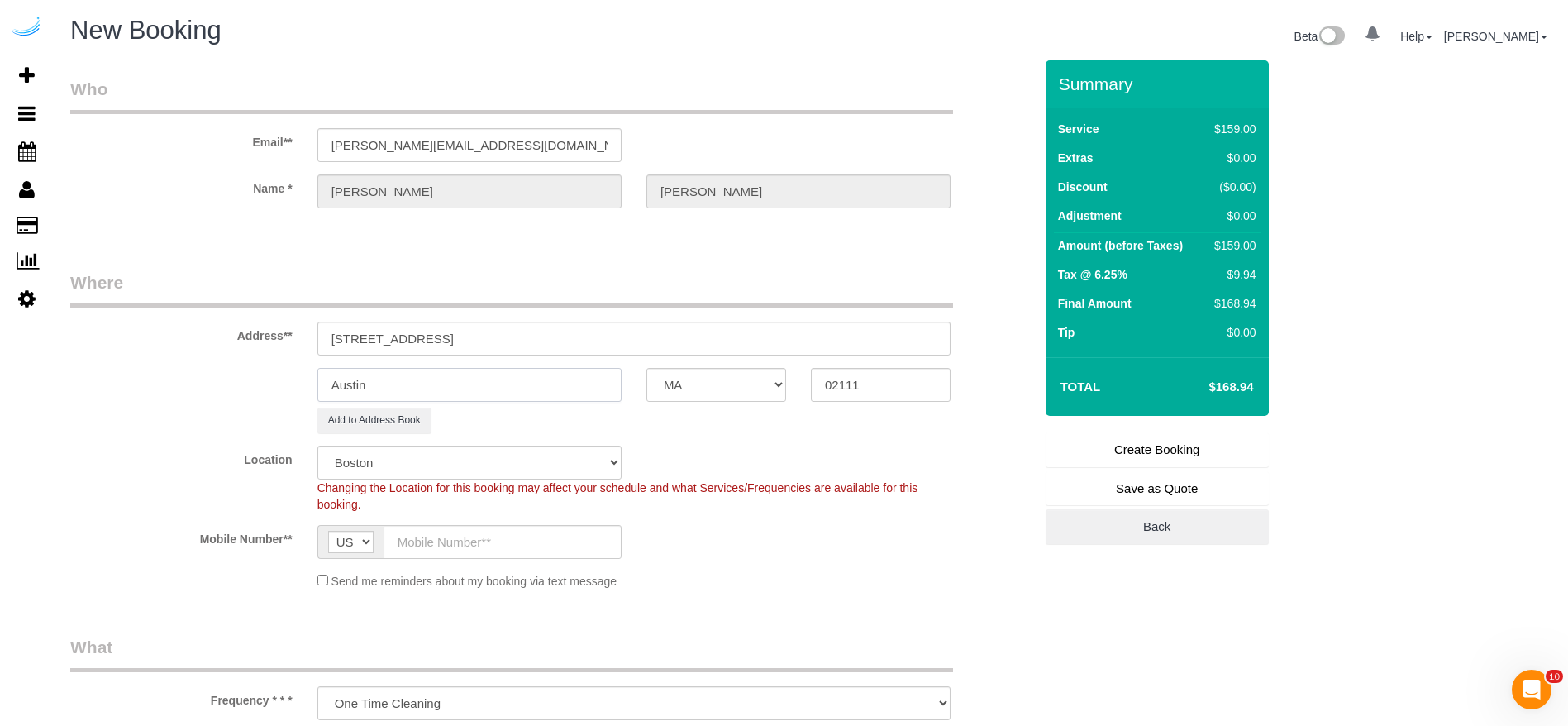 click on "Austin" at bounding box center (469, 384) 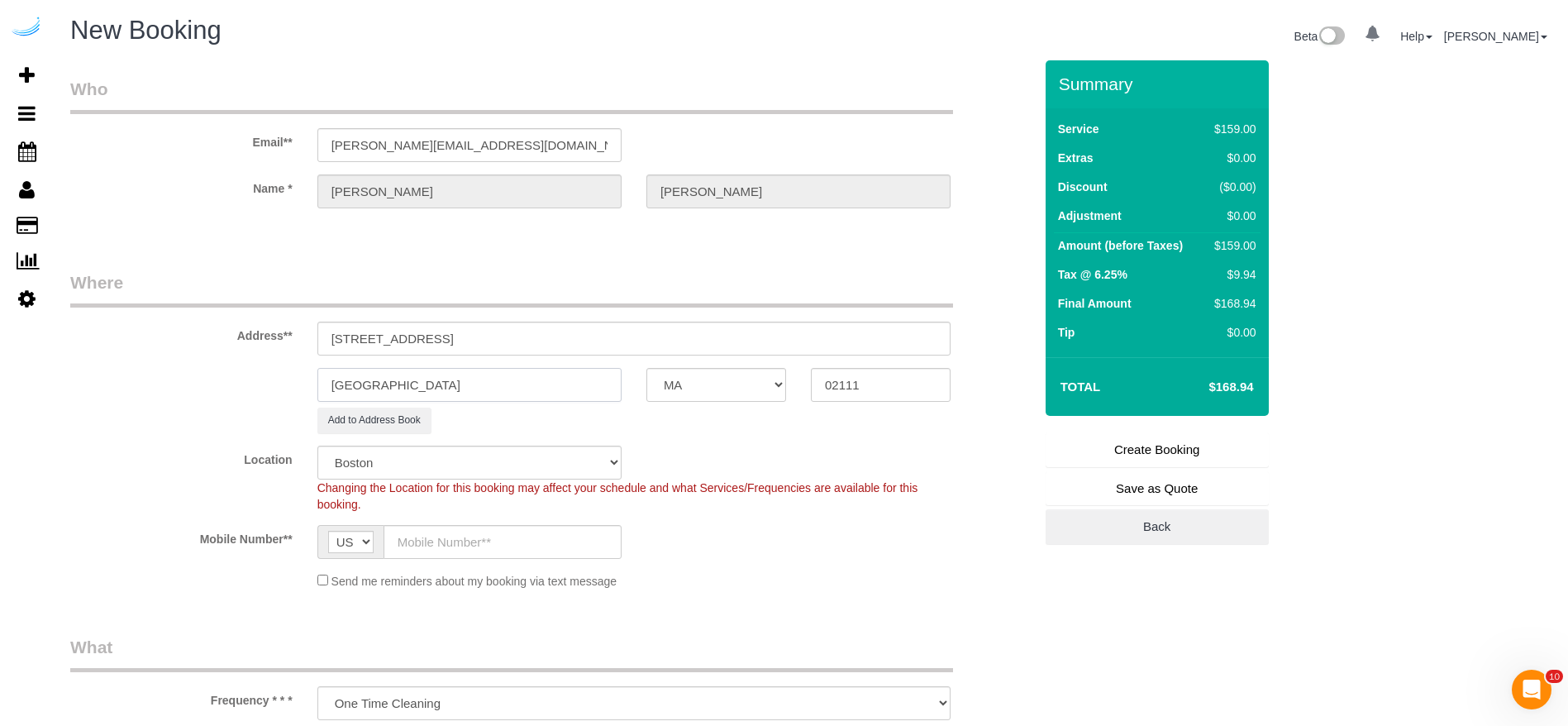 type on "[GEOGRAPHIC_DATA]" 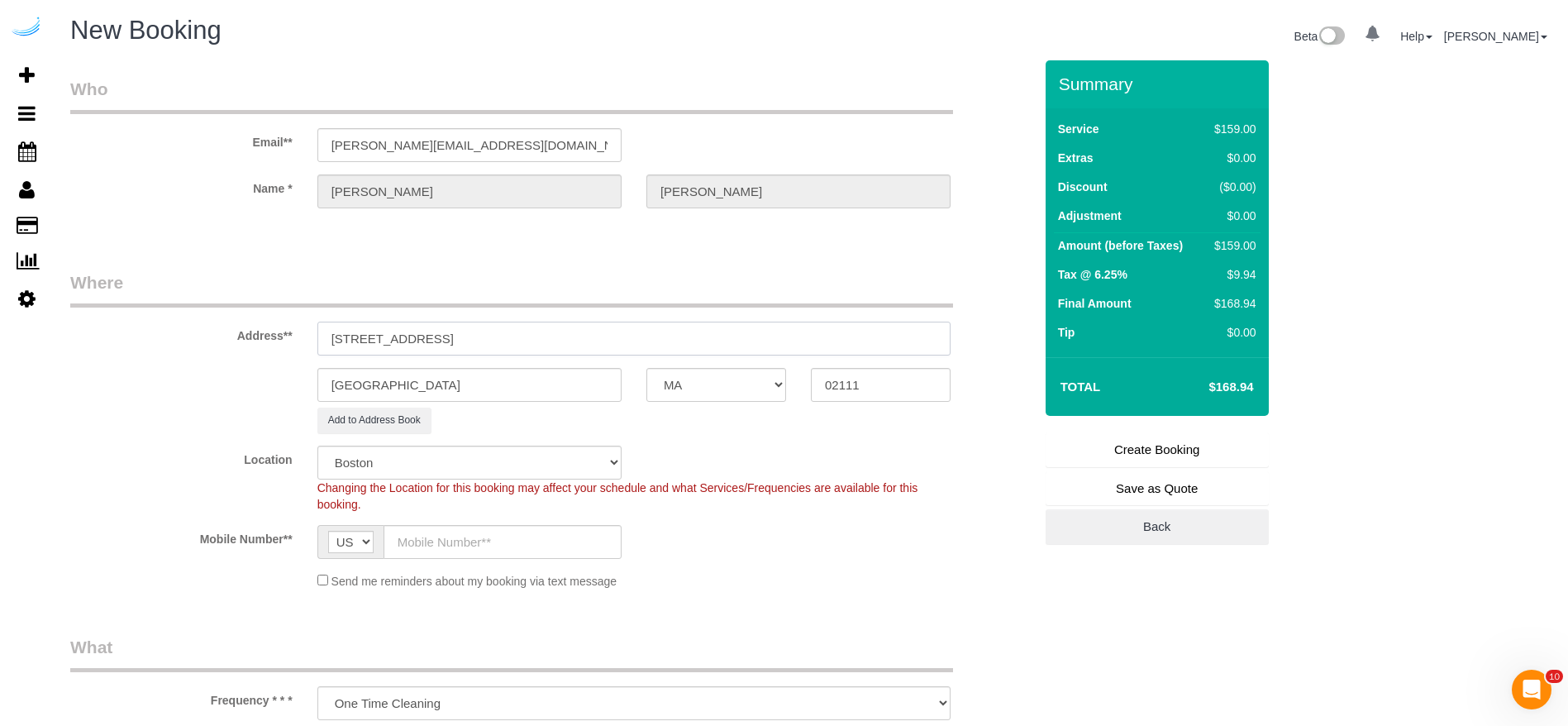 drag, startPoint x: 543, startPoint y: 338, endPoint x: 431, endPoint y: 342, distance: 112.07141 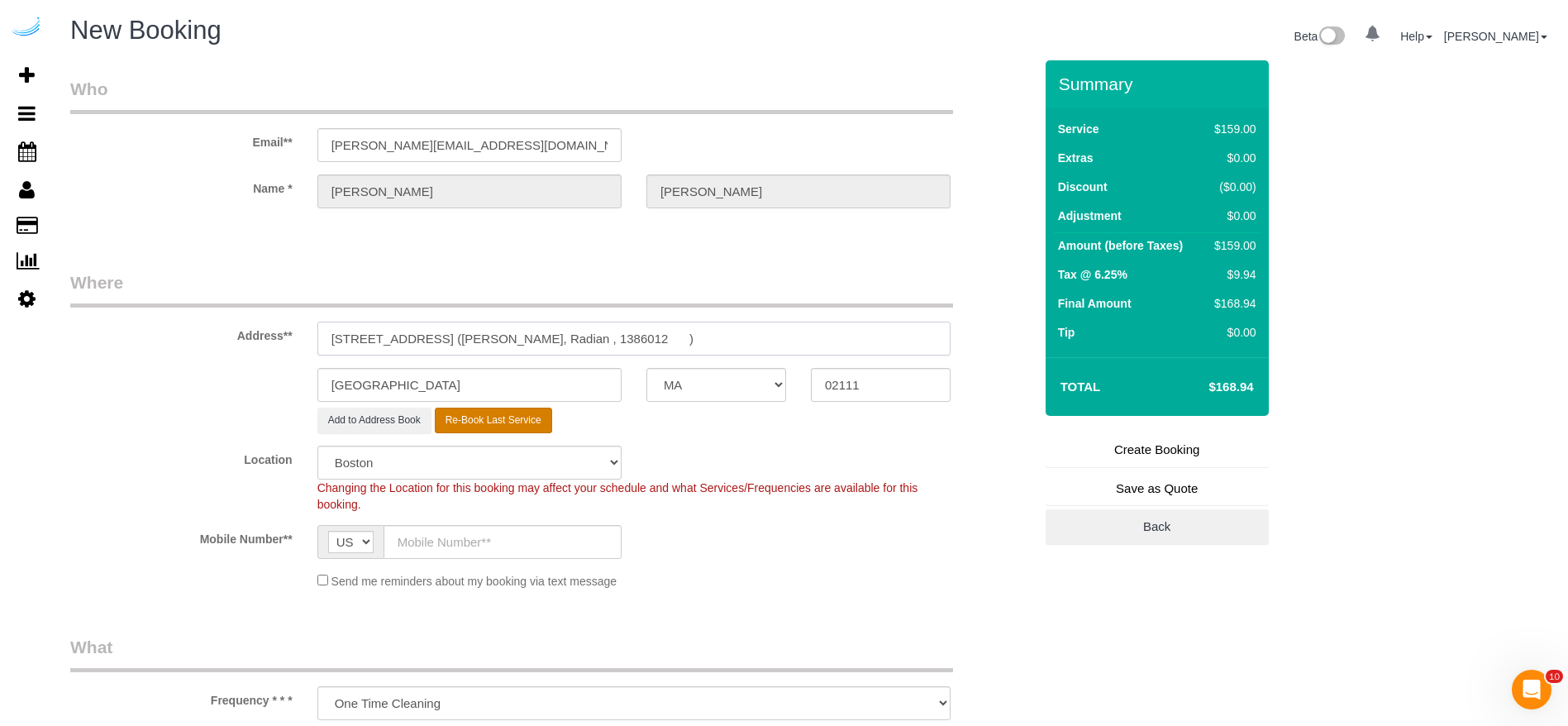 type on "[STREET_ADDRESS] ([PERSON_NAME], Radian , 1386012	)" 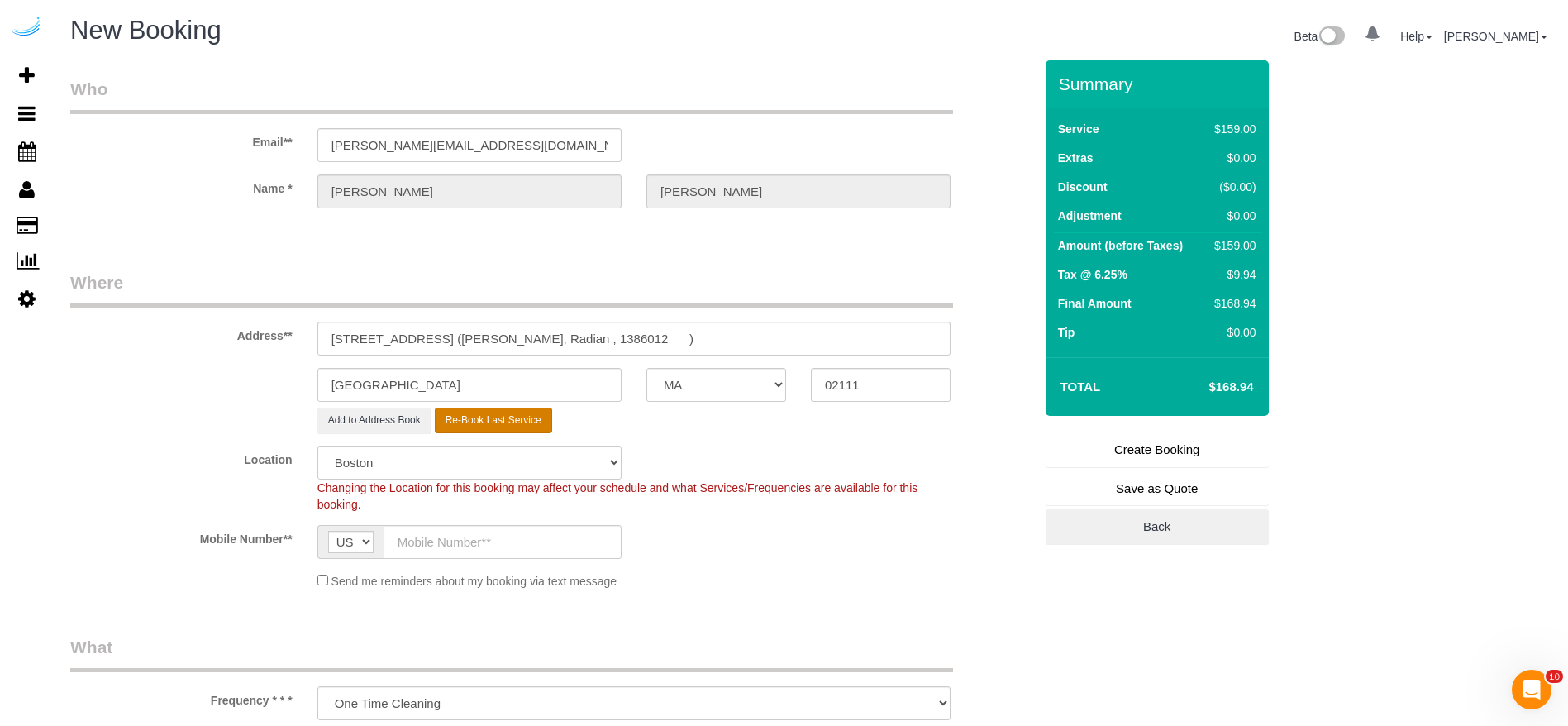 click on "Re-Book Last Service" at bounding box center (493, 420) 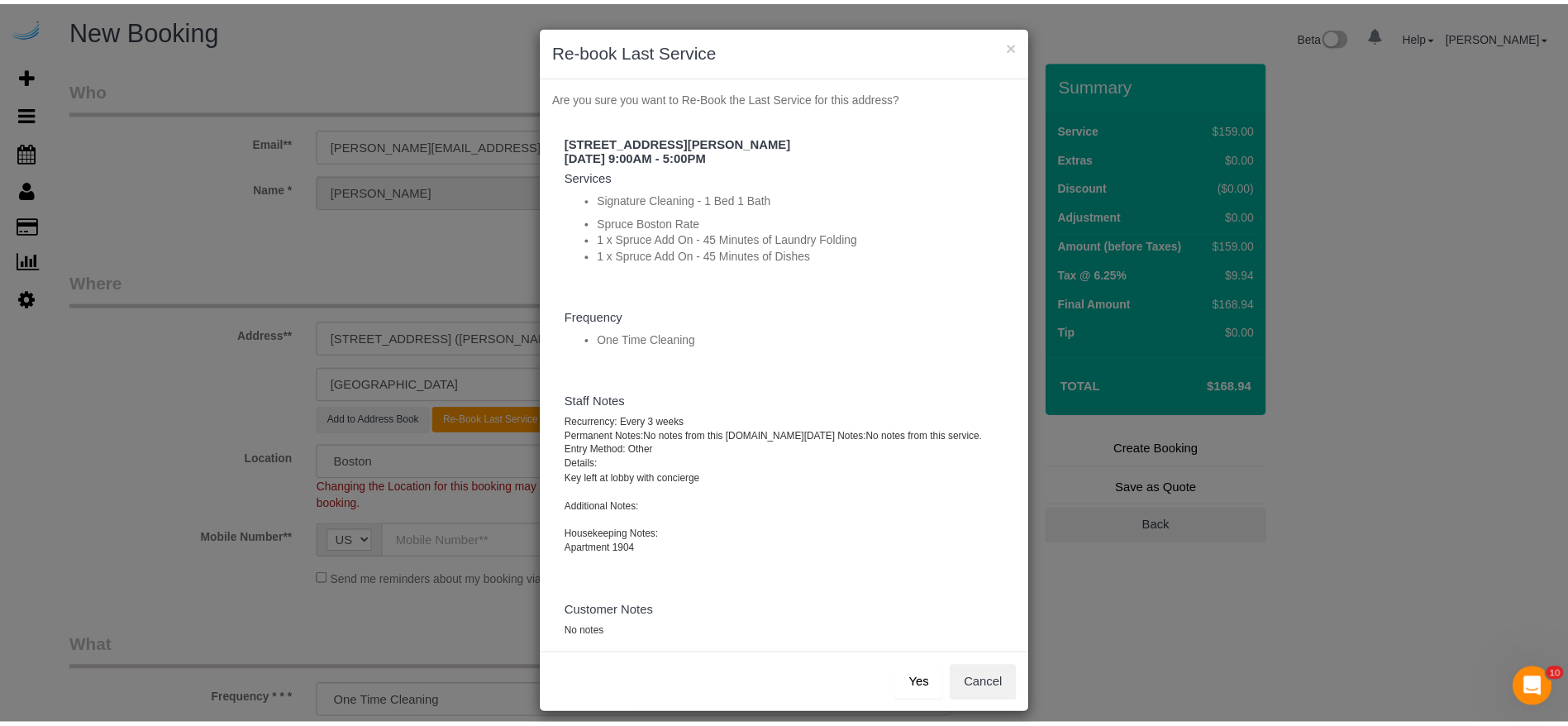 scroll, scrollTop: 15, scrollLeft: 0, axis: vertical 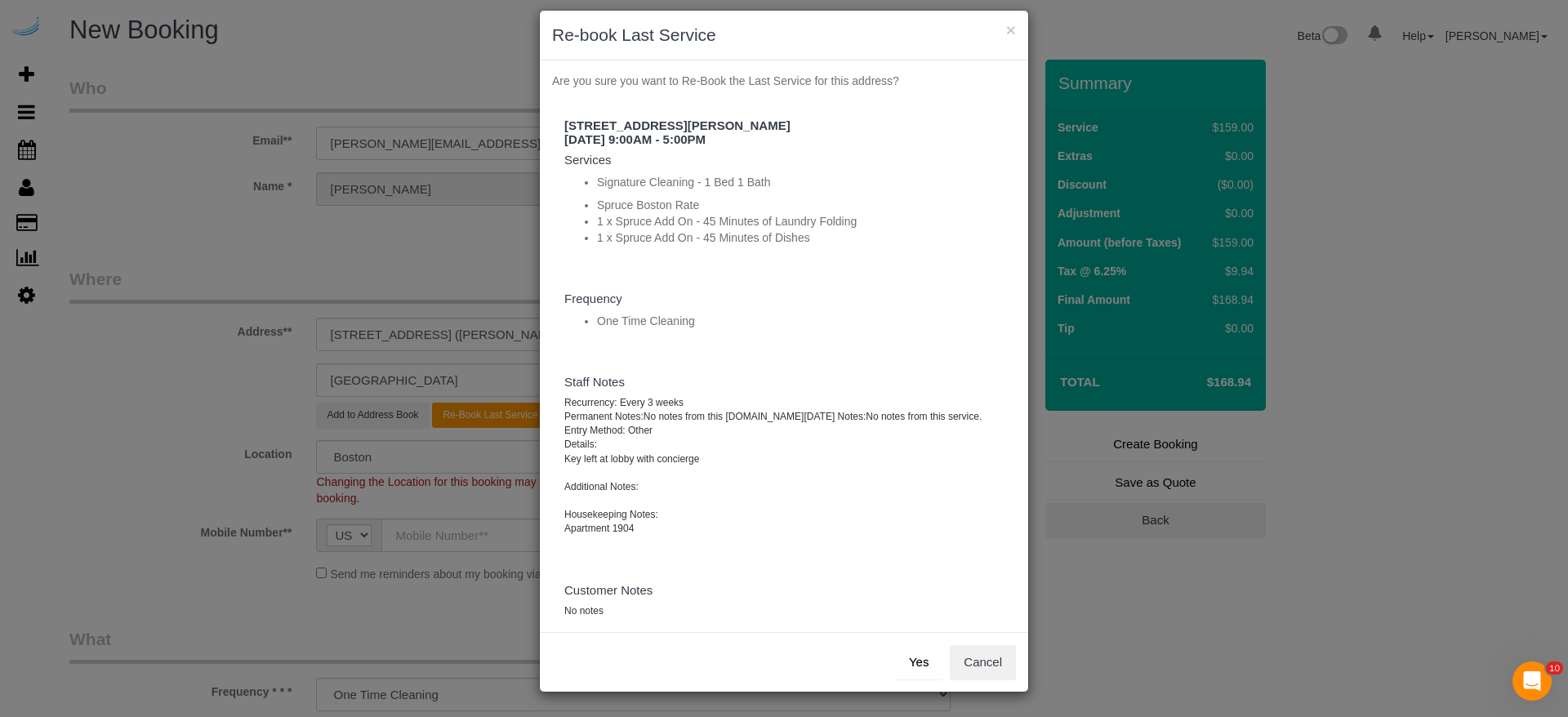 click on "Yes" at bounding box center (919, 662) 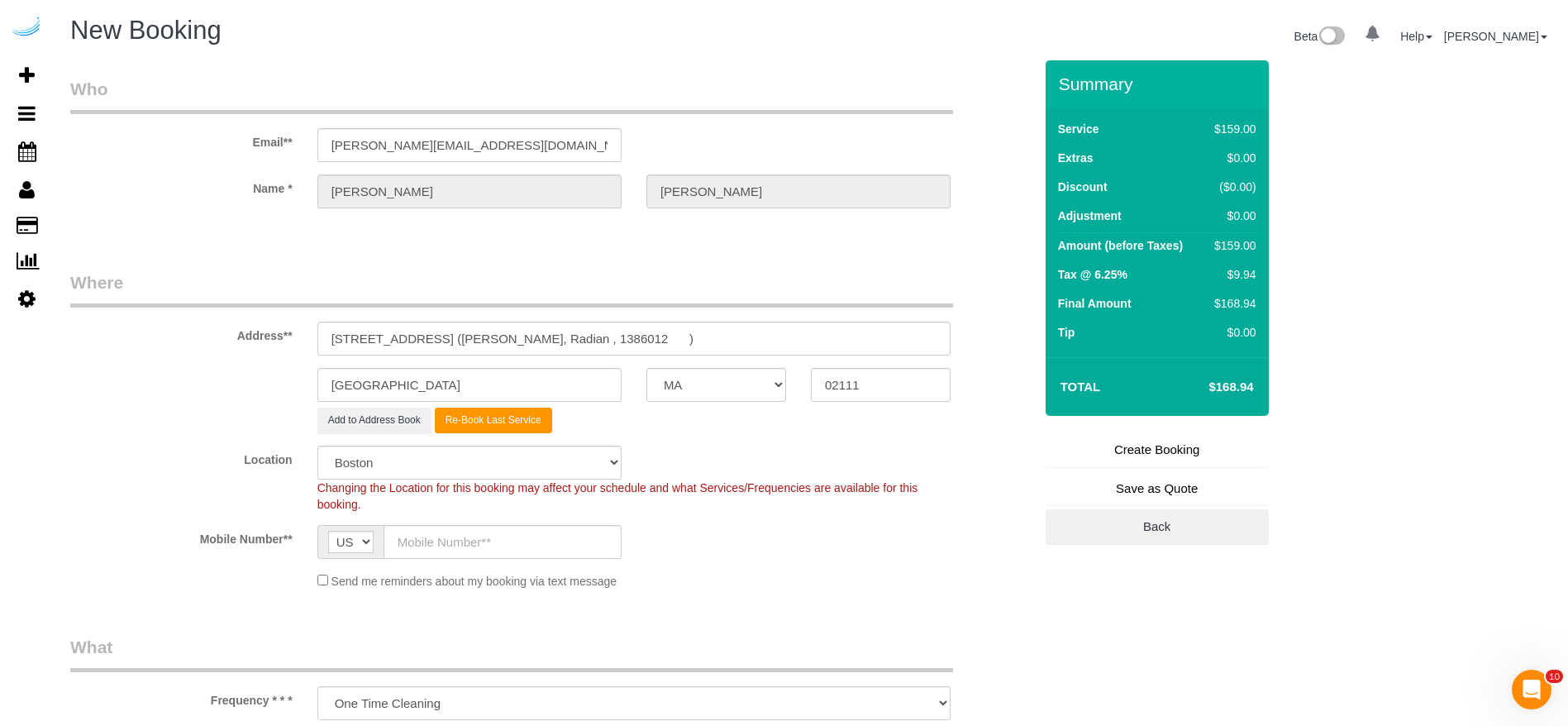 type on "[PHONE_NUMBER]" 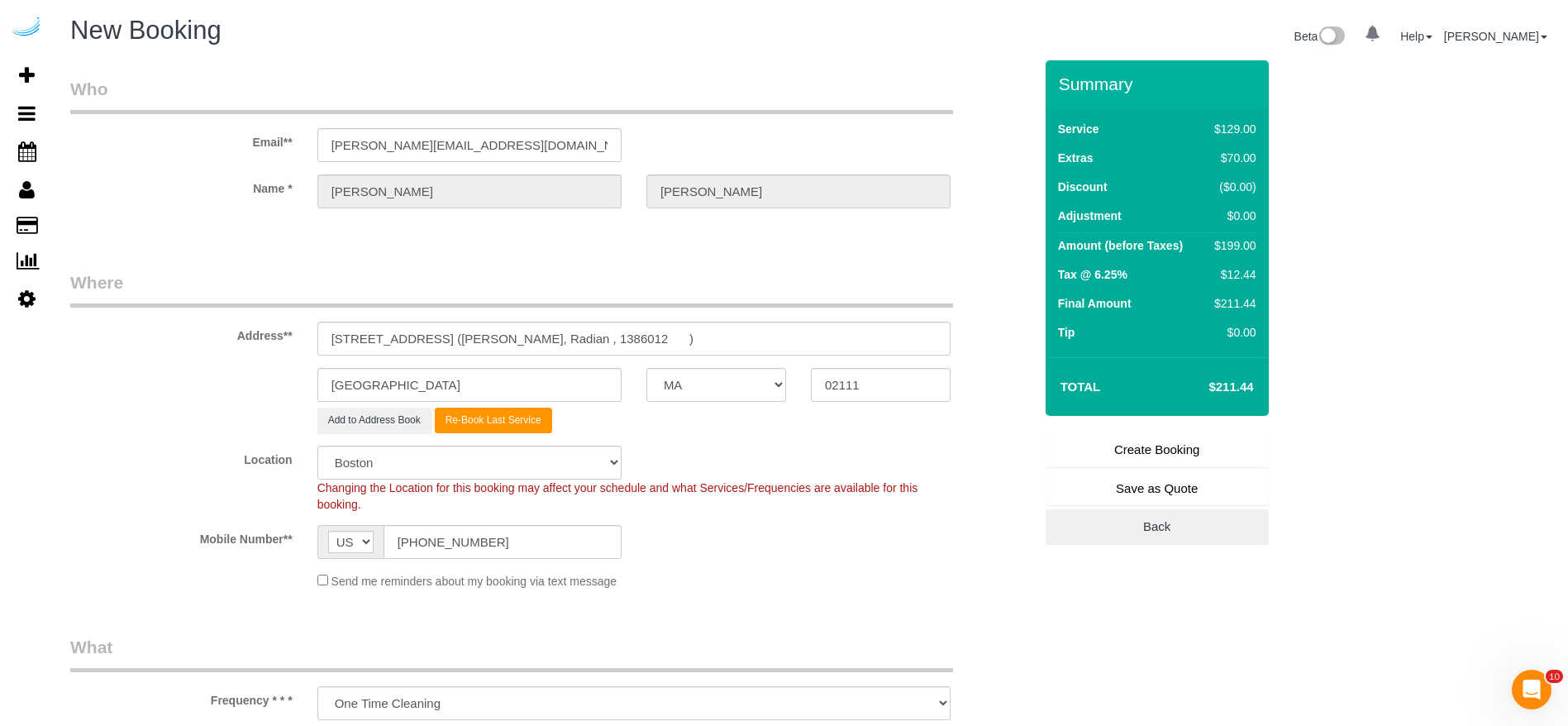 select on "object:11592" 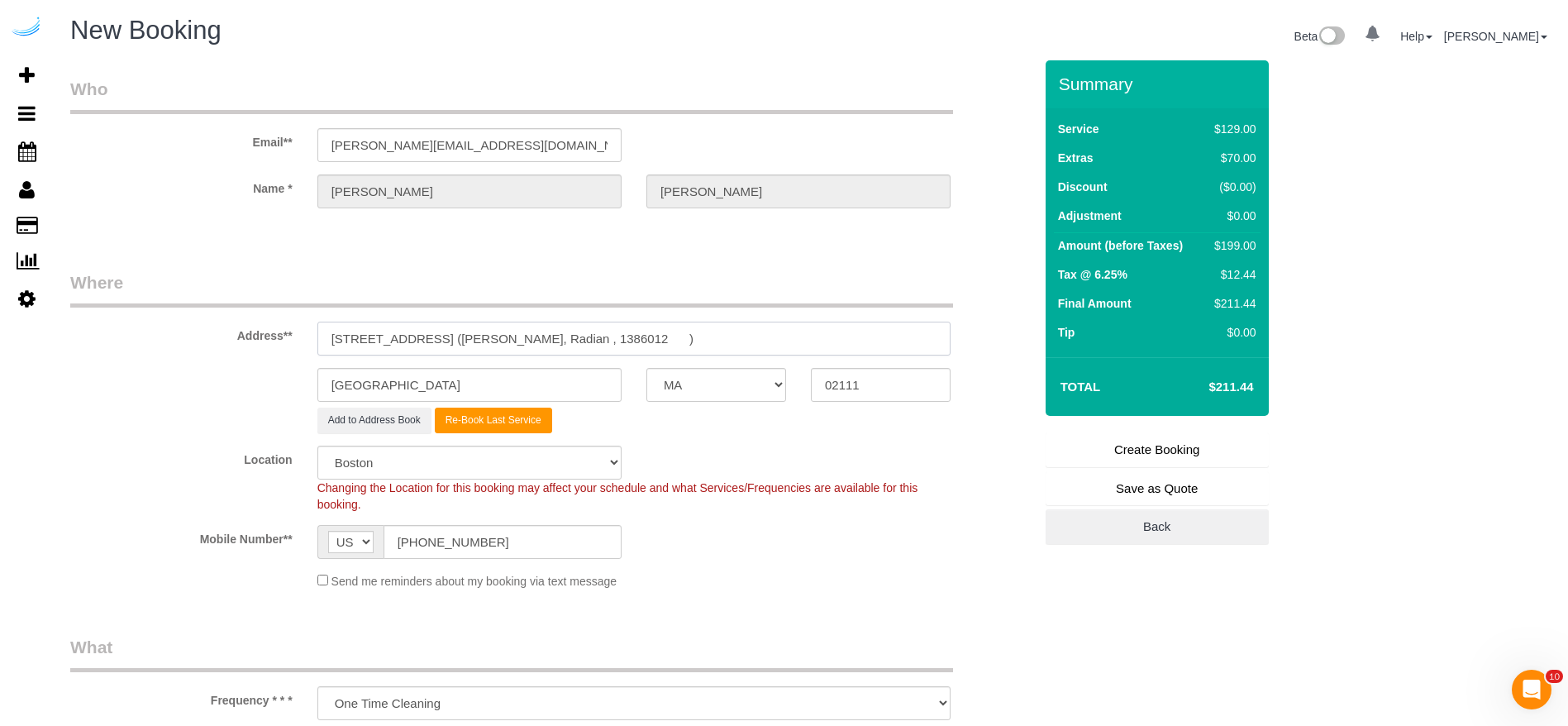 click on "[STREET_ADDRESS] ([PERSON_NAME], Radian , 1386012	)" at bounding box center (634, 338) 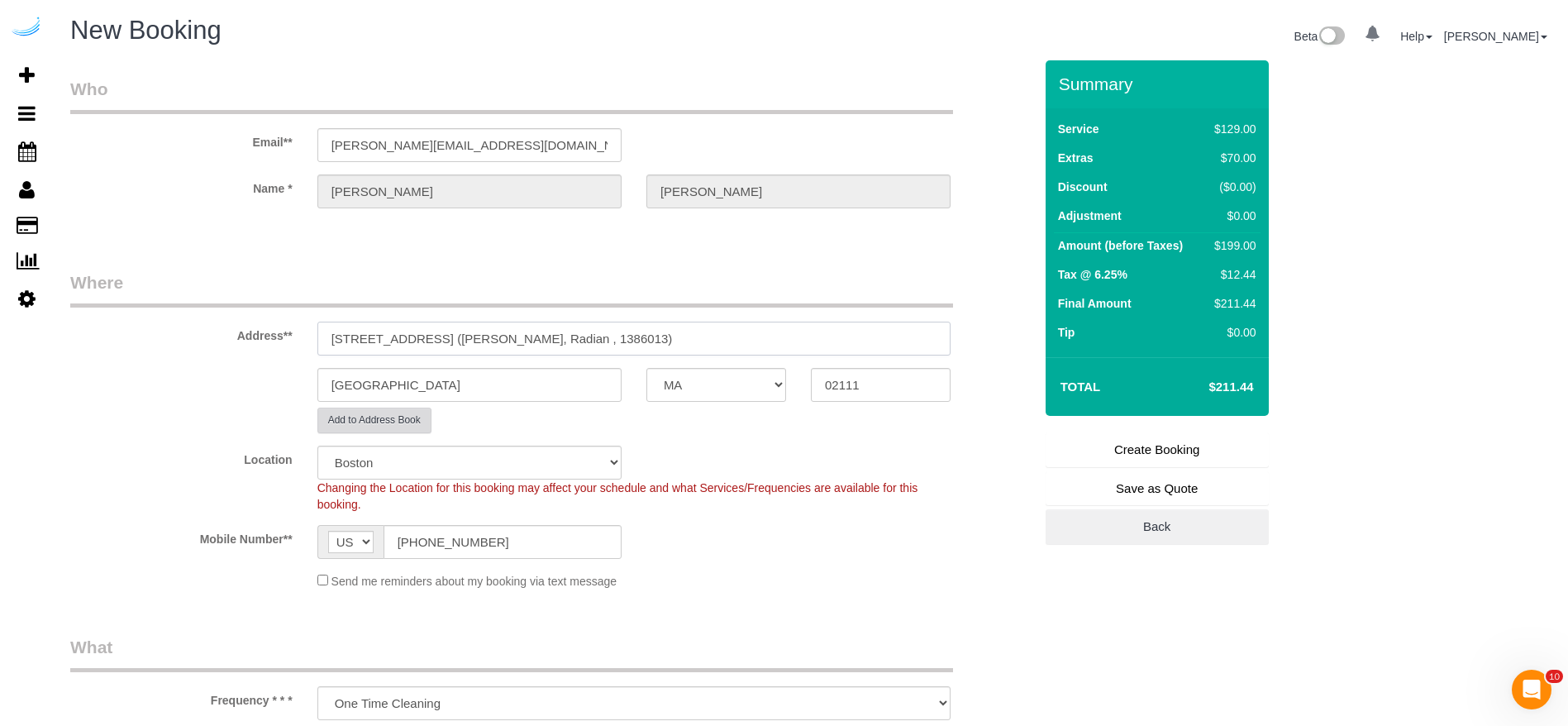 type on "[STREET_ADDRESS] ([PERSON_NAME], Radian , 1386013)" 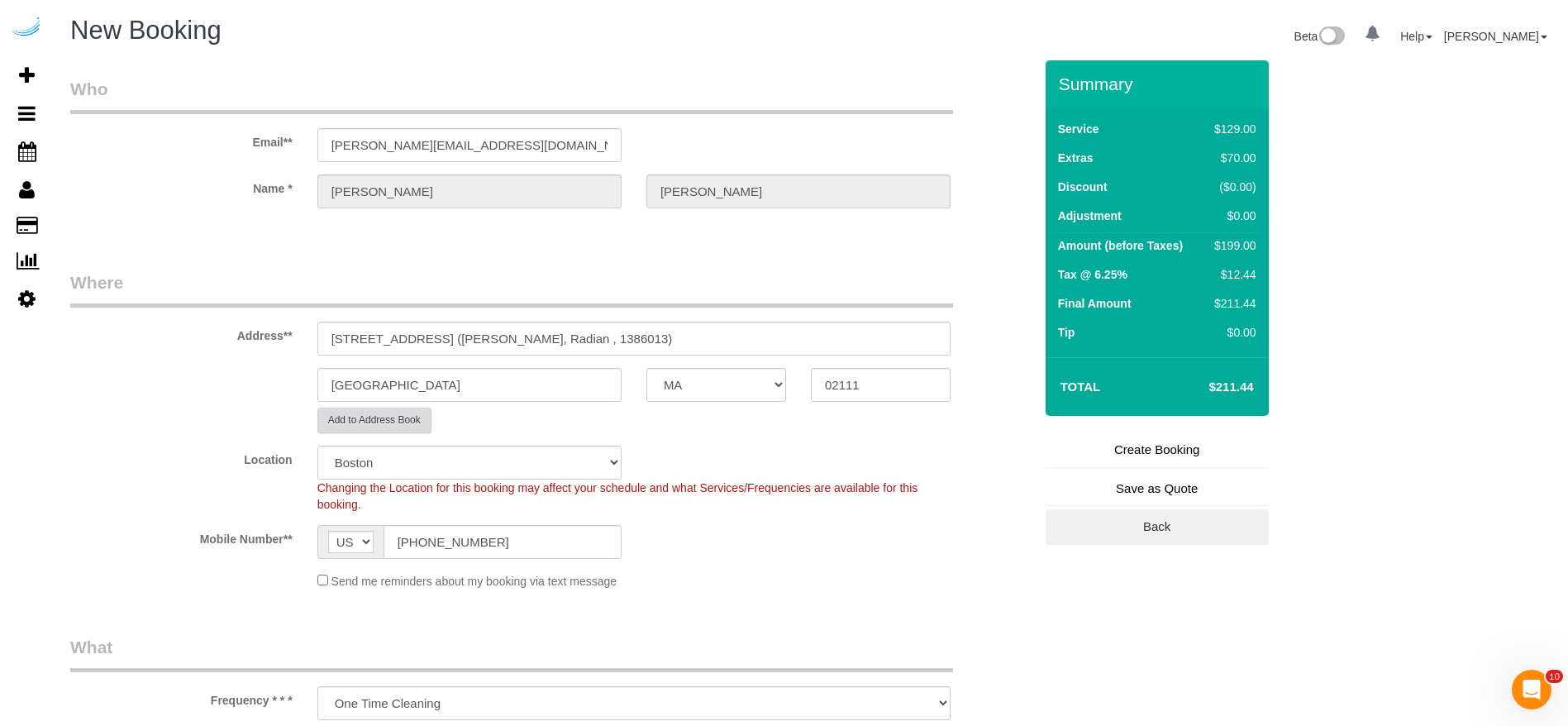 click on "Add to Address Book" at bounding box center (374, 420) 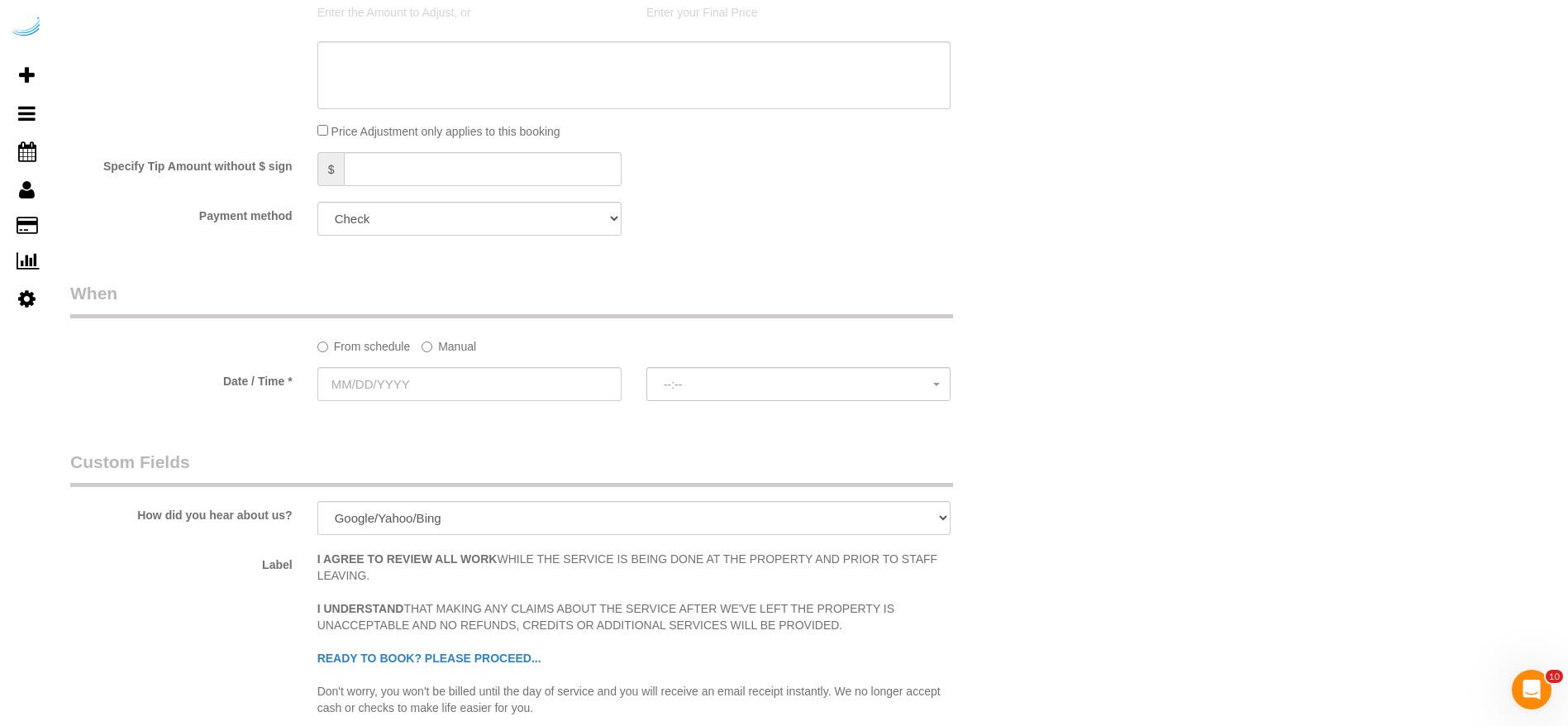 scroll, scrollTop: 1446, scrollLeft: 0, axis: vertical 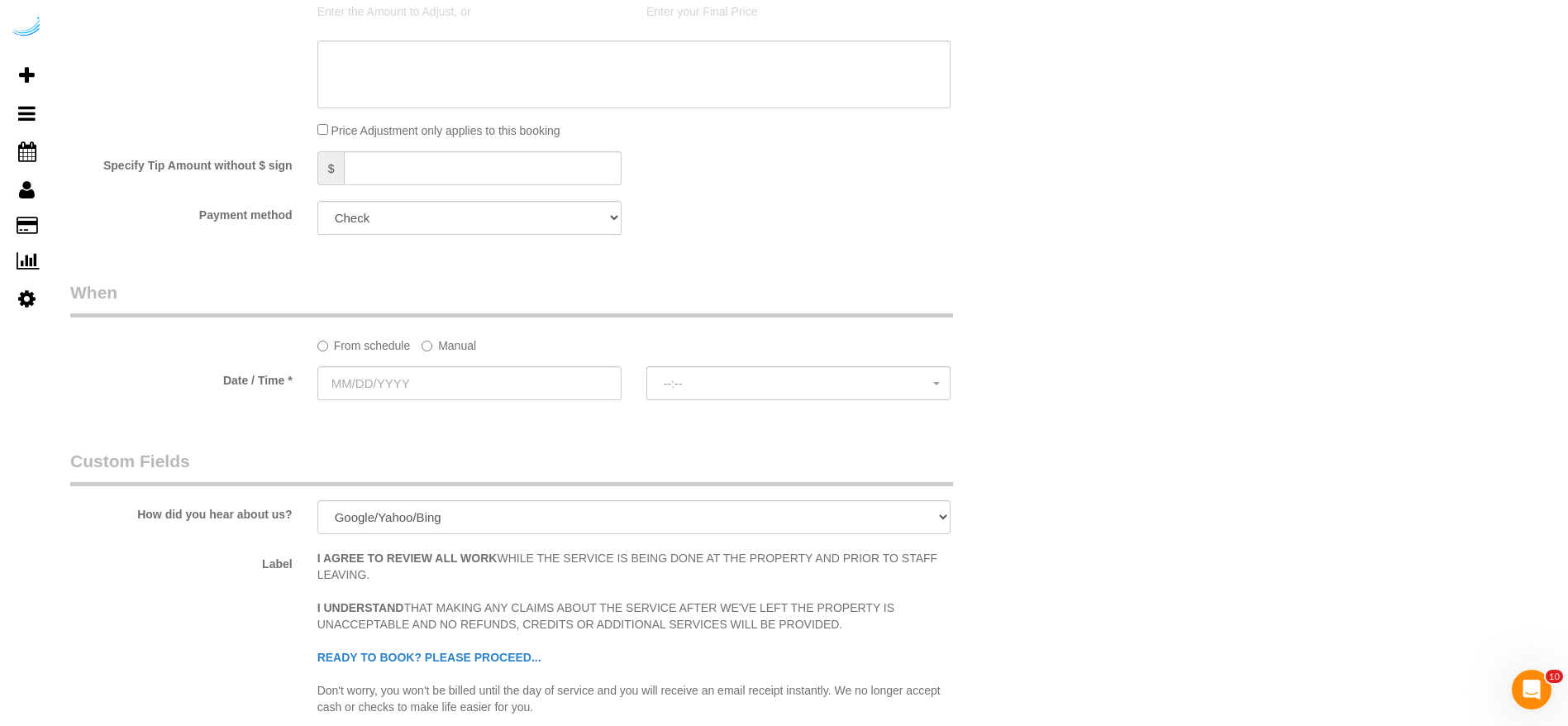 click on "Manual" 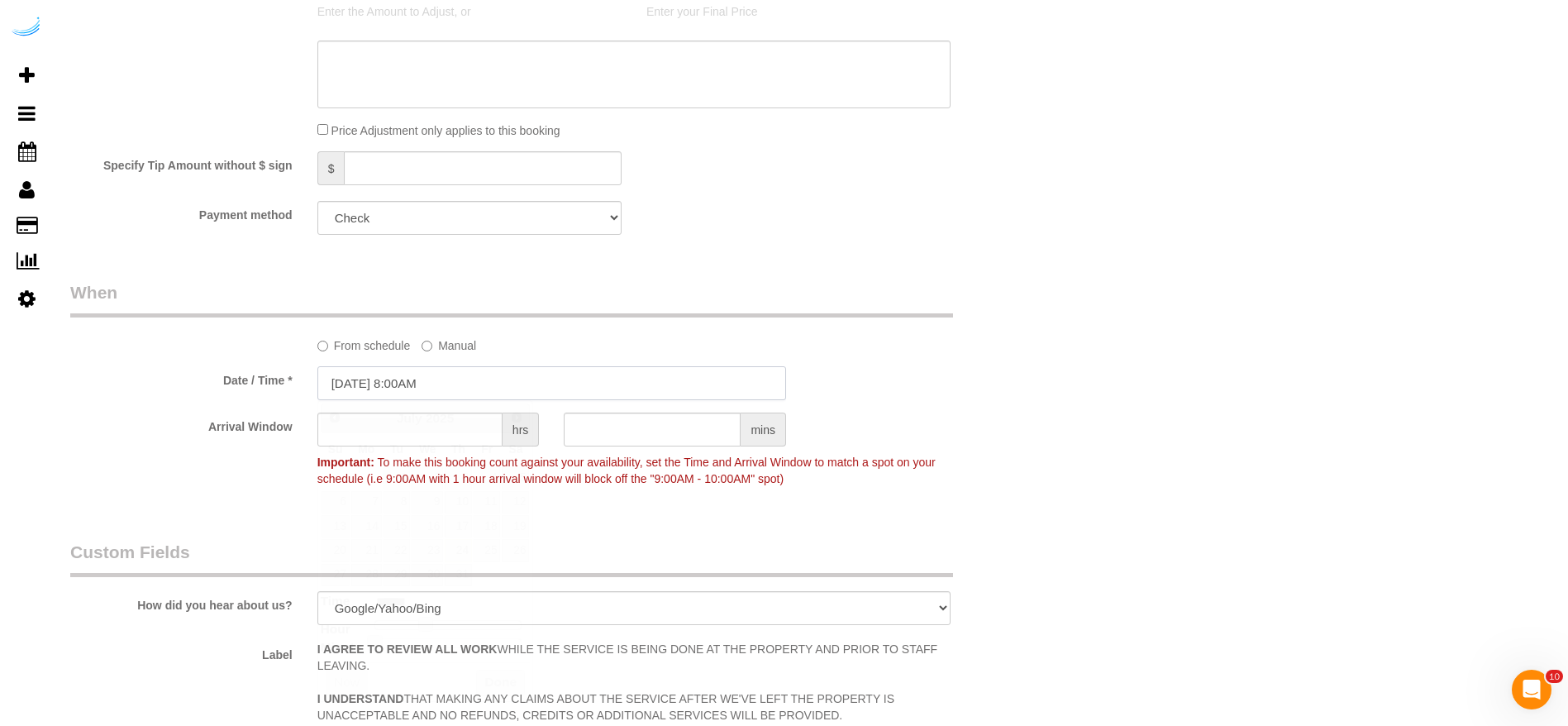 click on "[DATE] 8:00AM" at bounding box center (551, 383) 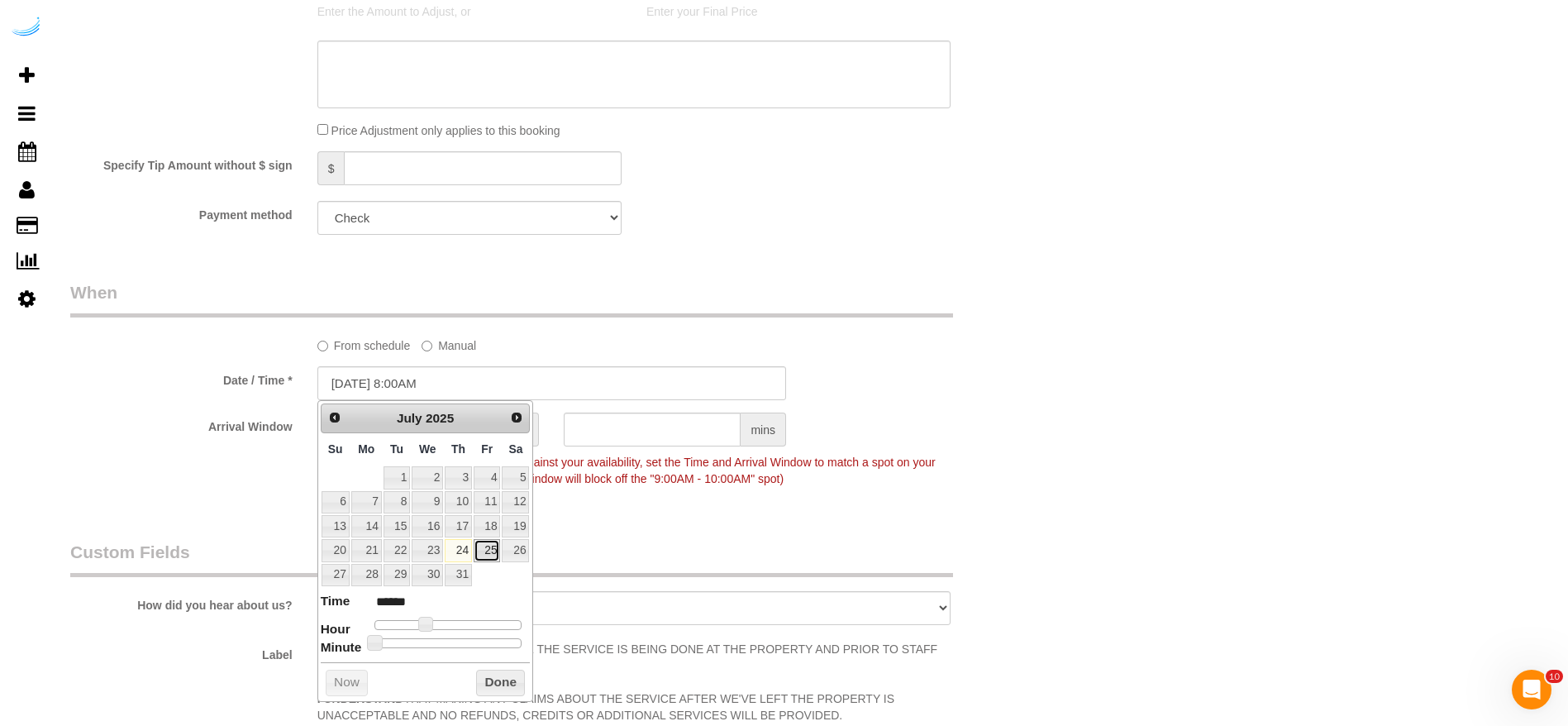 click on "25" at bounding box center (487, 550) 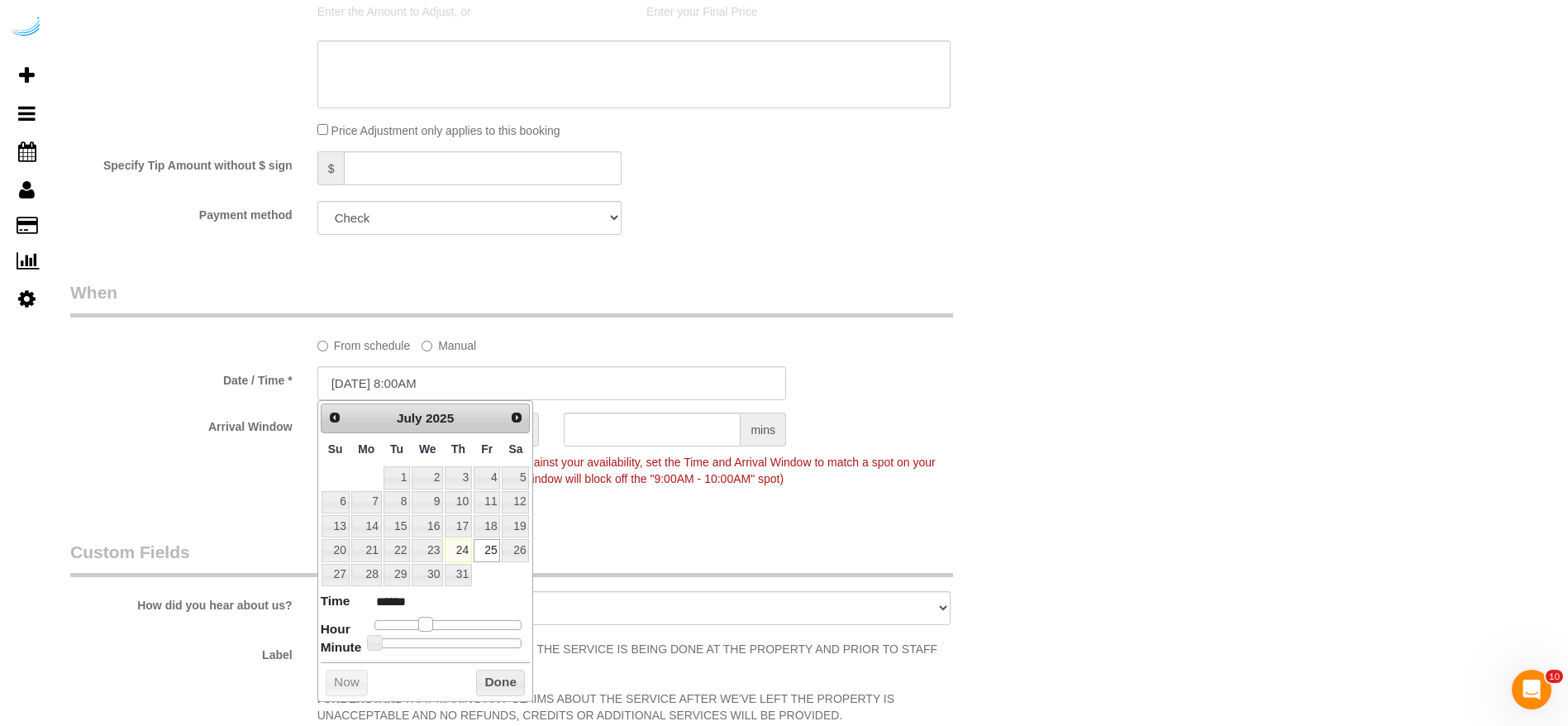 type on "[DATE] 9:00AM" 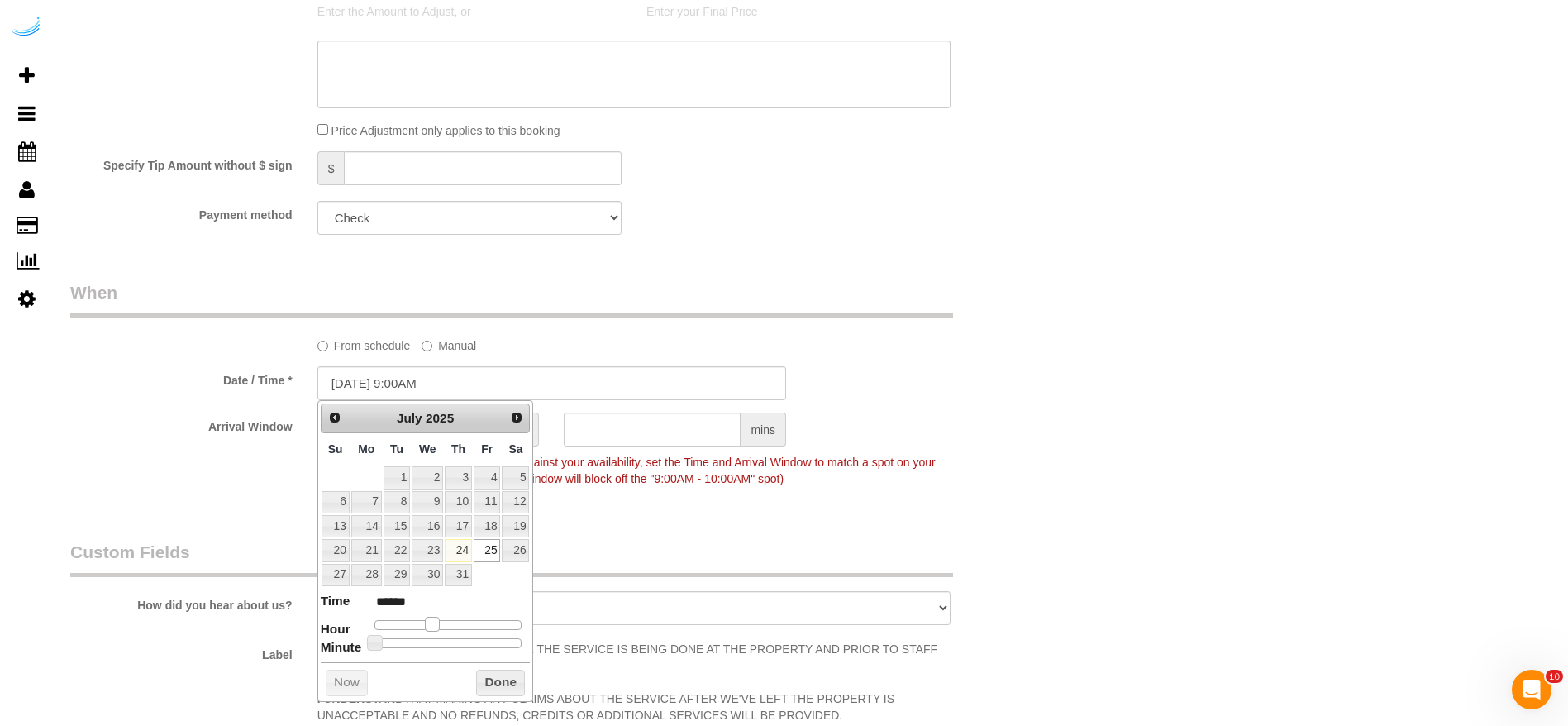 click at bounding box center (432, 624) 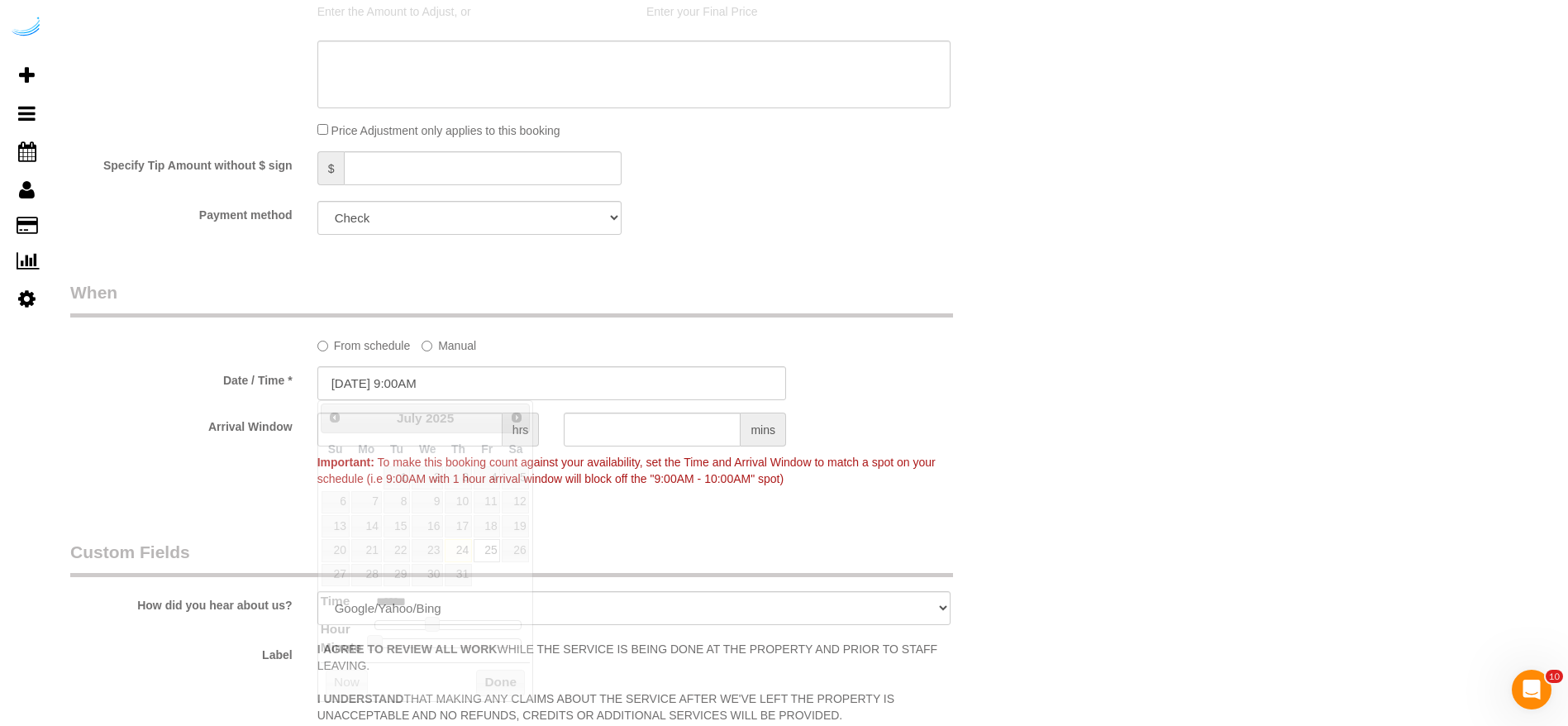 click on "Custom Fields" at bounding box center (512, 558) 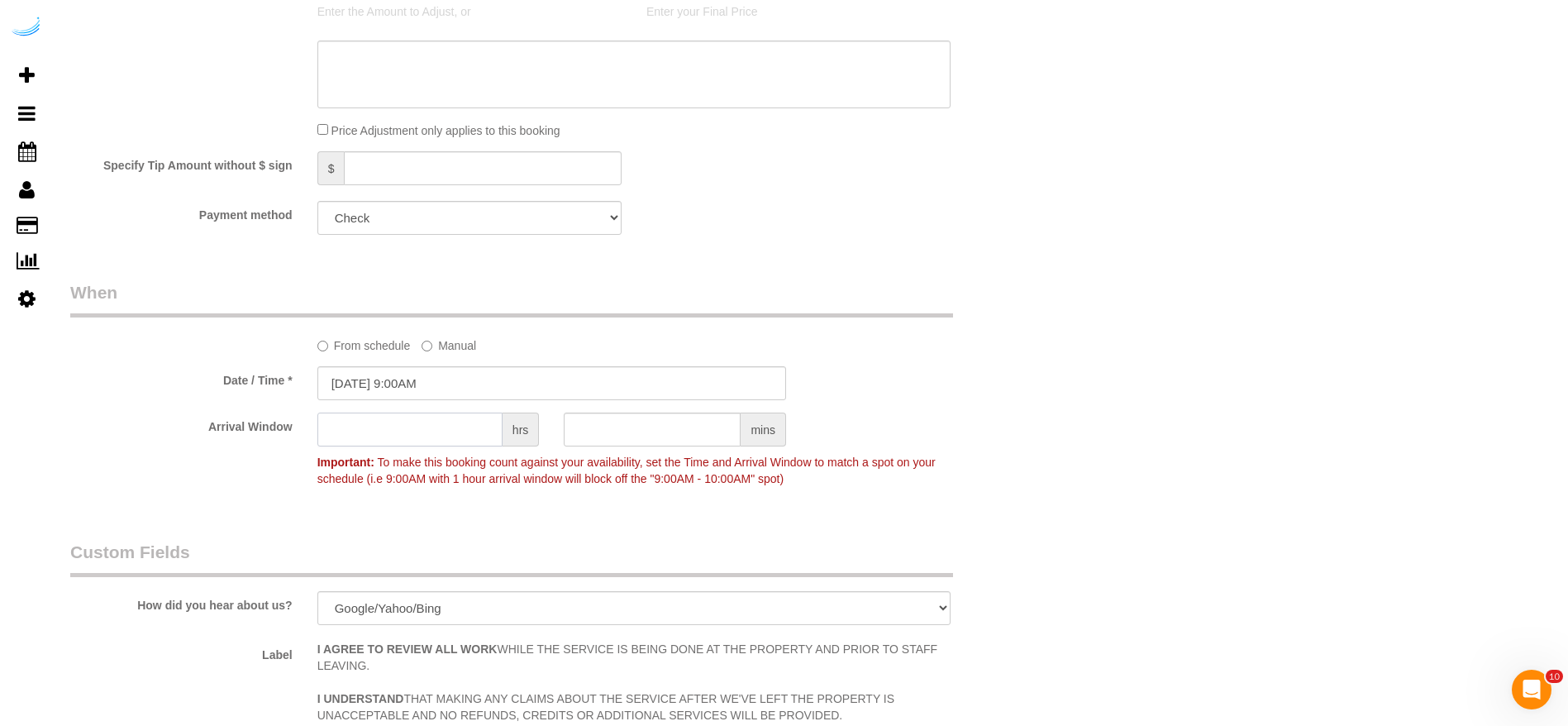 click 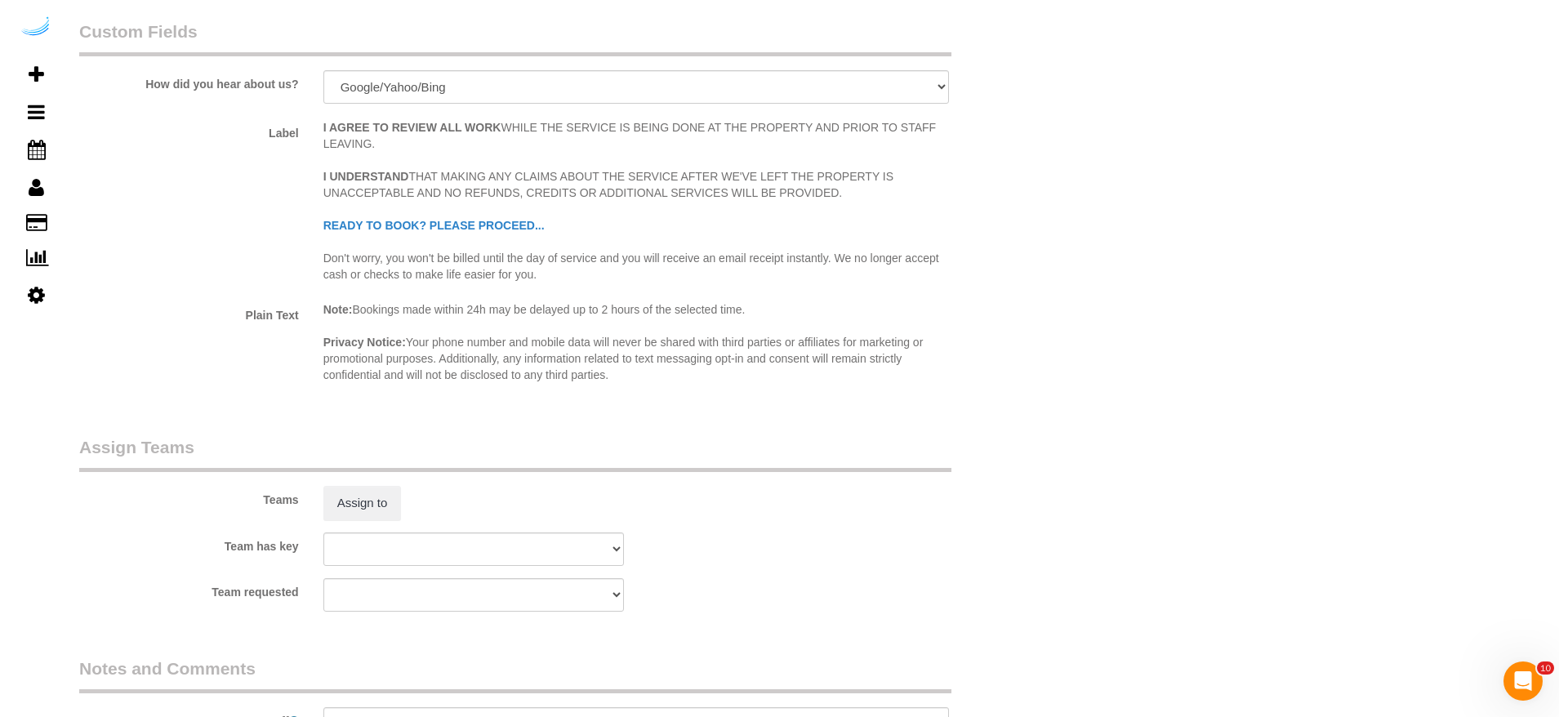 scroll, scrollTop: 1943, scrollLeft: 0, axis: vertical 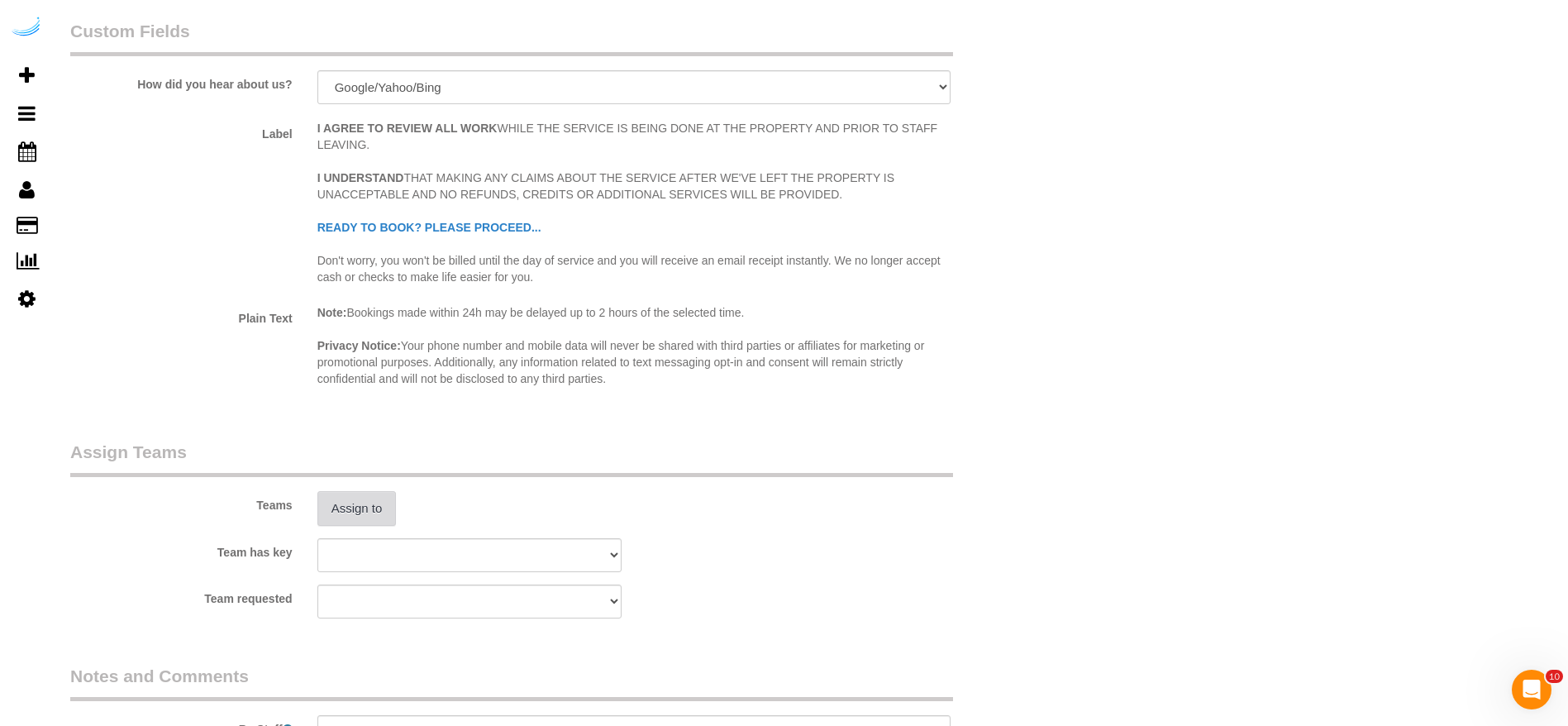 type on "8" 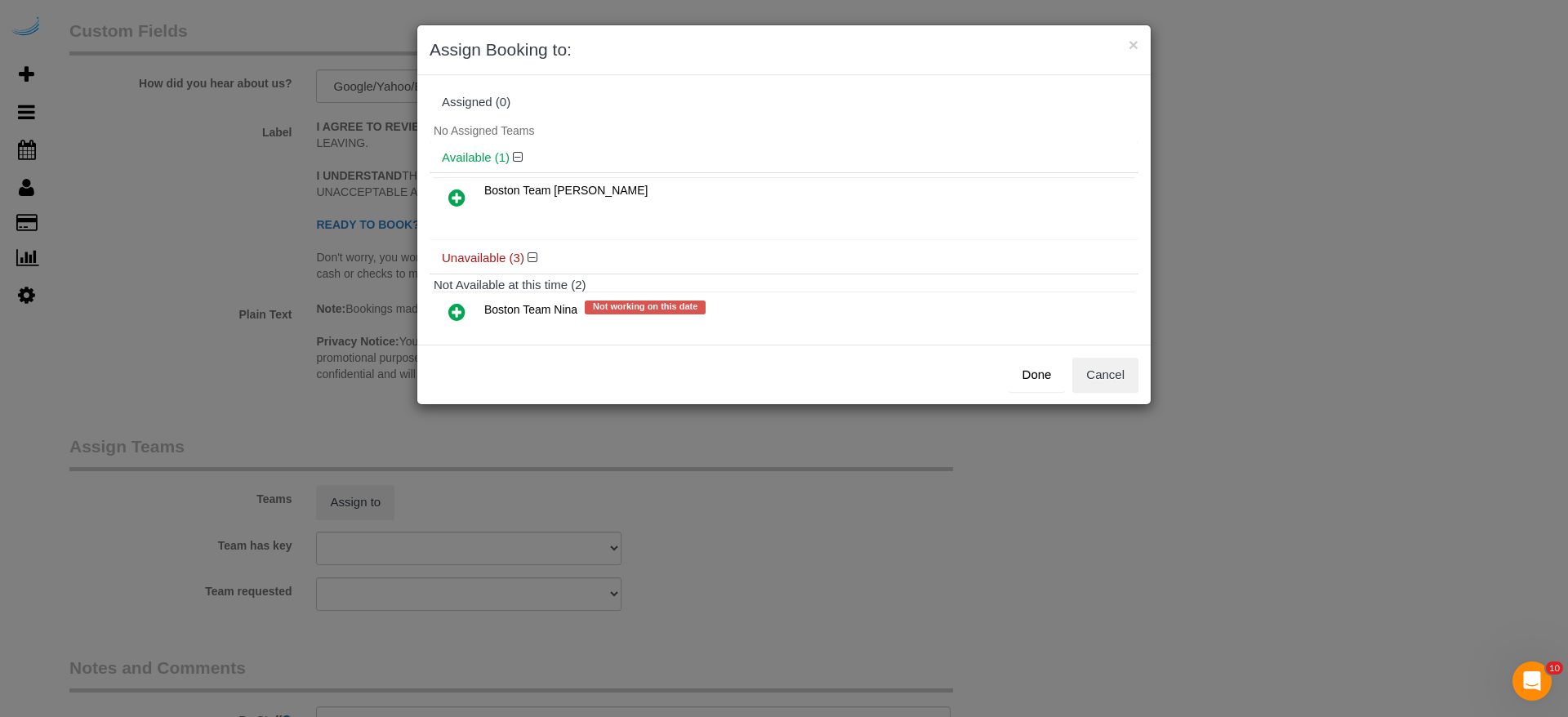 scroll, scrollTop: 146, scrollLeft: 0, axis: vertical 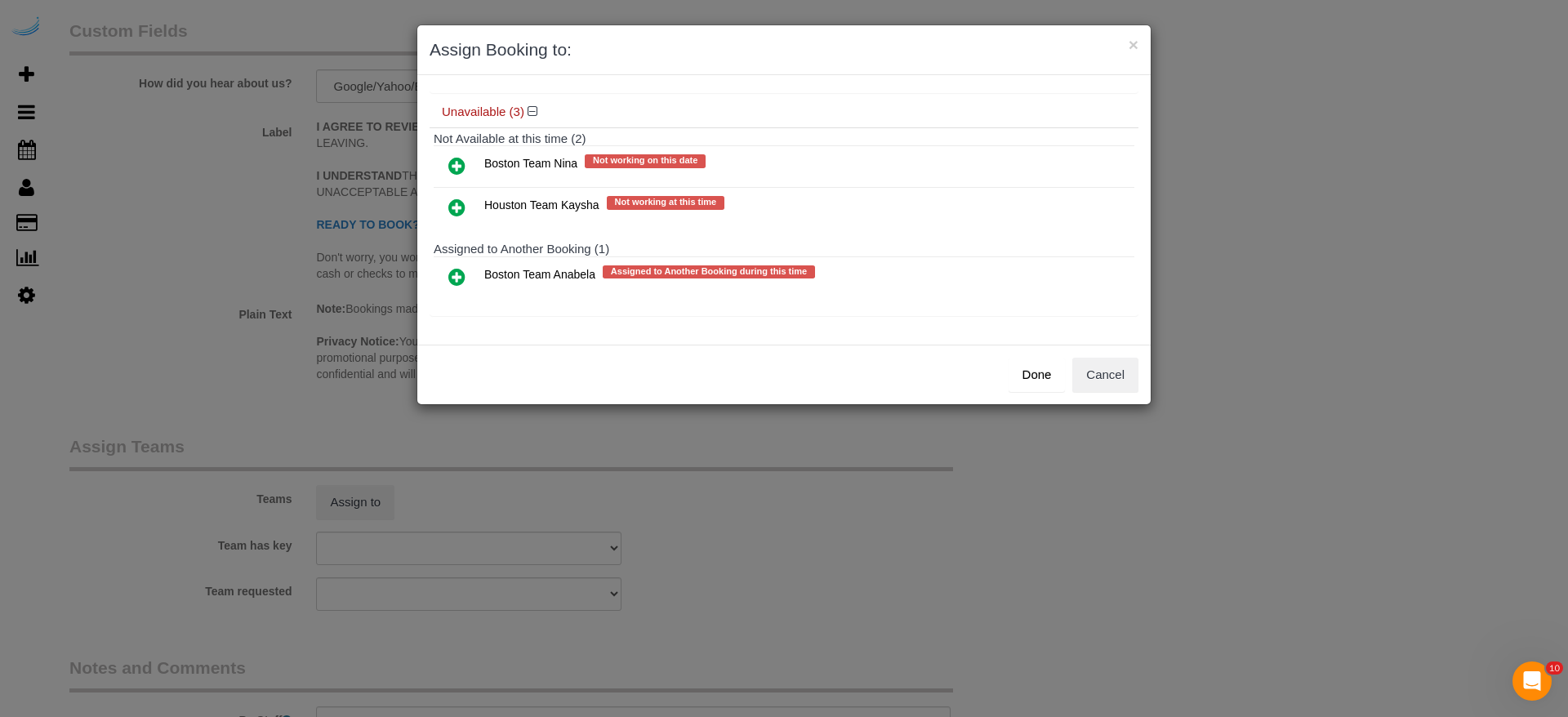 click at bounding box center [457, 277] 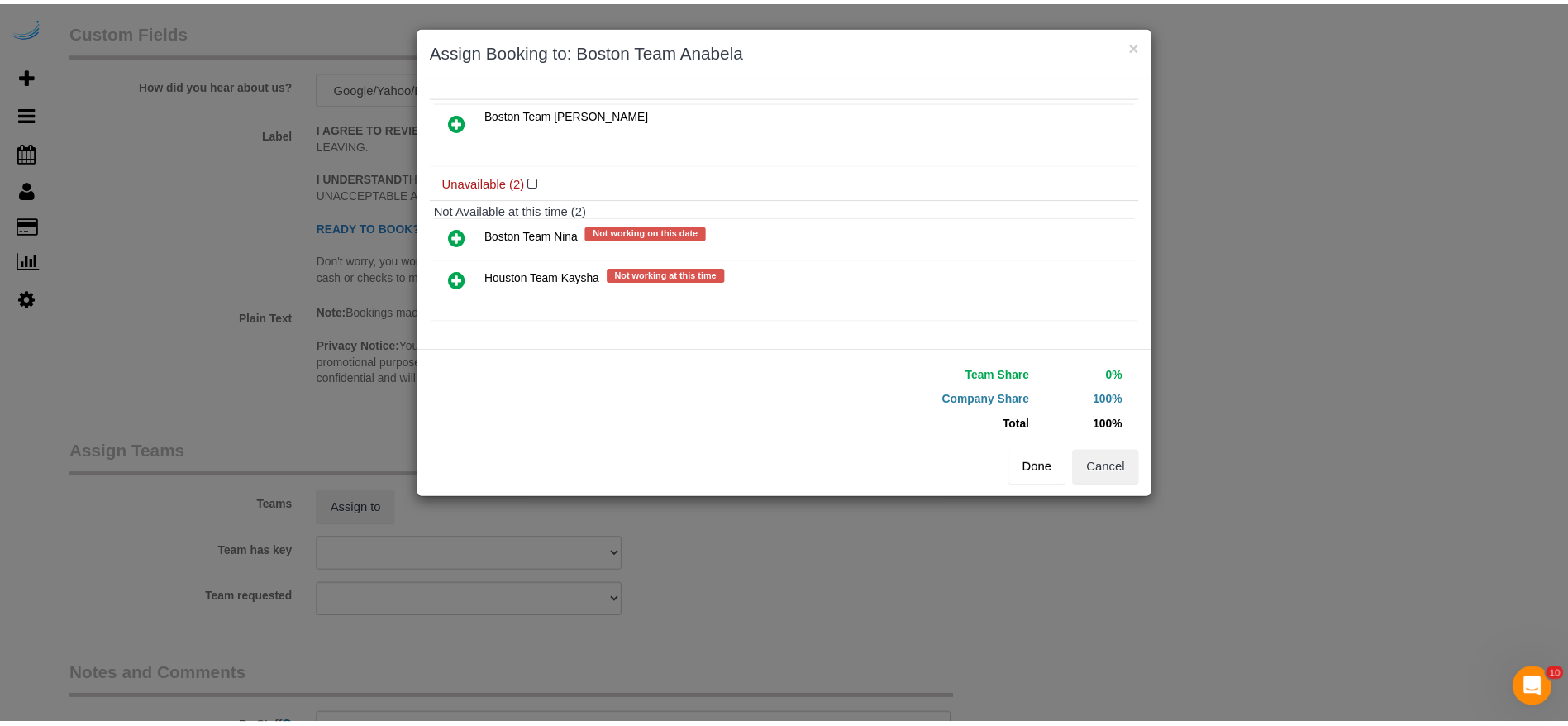 scroll, scrollTop: 118, scrollLeft: 0, axis: vertical 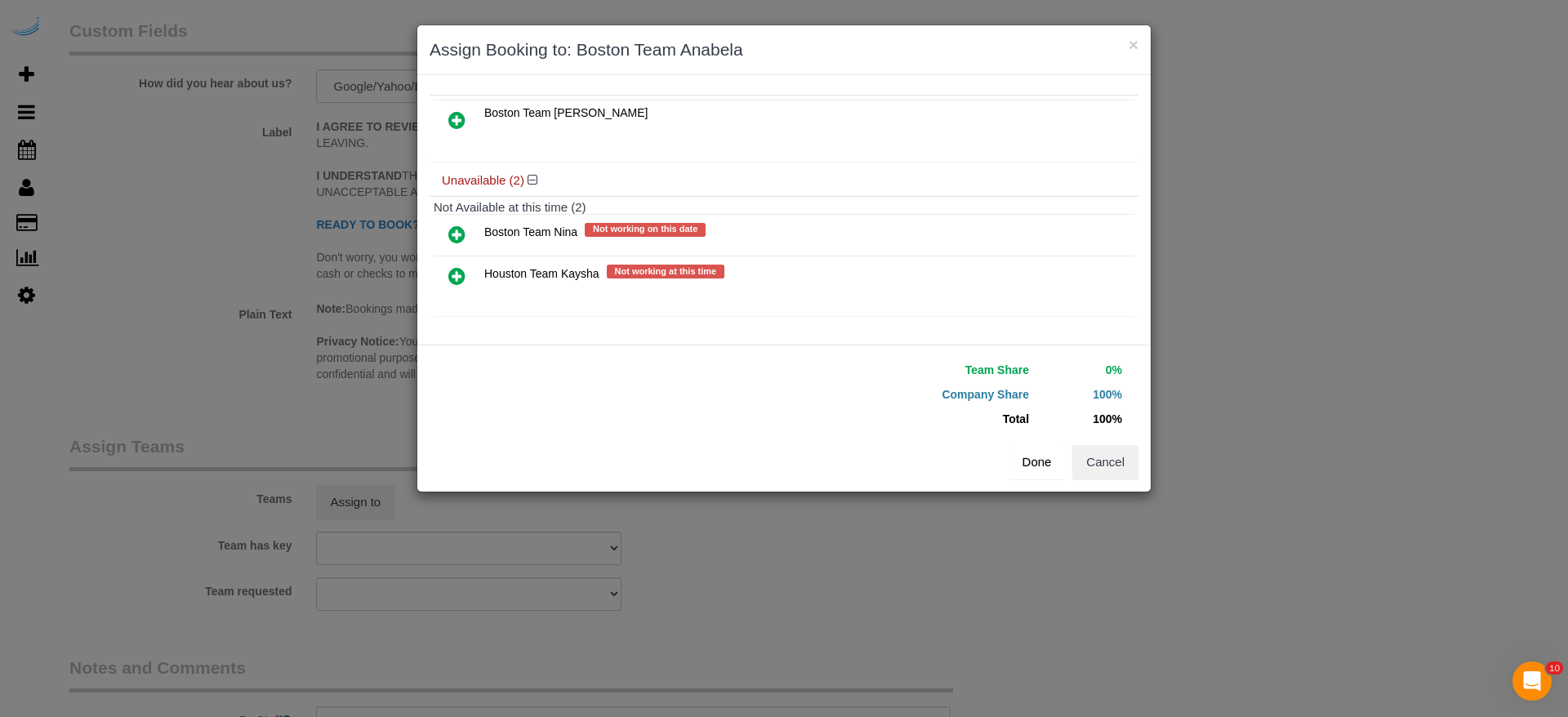 click on "Done" at bounding box center (1037, 462) 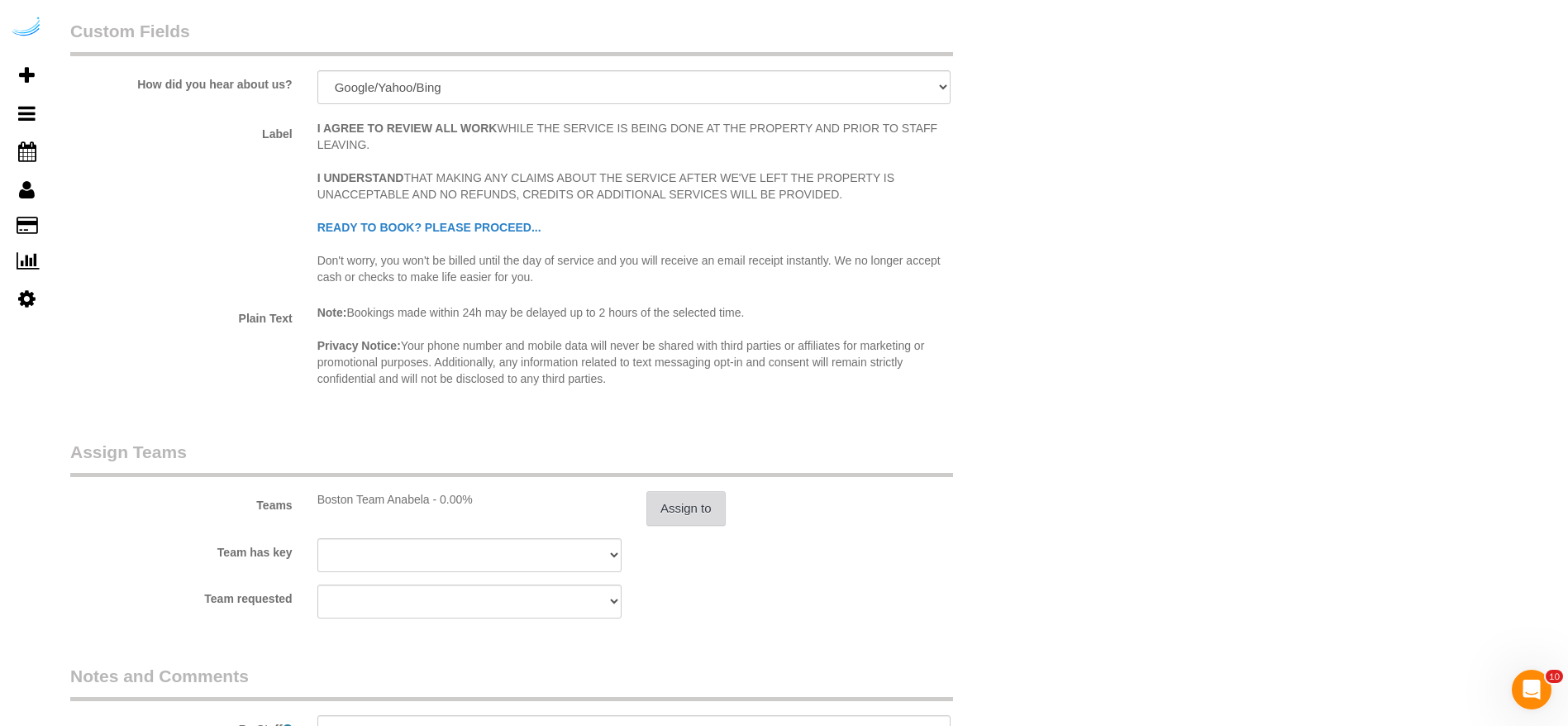 scroll, scrollTop: 2242, scrollLeft: 0, axis: vertical 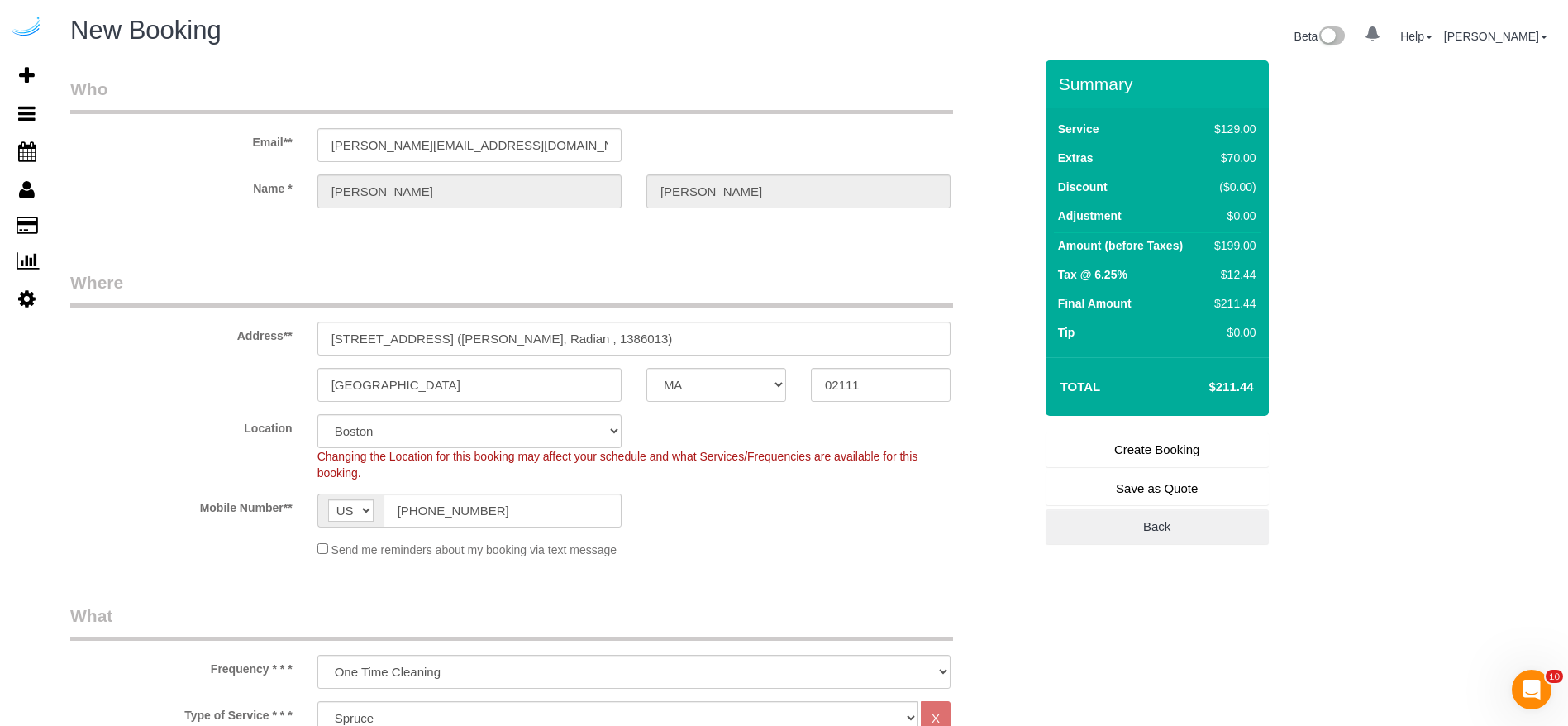 click on "Create Booking" at bounding box center [1157, 450] 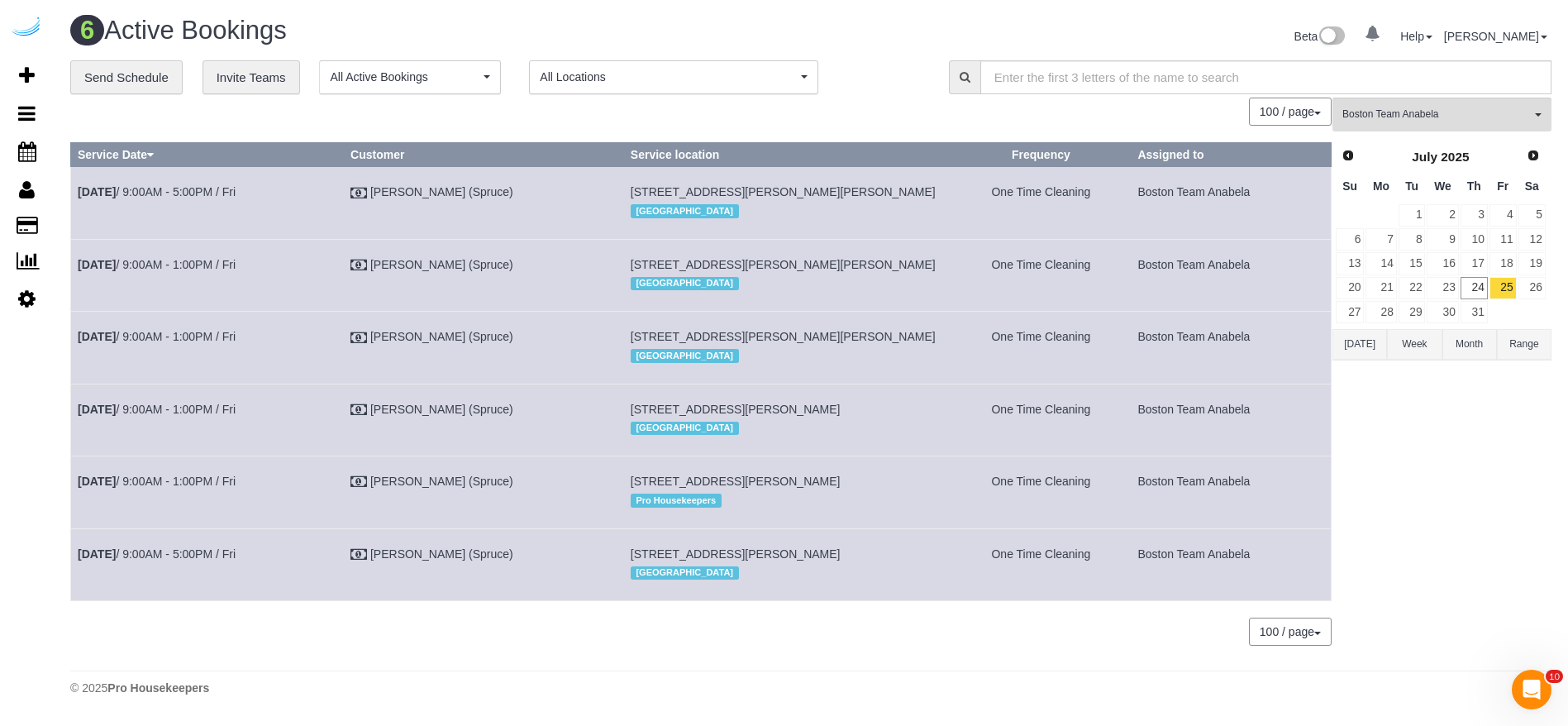 click on "Week" at bounding box center (1414, 344) 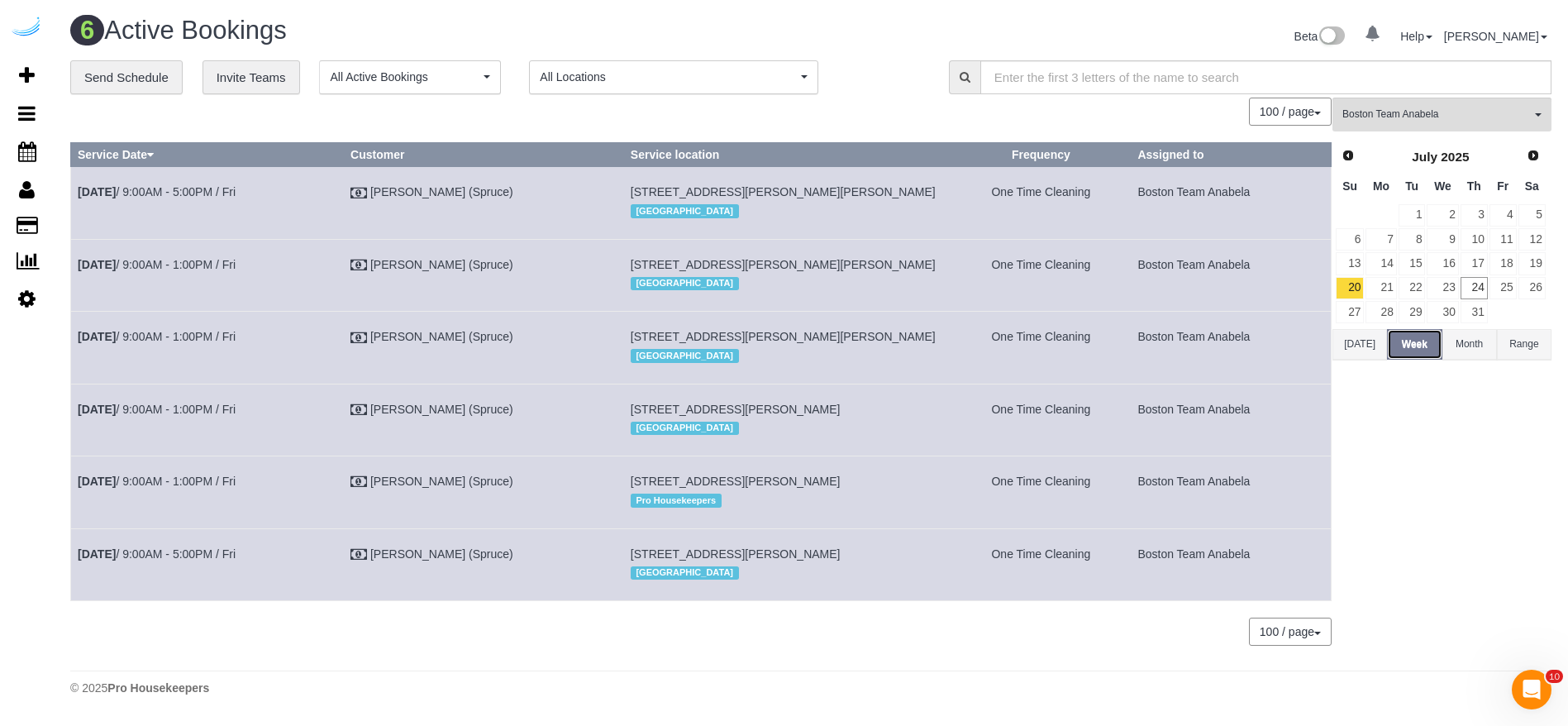 type 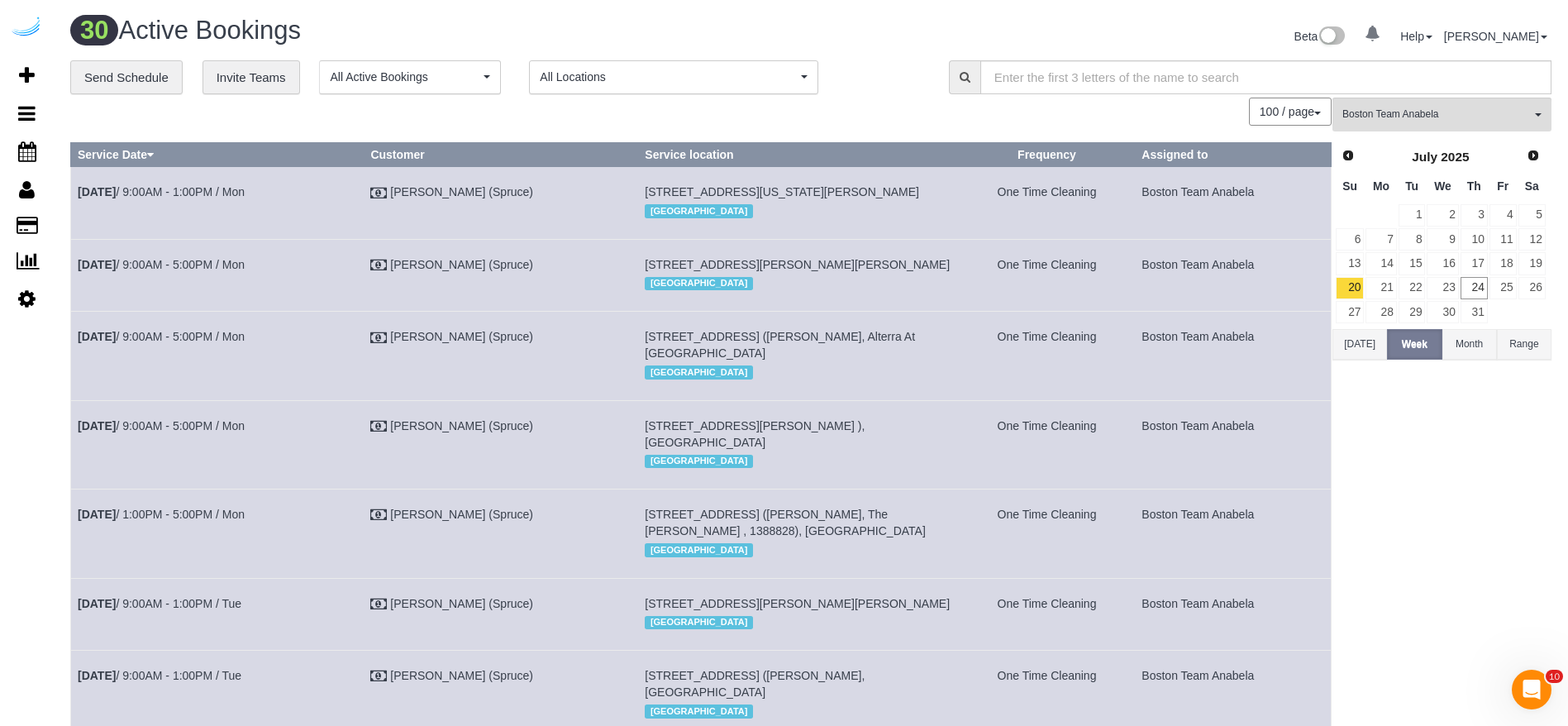 scroll, scrollTop: 1173, scrollLeft: 0, axis: vertical 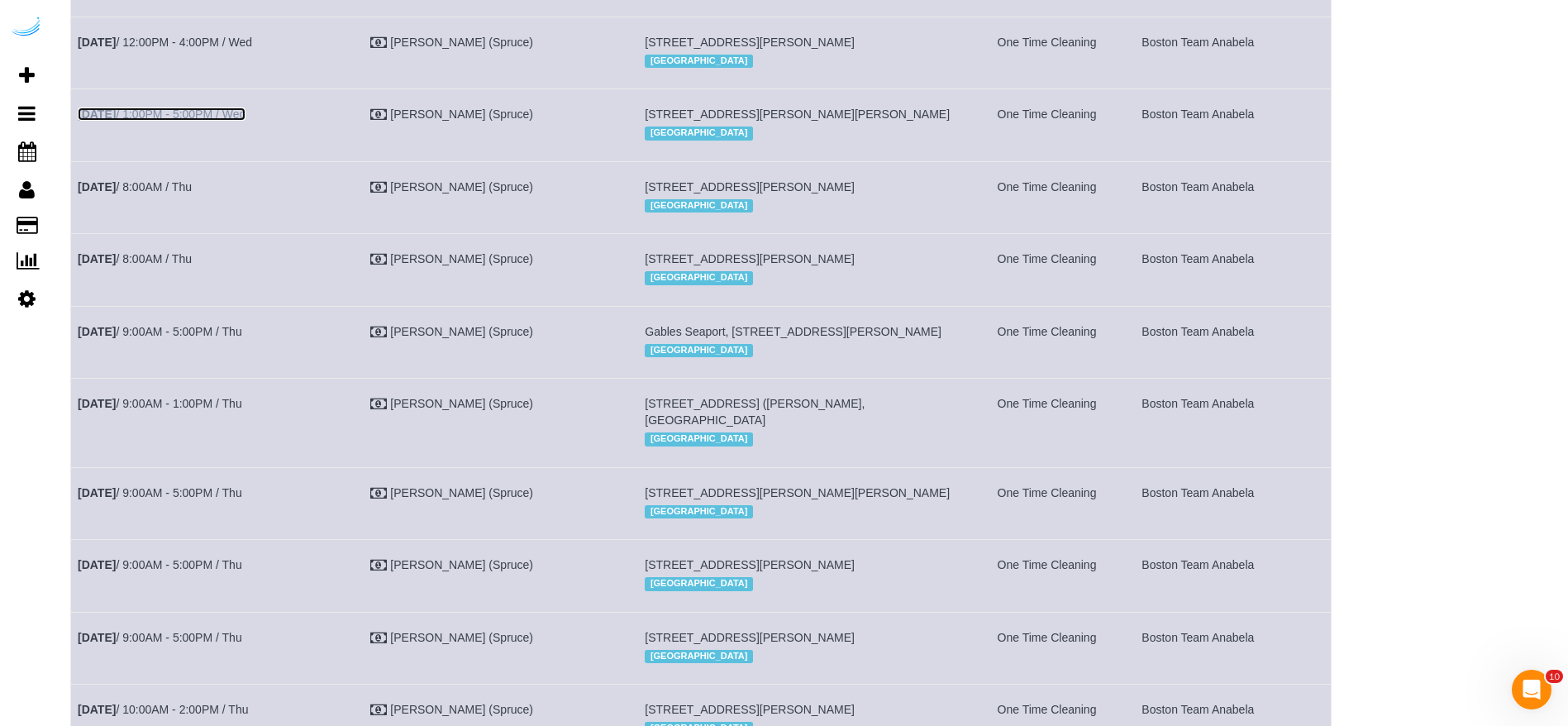 click on "[DATE] 1:00PM - 5:00PM / Wed" at bounding box center (161, 114) 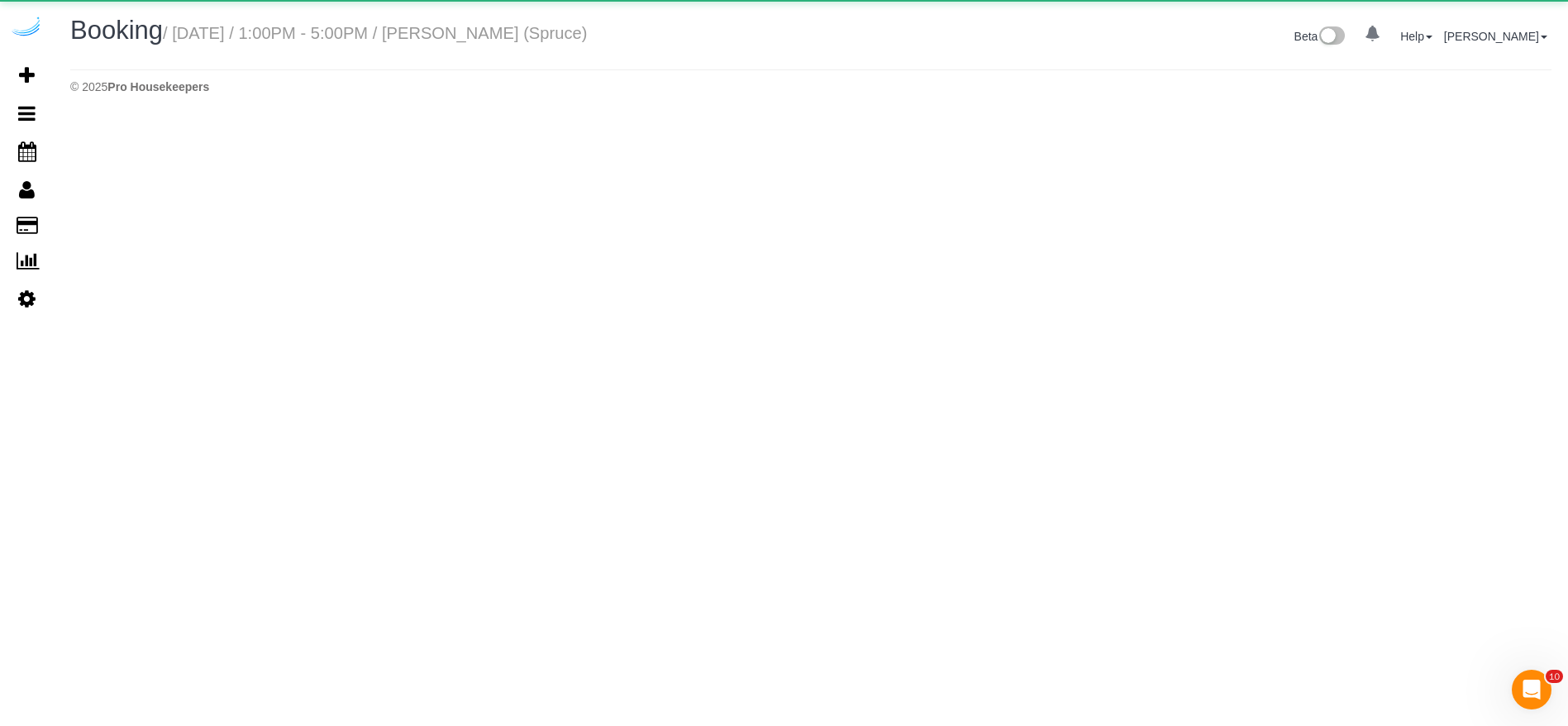 scroll, scrollTop: 0, scrollLeft: 0, axis: both 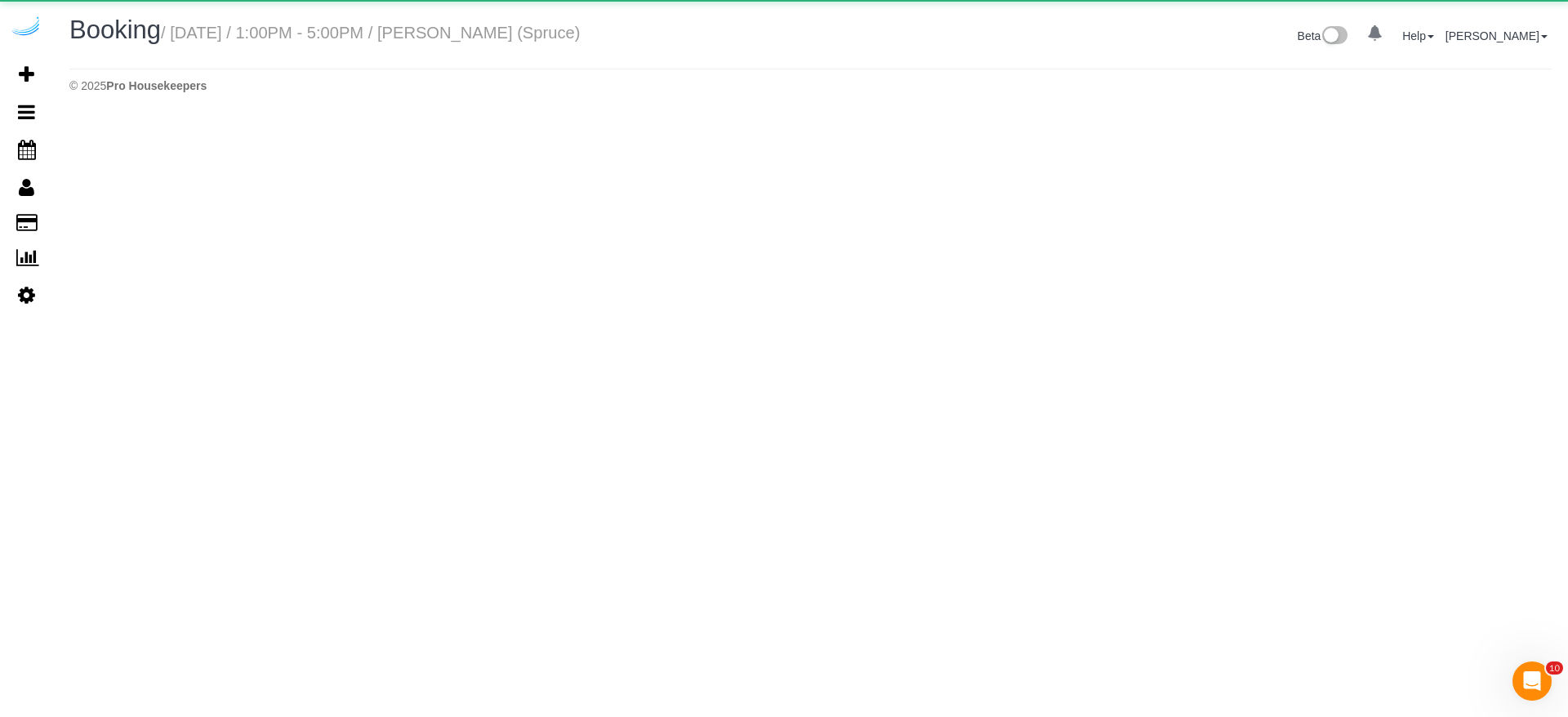 select on "MA" 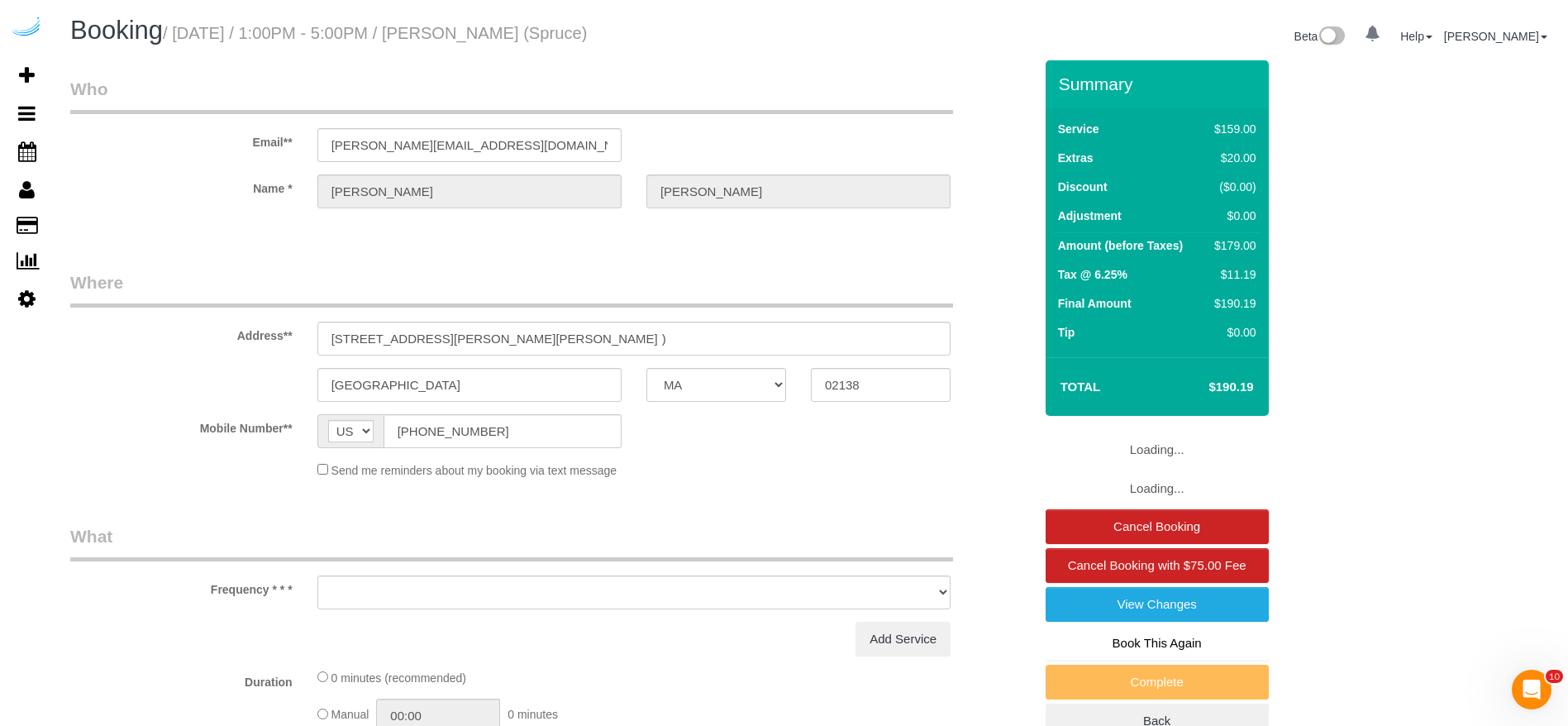 select on "object:13027" 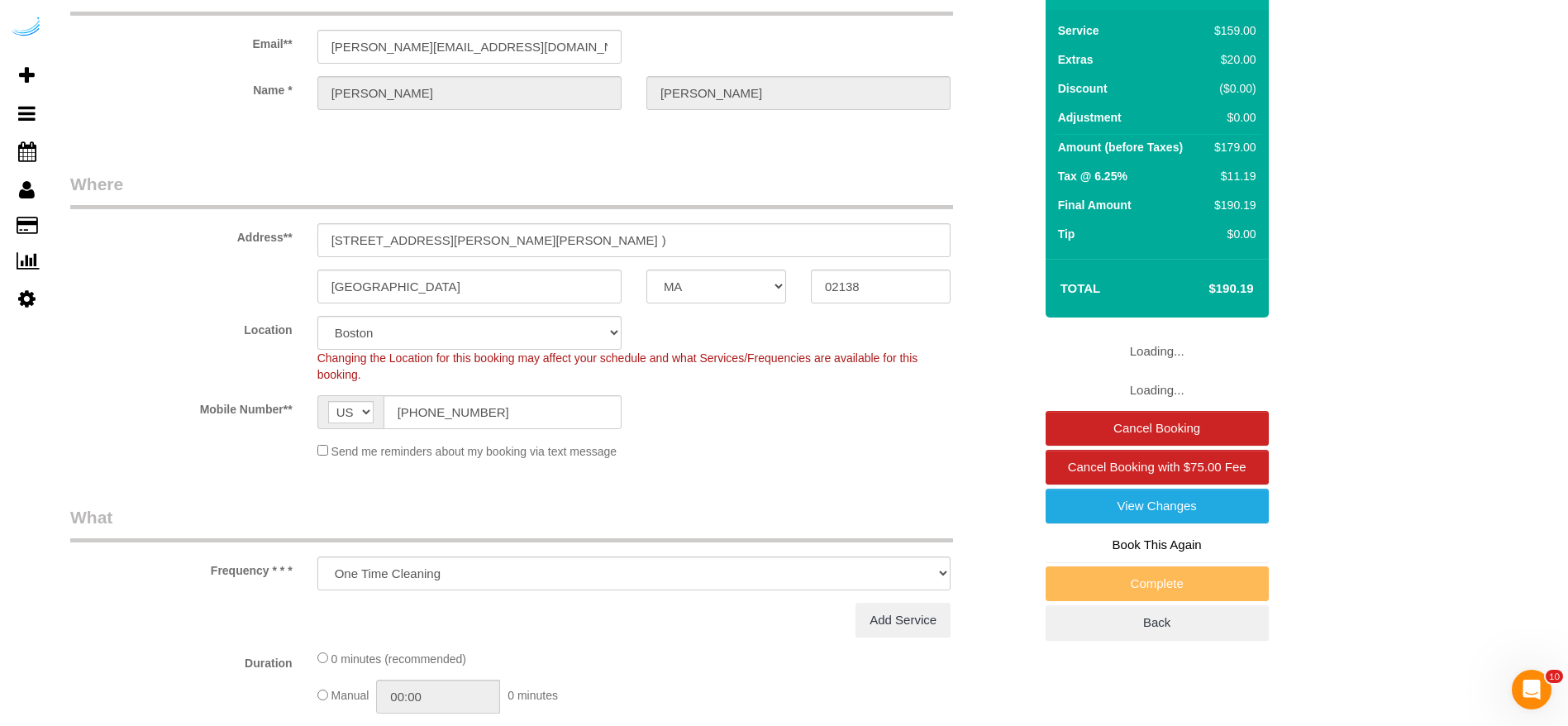 select on "282" 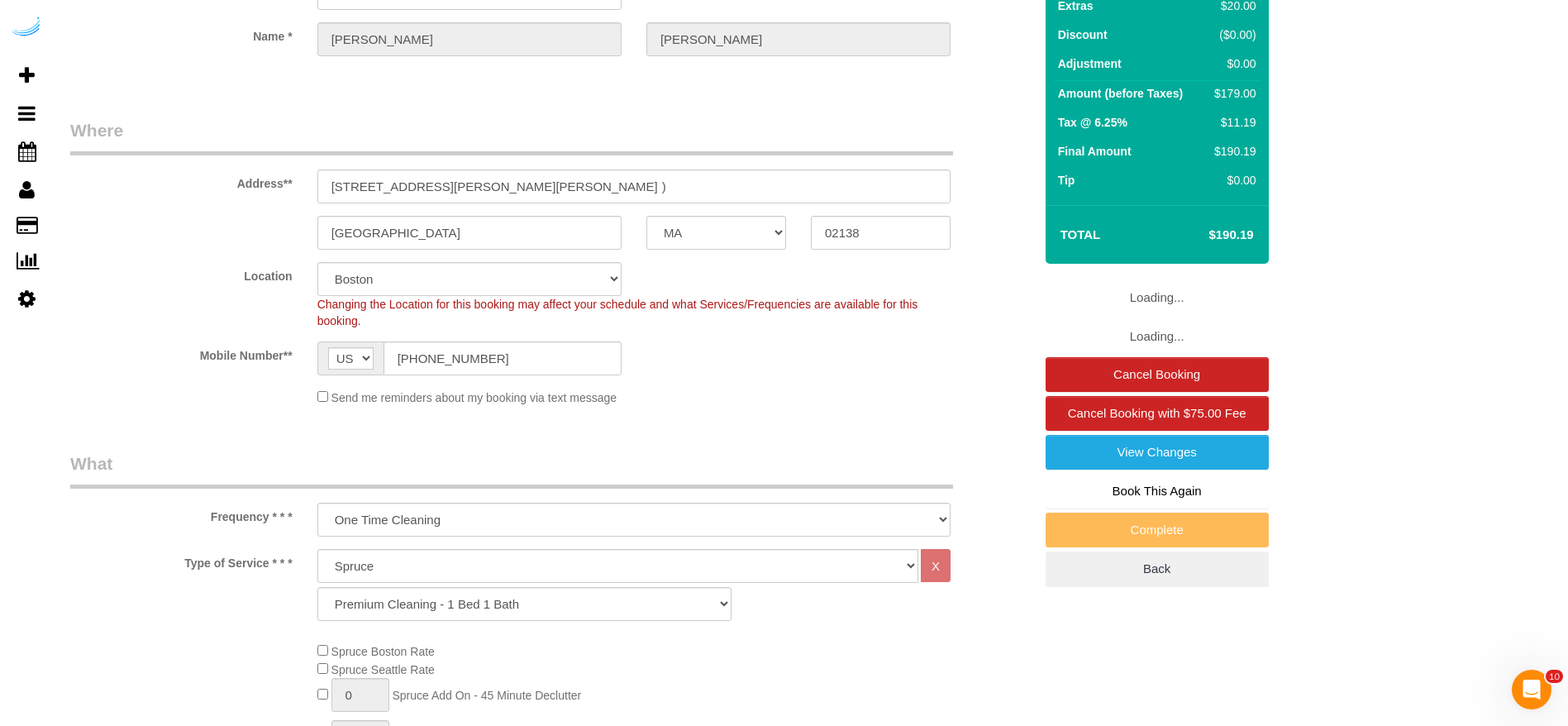 select on "object:13113" 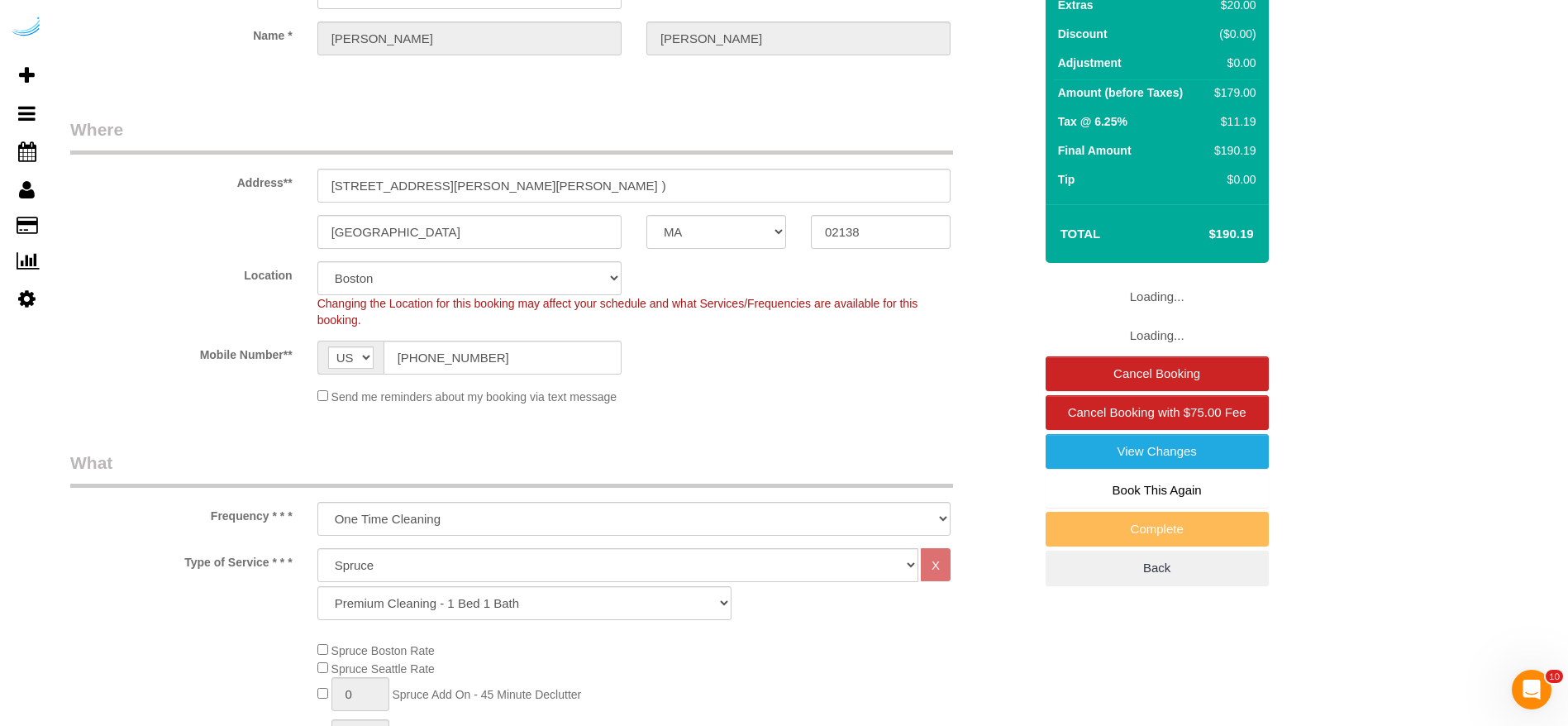 scroll, scrollTop: 154, scrollLeft: 0, axis: vertical 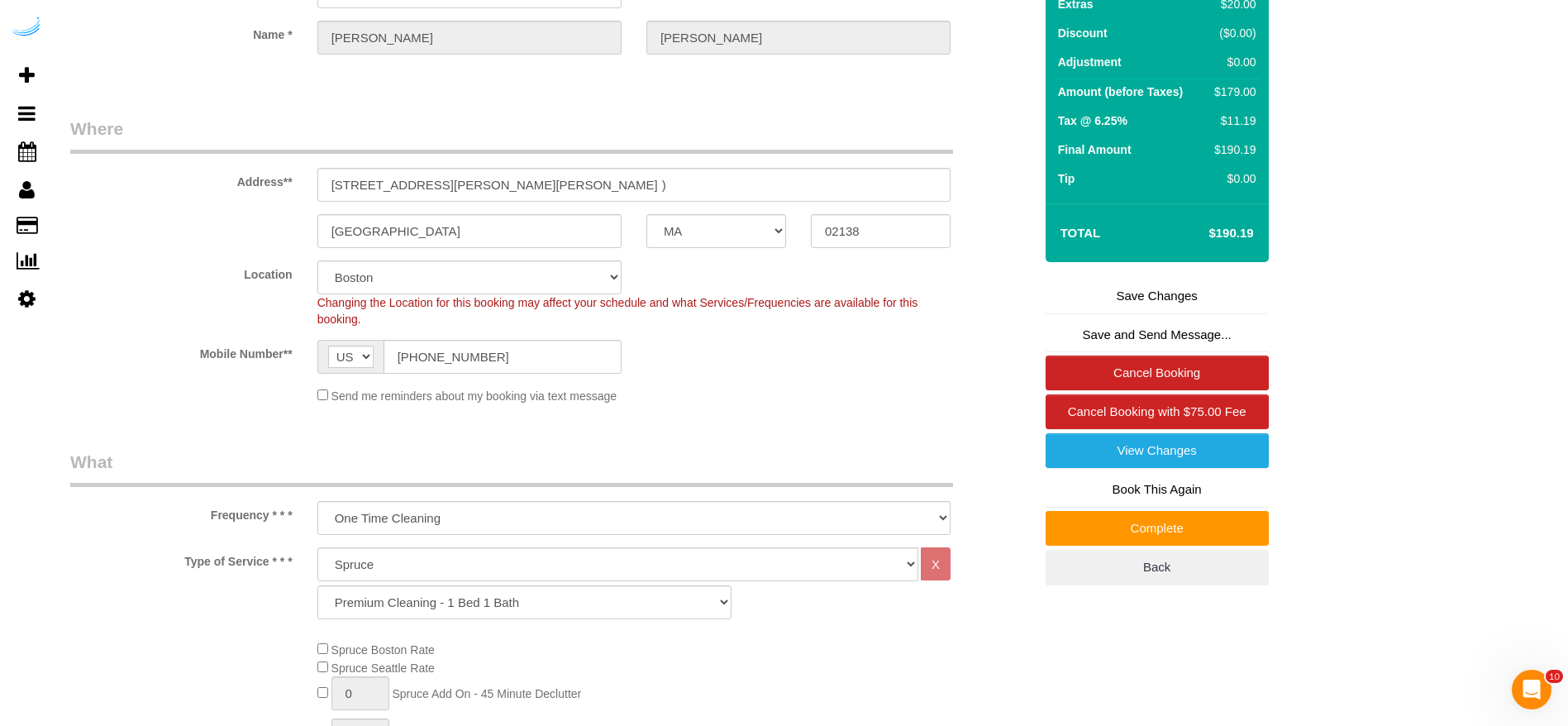 click on "Book This Again" at bounding box center [1157, 490] 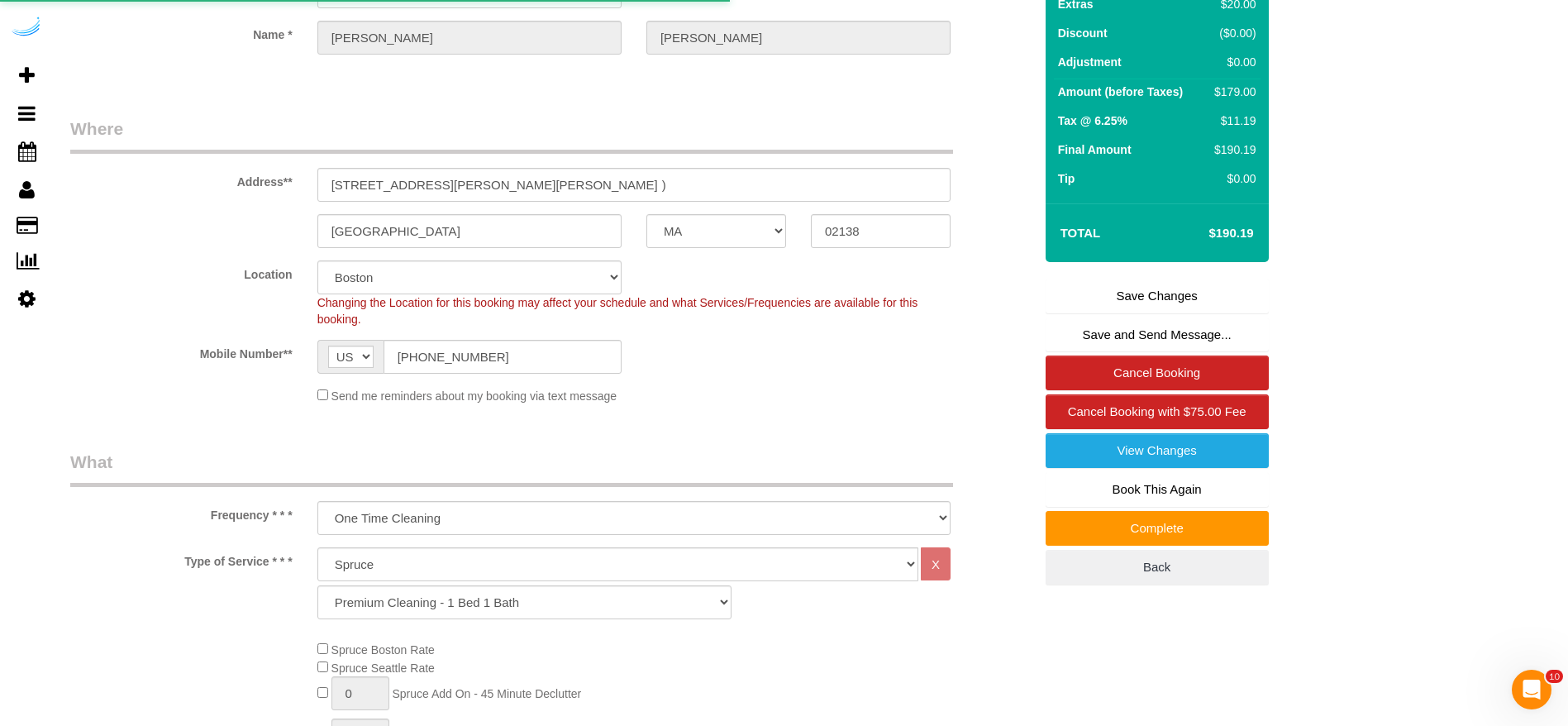 select on "MA" 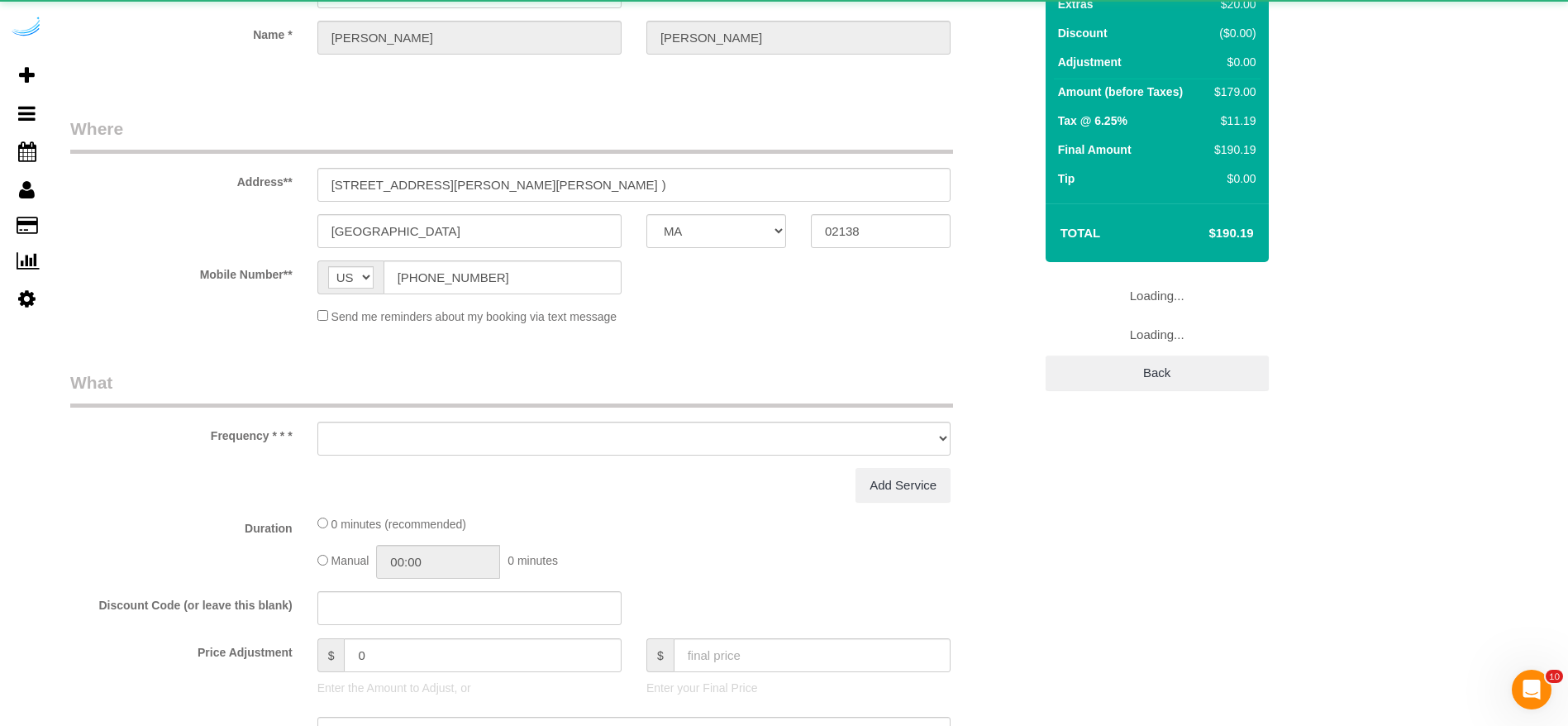 scroll, scrollTop: 0, scrollLeft: 0, axis: both 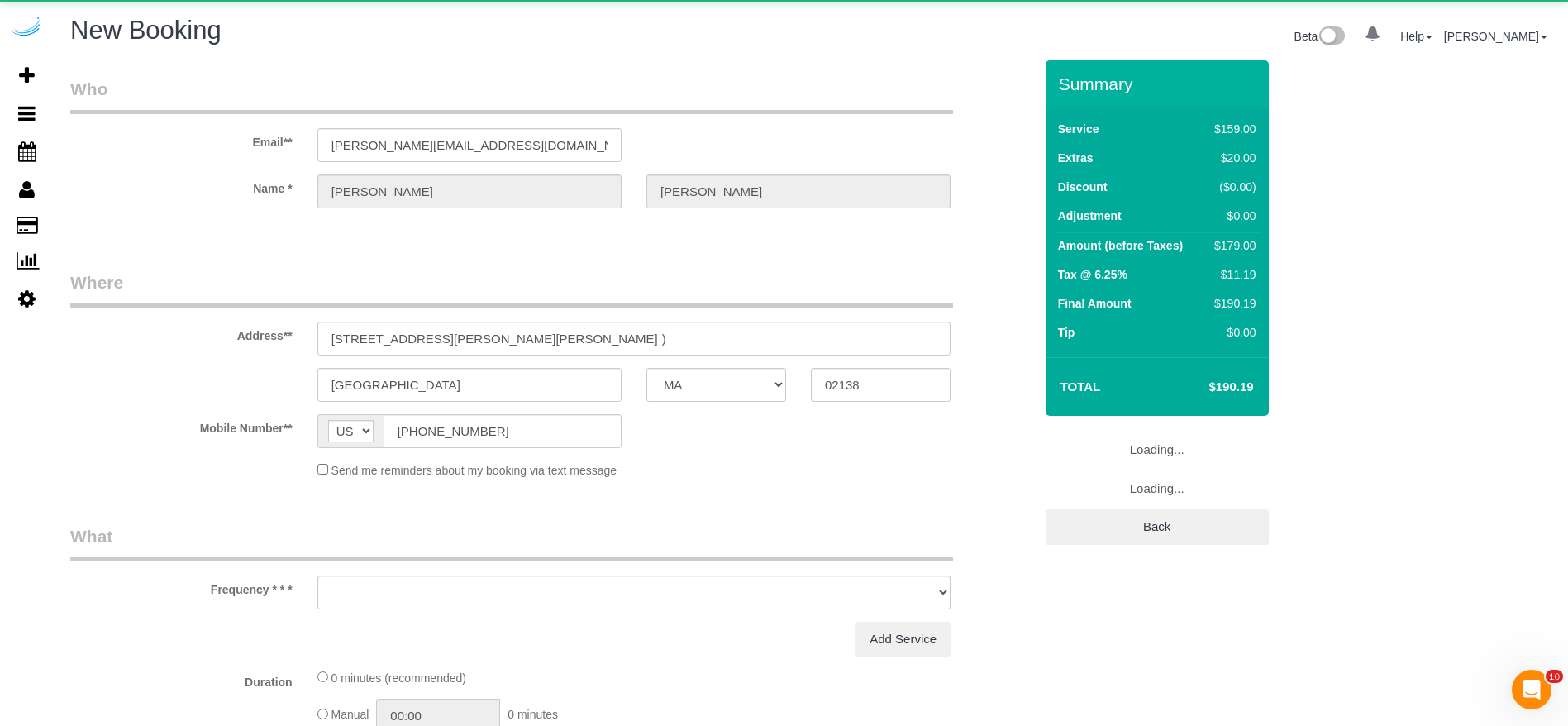 select on "string:fspay" 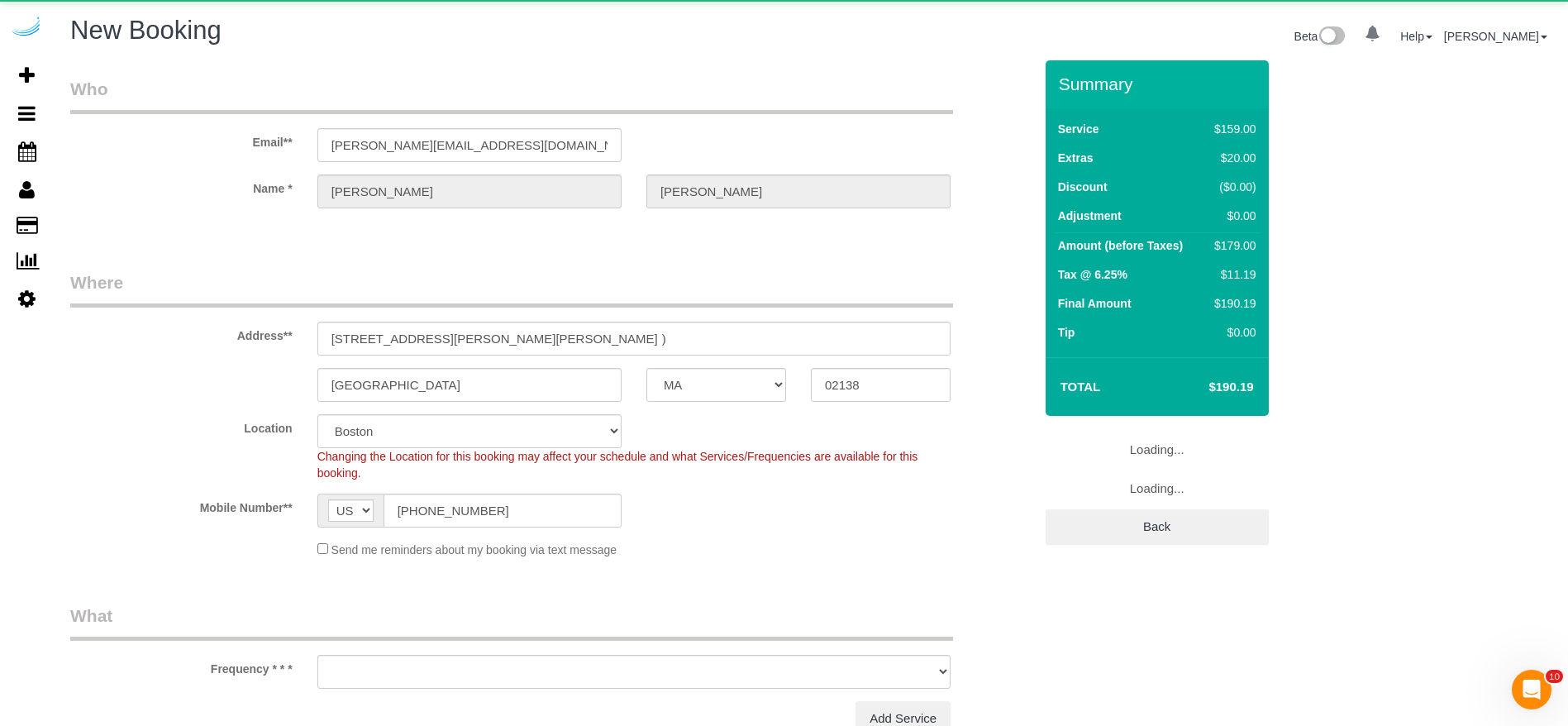 select on "object:13547" 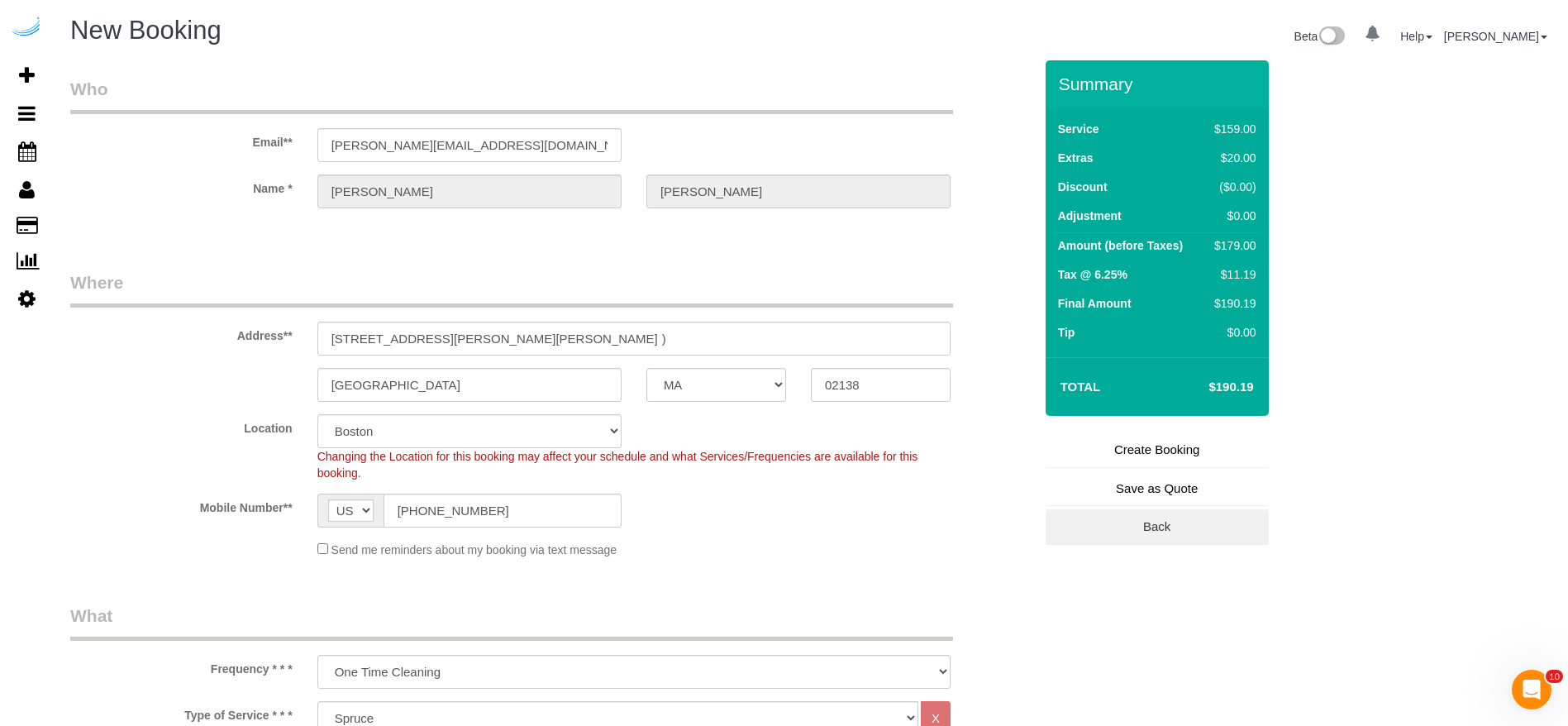 select on "object:13561" 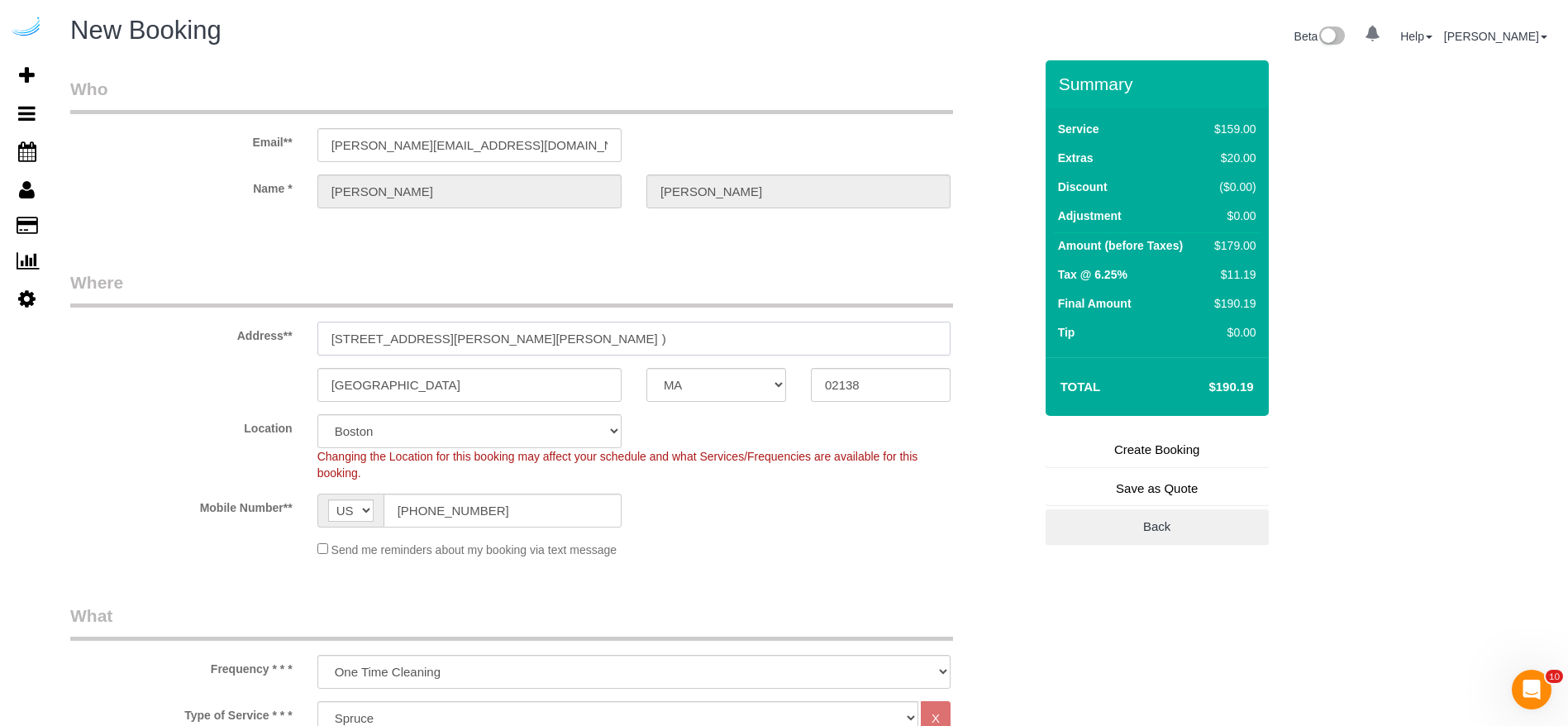 click on "[STREET_ADDRESS][PERSON_NAME][PERSON_NAME]	)" at bounding box center (634, 338) 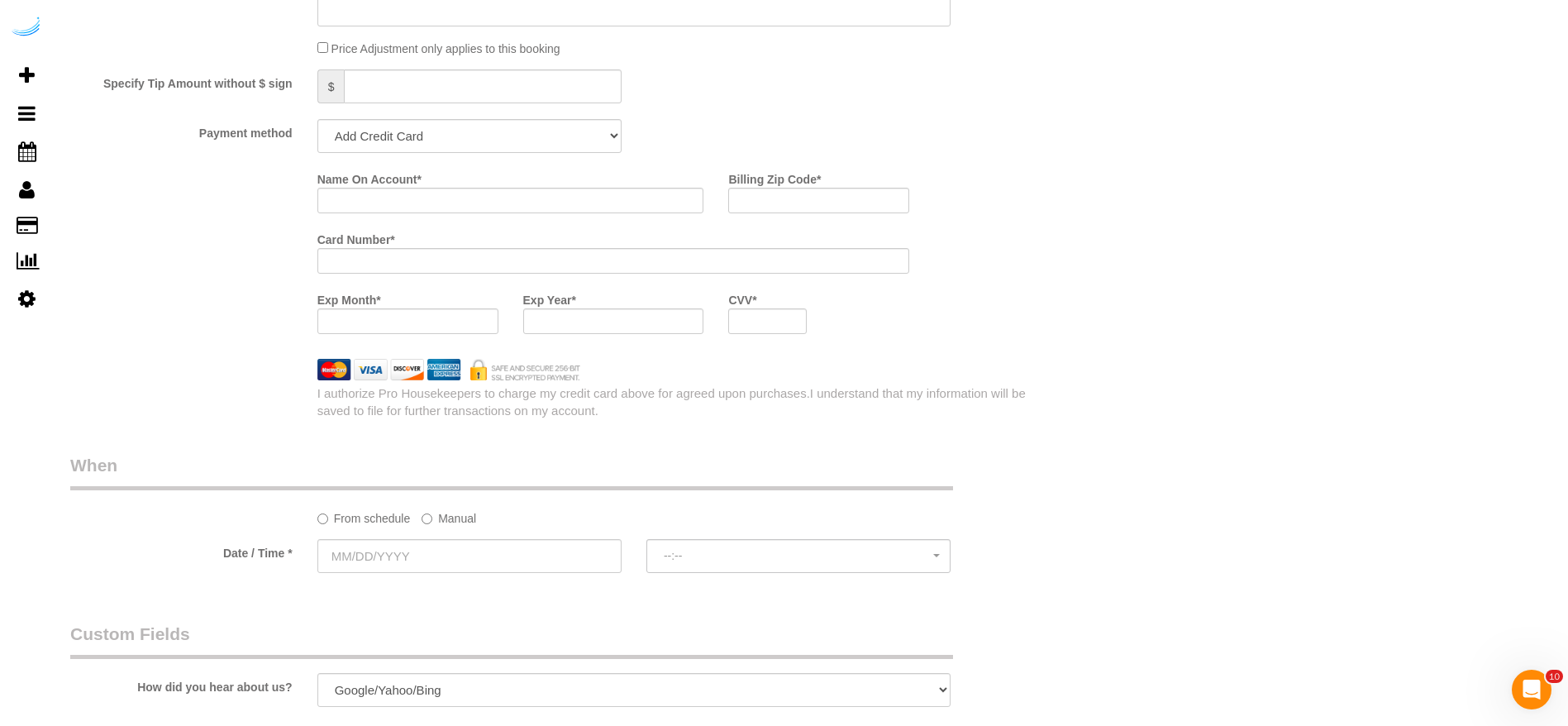 scroll, scrollTop: 1555, scrollLeft: 0, axis: vertical 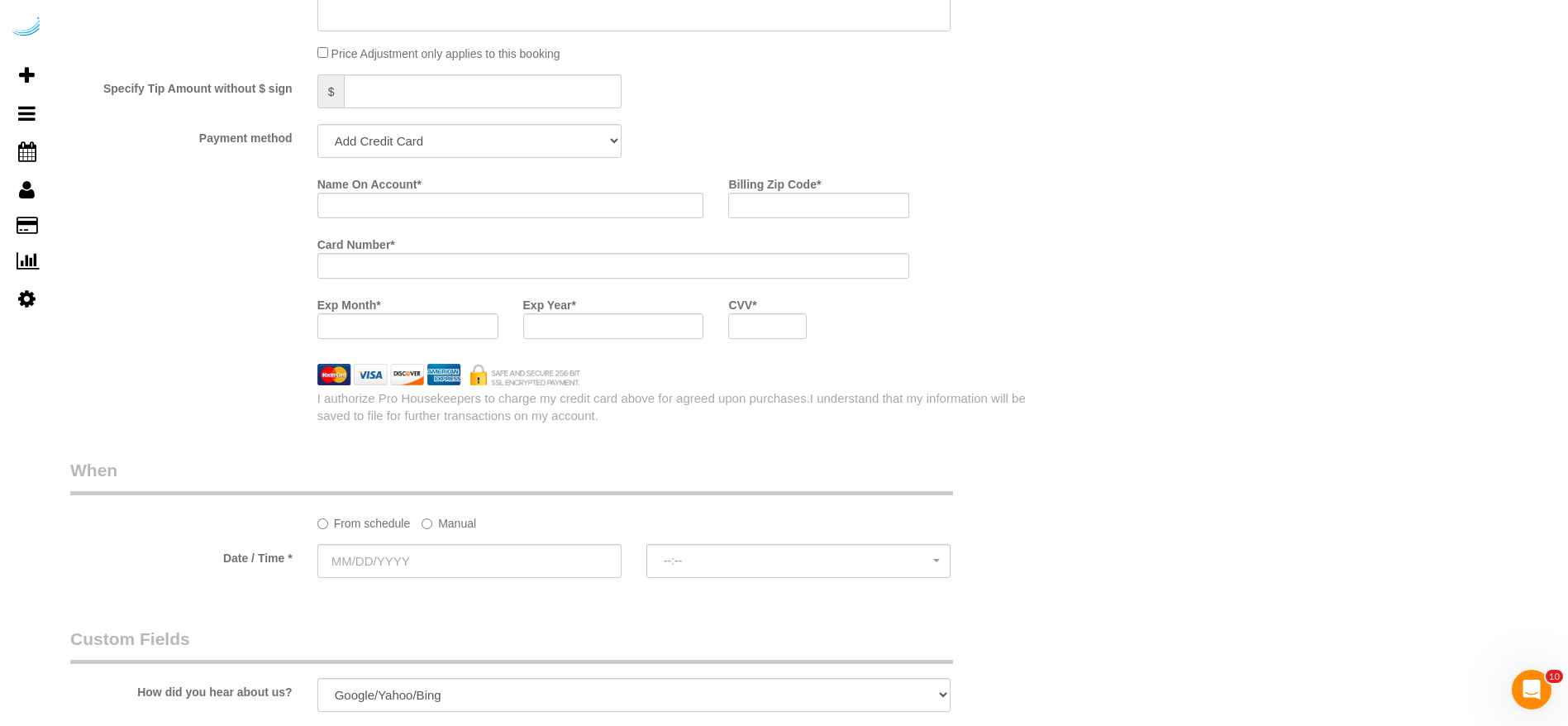 type on "[STREET_ADDRESS][PERSON_NAME][PERSON_NAME]	)REDO" 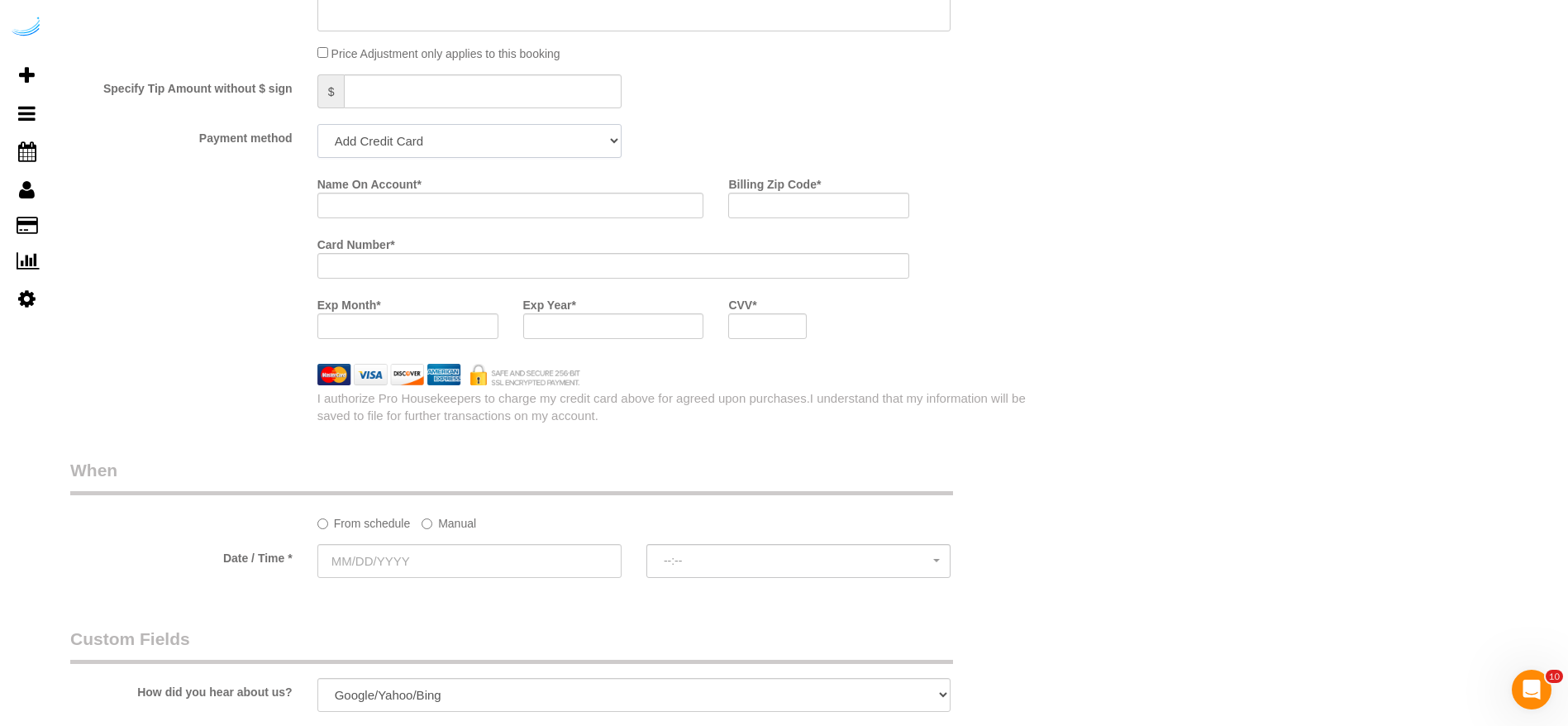 click on "Add Credit Card Cash Check Paypal" 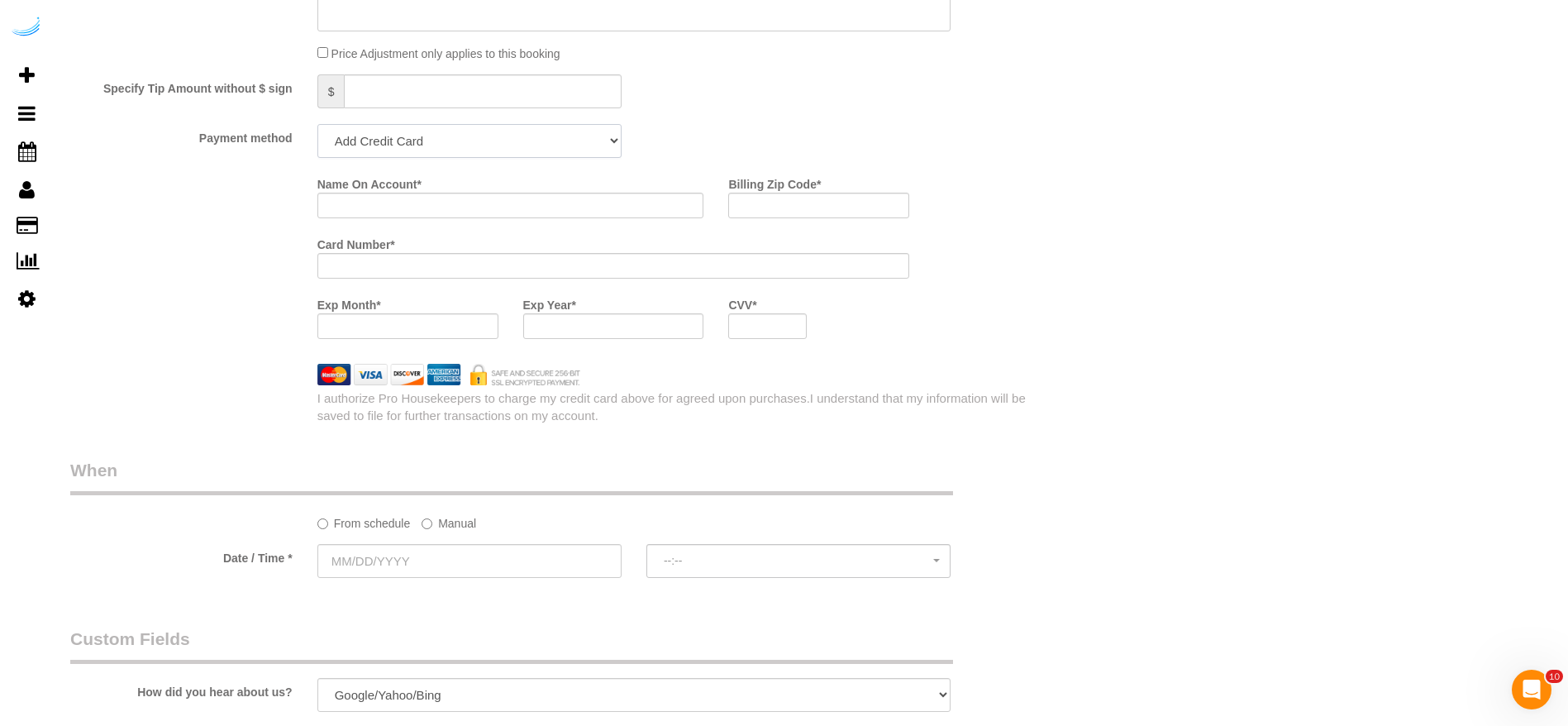 select on "string:check" 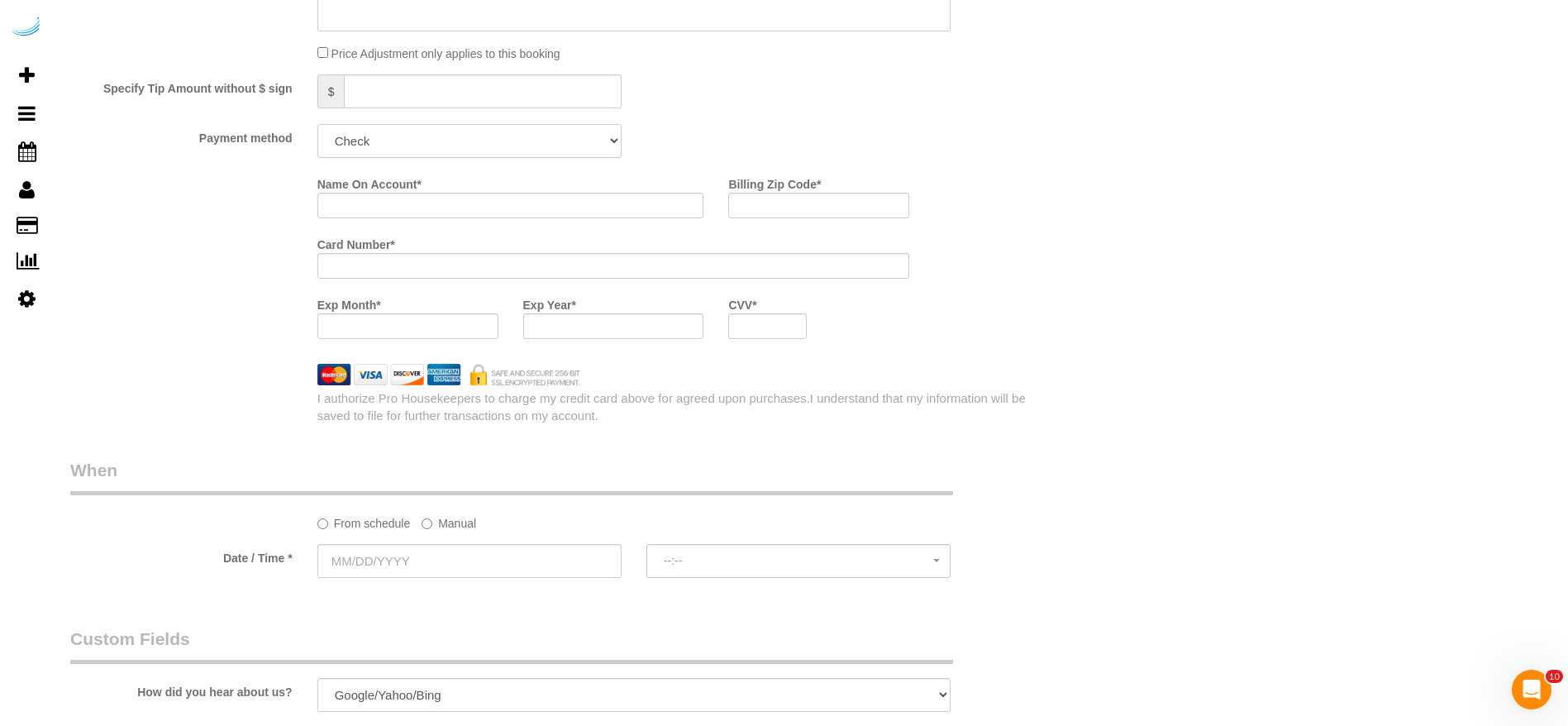 click on "Add Credit Card Cash Check Paypal" 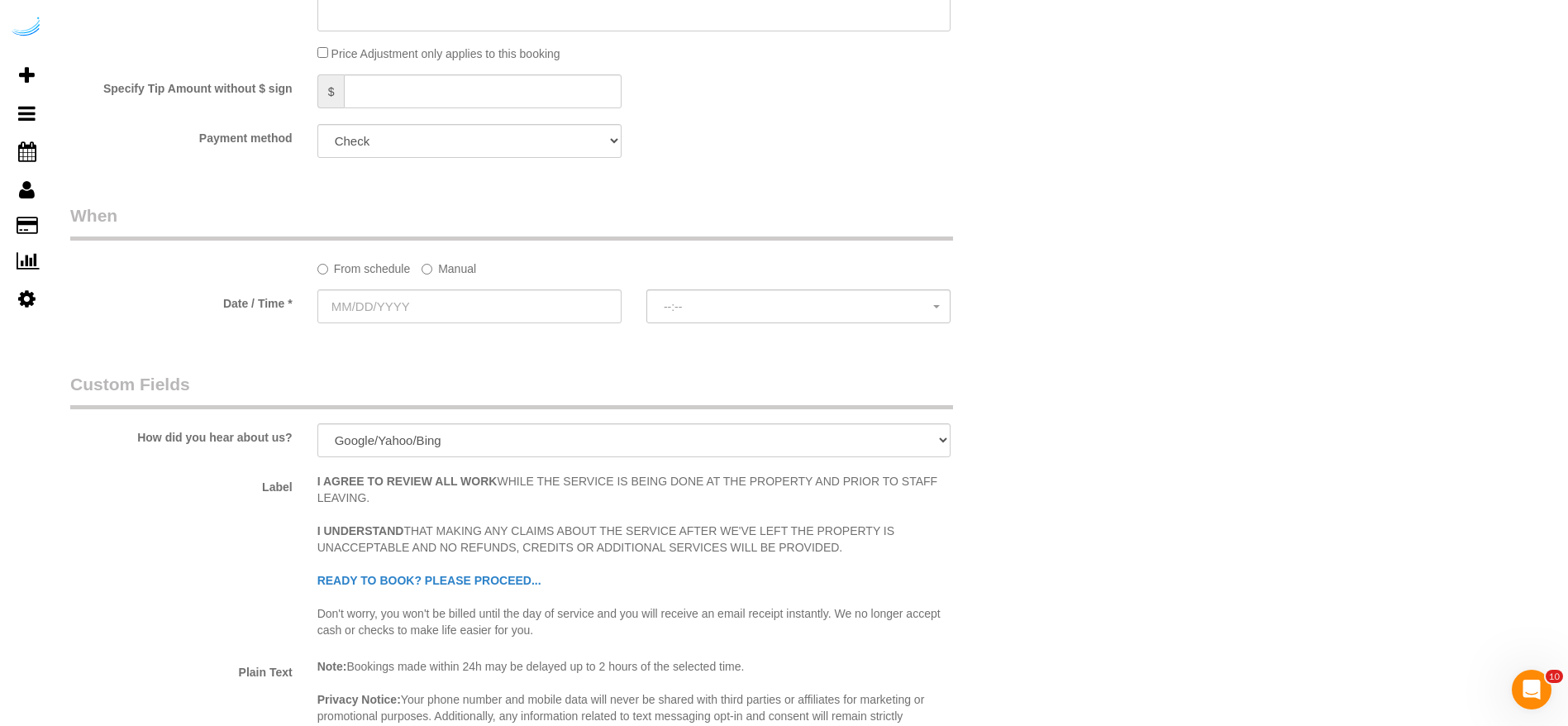 click on "Manual" 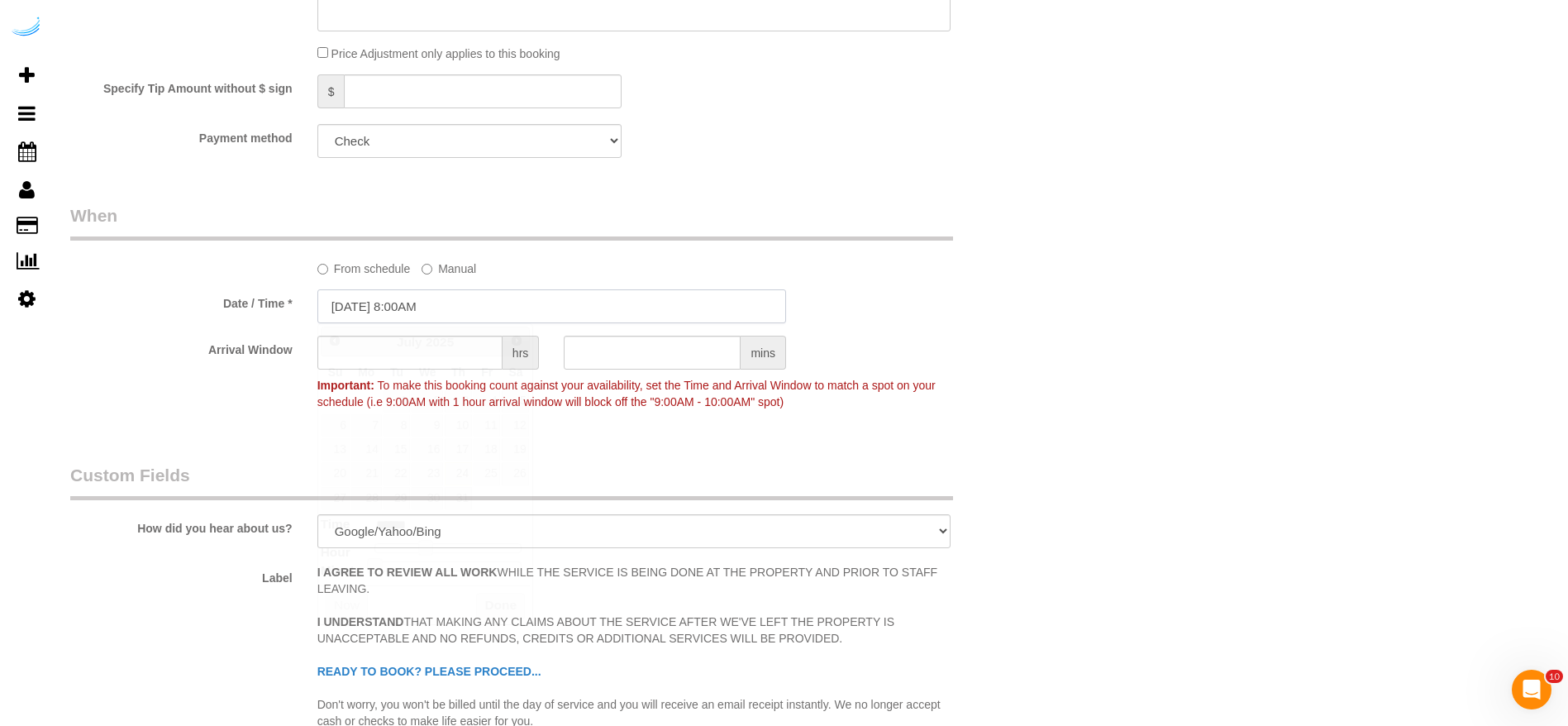 click on "[DATE] 8:00AM" at bounding box center (551, 306) 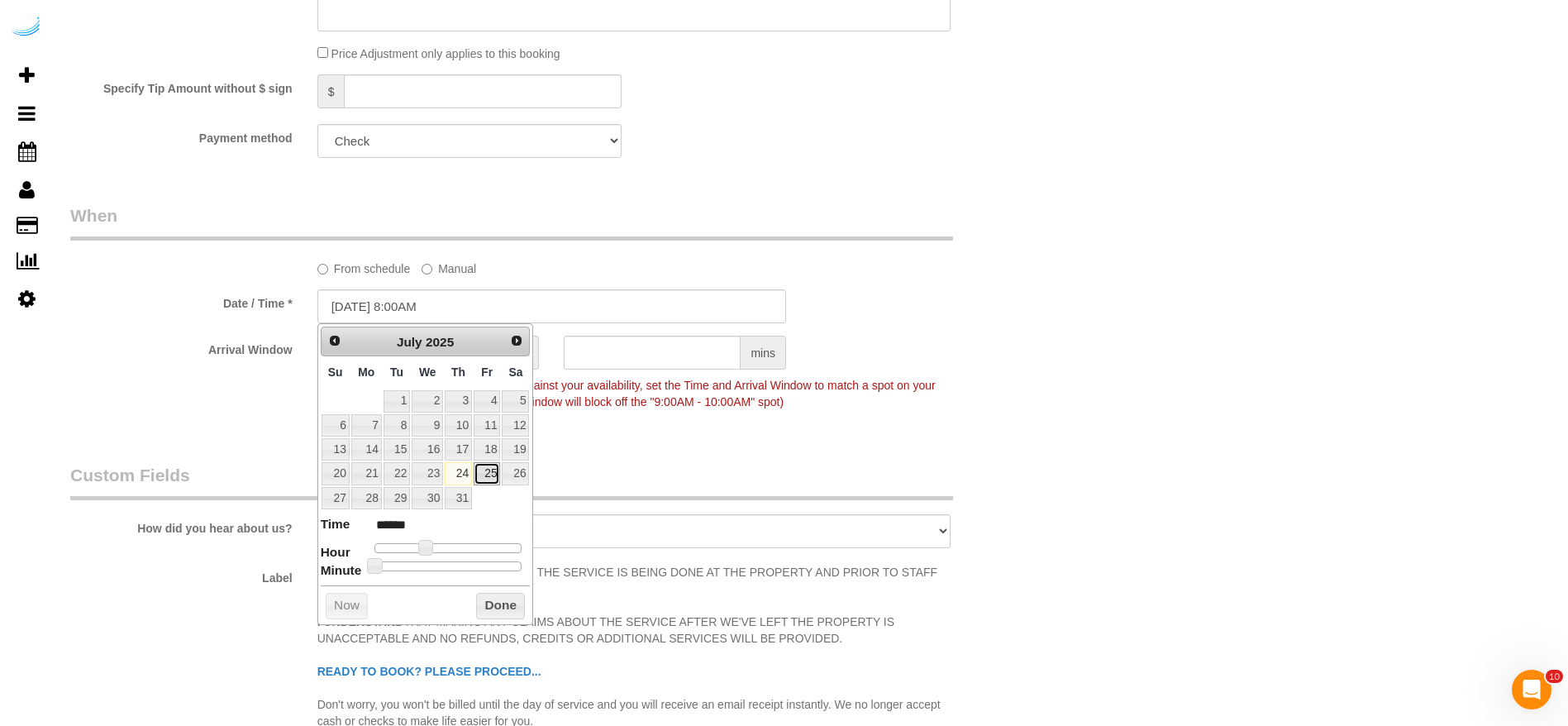 click on "25" at bounding box center (487, 473) 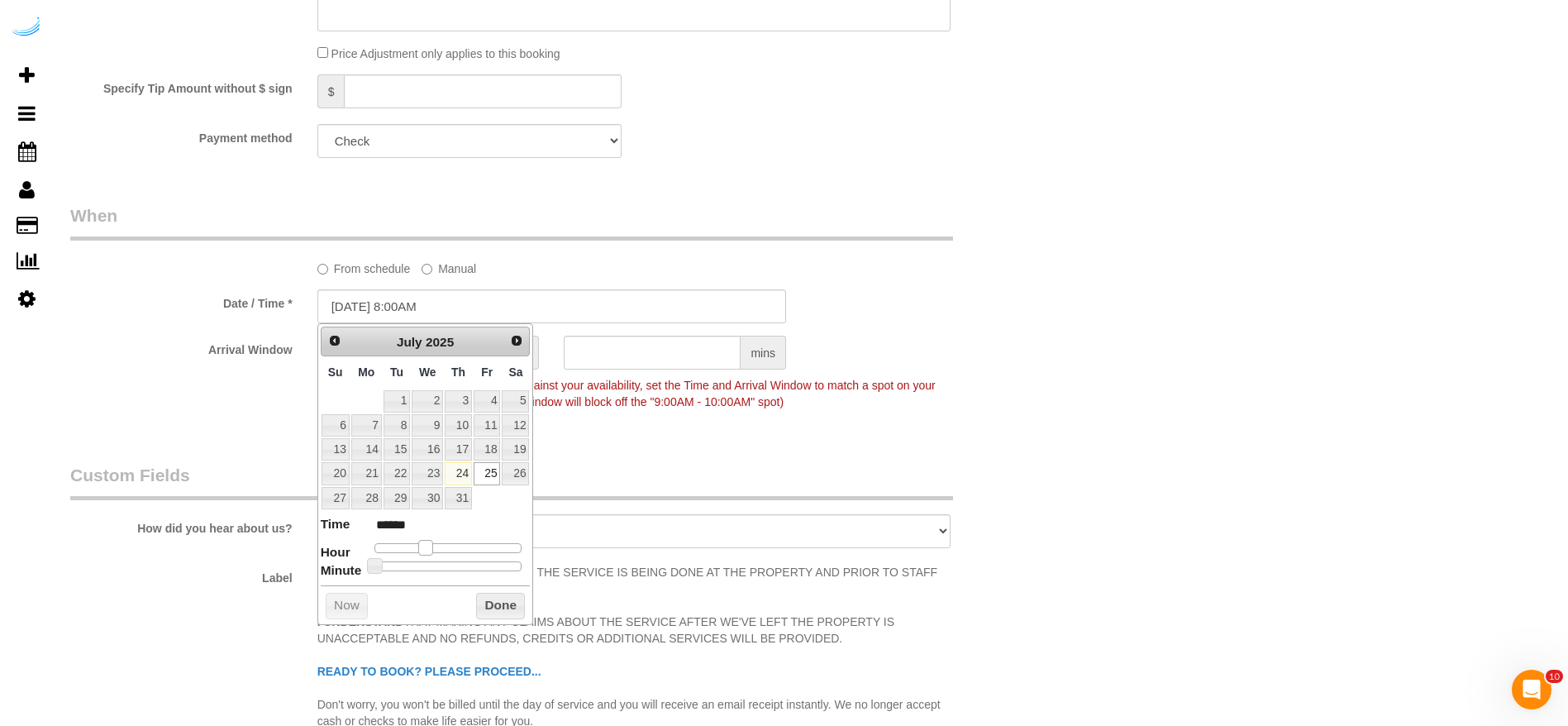 type on "[DATE] 9:00AM" 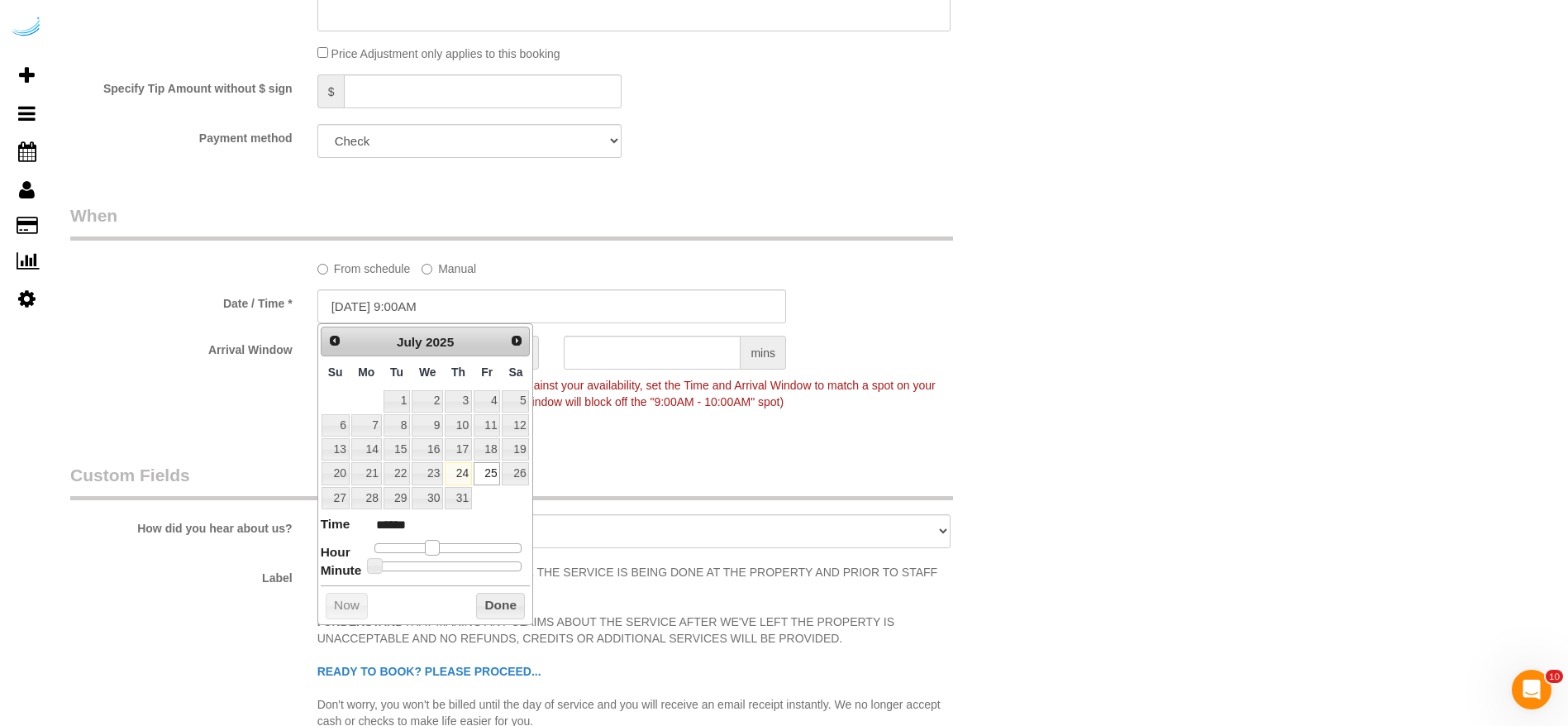 click at bounding box center (432, 547) 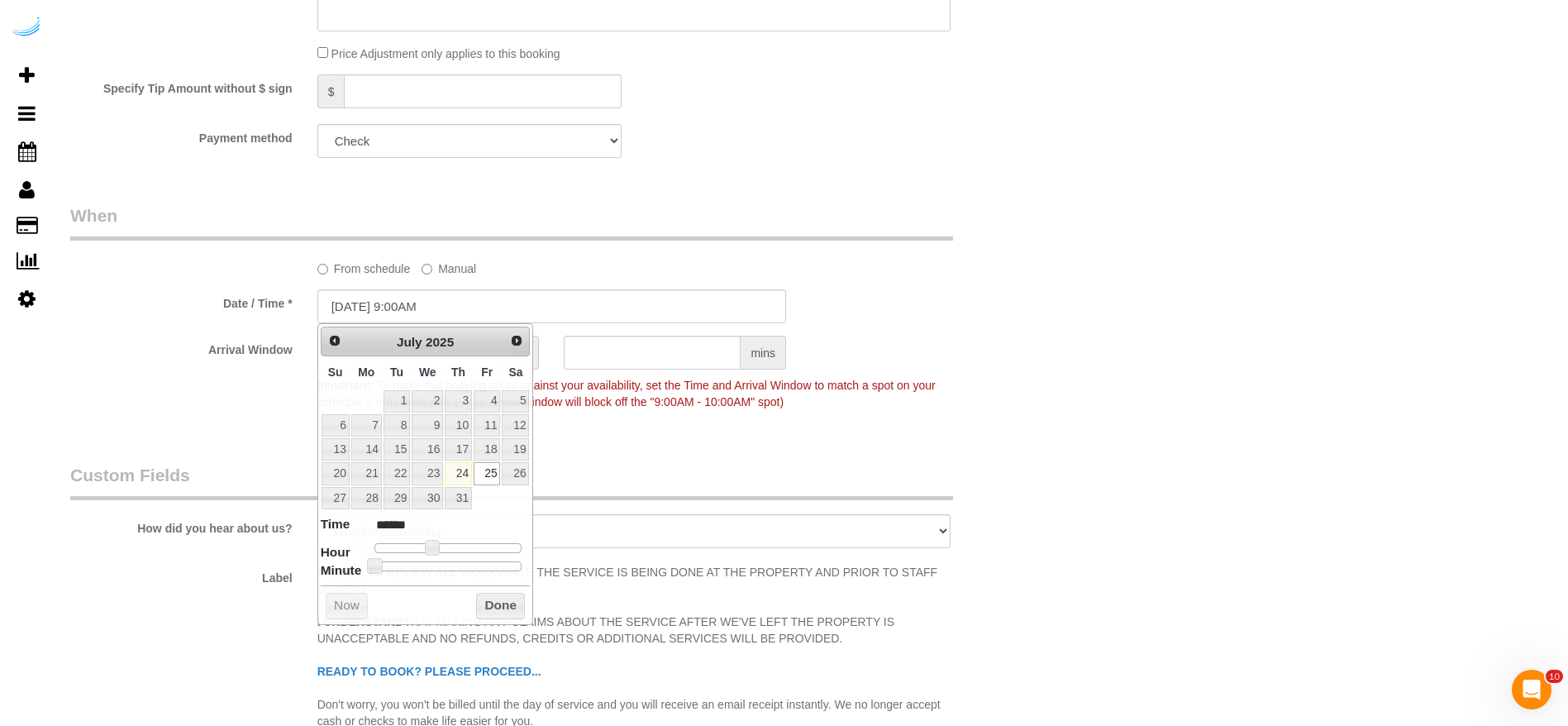 click on "Who
Email**
[PERSON_NAME][EMAIL_ADDRESS][DOMAIN_NAME]
Name *
[PERSON_NAME][GEOGRAPHIC_DATA]
Where
Address**
[STREET_ADDRESS][PERSON_NAME][PERSON_NAME]	)REDO
[GEOGRAPHIC_DATA]
AK
AL
AR
AZ
CA
CO
CT
DC
DE
[GEOGRAPHIC_DATA]
[GEOGRAPHIC_DATA]
HI
IA
ID
IL
IN
KS
[GEOGRAPHIC_DATA]
LA
MA
MD
ME
MI
[GEOGRAPHIC_DATA]
[GEOGRAPHIC_DATA]
MS
MT
[GEOGRAPHIC_DATA]" at bounding box center (551, -53) 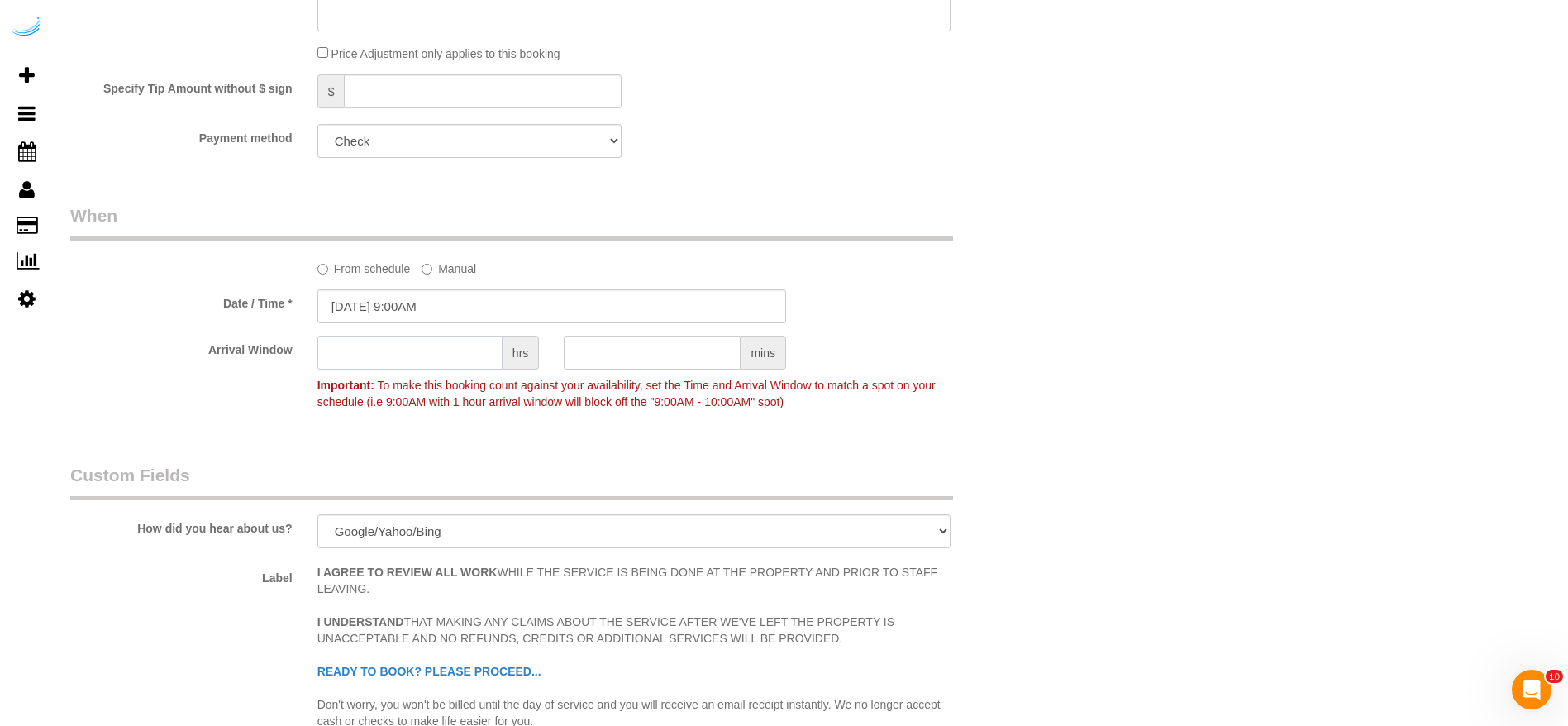 click 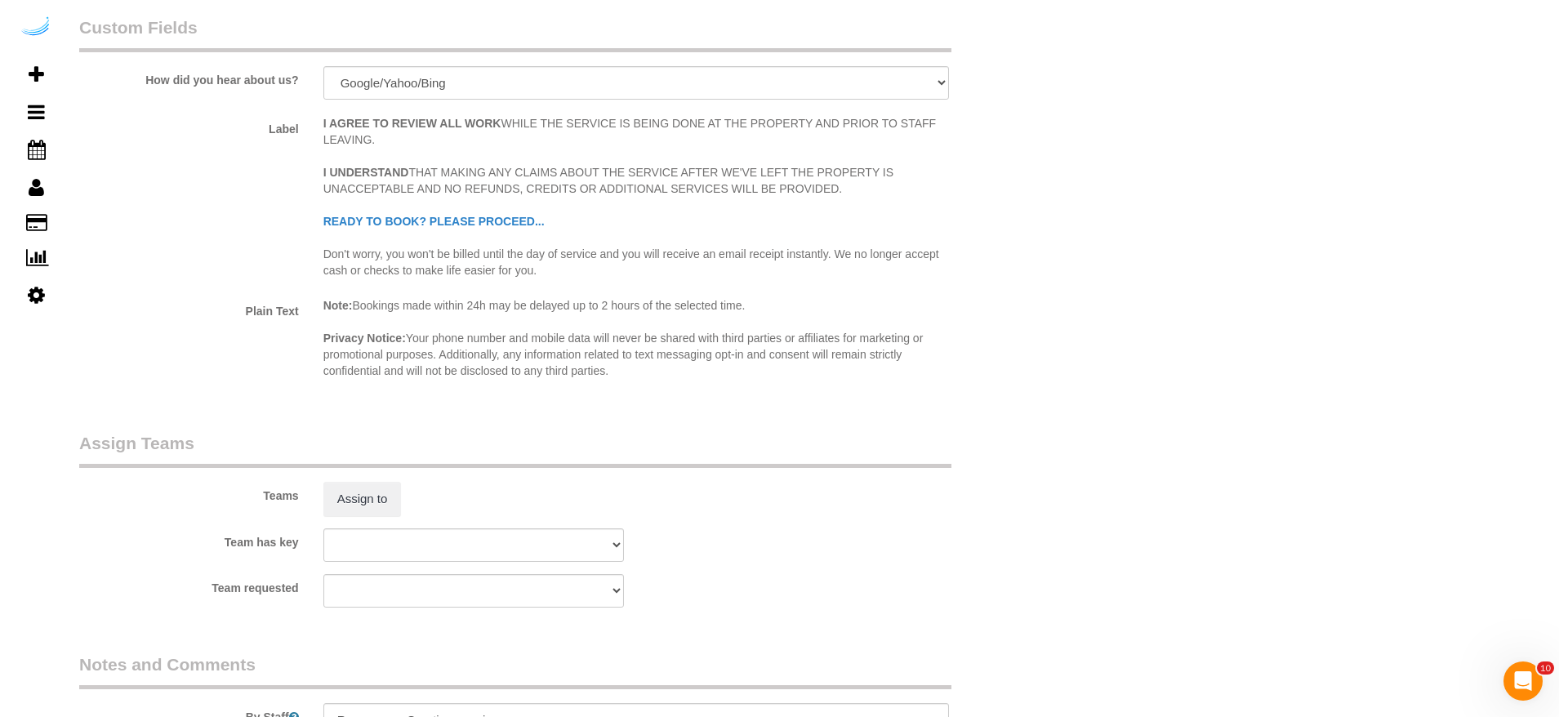 scroll, scrollTop: 1981, scrollLeft: 0, axis: vertical 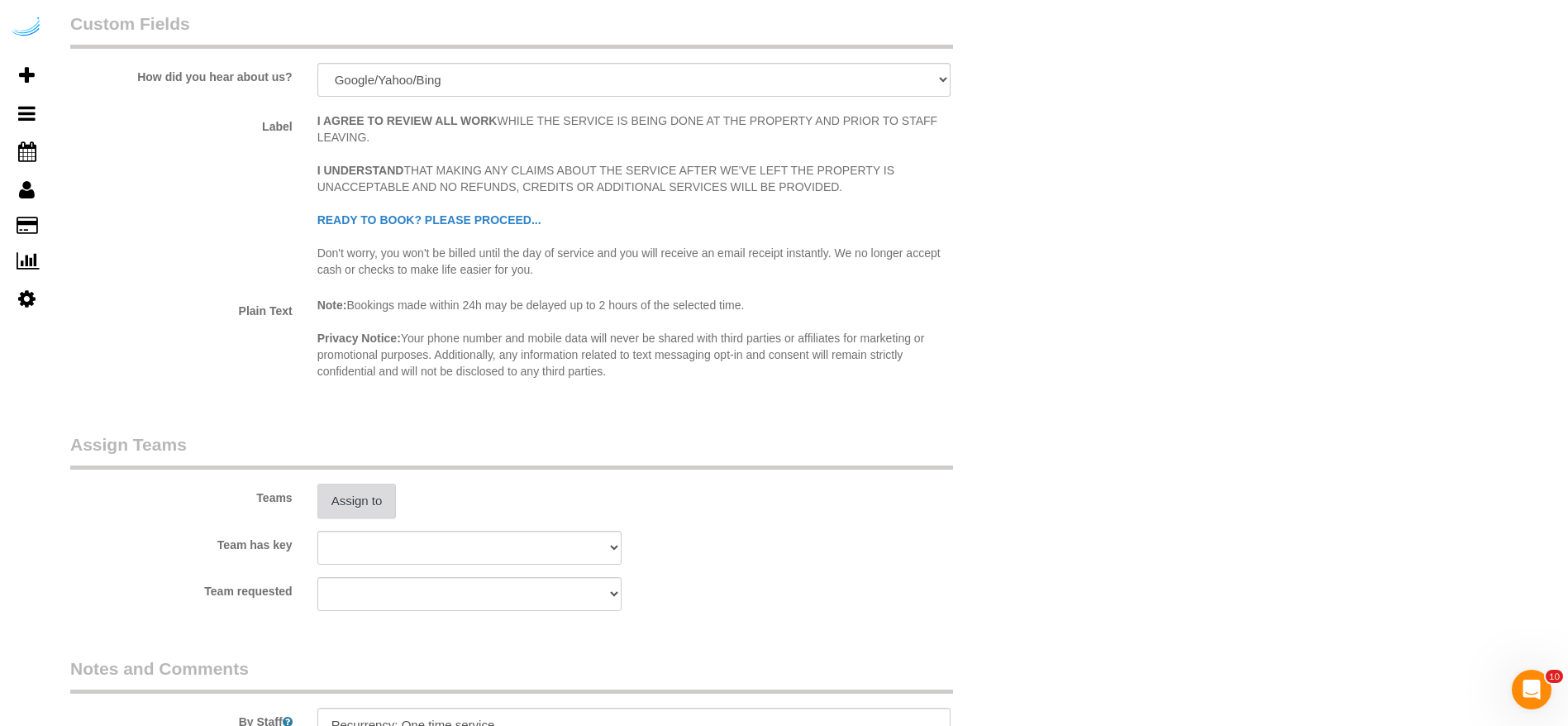 type on "8" 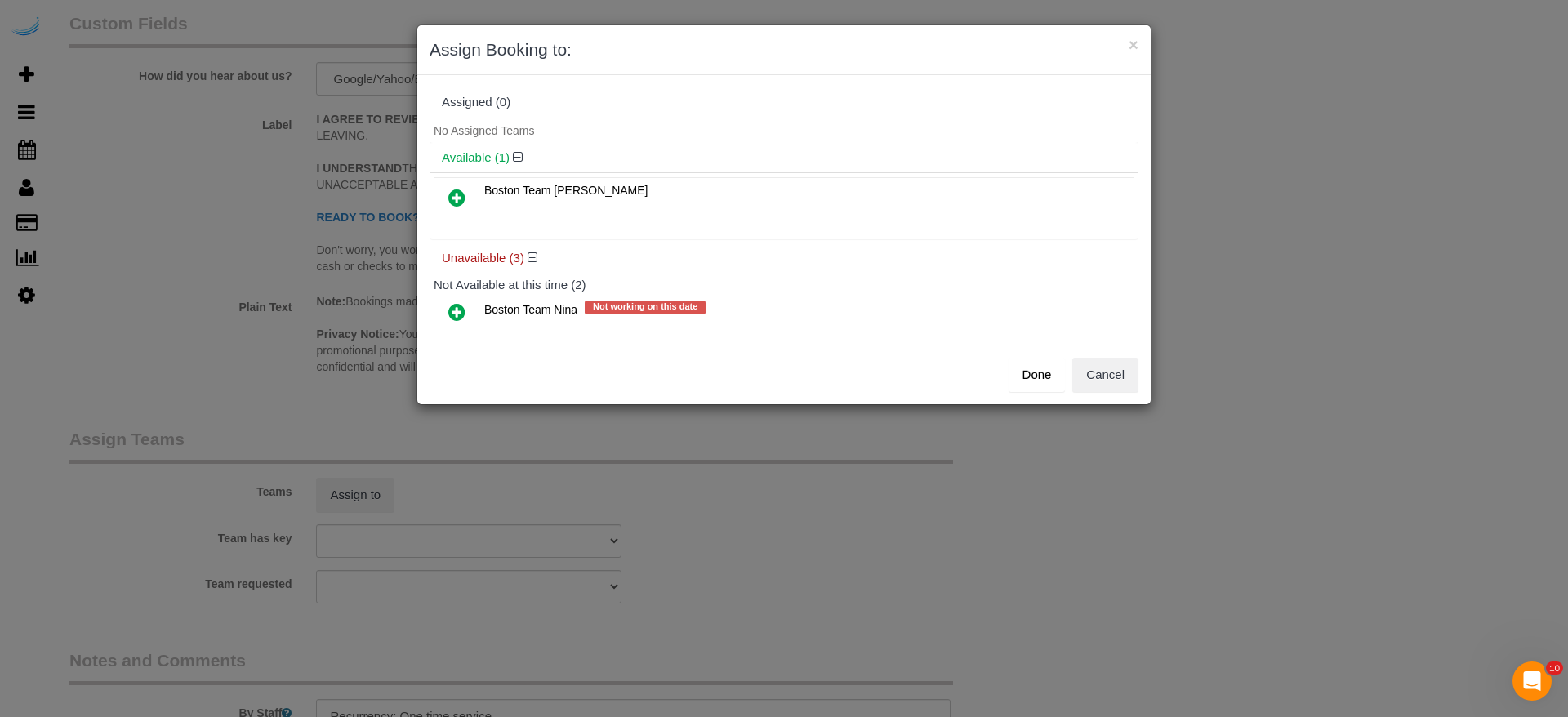 scroll, scrollTop: 146, scrollLeft: 0, axis: vertical 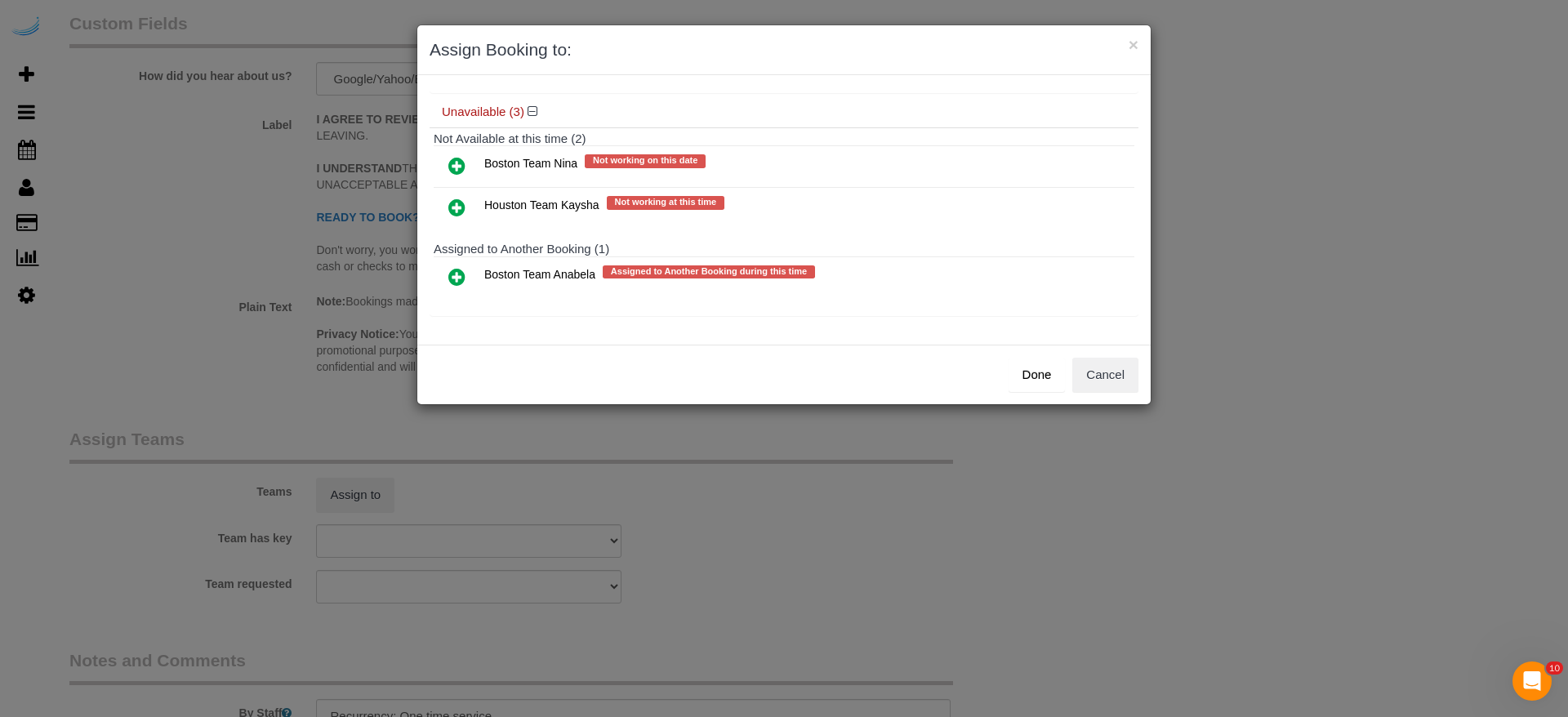 click at bounding box center [457, 277] 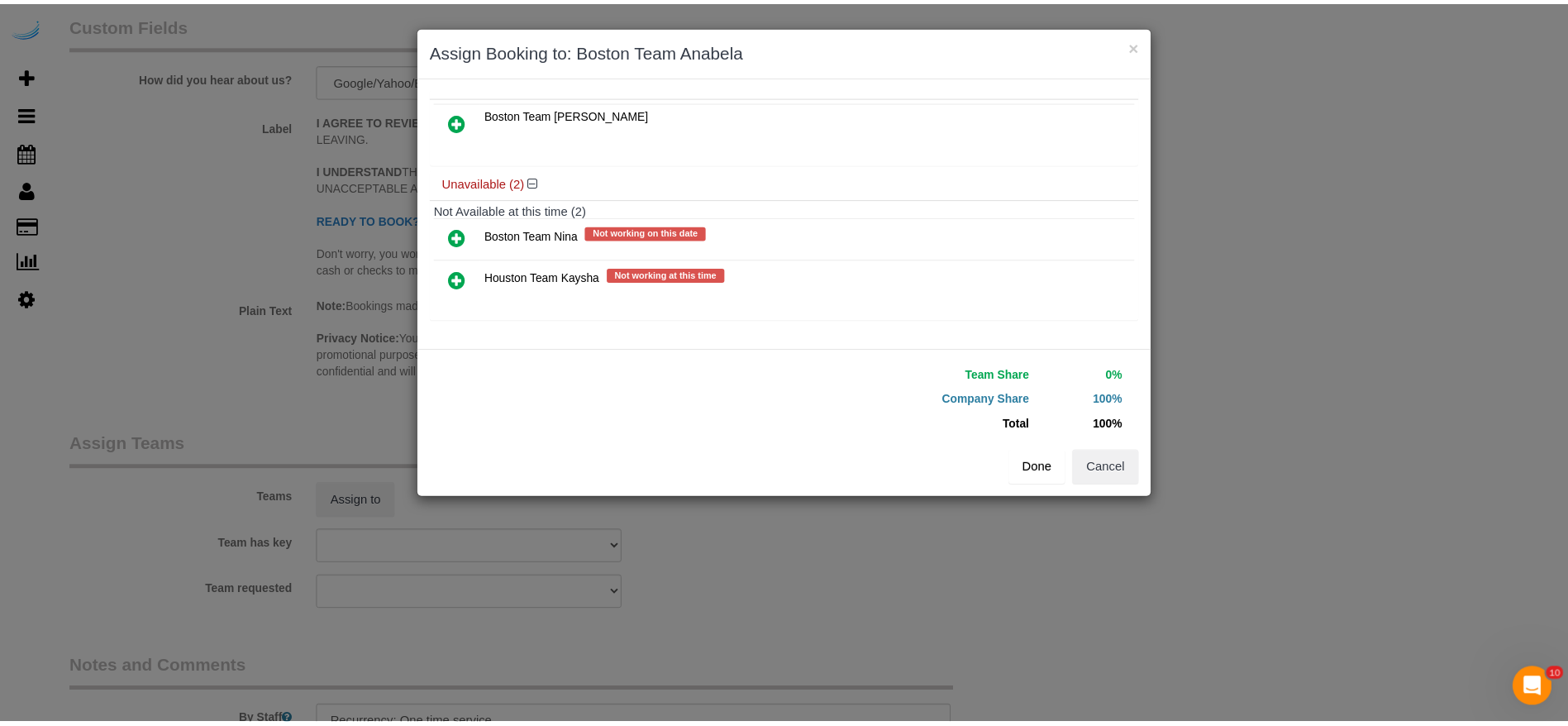 scroll, scrollTop: 118, scrollLeft: 0, axis: vertical 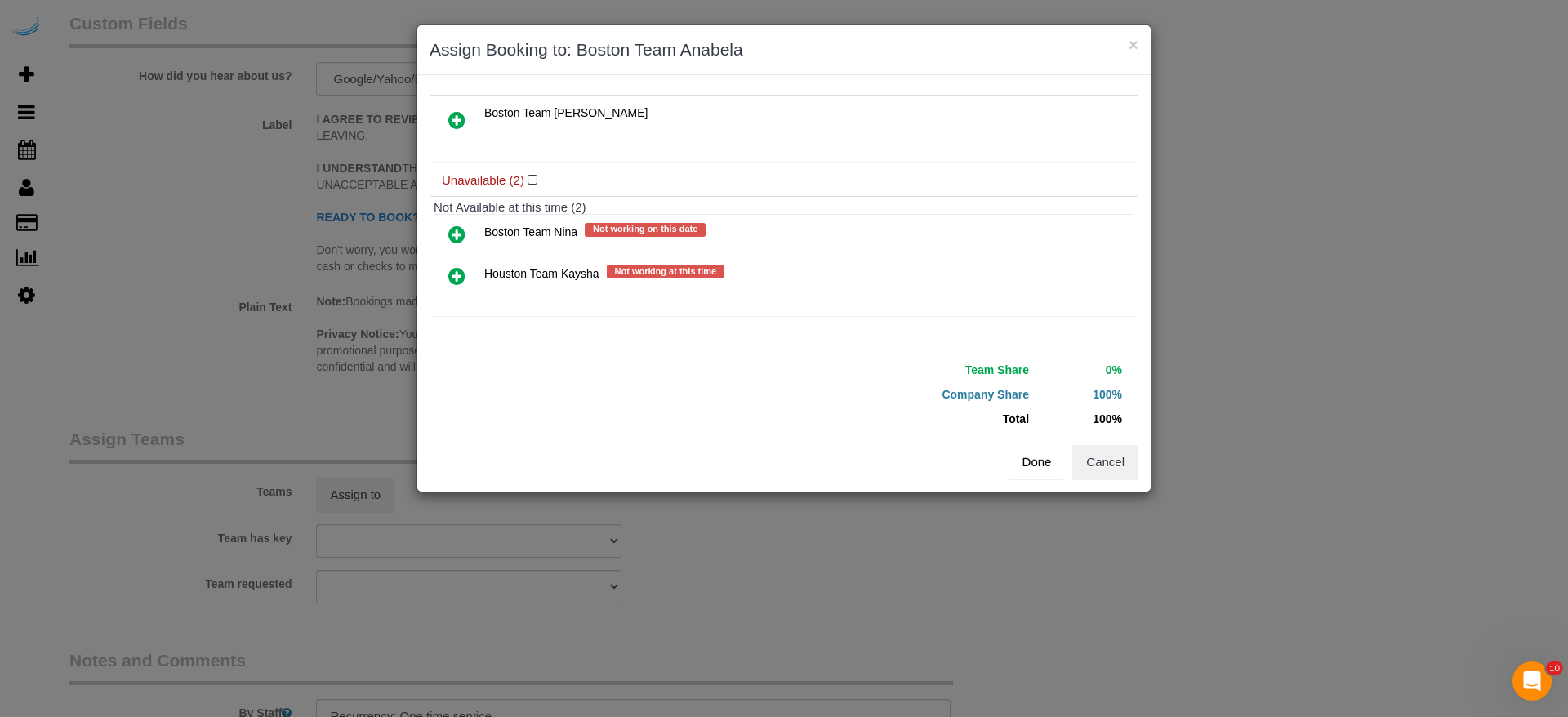 click on "Done" at bounding box center [1037, 462] 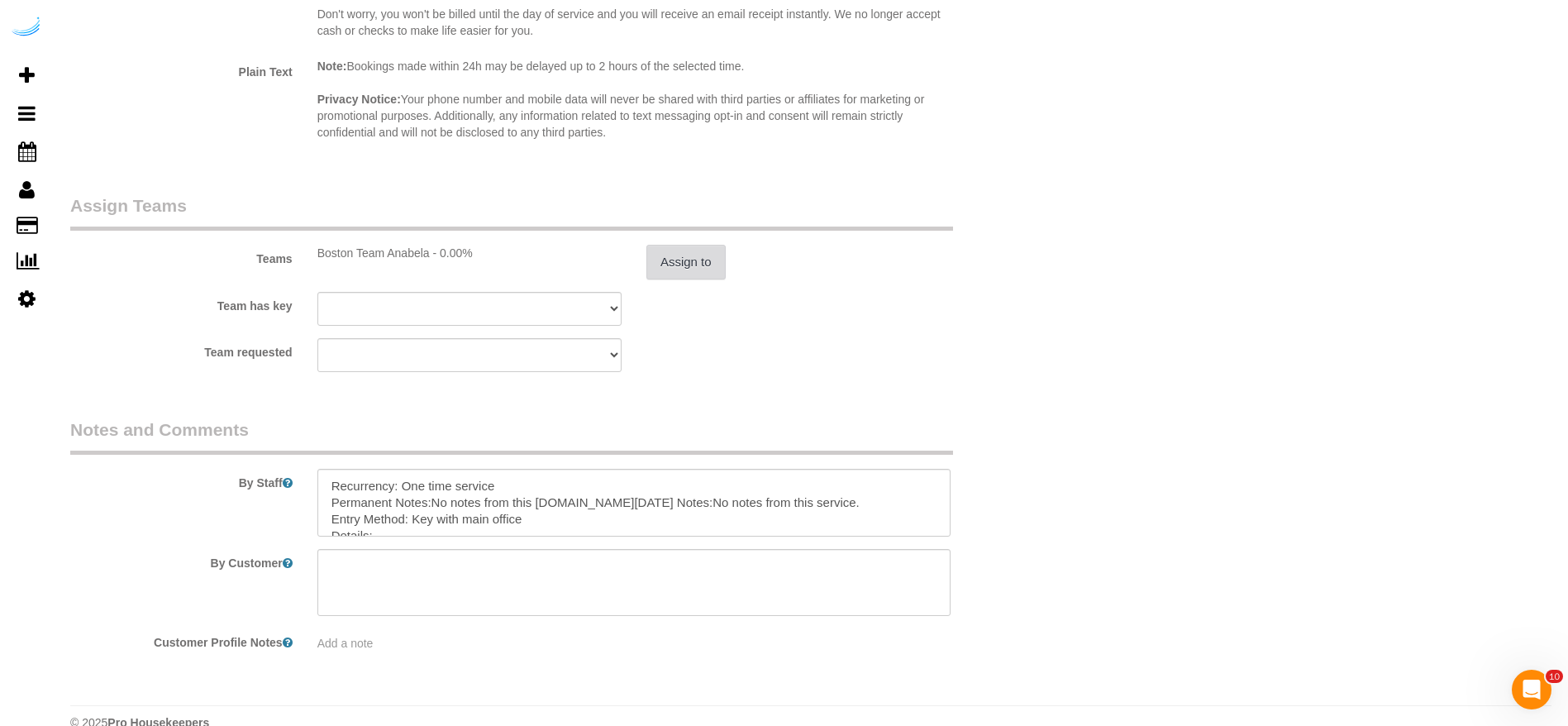 scroll, scrollTop: 2274, scrollLeft: 0, axis: vertical 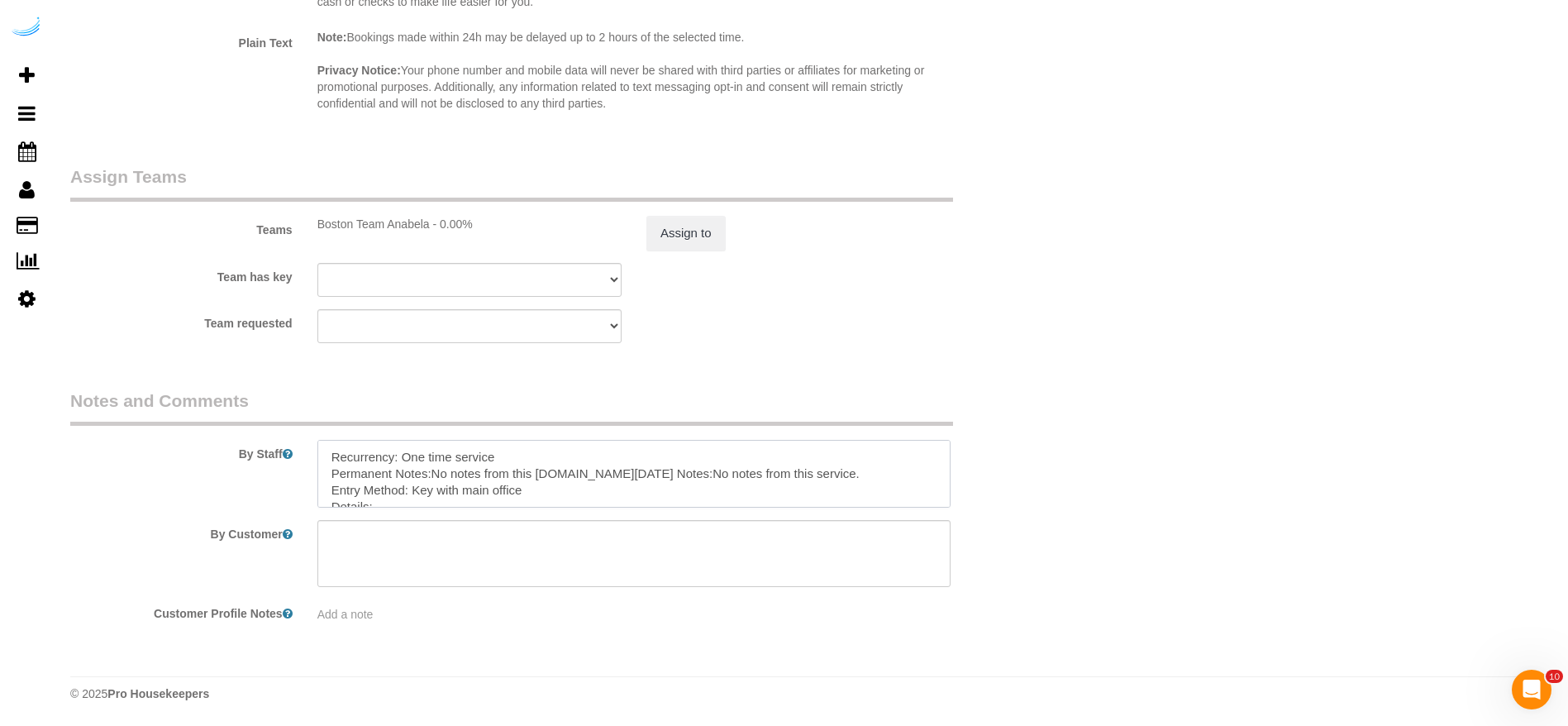 click at bounding box center (634, 474) 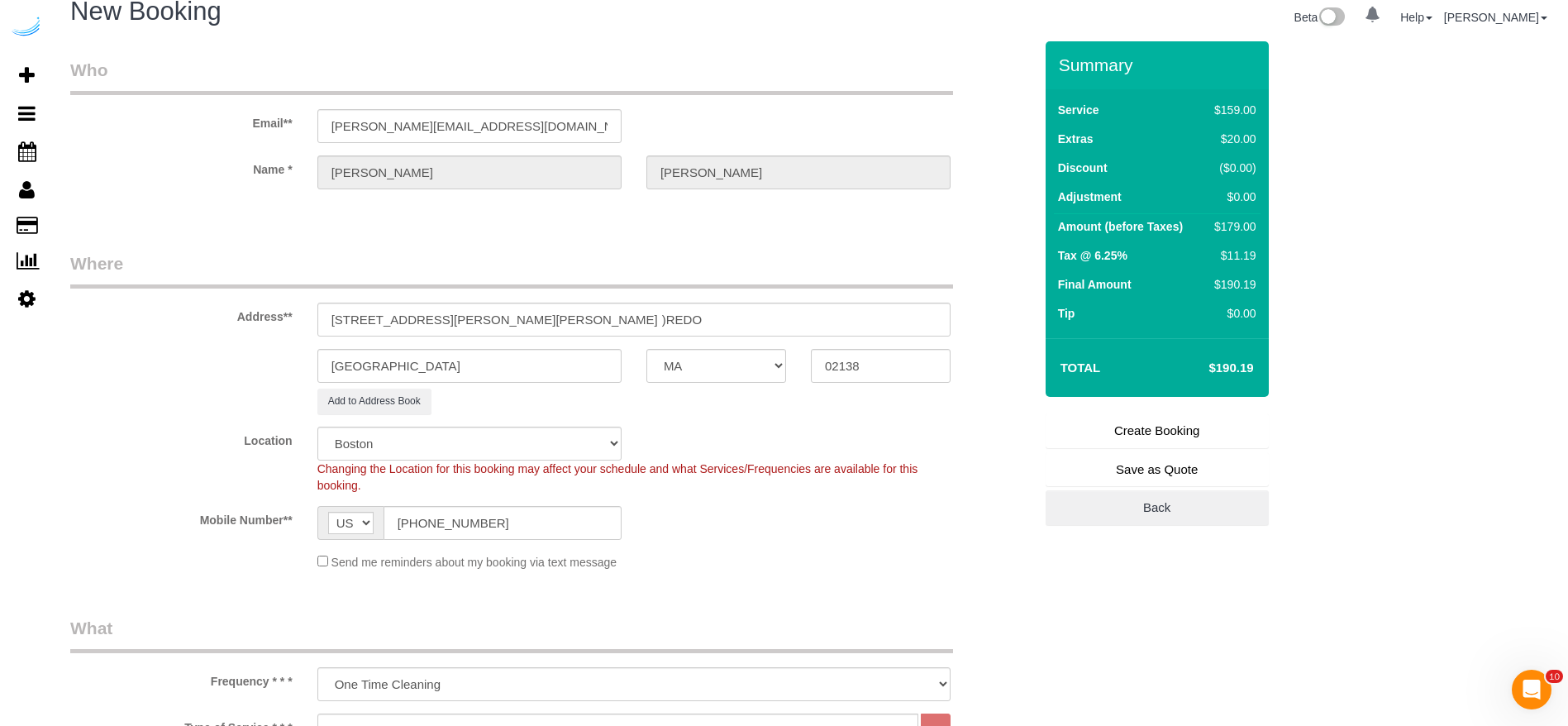 scroll, scrollTop: 0, scrollLeft: 0, axis: both 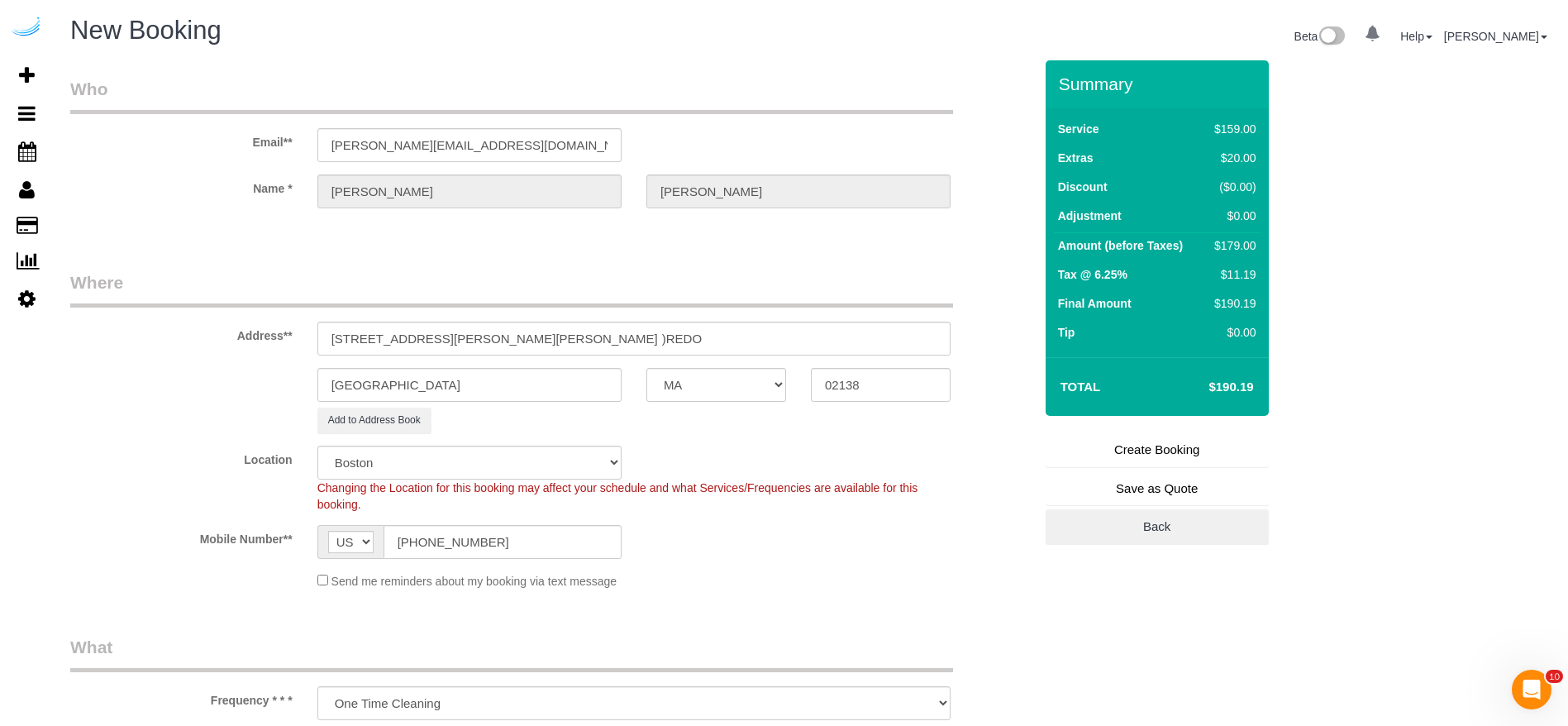 type on "Recurrency: One time service REDO
Permanent Notes:No notes from this [DOMAIN_NAME][DATE] Notes:No notes from this service.
Entry Method: Key with main office
Details:
Additional Notes:
Code Type: Building
Access Code: 6728960
Details:
Black pad next to door" 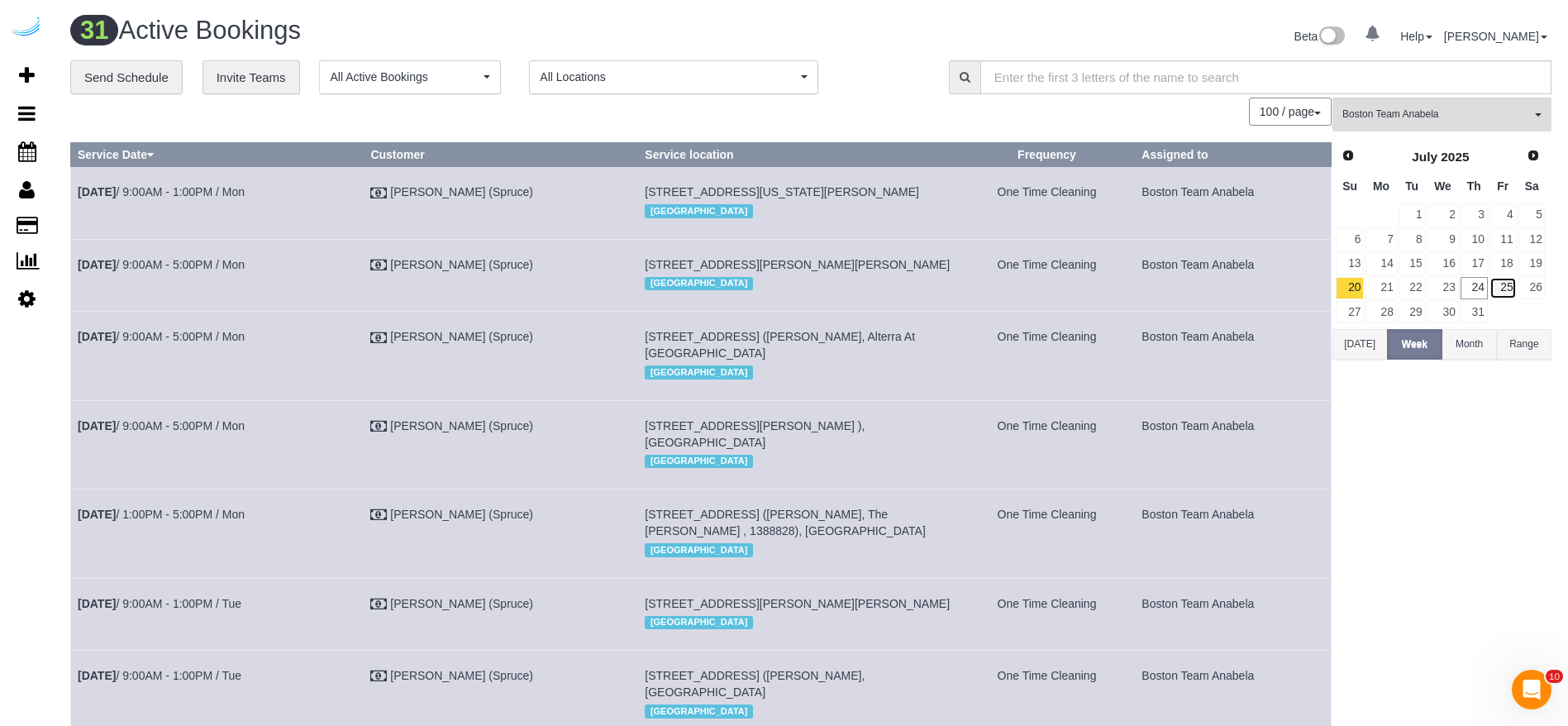 click on "25" at bounding box center [1503, 288] 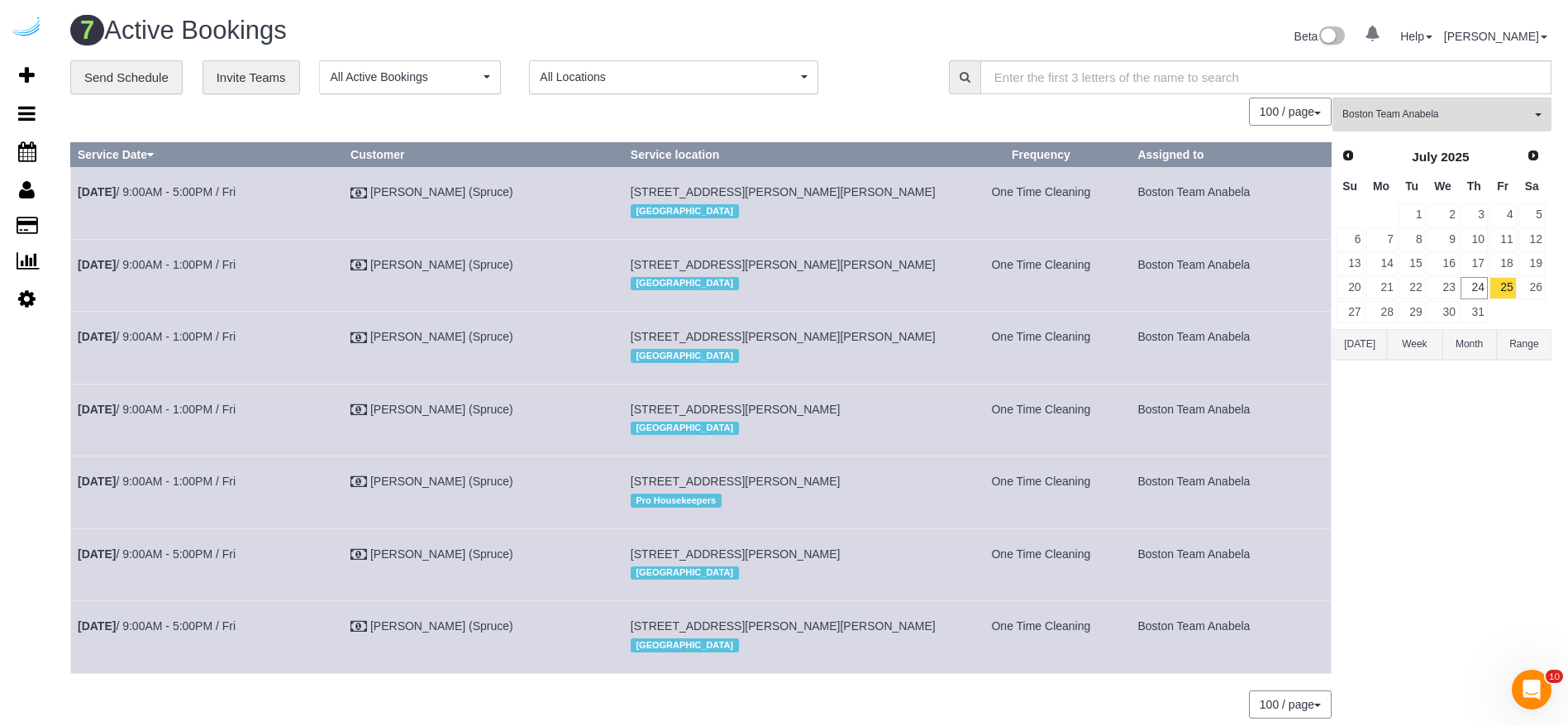 scroll, scrollTop: 183, scrollLeft: 0, axis: vertical 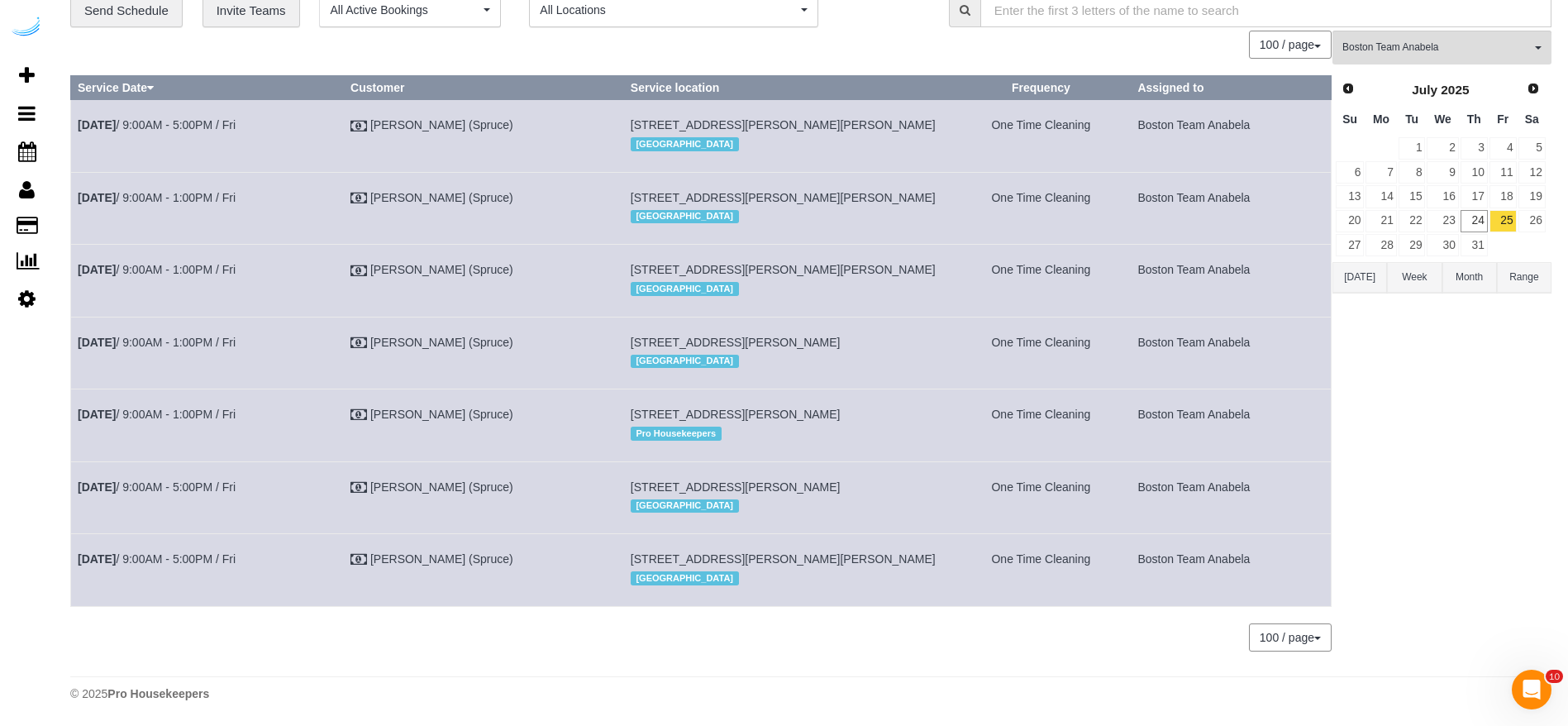 click on "[STREET_ADDRESS][PERSON_NAME][PERSON_NAME]" at bounding box center (783, 559) 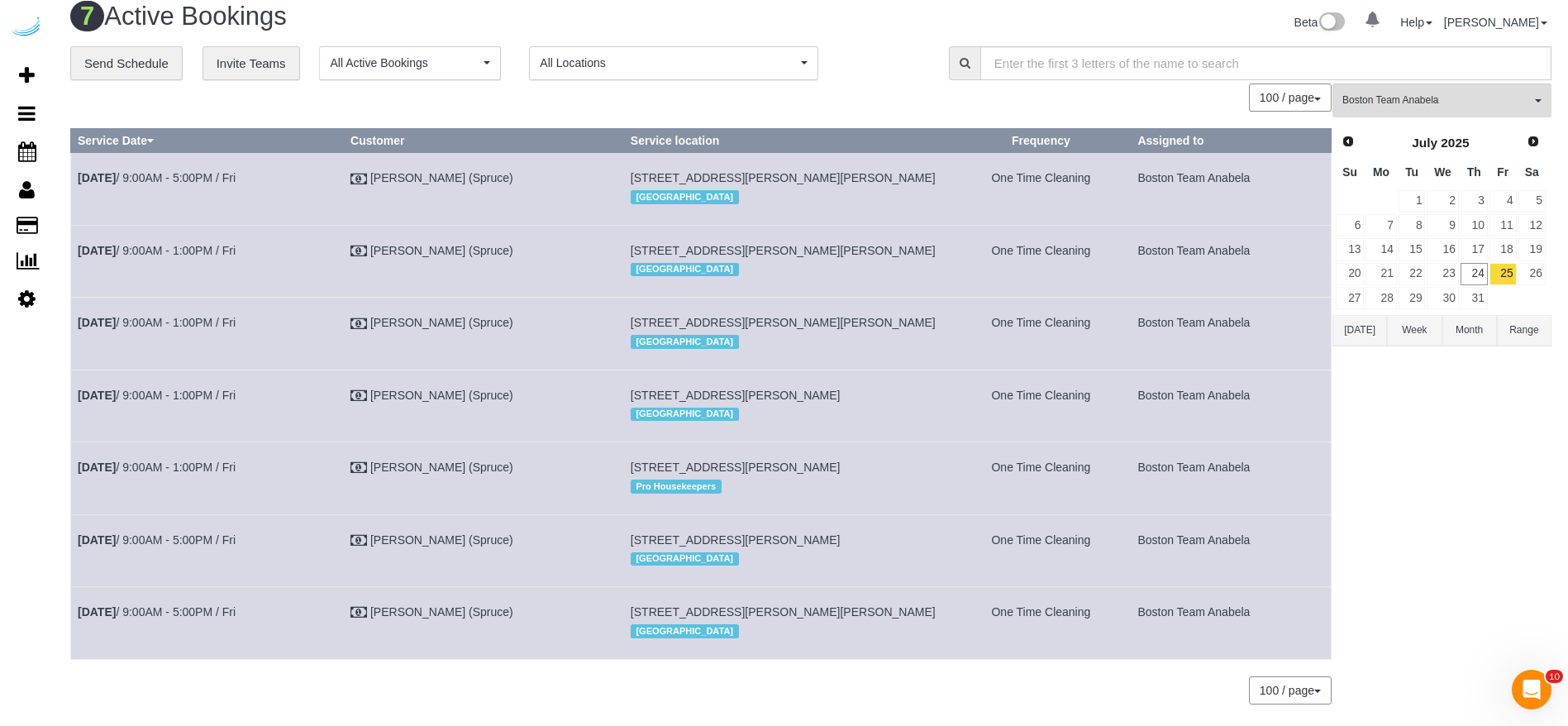 scroll, scrollTop: 2, scrollLeft: 0, axis: vertical 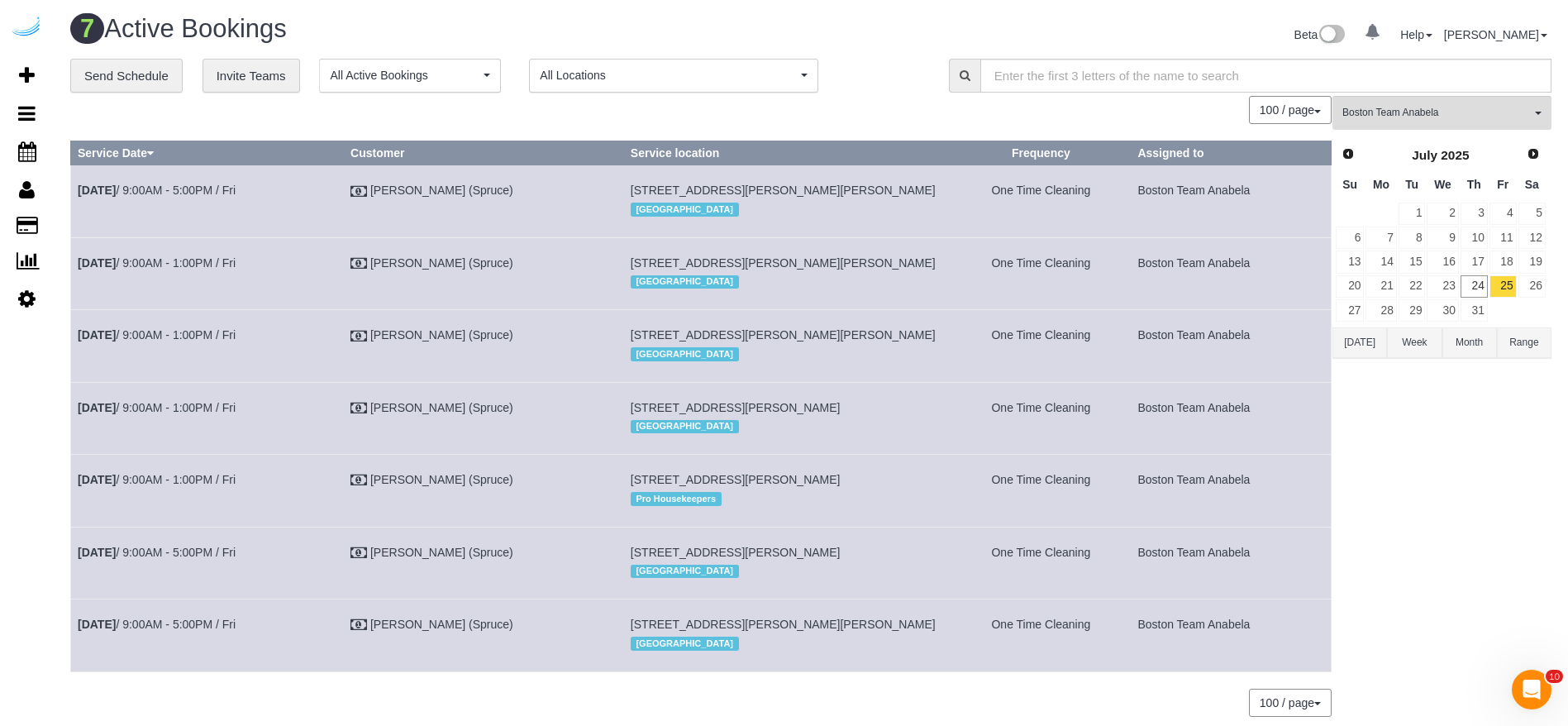 click on "[STREET_ADDRESS][PERSON_NAME][PERSON_NAME]" at bounding box center [783, 335] 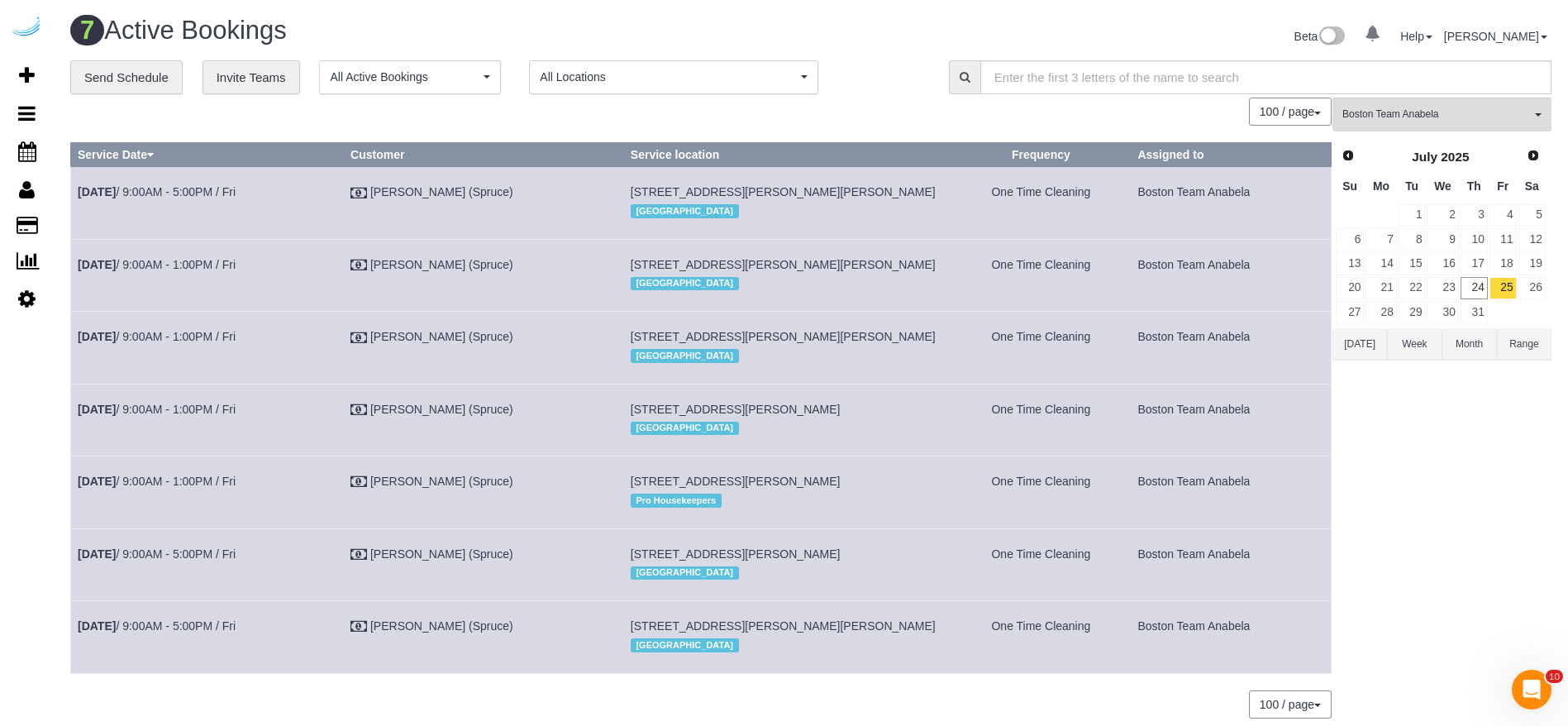 click on "[STREET_ADDRESS][PERSON_NAME][PERSON_NAME]" at bounding box center [783, 265] 